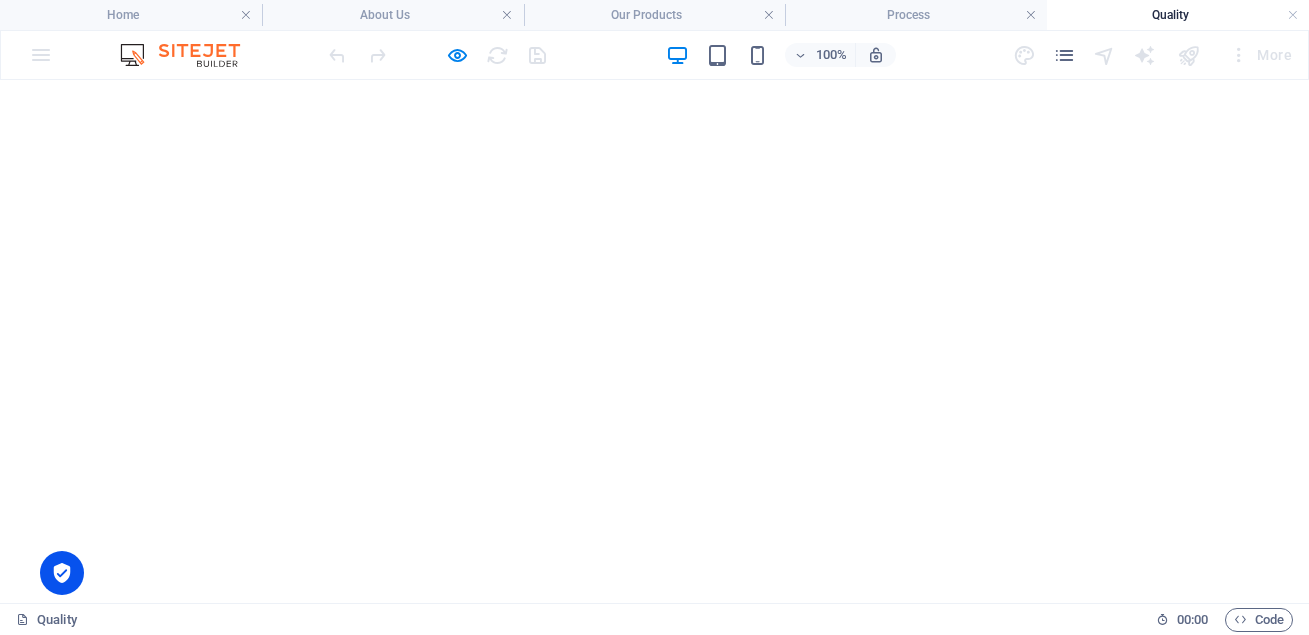 scroll, scrollTop: 0, scrollLeft: 0, axis: both 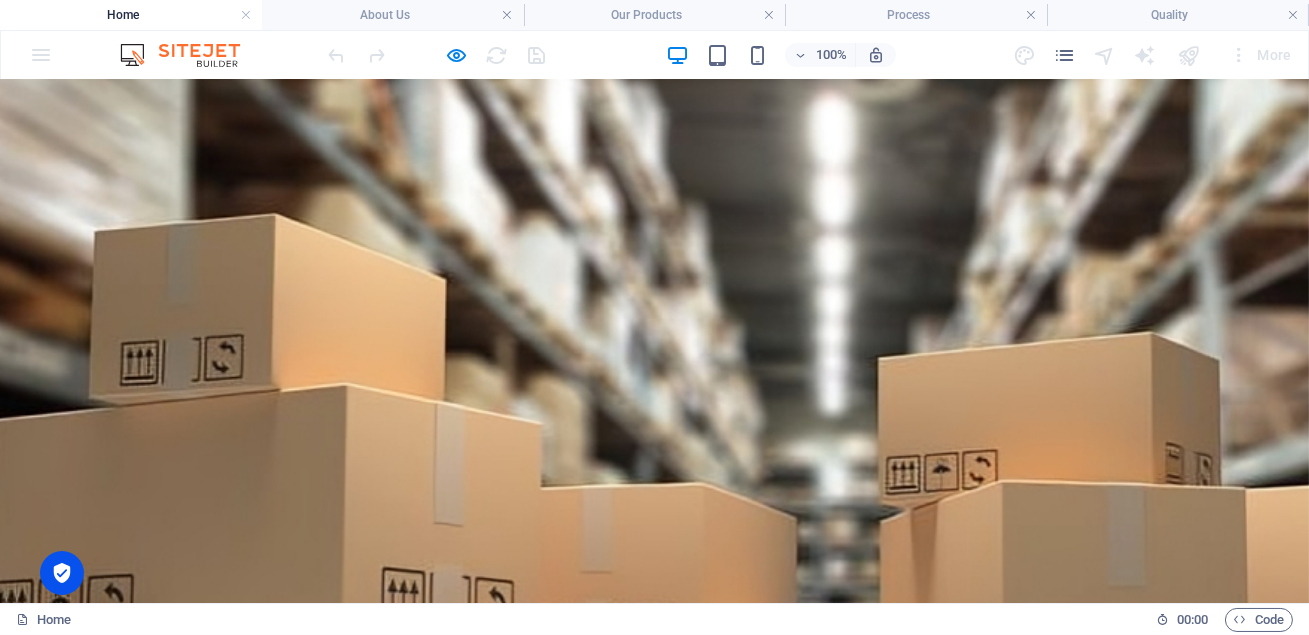 click on "About Us" at bounding box center (221, 1019) 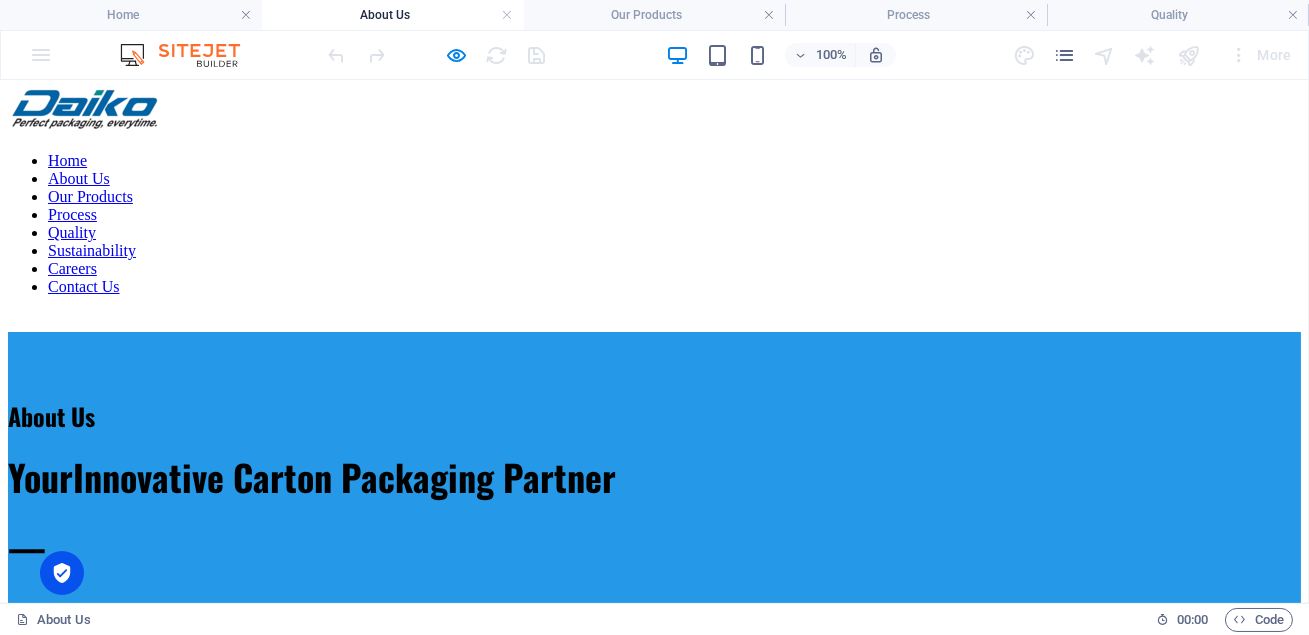 scroll, scrollTop: 0, scrollLeft: 0, axis: both 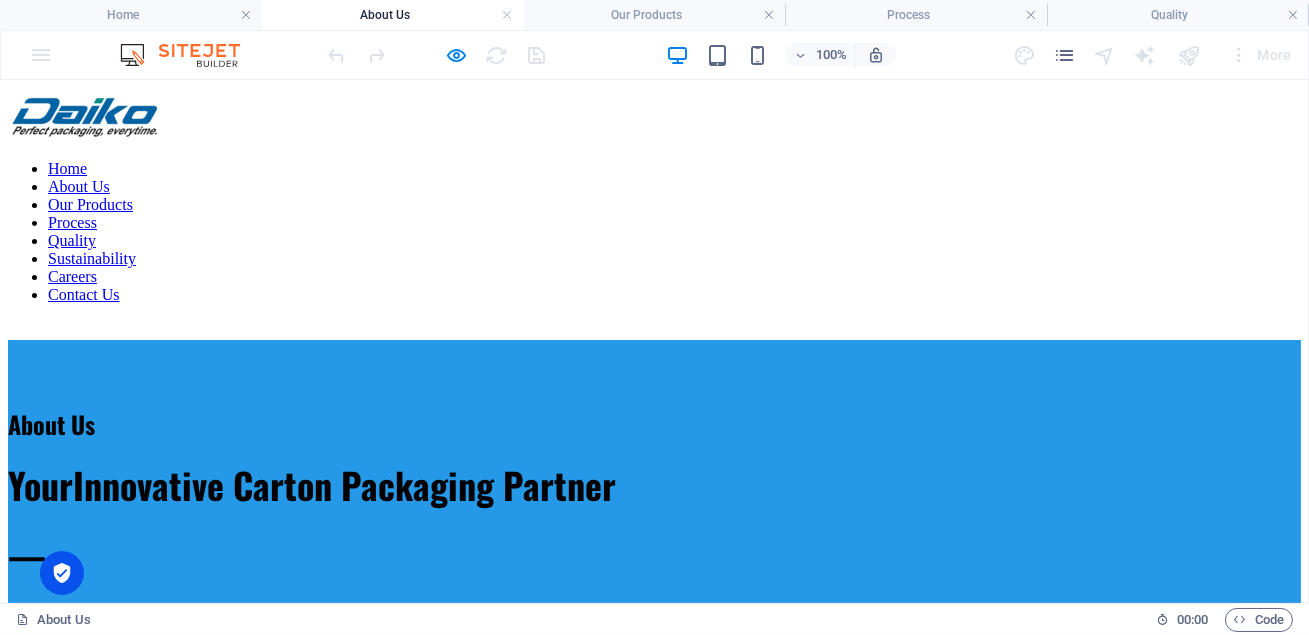 click on "Home" at bounding box center (67, 168) 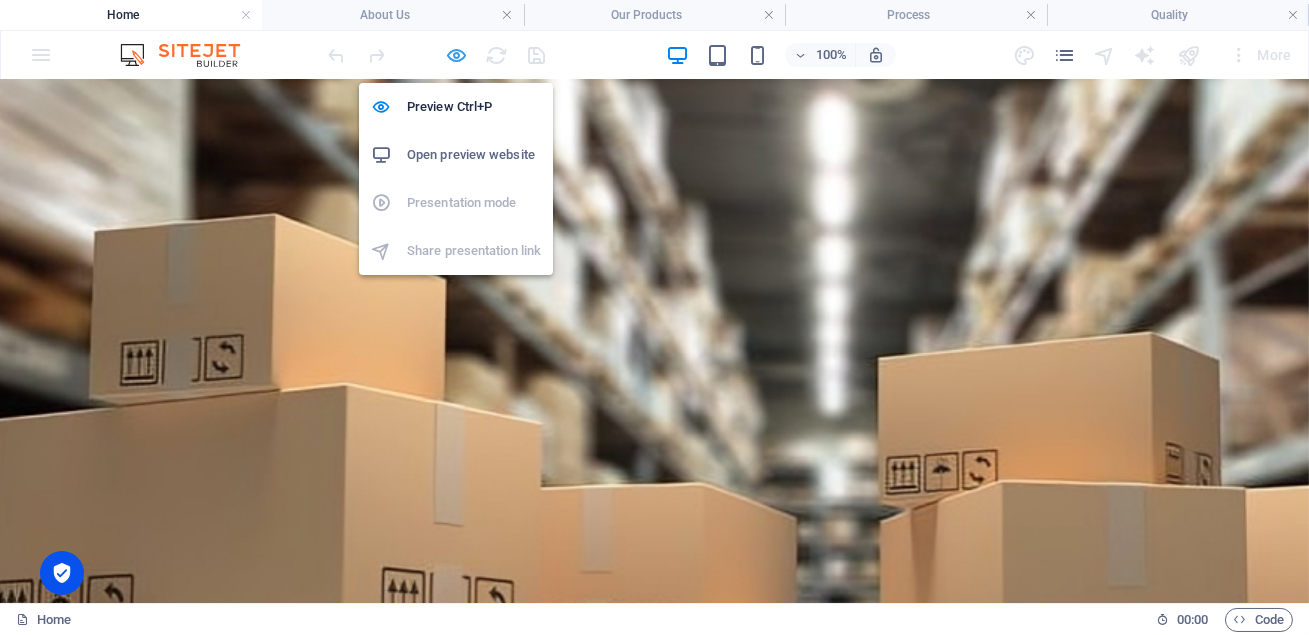 click at bounding box center [457, 55] 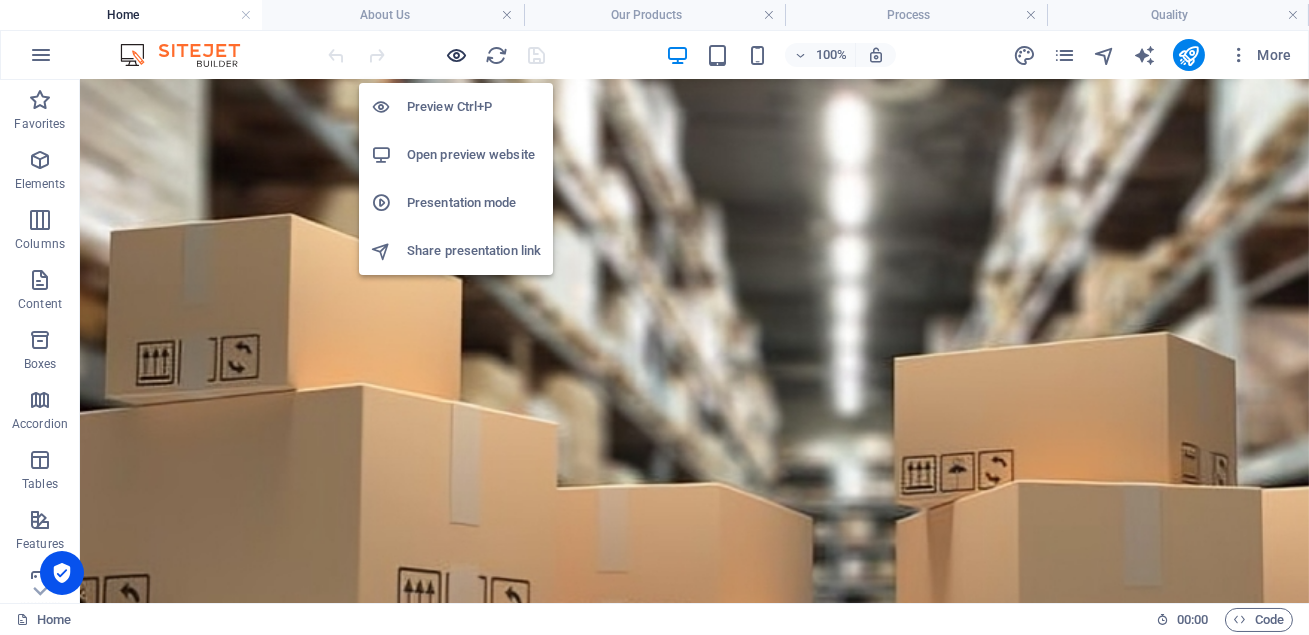 click at bounding box center [457, 55] 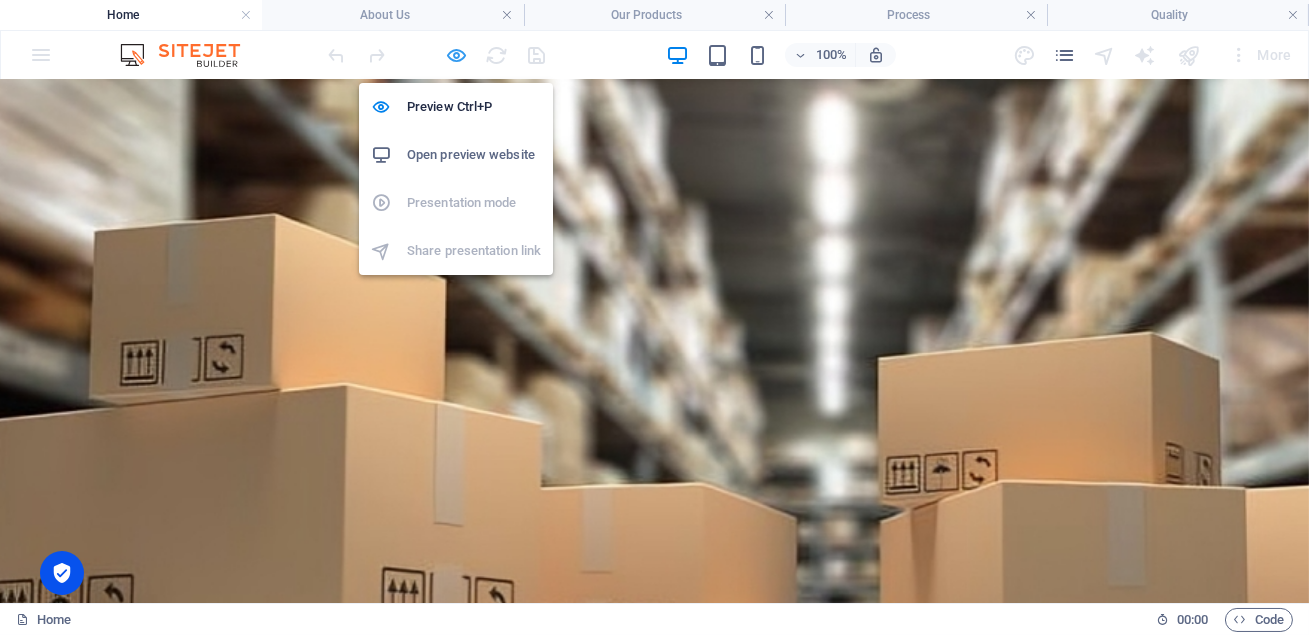 click at bounding box center [457, 55] 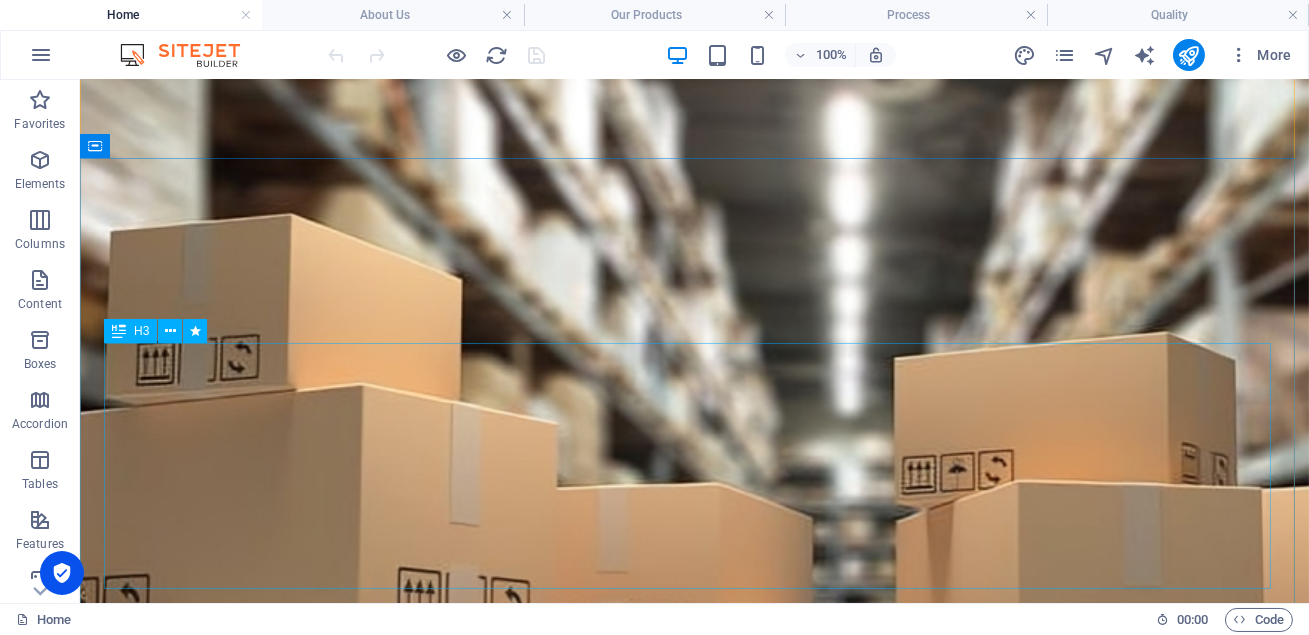click on "Packaging Behind Trusted Brands" at bounding box center [694, 1282] 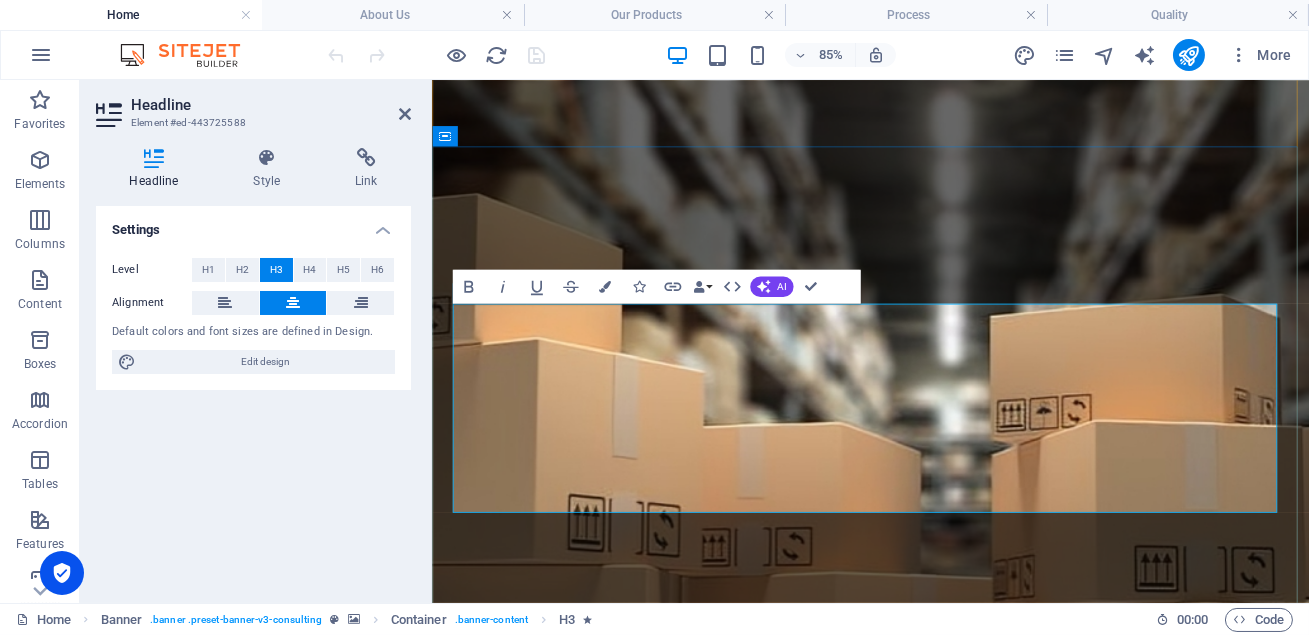 click on "Packaging Behind Trusted Brands" at bounding box center [947, 1282] 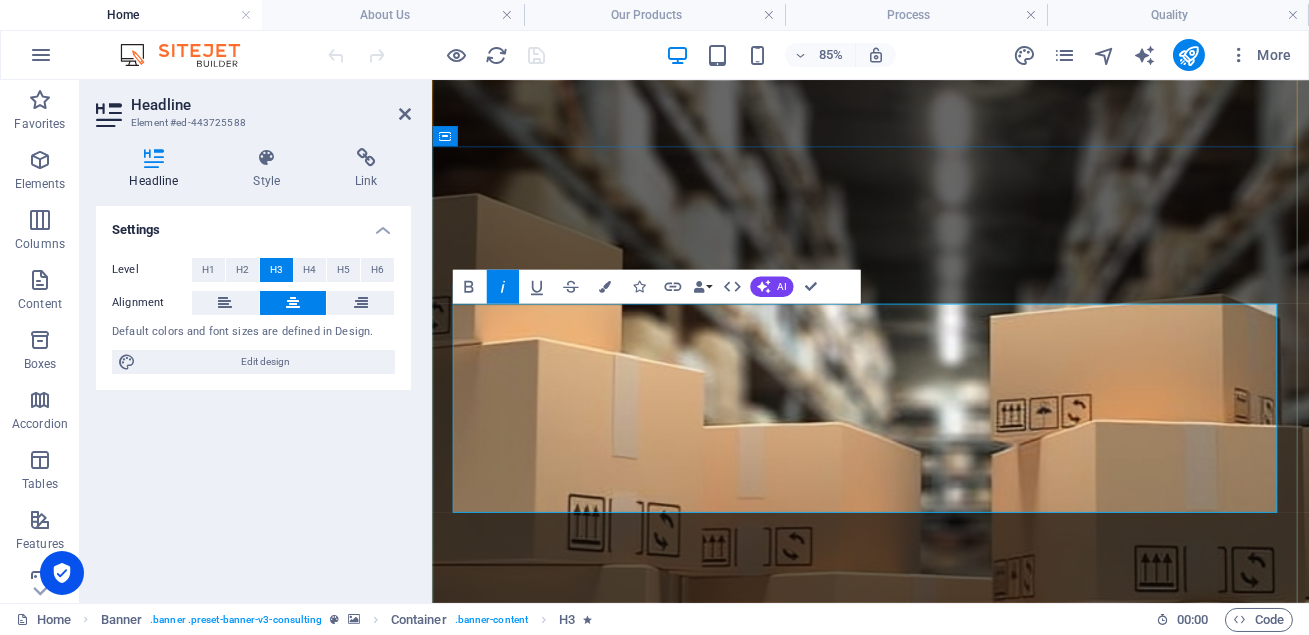 drag, startPoint x: 1218, startPoint y: 378, endPoint x: 848, endPoint y: 376, distance: 370.0054 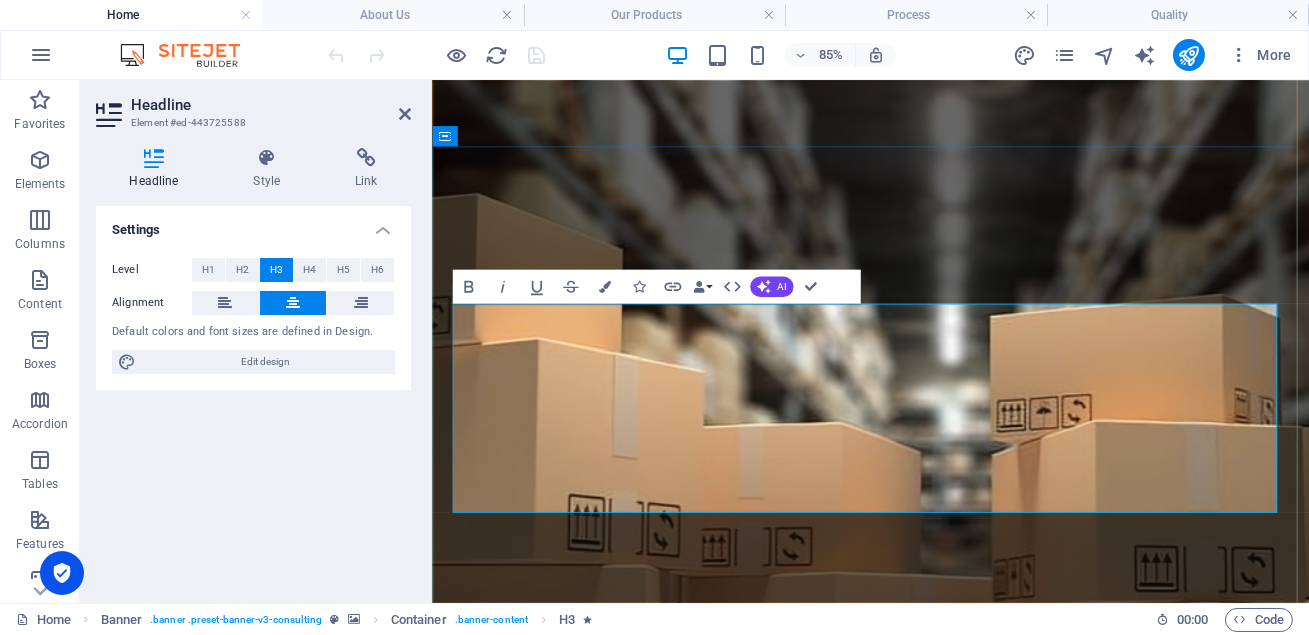 type 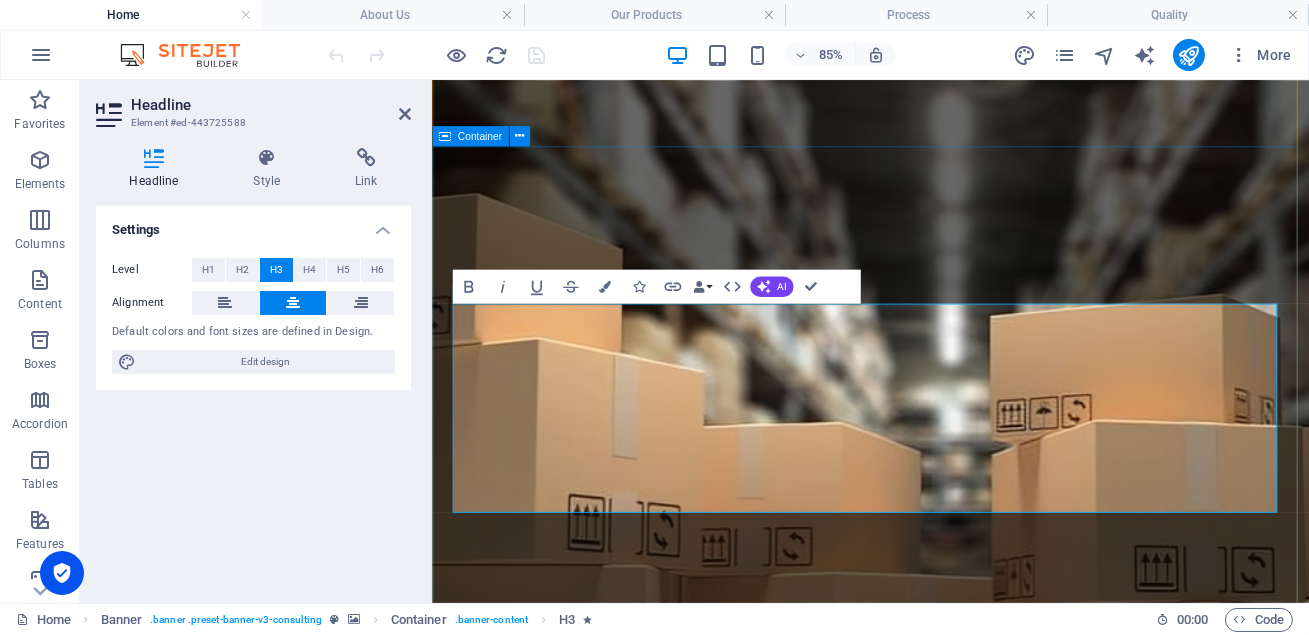 click on "Packaging, Our Commitment, Built For Trusted Brands." at bounding box center (947, 1334) 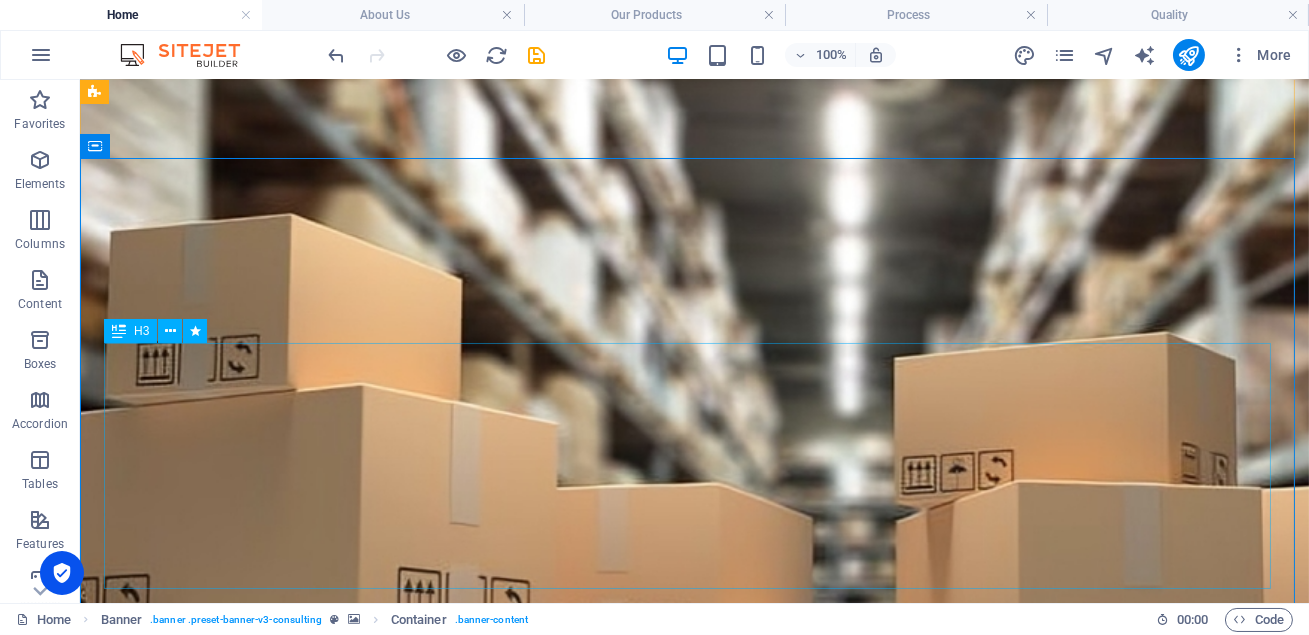 click on "Packaging, Our Commitment, Built For Trusted Brands." at bounding box center (694, 1282) 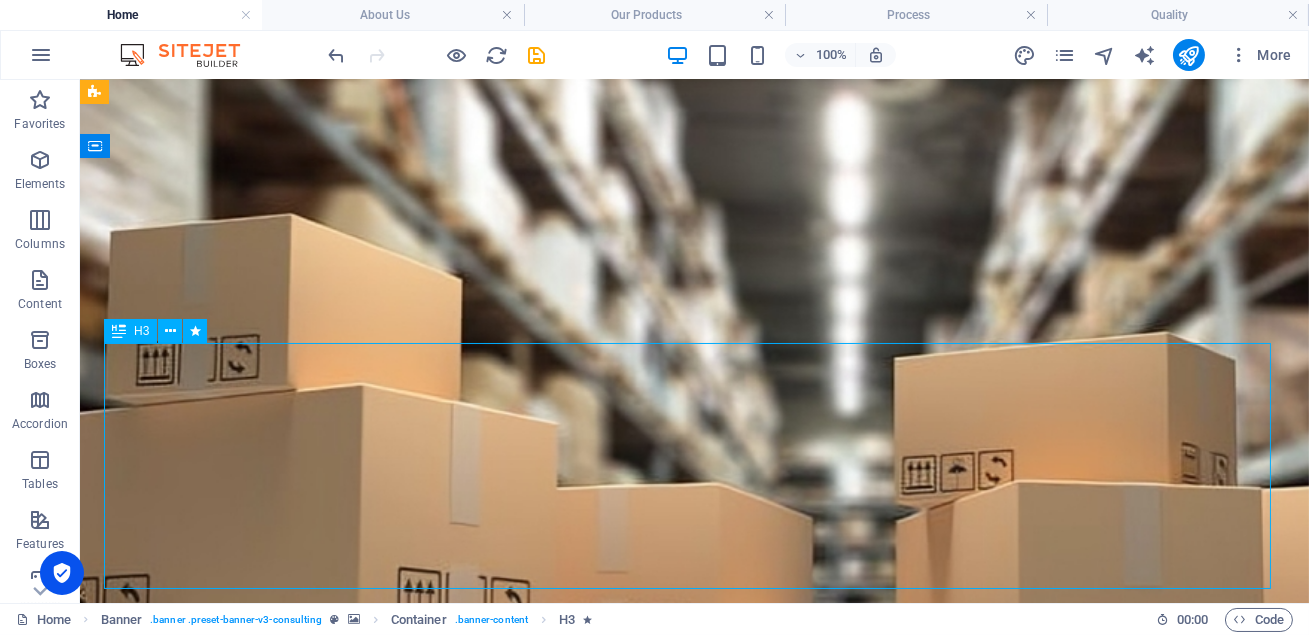 click on "Packaging, Our Commitment, Built For Trusted Brands." at bounding box center (694, 1282) 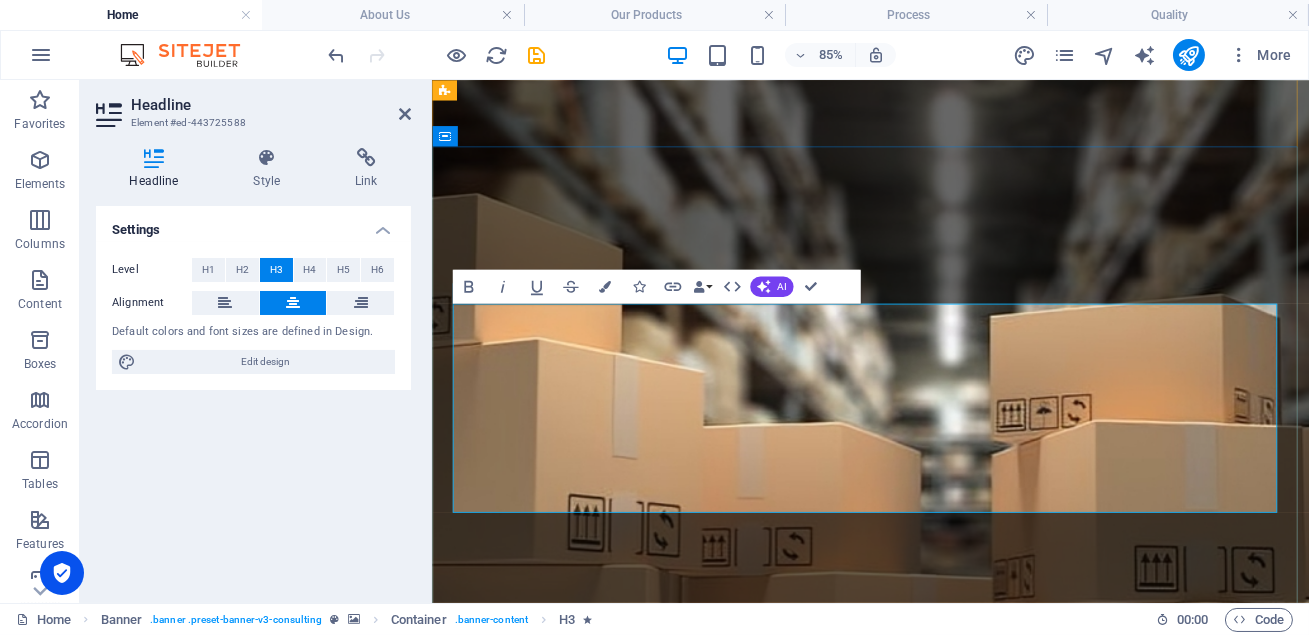 click on "Packaging, Our Commitment, Built For Trusted Brands." at bounding box center [947, 1189] 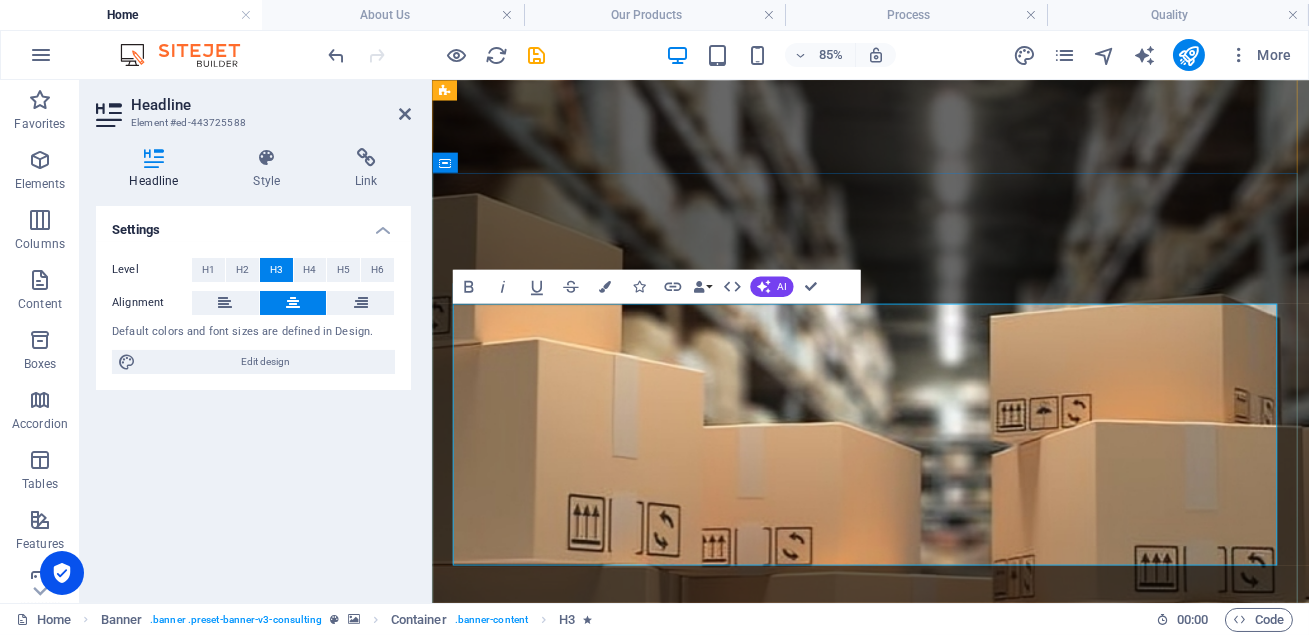scroll, scrollTop: 70, scrollLeft: 0, axis: vertical 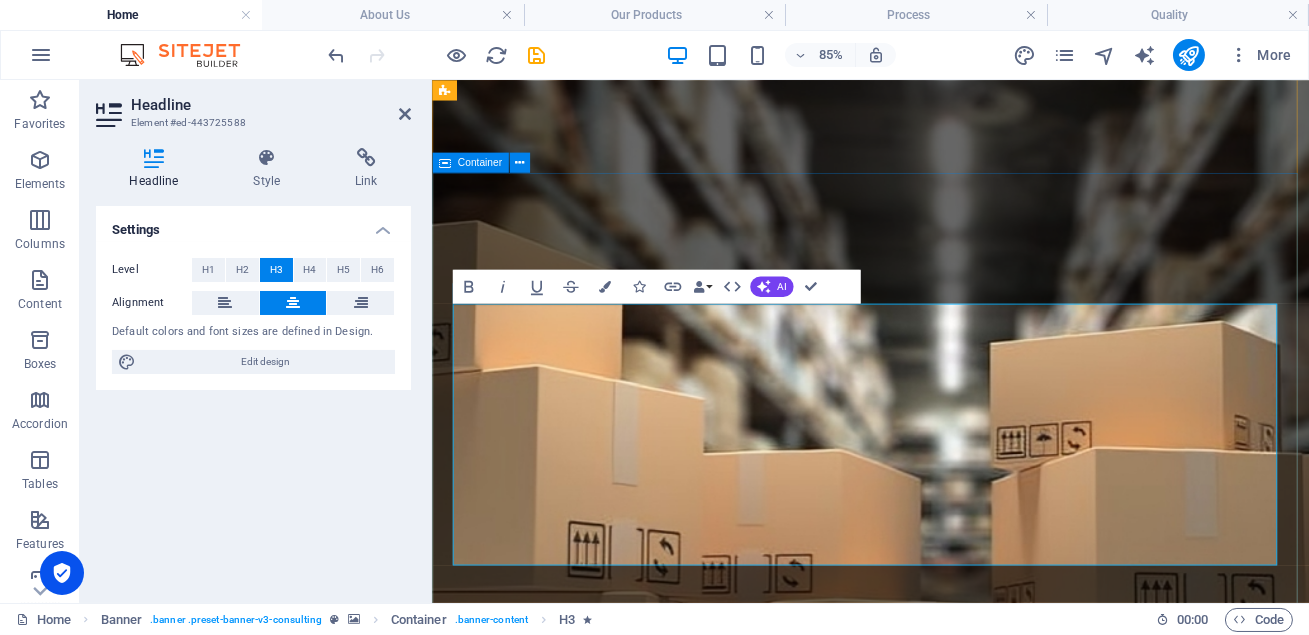 click on "Your Packaging, Our Commitment, Built For Trusted Brands." at bounding box center [947, 1396] 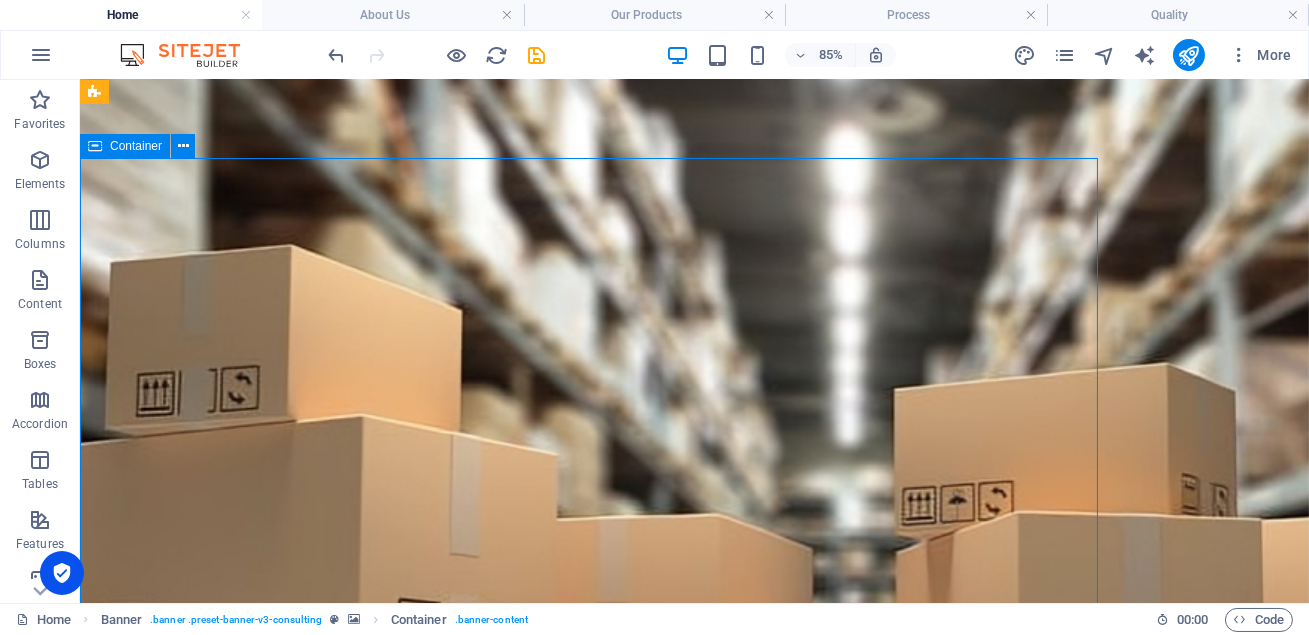 scroll, scrollTop: 101, scrollLeft: 0, axis: vertical 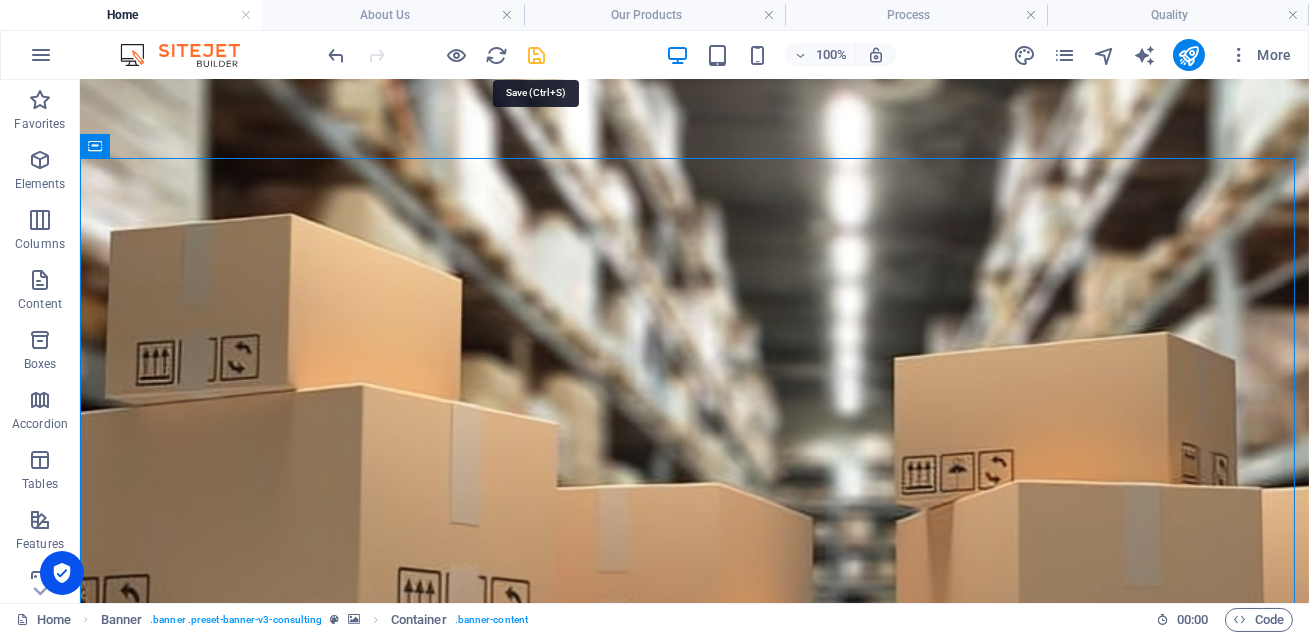 click at bounding box center [537, 55] 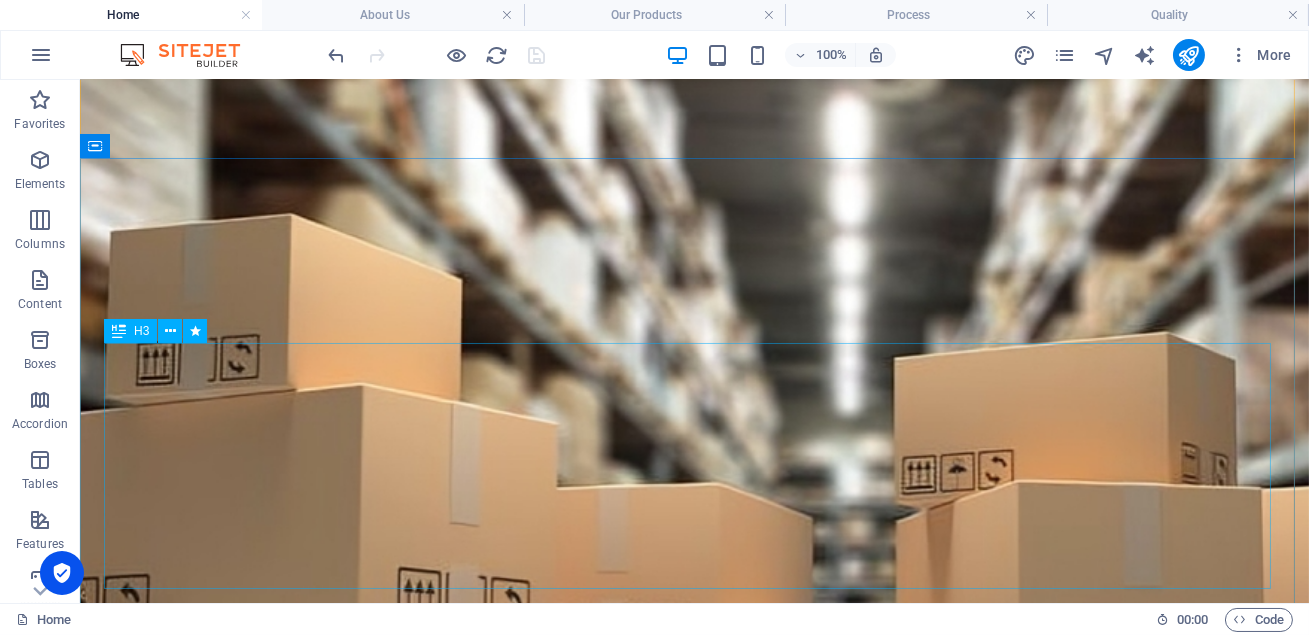 click on "Your Packaging, Our Commitment, Built For Trusted Brands." at bounding box center (694, 1282) 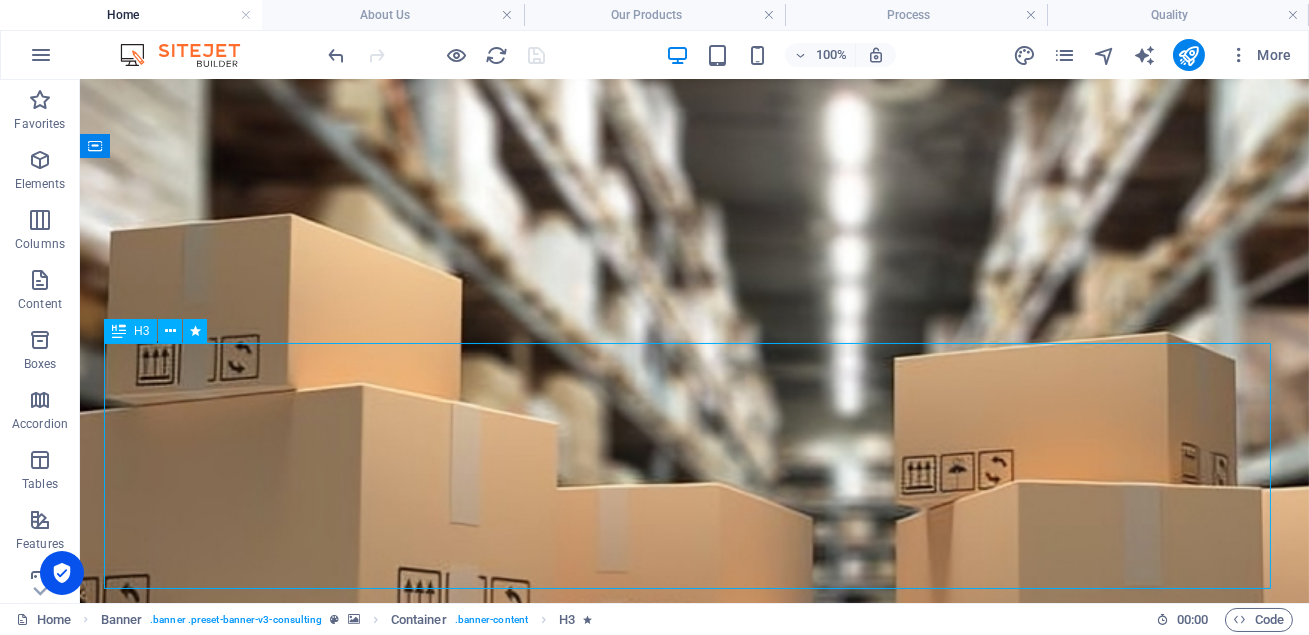 click on "Your Packaging, Our Commitment, Built For Trusted Brands." at bounding box center [694, 1282] 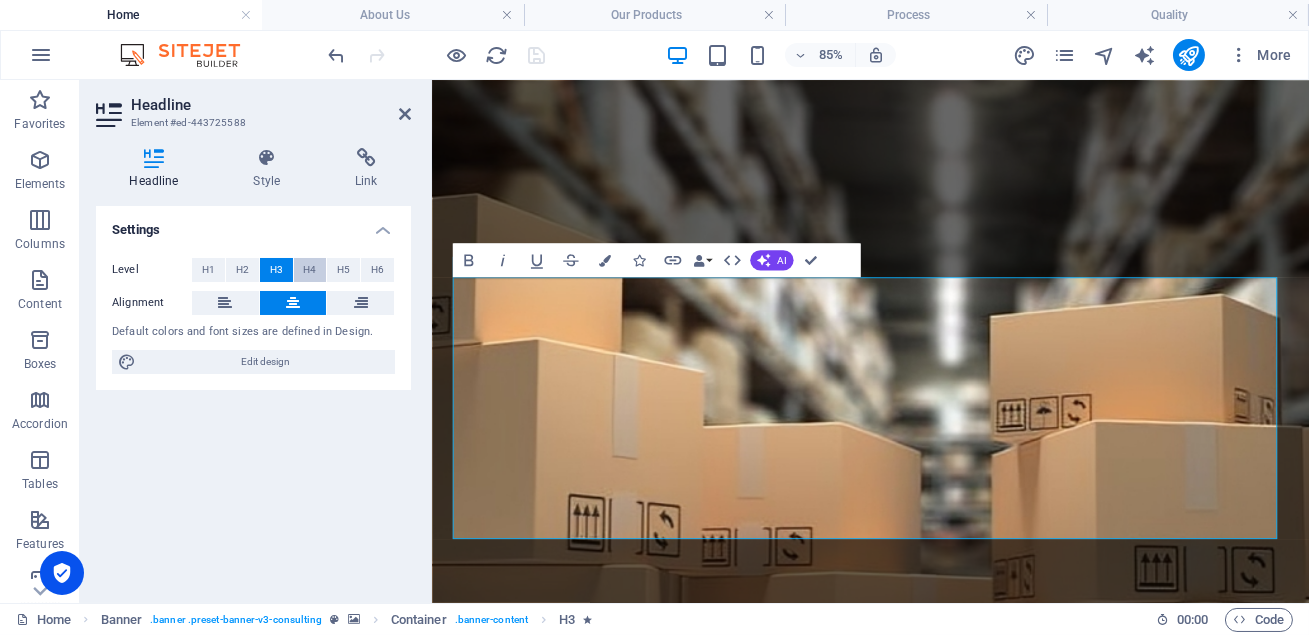 click on "H4" at bounding box center (310, 270) 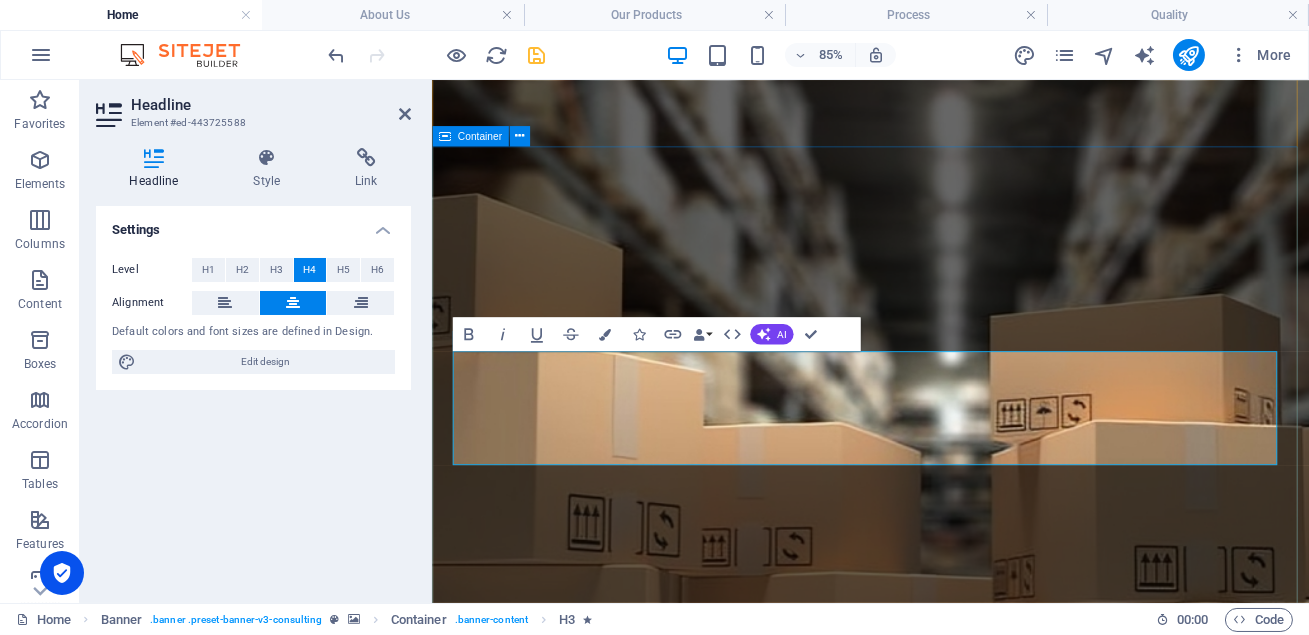 click on "Your Packaging, Our Commitment, Built For Trusted Brands." at bounding box center [947, 1278] 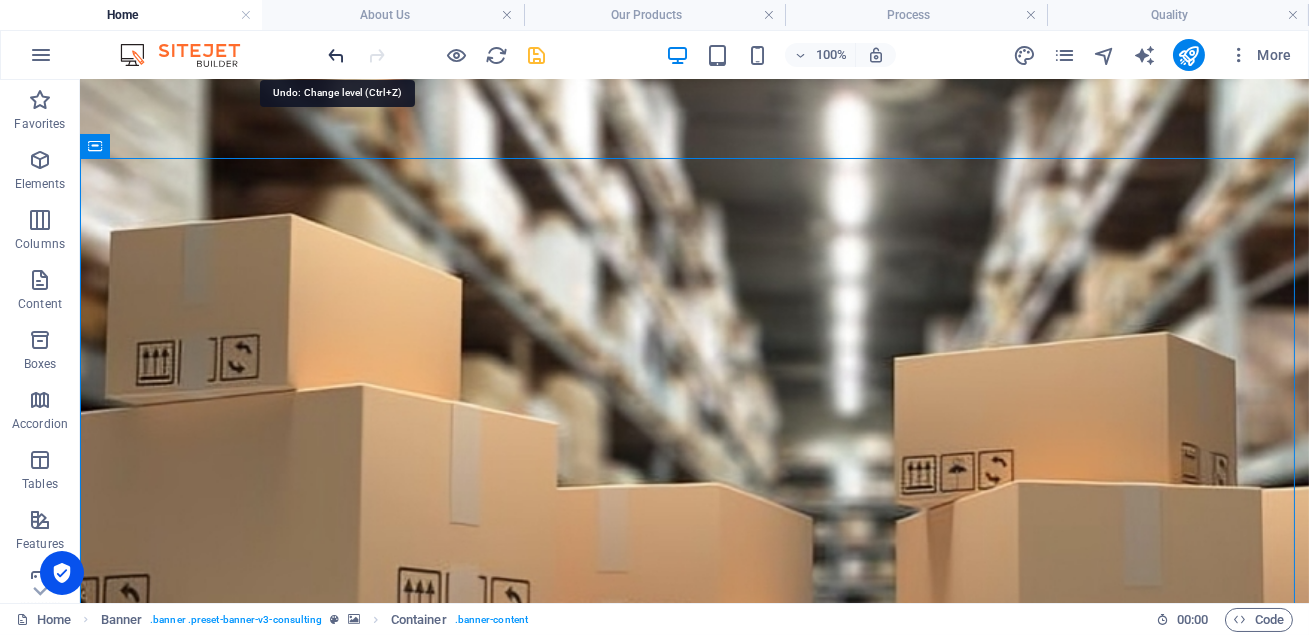 click at bounding box center (337, 55) 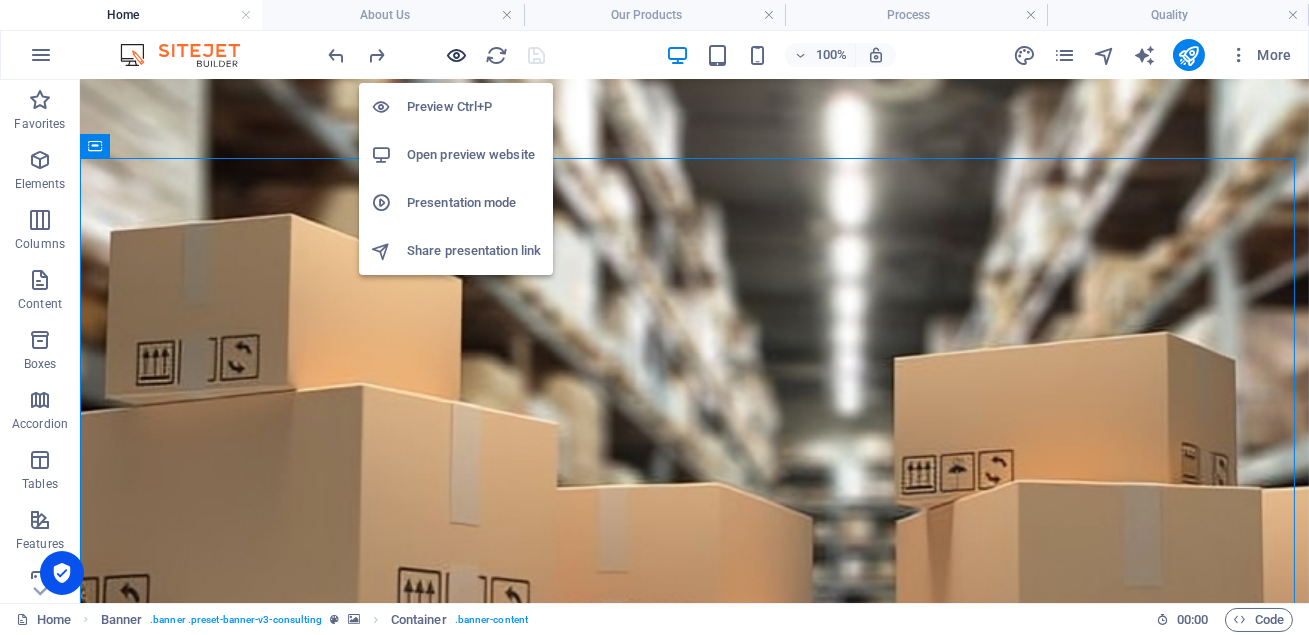 click at bounding box center [457, 55] 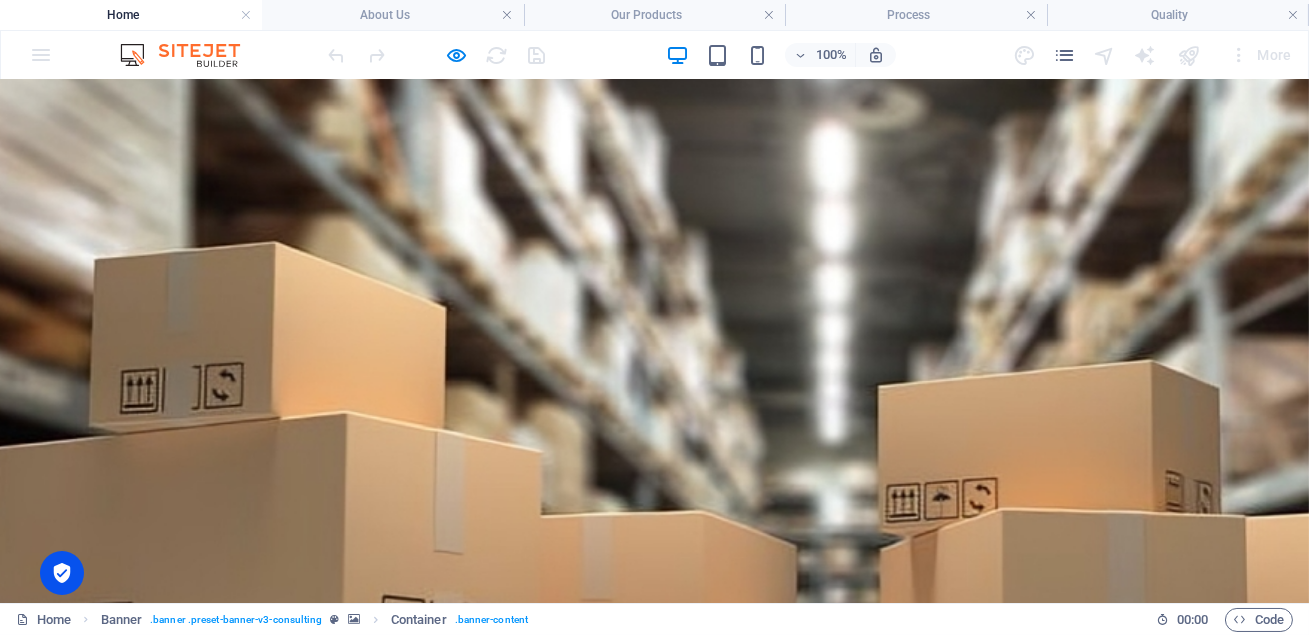 scroll, scrollTop: 63, scrollLeft: 0, axis: vertical 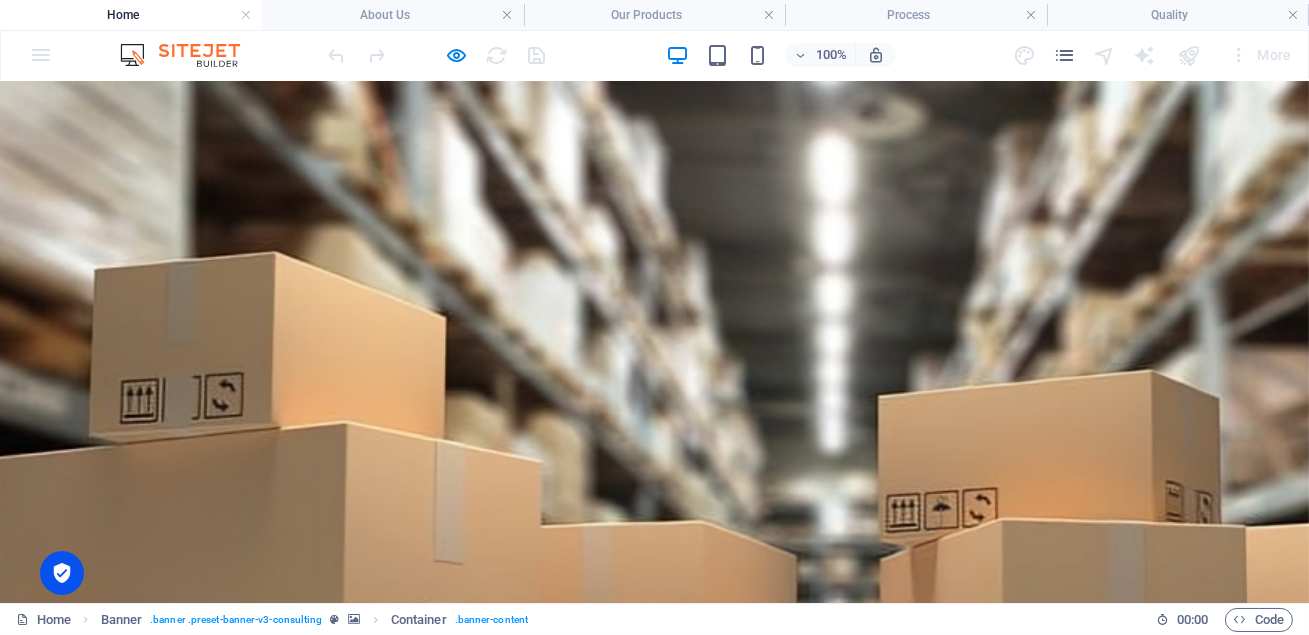 click on "About Us" at bounding box center (221, 1057) 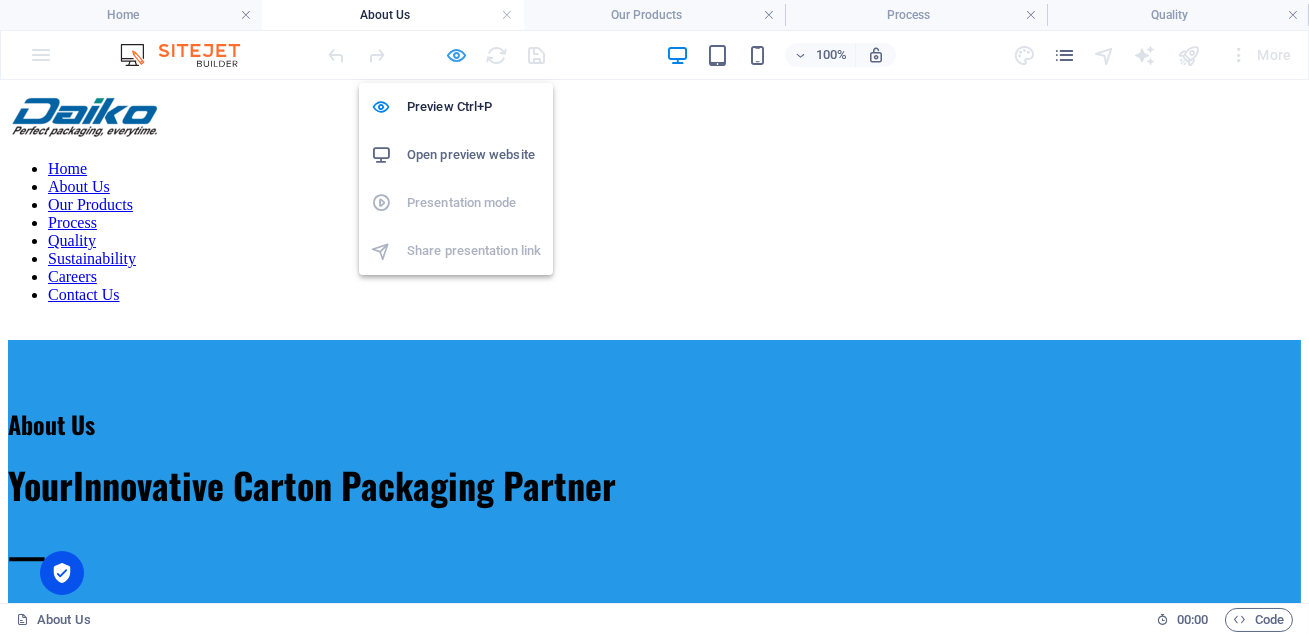 click at bounding box center (457, 55) 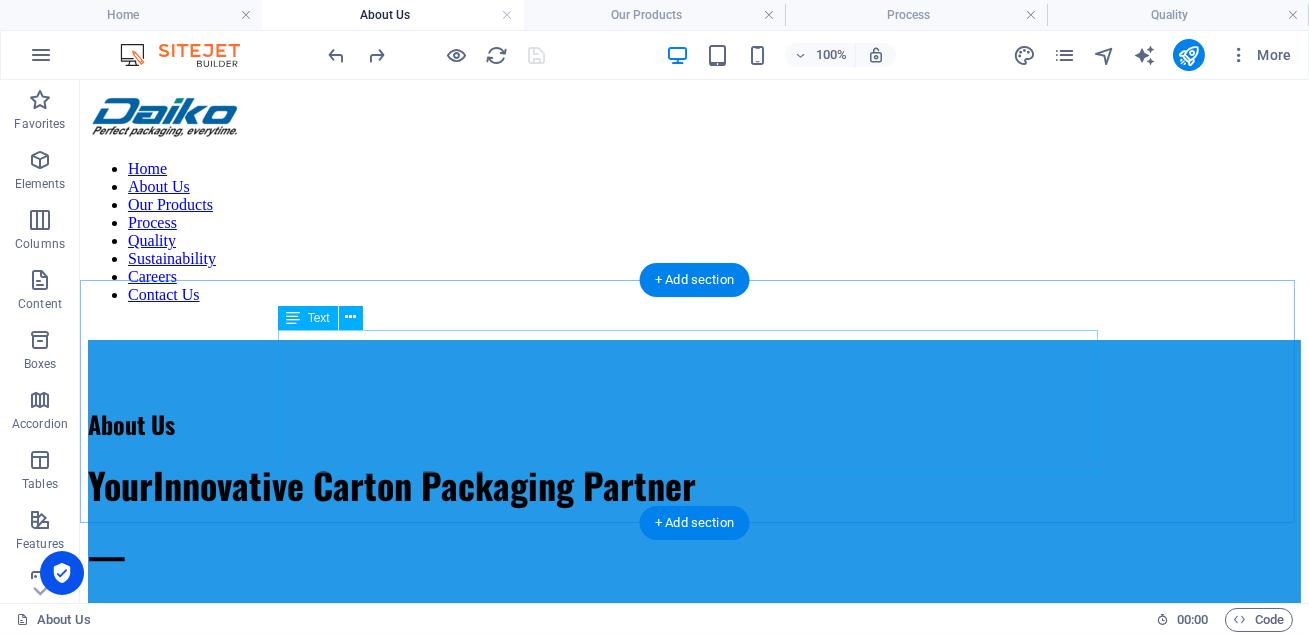 click on "About Us Your  Innovative Carton Packaging Partner —" at bounding box center [694, 493] 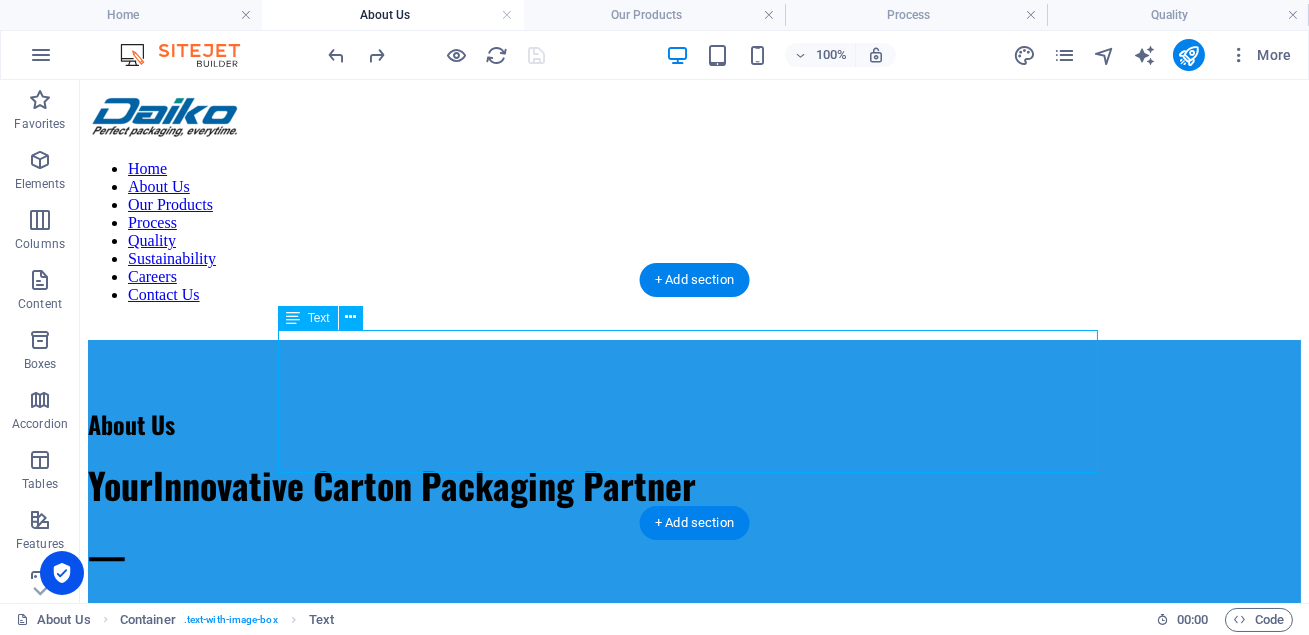 click on "About Us Your  Innovative Carton Packaging Partner —" at bounding box center (694, 493) 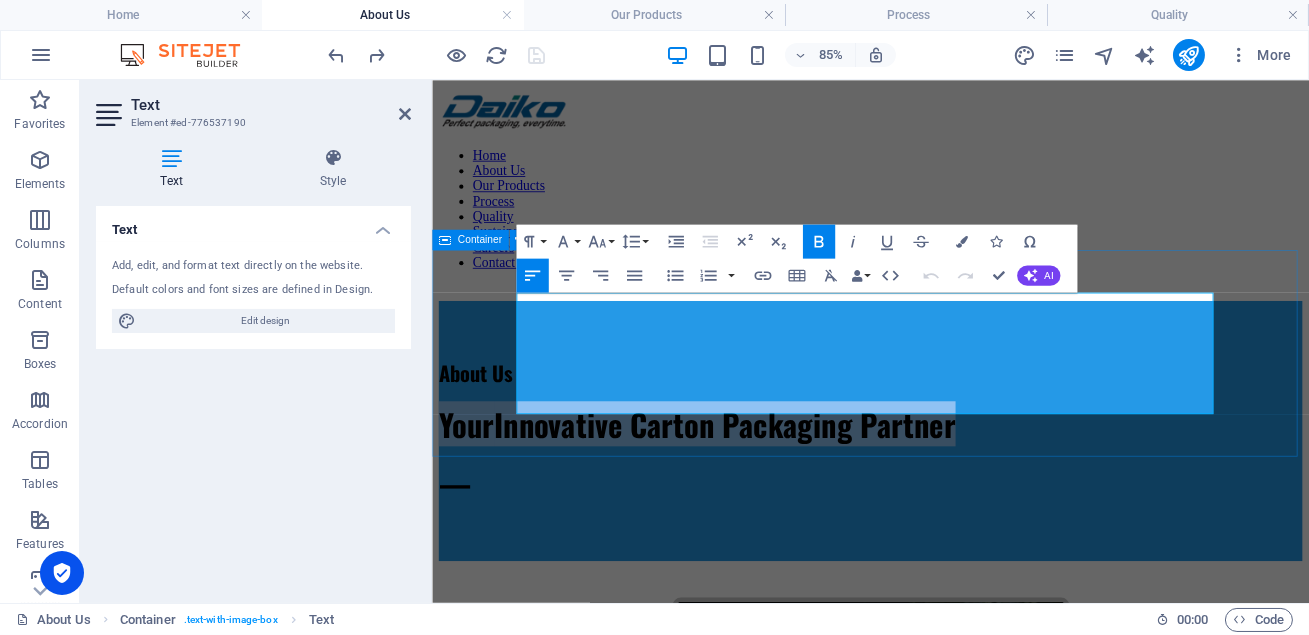 drag, startPoint x: 1133, startPoint y: 391, endPoint x: 518, endPoint y: 391, distance: 615 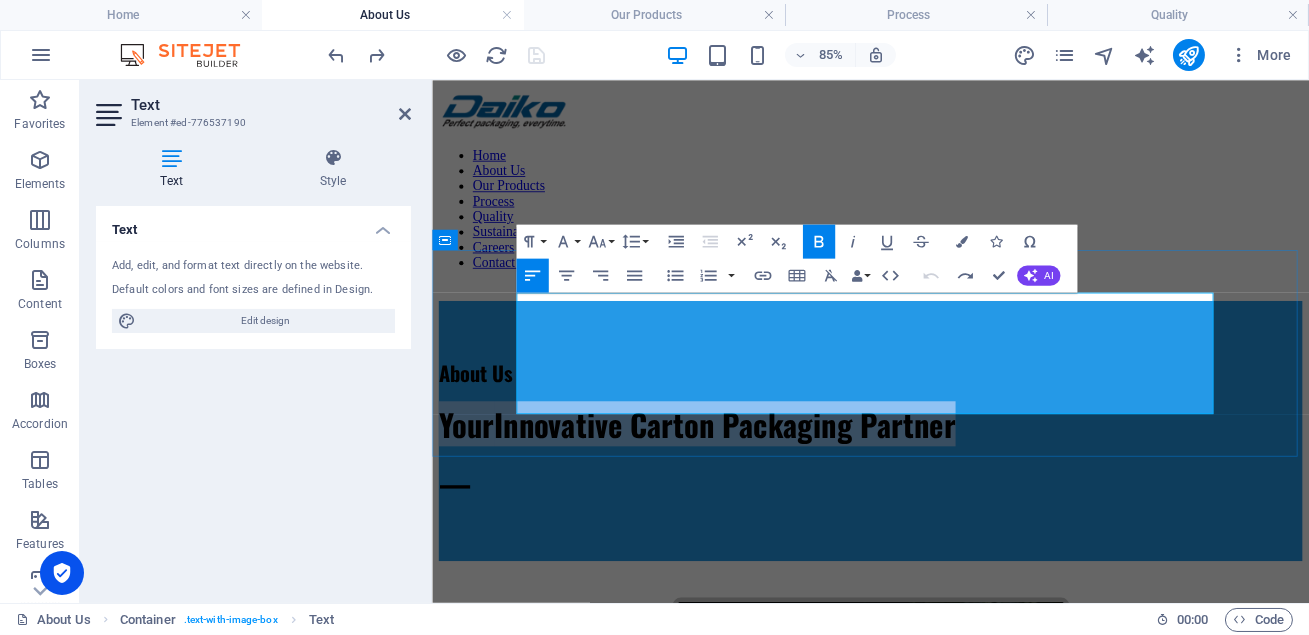 click on "Innovative Carton Packaging Partner" at bounding box center [775, 484] 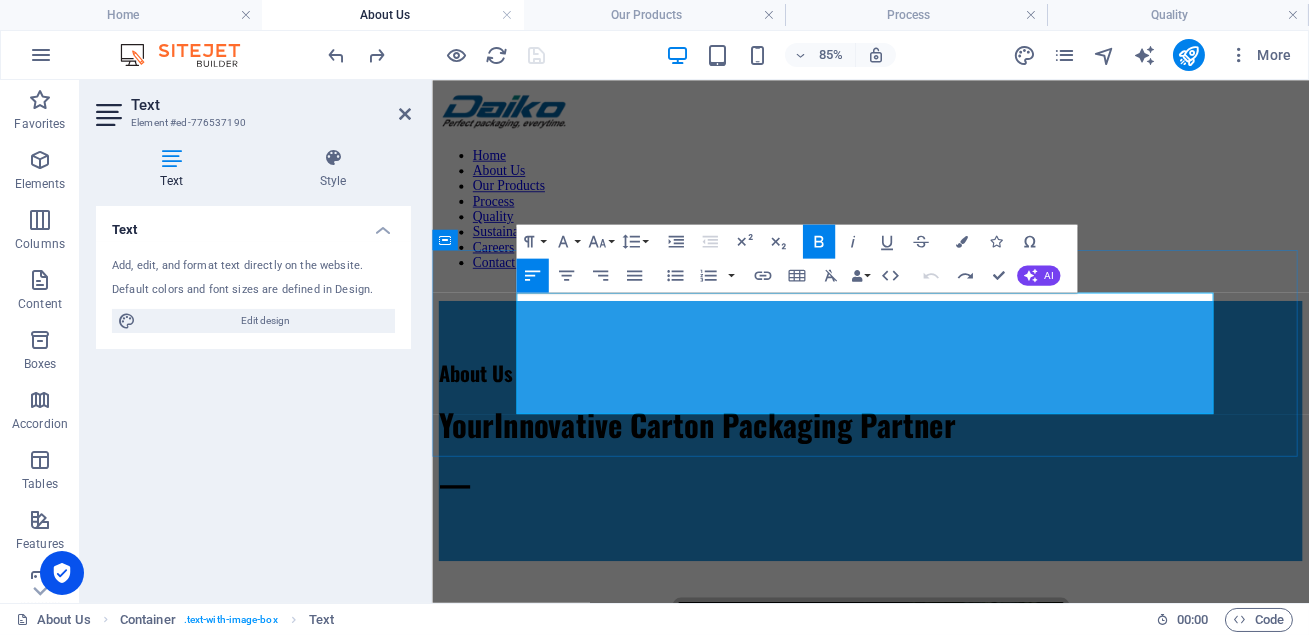 click on "Your  Innovative Carton Packaging Partner" at bounding box center [947, 484] 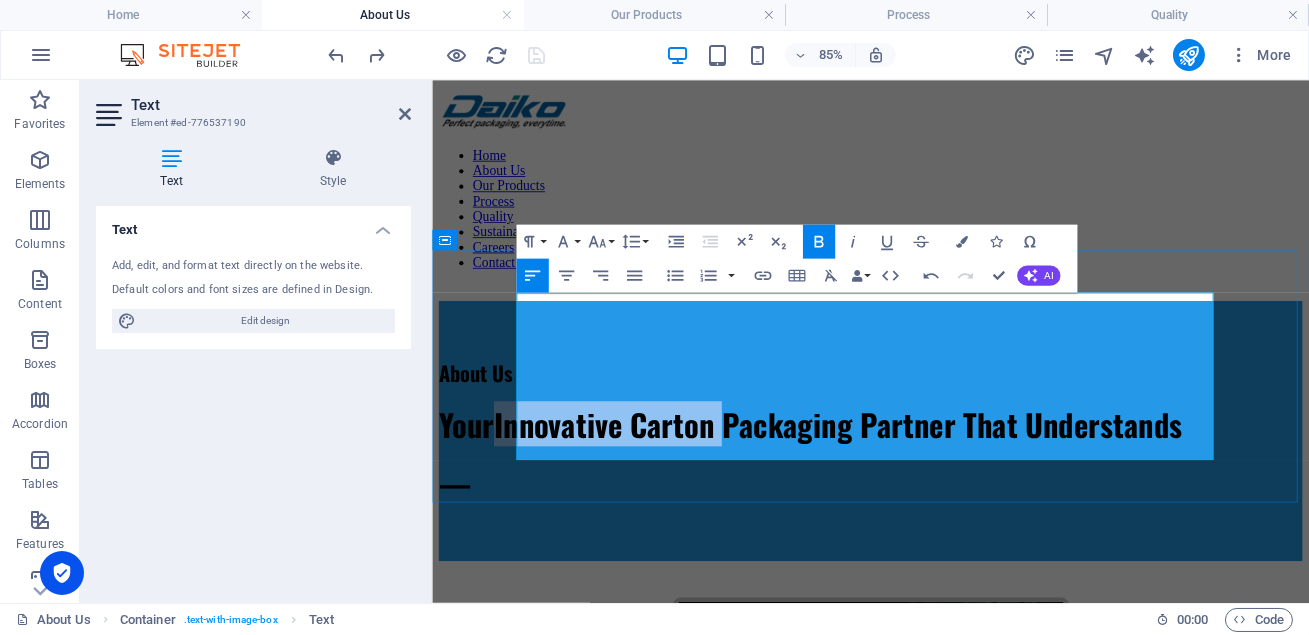 drag, startPoint x: 856, startPoint y: 386, endPoint x: 602, endPoint y: 380, distance: 254.07086 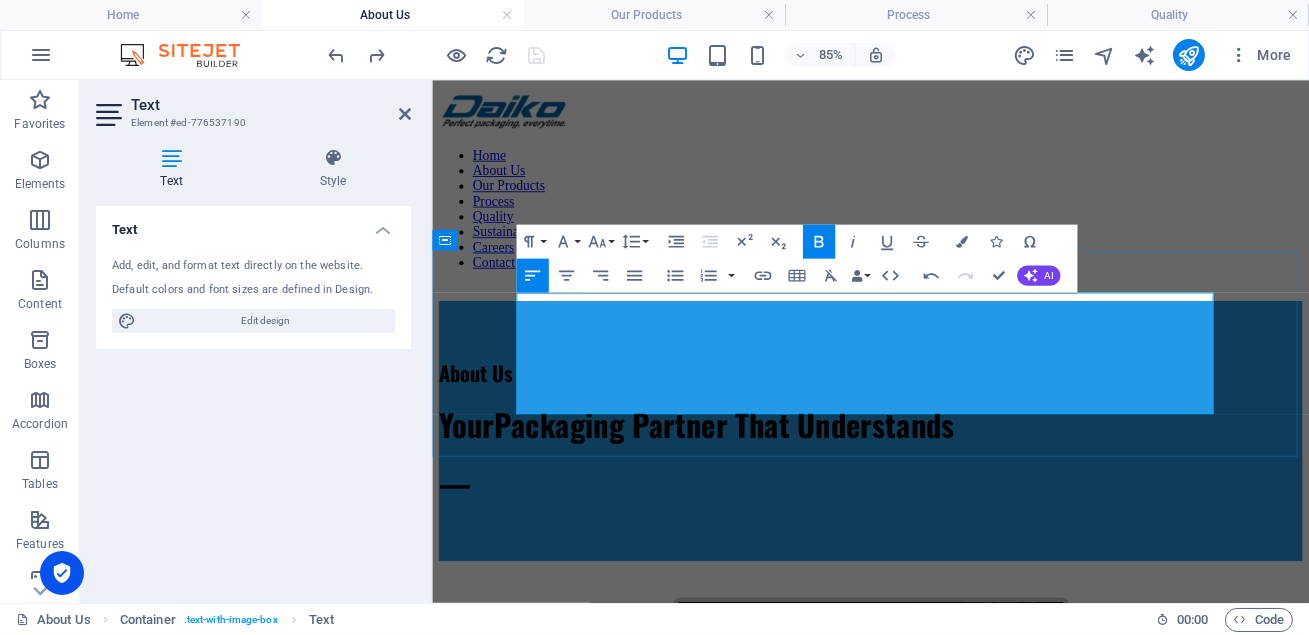 click on "Your  Packaging Partner That Understands" at bounding box center [947, 484] 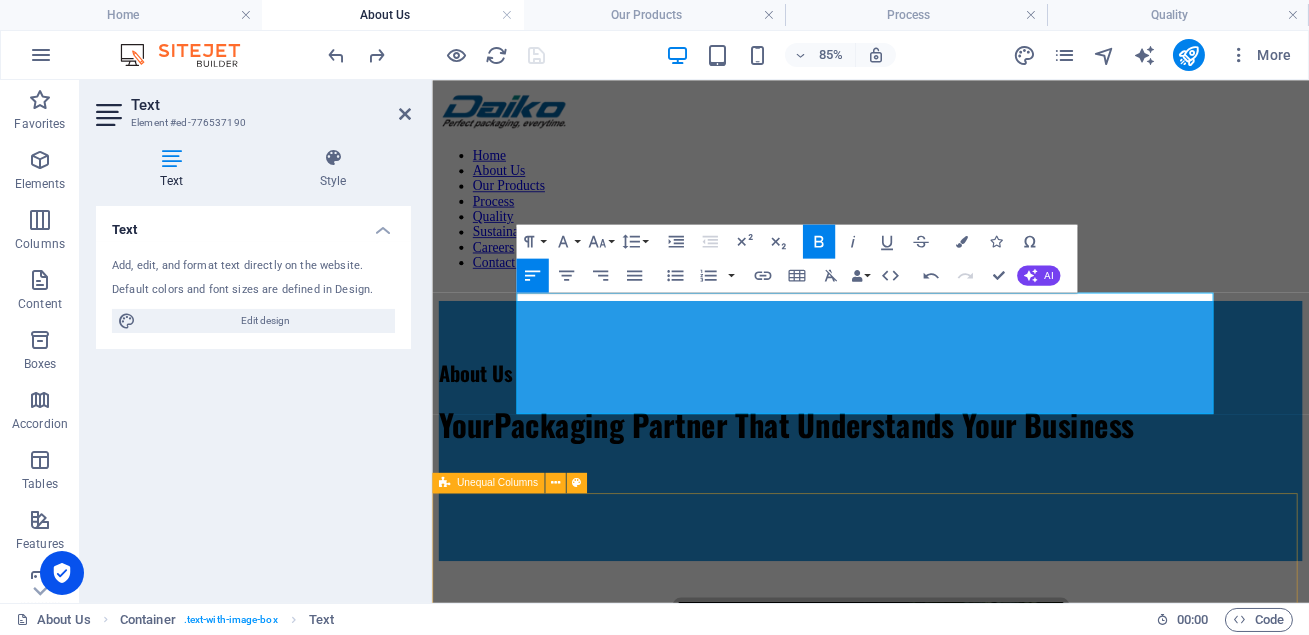 click on "Since [DATE], Daiko Pack has been an established presence in the corrugated carton industry. Over time, the company has earned a solid reputation in the local market and expanded its reach to serve a broad range of sectors, including industrial, shipping, and consumer packaging. Our customer base spans from small, privately owned businesses to large multinational corporations. Our approach is centered on supporting the growth of our clients by providing packaging solutions that reflect the quality and care they put into their own products. This philosophy has guided the growth of our capabilities and enabled us to handle projects of all sizes with consistency and precision. With a focus on quality, performance, and long-term partnerships, we aim to deliver packaging that protects, performs, and promotes." at bounding box center [947, 959] 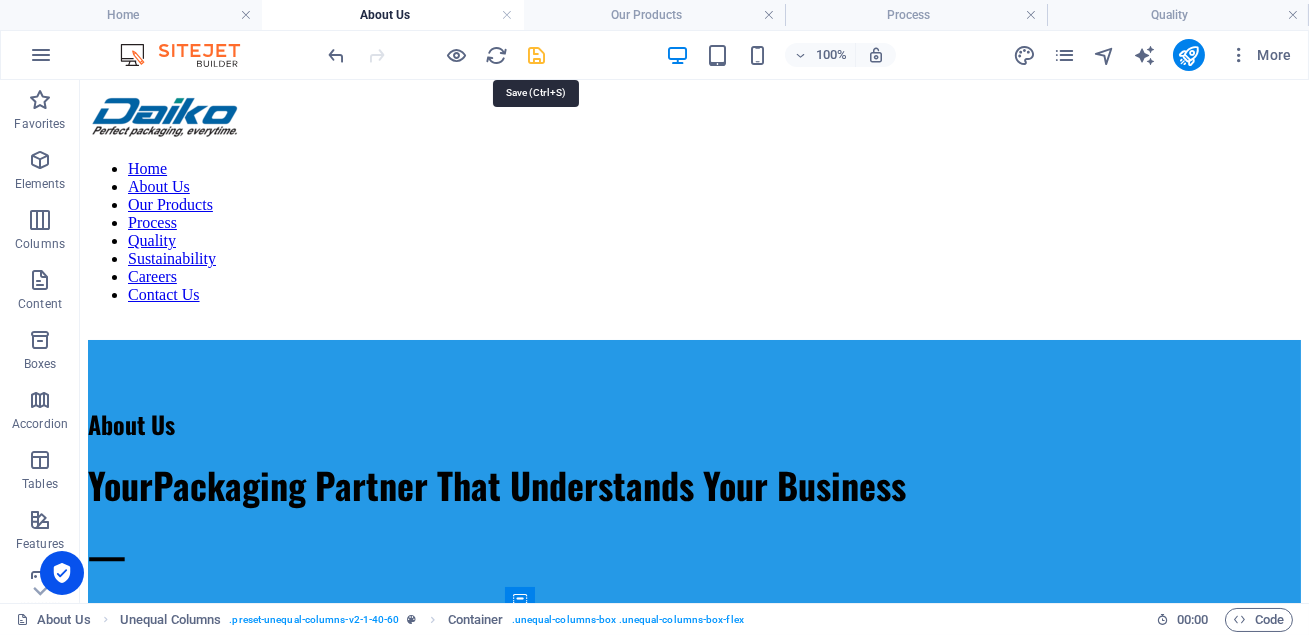 click at bounding box center [537, 55] 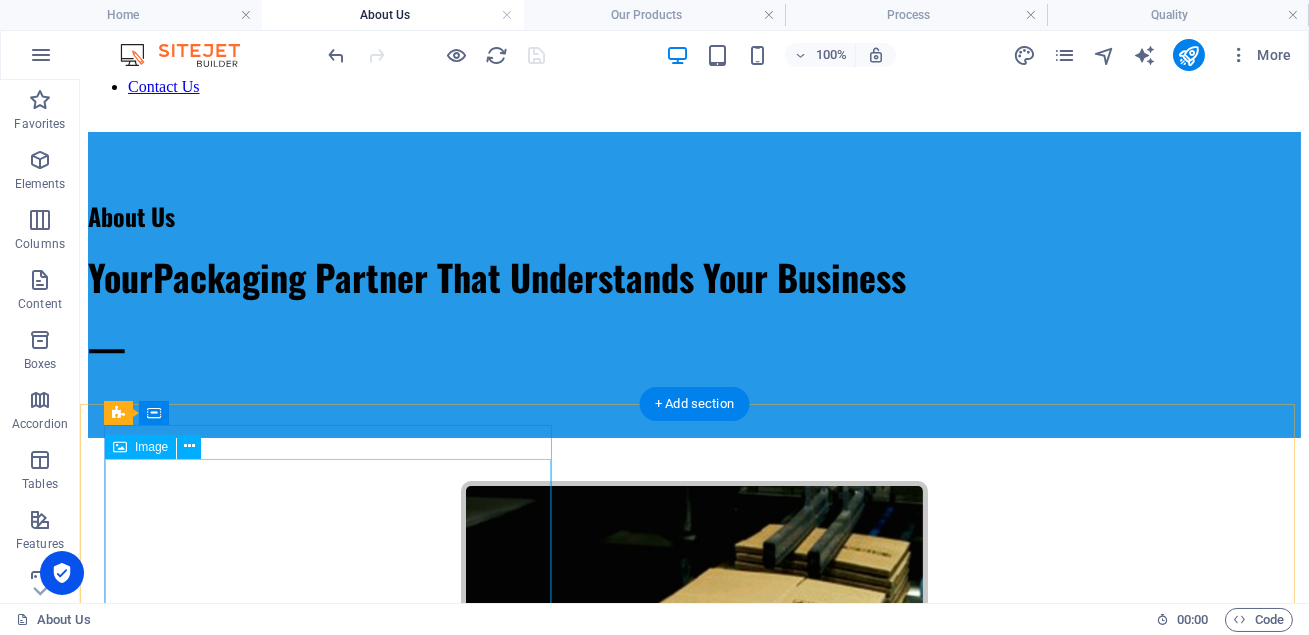 scroll, scrollTop: 209, scrollLeft: 0, axis: vertical 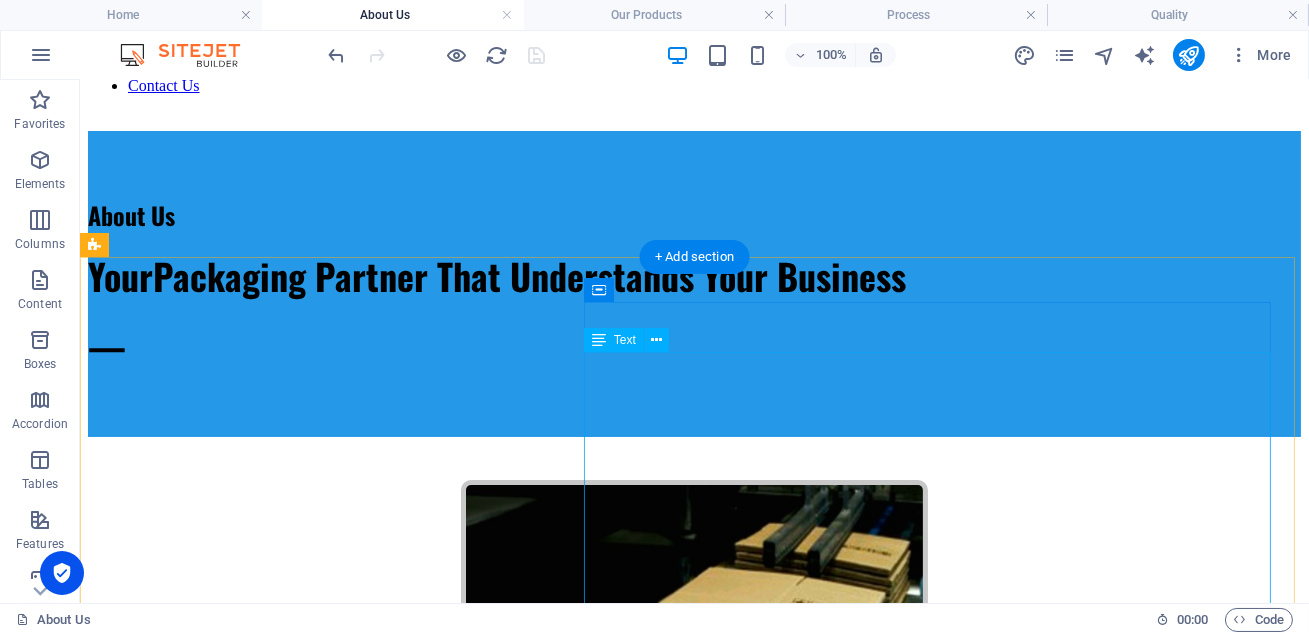 click on "Since [DATE], Daiko Pack has been an established presence in the corrugated carton industry. Over time, the company has earned a solid reputation in the local market and expanded its reach to serve a broad range of sectors, including industrial, shipping, and consumer packaging. Our customer base spans from small, privately owned businesses to large multinational corporations. Our approach is centered on supporting the growth of our clients by providing packaging solutions that reflect the quality and care they put into their own products. This philosophy has guided the growth of our capabilities and enabled us to handle projects of all sizes with consistency and precision. With a focus on quality, performance, and long-term partnerships, we aim to deliver packaging that protects, performs, and promotes." at bounding box center [694, 1082] 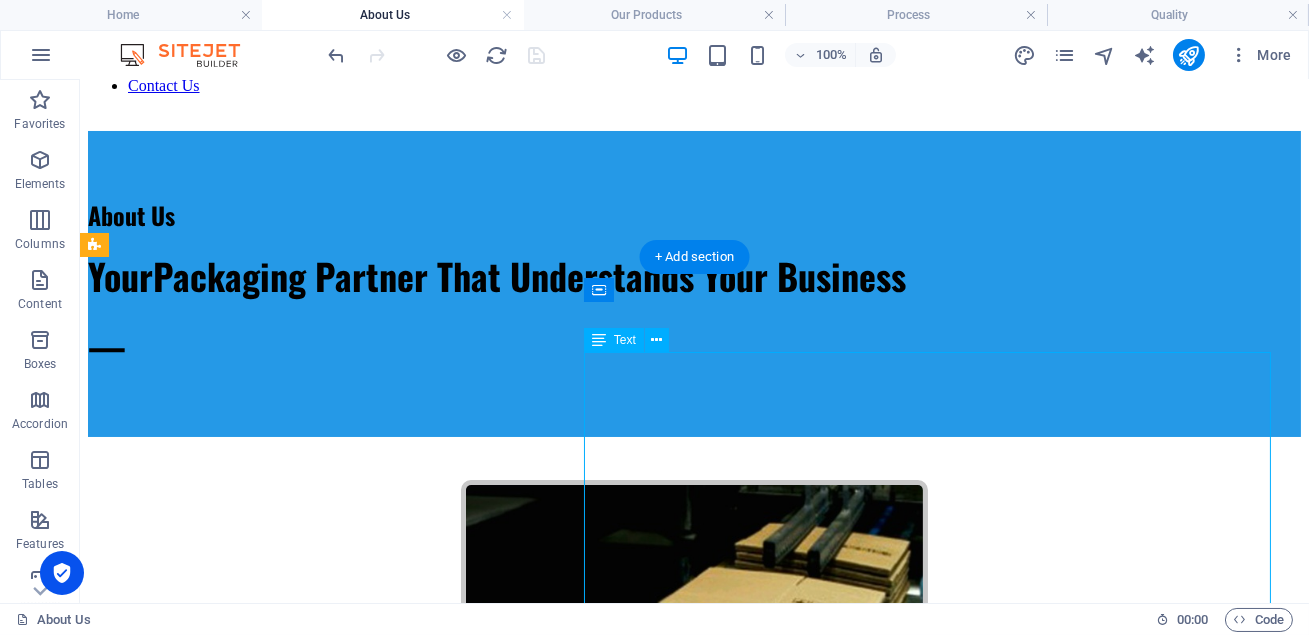 click on "Since [DATE], Daiko Pack has been an established presence in the corrugated carton industry. Over time, the company has earned a solid reputation in the local market and expanded its reach to serve a broad range of sectors, including industrial, shipping, and consumer packaging. Our customer base spans from small, privately owned businesses to large multinational corporations. Our approach is centered on supporting the growth of our clients by providing packaging solutions that reflect the quality and care they put into their own products. This philosophy has guided the growth of our capabilities and enabled us to handle projects of all sizes with consistency and precision. With a focus on quality, performance, and long-term partnerships, we aim to deliver packaging that protects, performs, and promotes." at bounding box center [694, 1082] 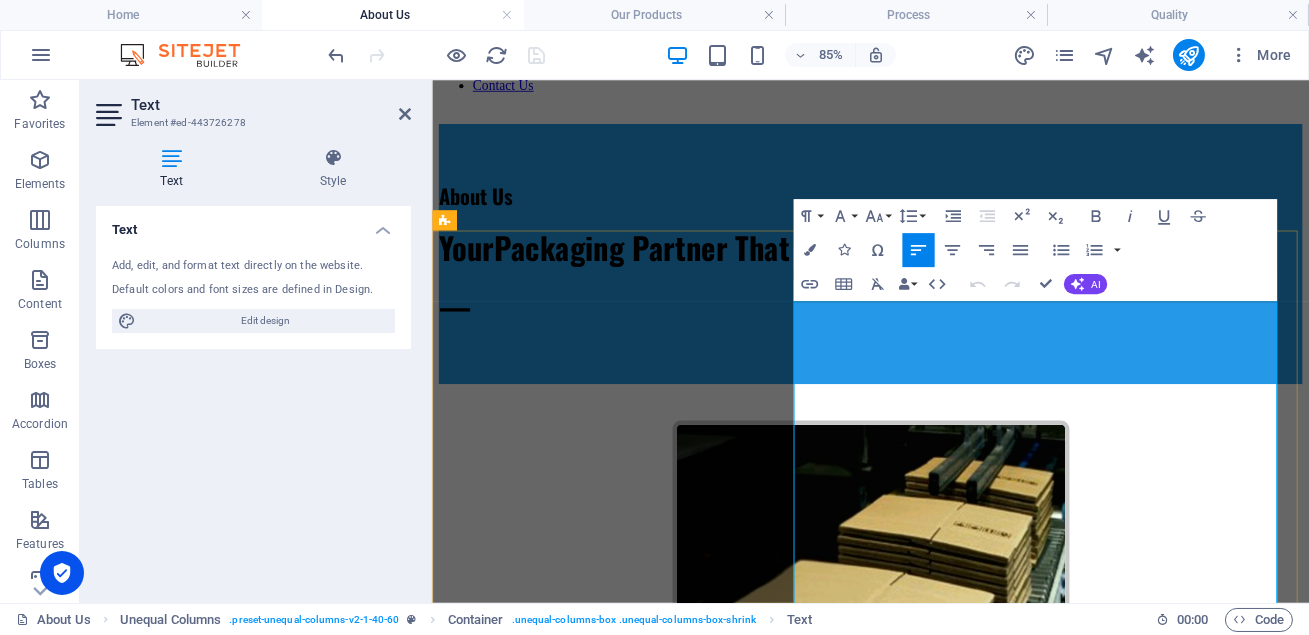 click on "Since [DATE], Daiko Pack has been an established presence in the corrugated carton industry. Over time, the company has earned a solid reputation in the local market and expanded its reach to serve a broad range of sectors, including industrial, shipping, and consumer packaging. Our customer base spans from small, privately owned businesses to large multinational corporations." at bounding box center (934, 1025) 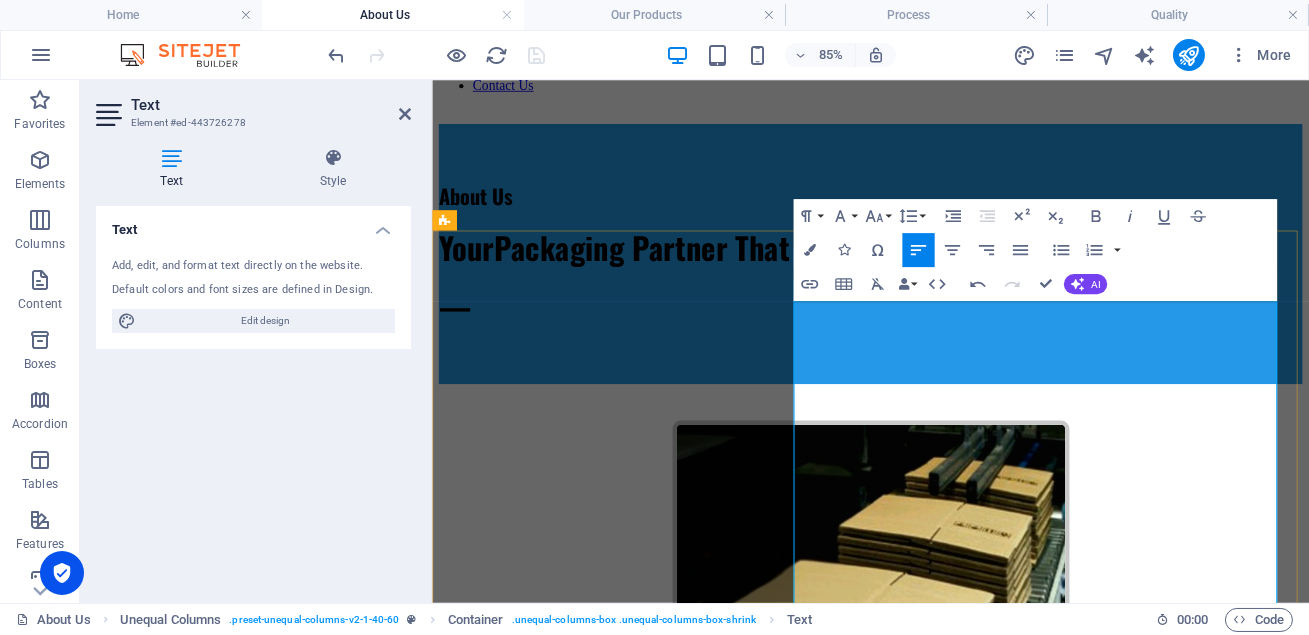type 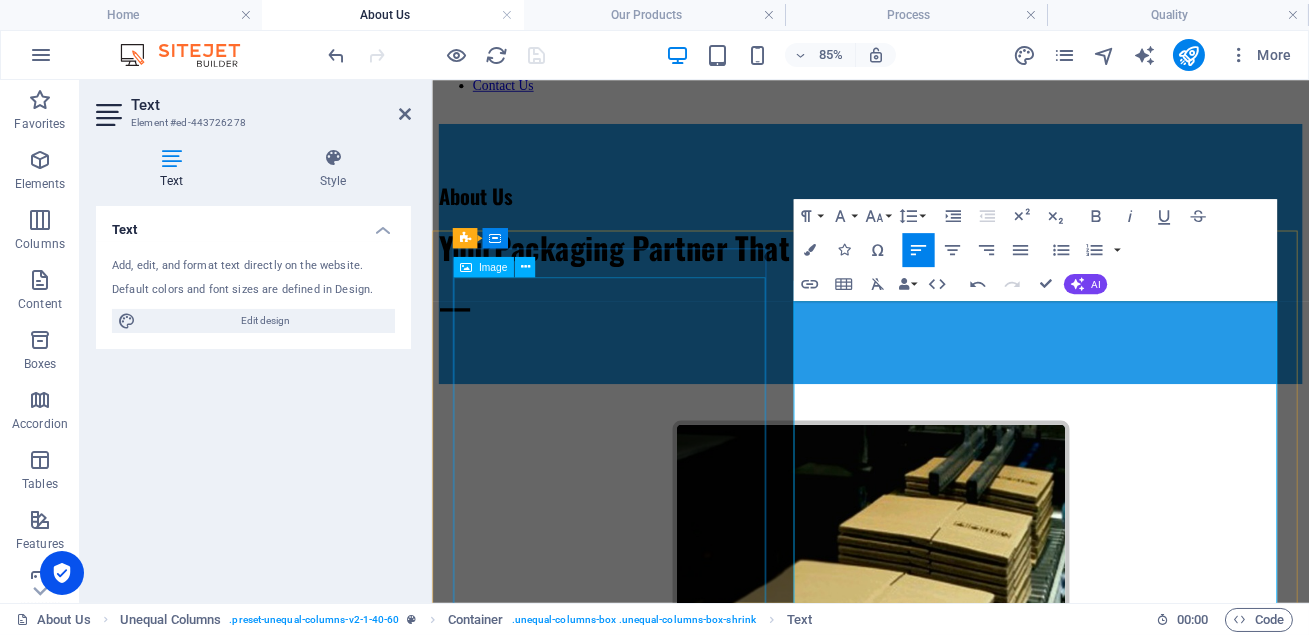 click on "Since [DATE], Daiko Pack has been an established presence in the corrugated carton industry. Over time, the company has earned a solid reputation in the local market and expanded its reach to serve a broad range of sectors, including industrial, shipping, and consumer packaging. Our customer base spans from small, privately owned businesses to large multinational corporations. Our approach is centred on supporting the growth of our clients by providing packaging solutions that reflect the quality and care they put into their own products. This philosophy has guided the growth of our capabilities and enabled us to handle projects of all sizes with consistency and precision. With a focus on quality, performance, and long-term partnerships, we aim to deliver packaging that protects, performs, and promotes." at bounding box center [947, 954] 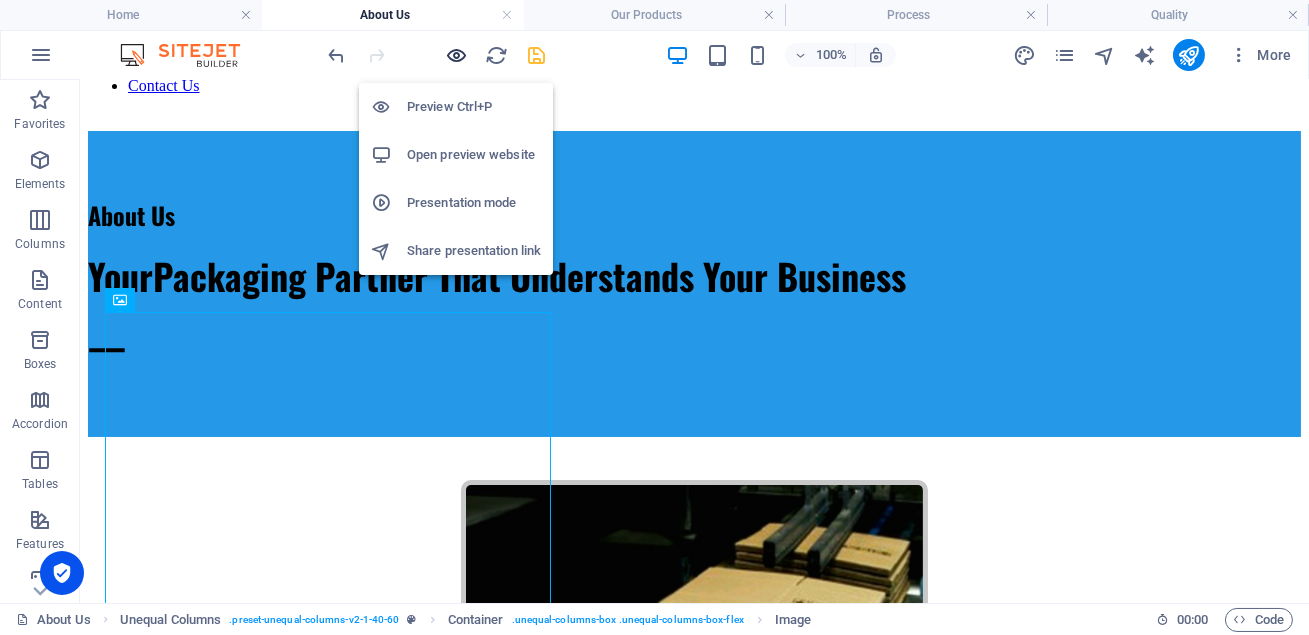click at bounding box center [457, 55] 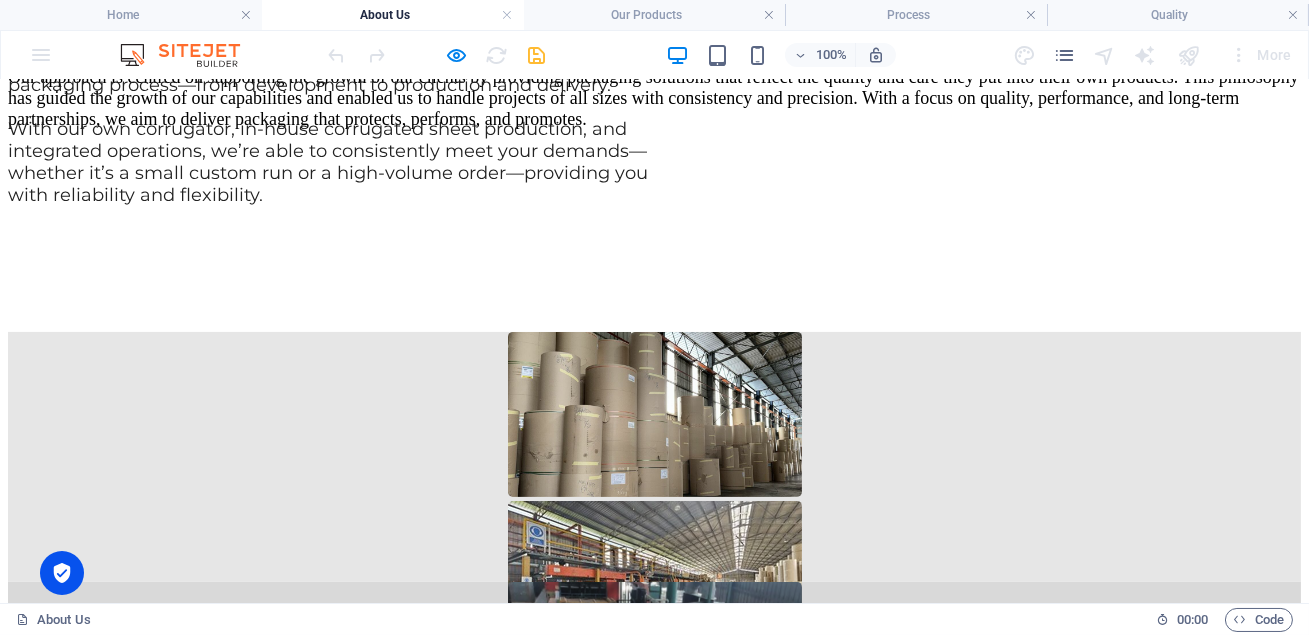 scroll, scrollTop: 1246, scrollLeft: 0, axis: vertical 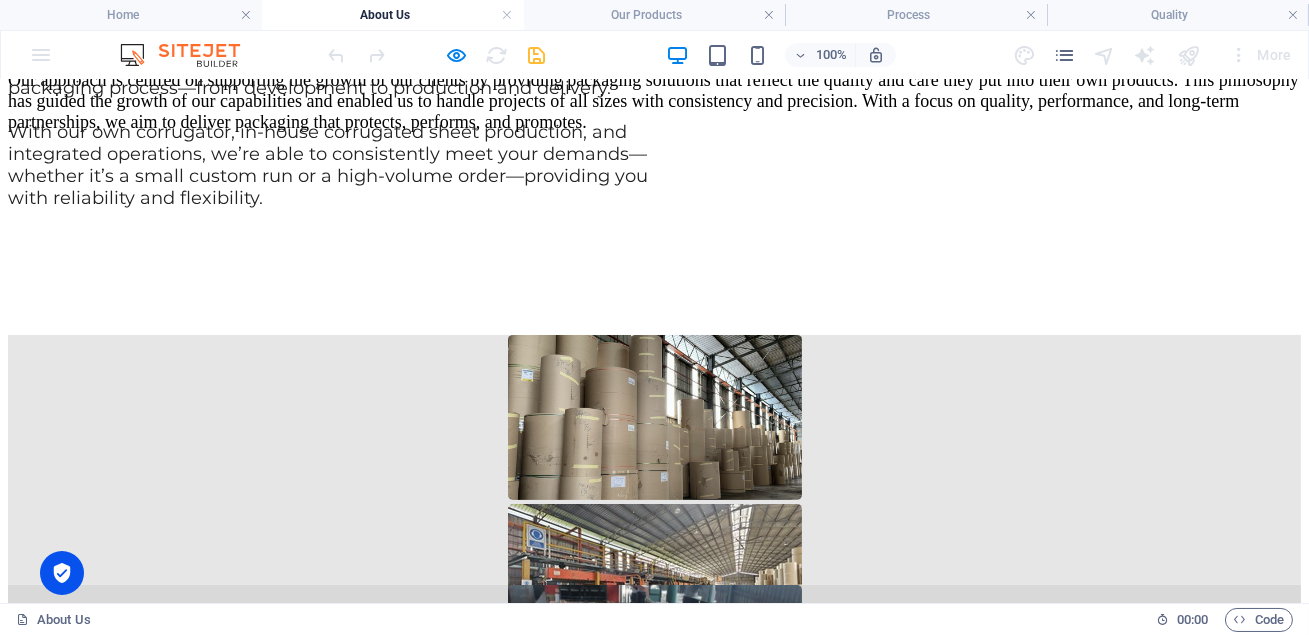 click on "Home" at bounding box center (67, -1078) 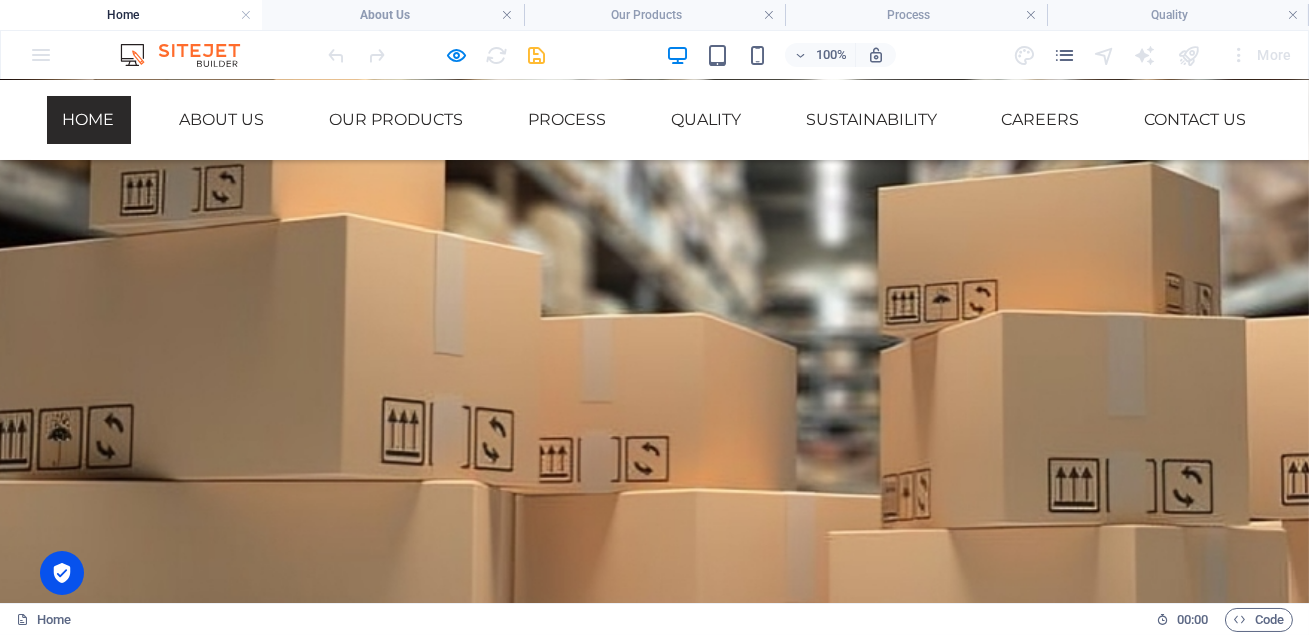 scroll, scrollTop: 0, scrollLeft: 0, axis: both 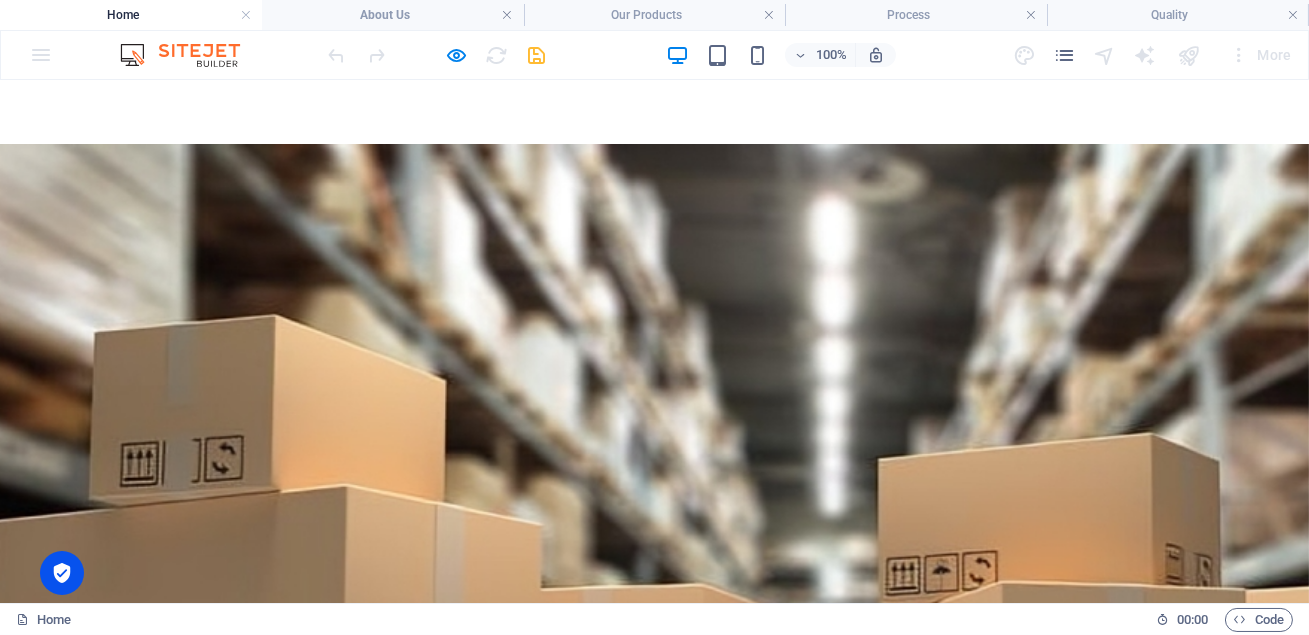 click on "About Us" at bounding box center (221, 1120) 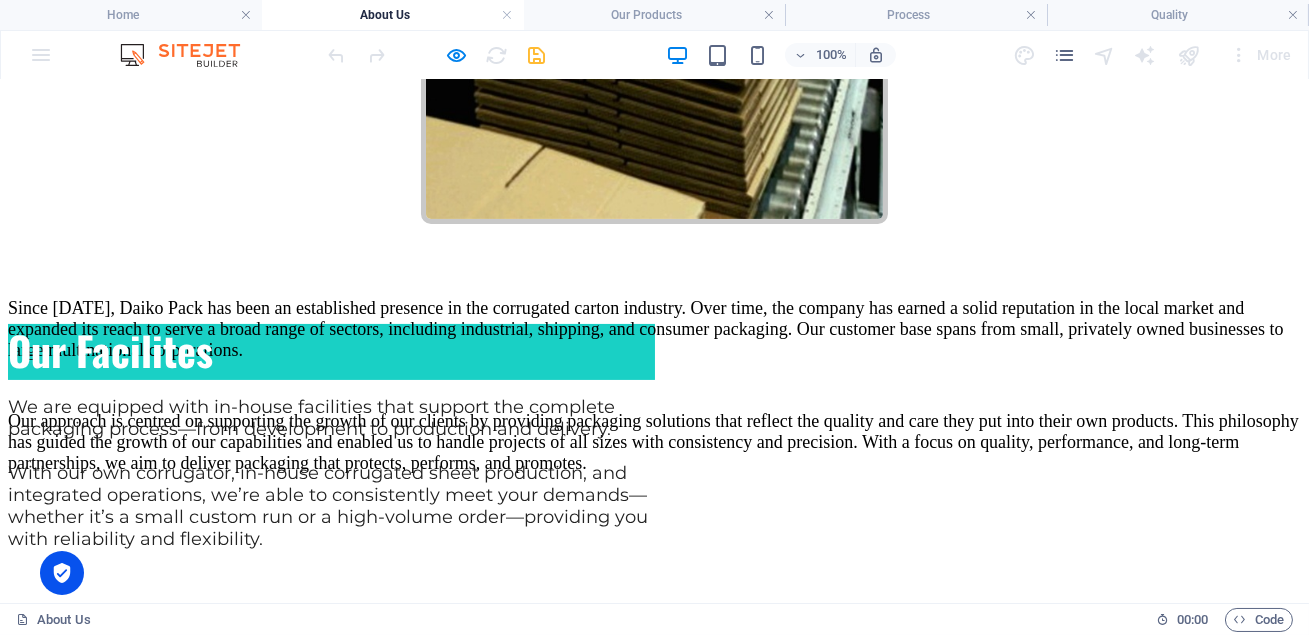 scroll, scrollTop: 0, scrollLeft: 0, axis: both 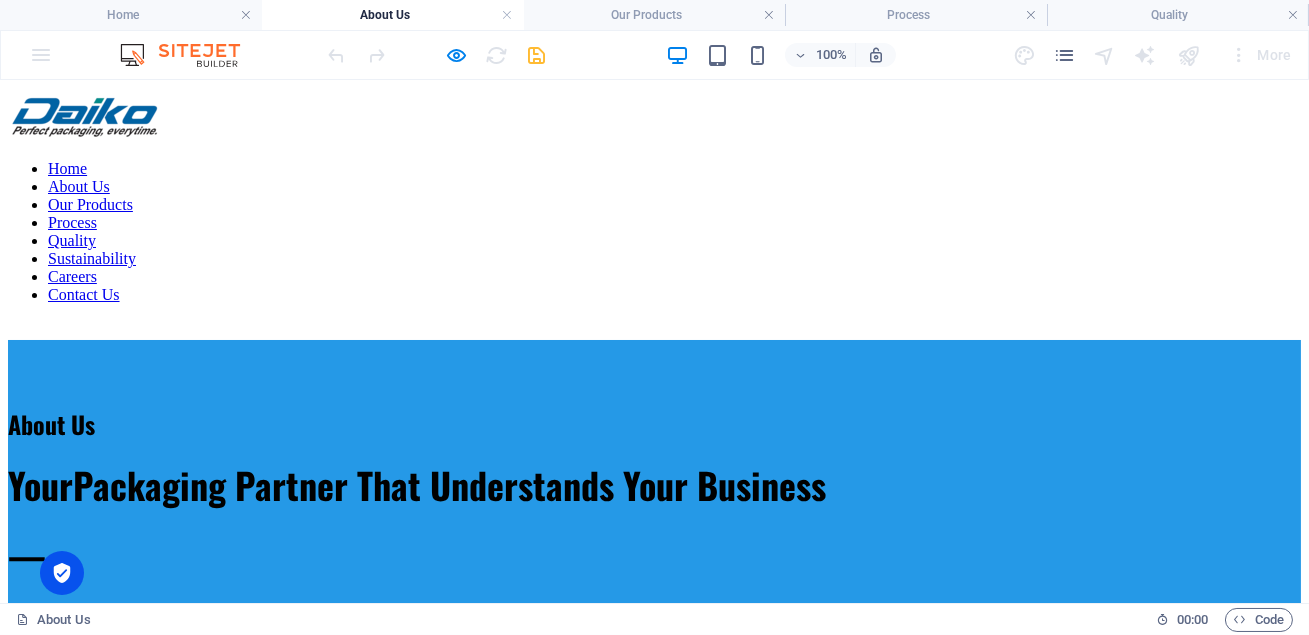 click on "Contact Us" at bounding box center (84, 294) 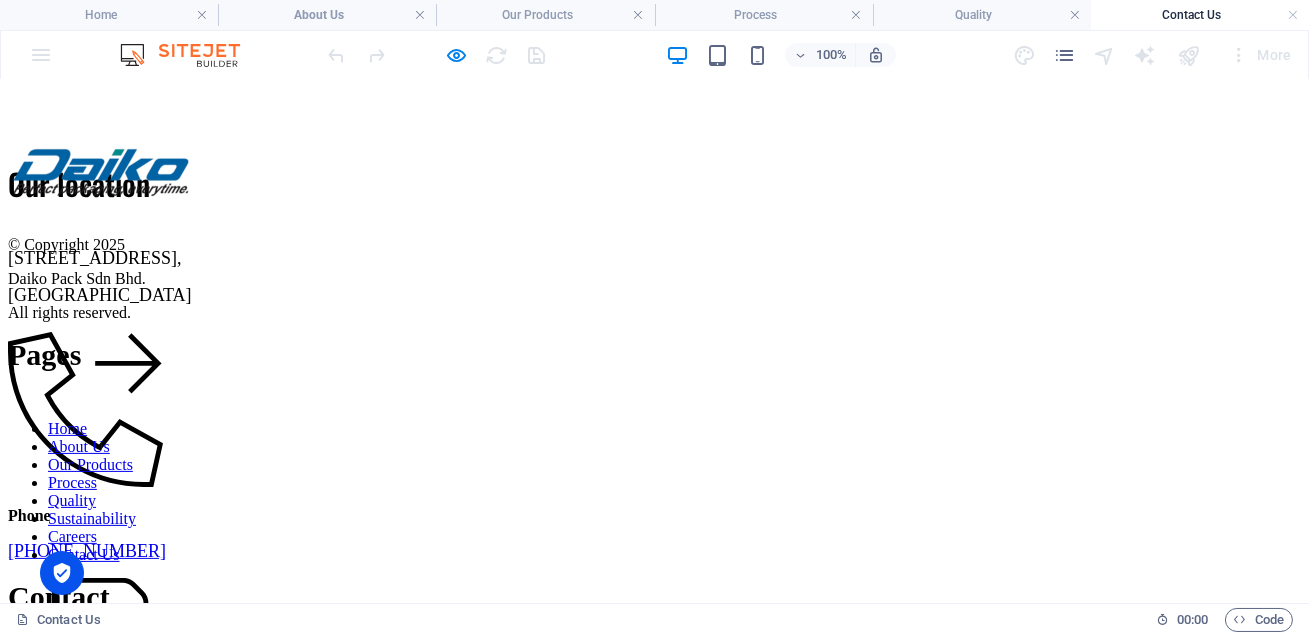 scroll, scrollTop: 0, scrollLeft: 0, axis: both 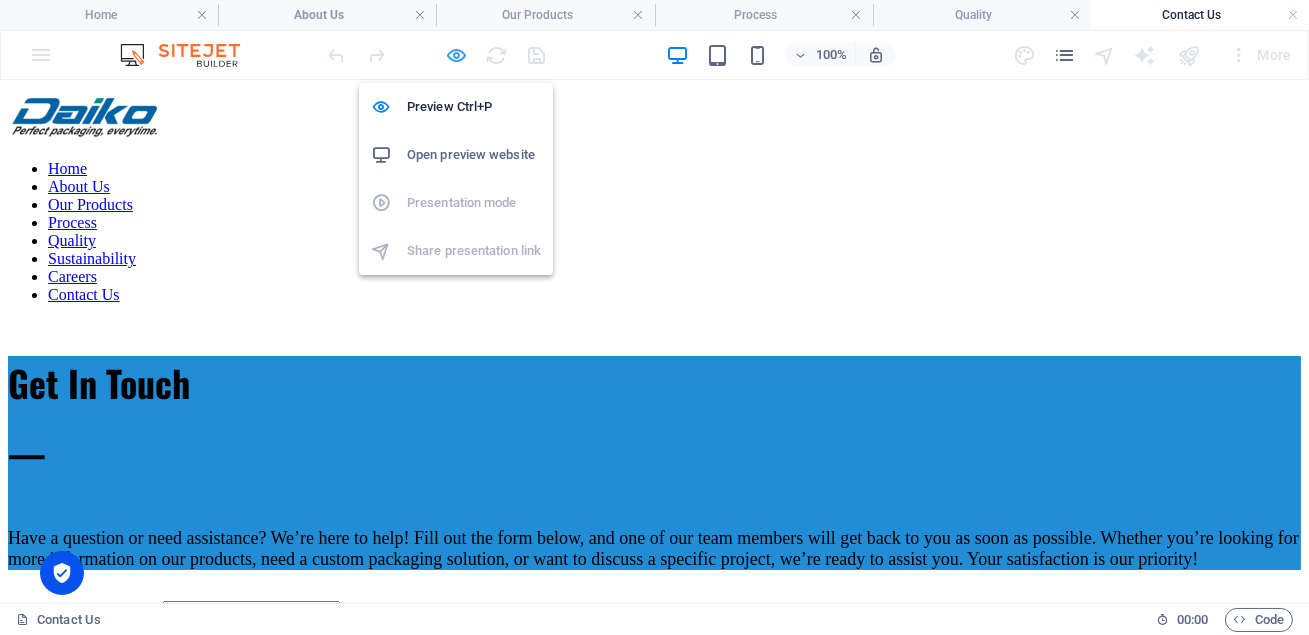 click at bounding box center [457, 55] 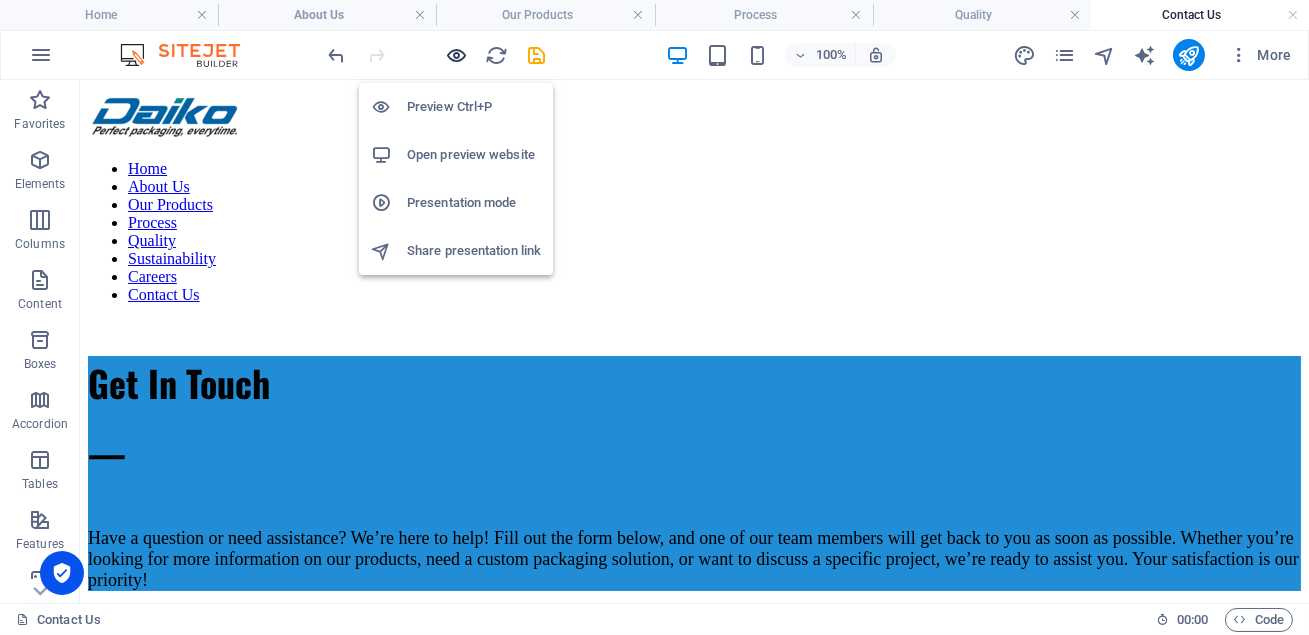 click at bounding box center [457, 55] 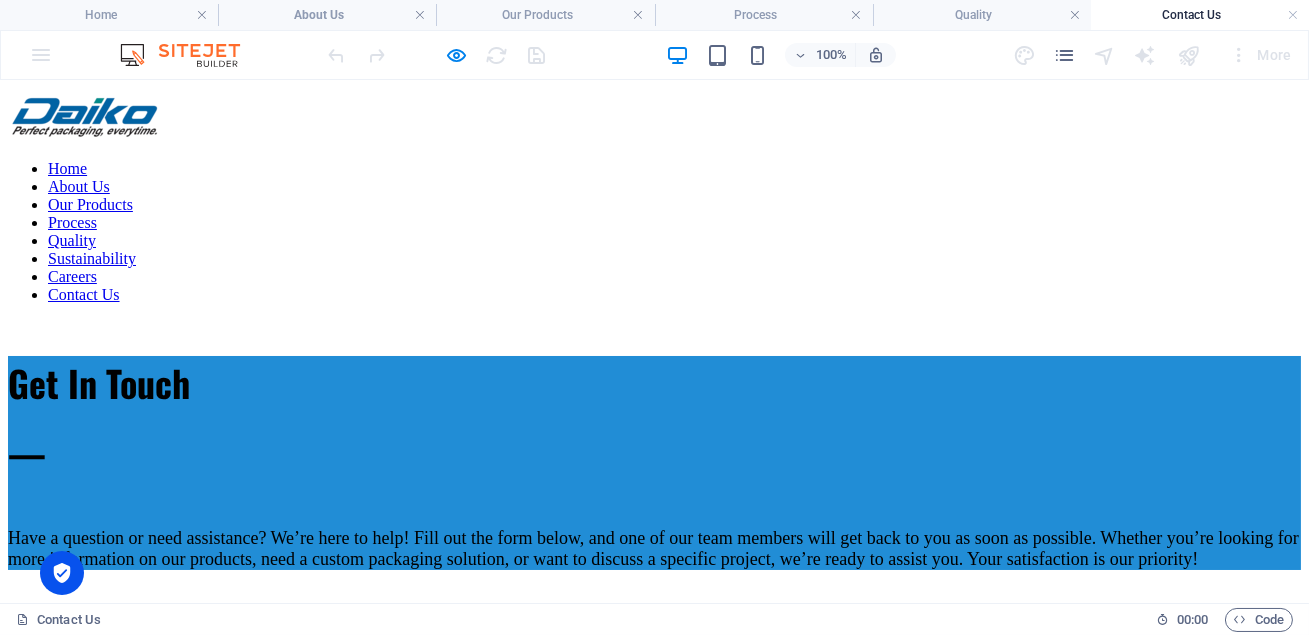 click on "Careers" at bounding box center [72, 276] 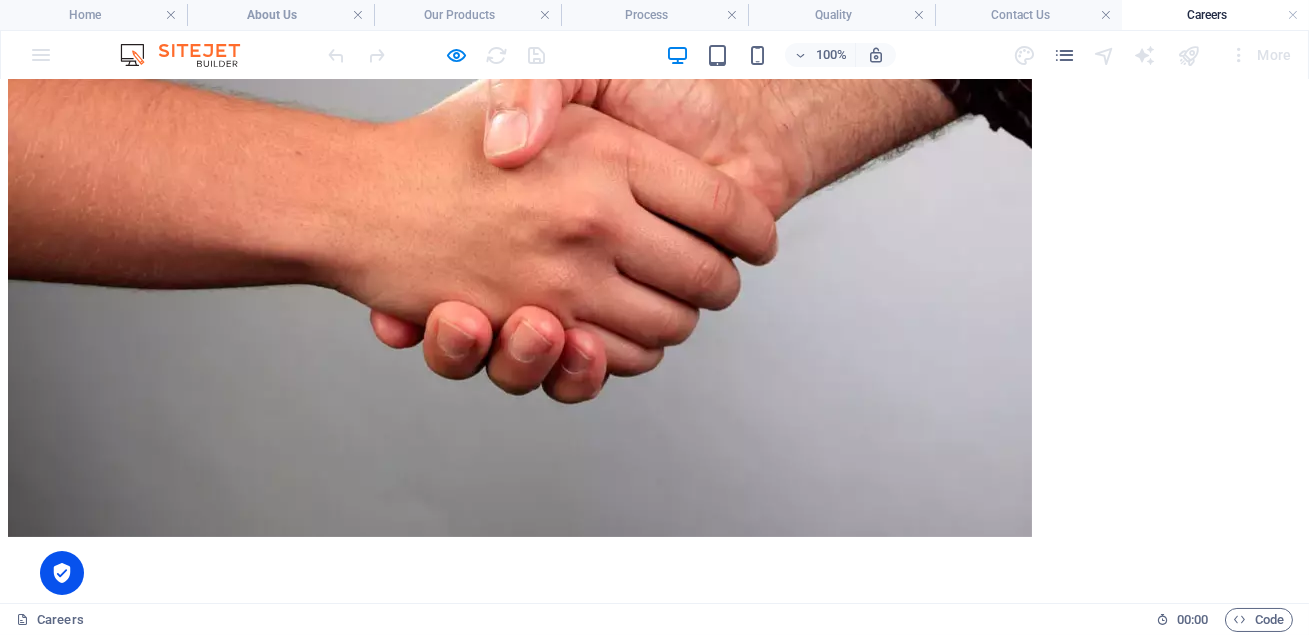scroll, scrollTop: 0, scrollLeft: 0, axis: both 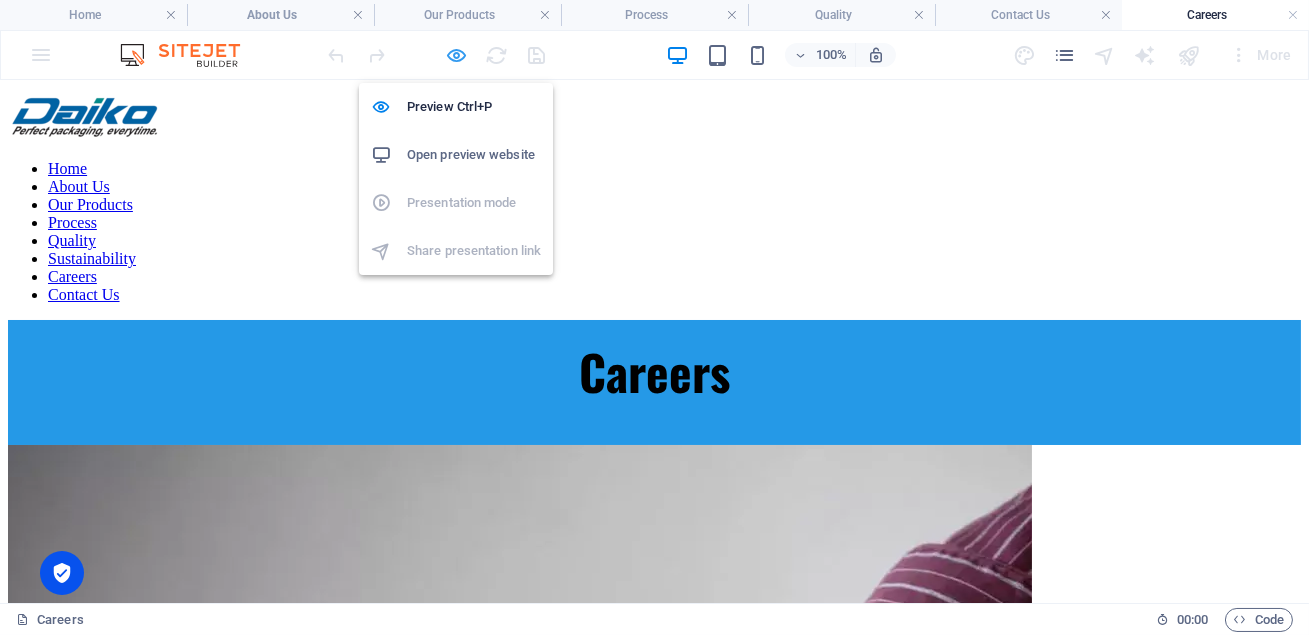 click at bounding box center (457, 55) 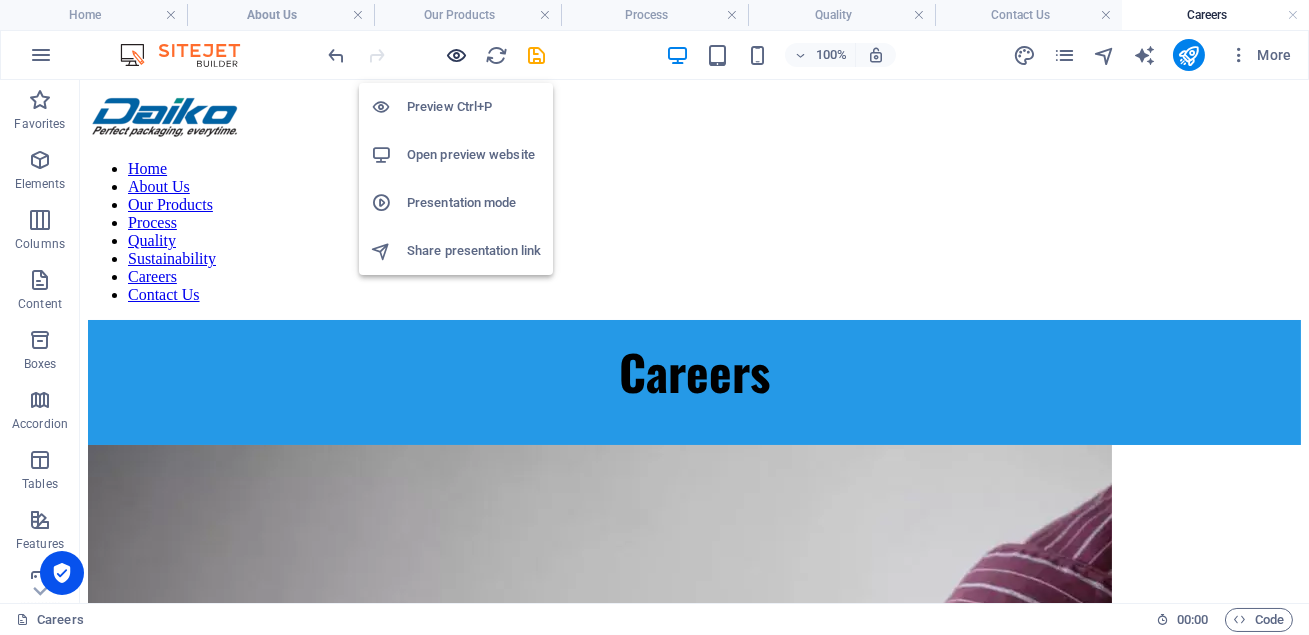 click at bounding box center (457, 55) 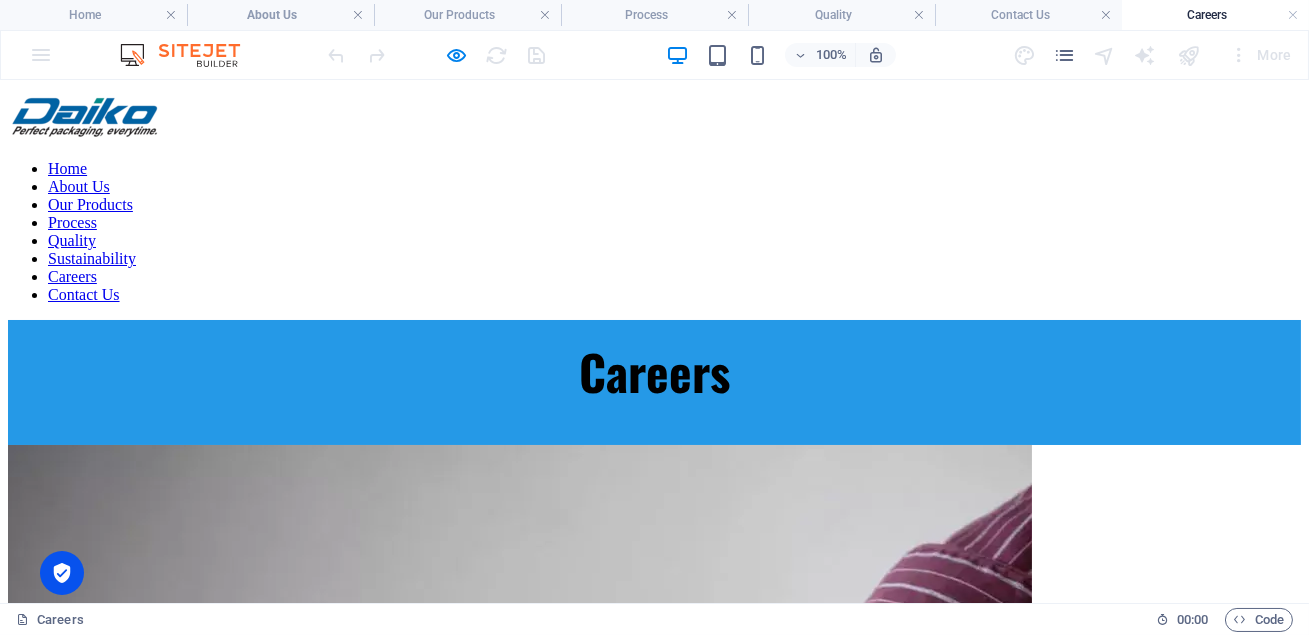 click on "Sustainability" at bounding box center [92, 258] 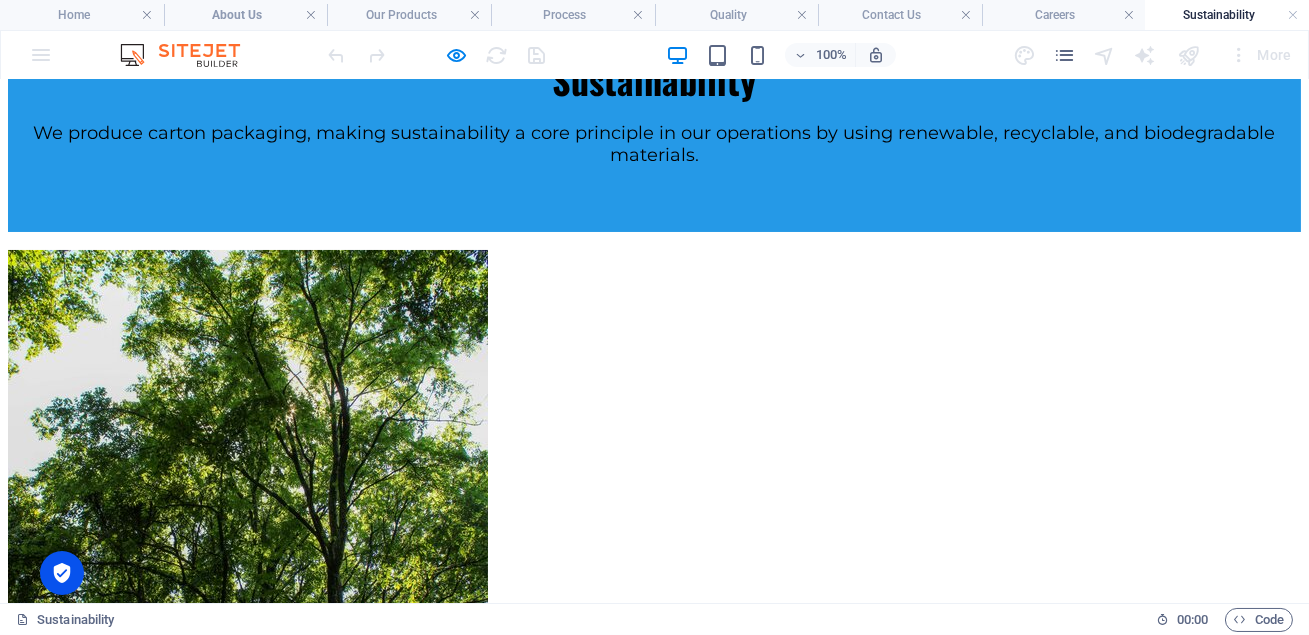 scroll, scrollTop: 0, scrollLeft: 0, axis: both 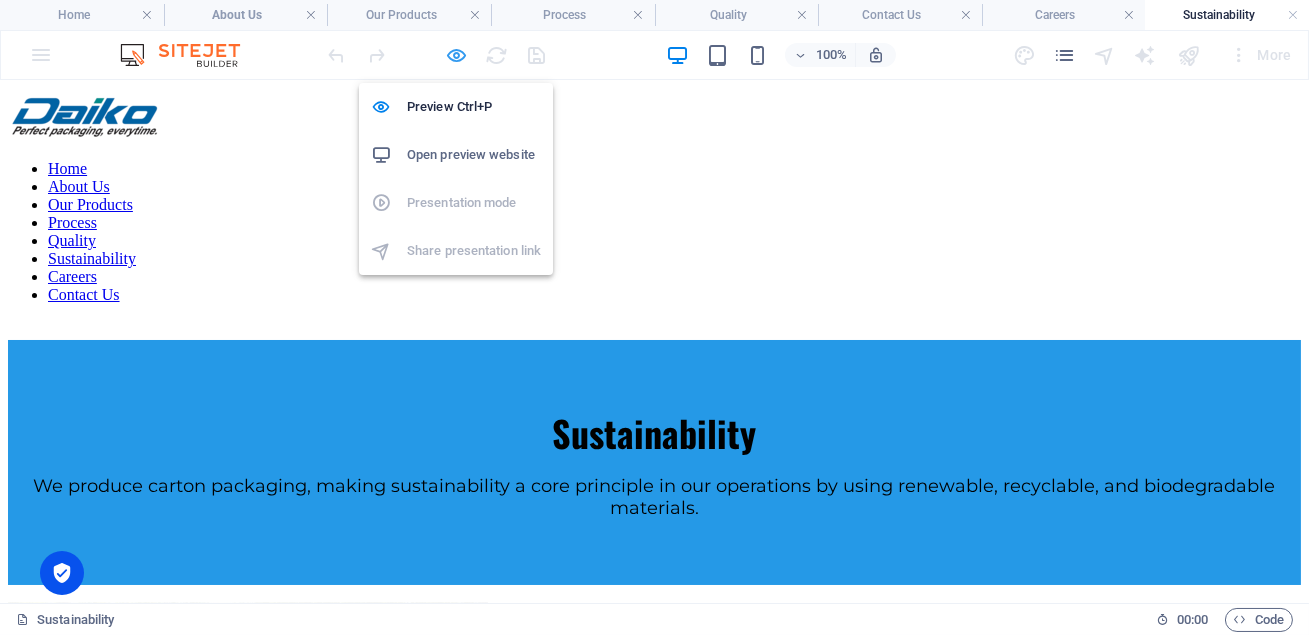 click at bounding box center [457, 55] 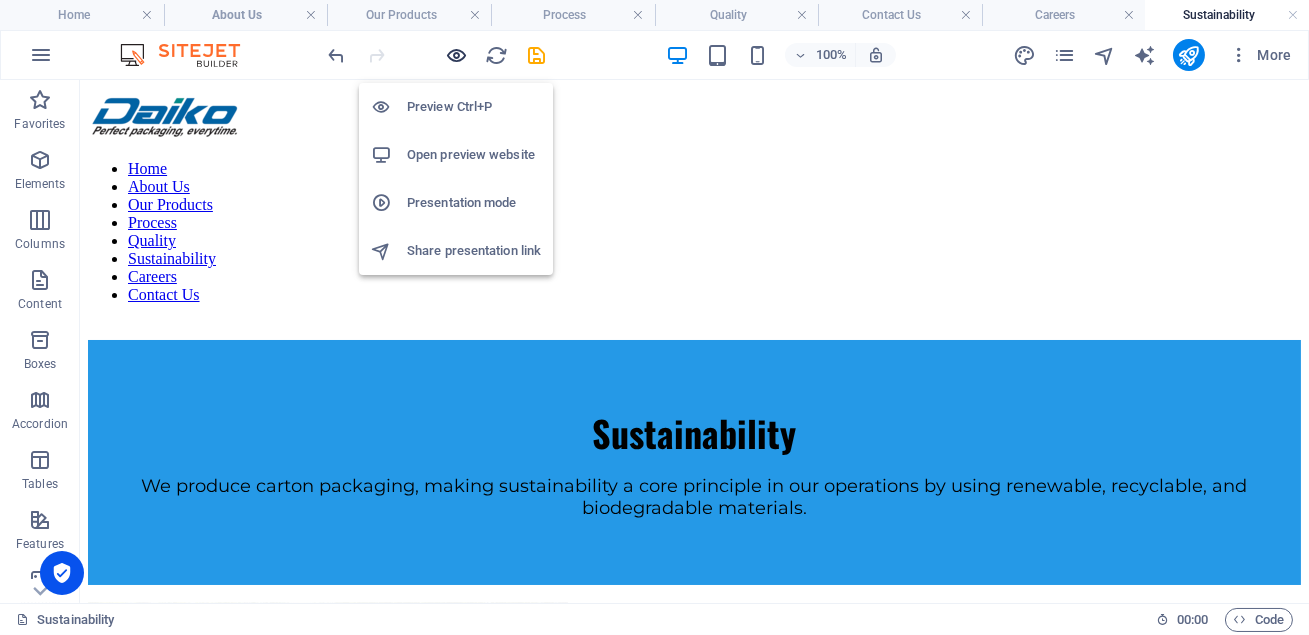 click at bounding box center (457, 55) 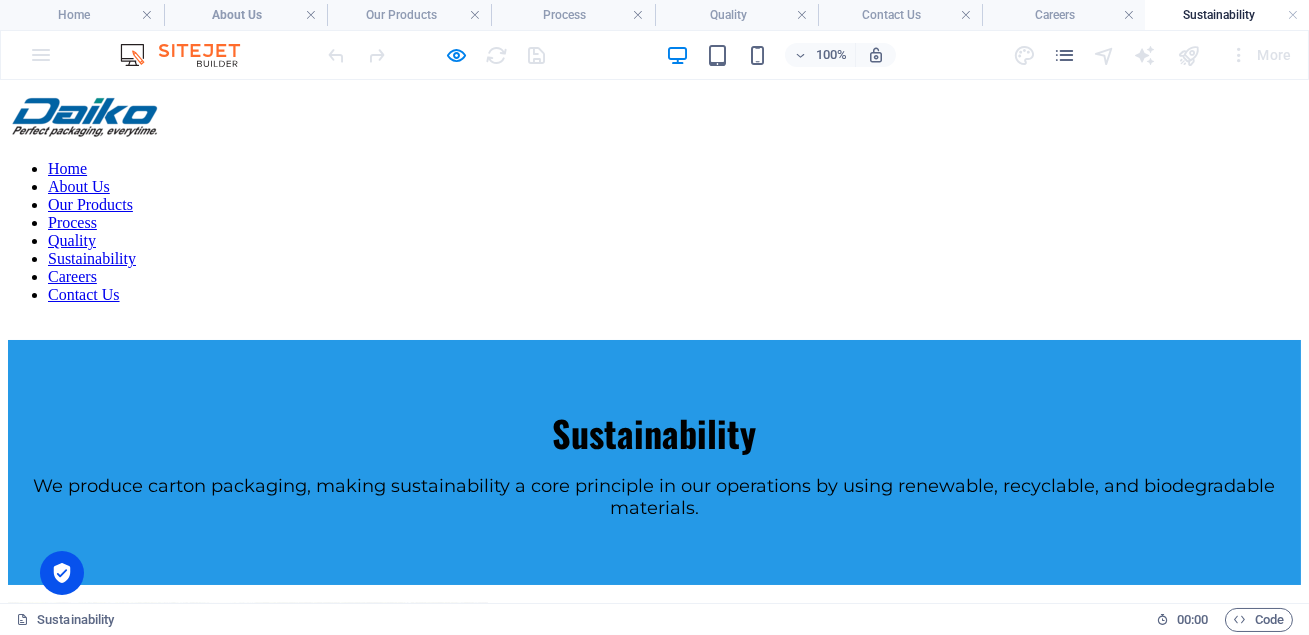 click on "Quality" at bounding box center [72, 240] 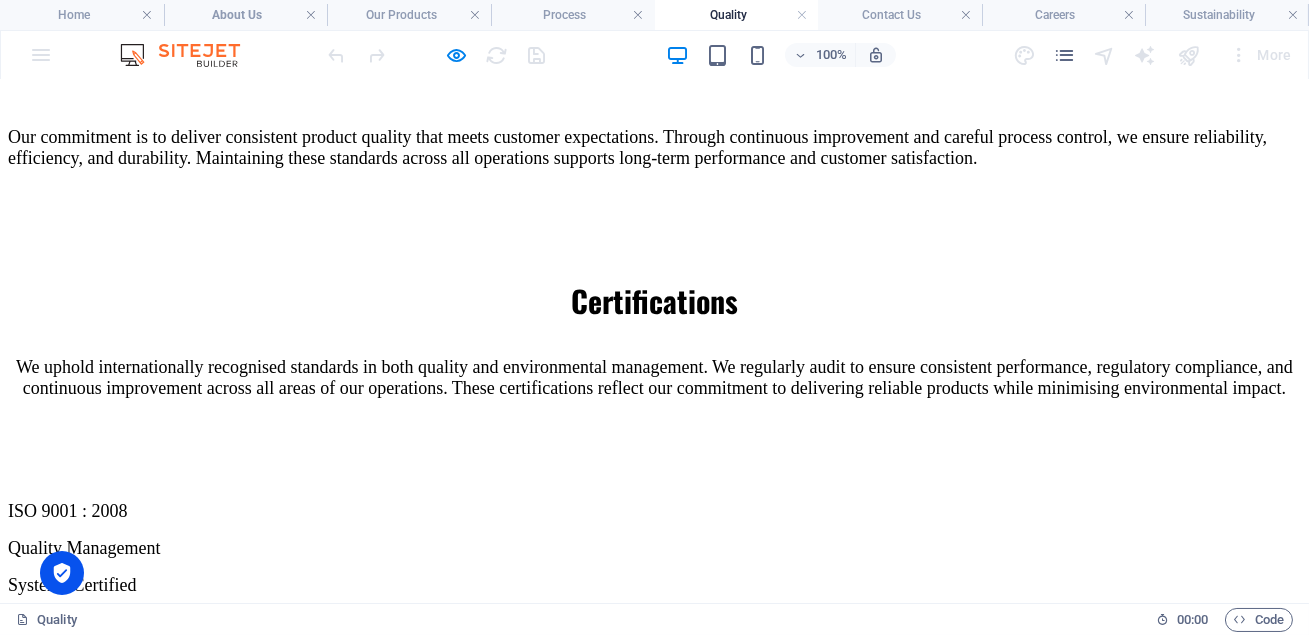 scroll, scrollTop: 650, scrollLeft: 0, axis: vertical 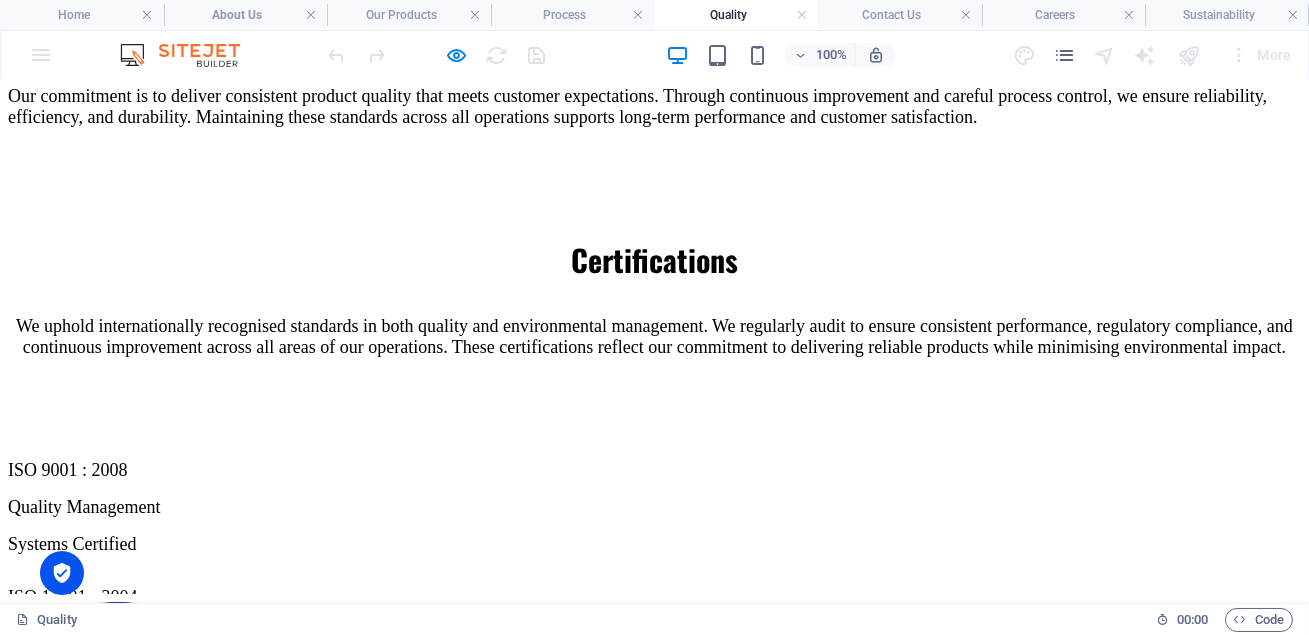 drag, startPoint x: 568, startPoint y: 273, endPoint x: 923, endPoint y: 293, distance: 355.56293 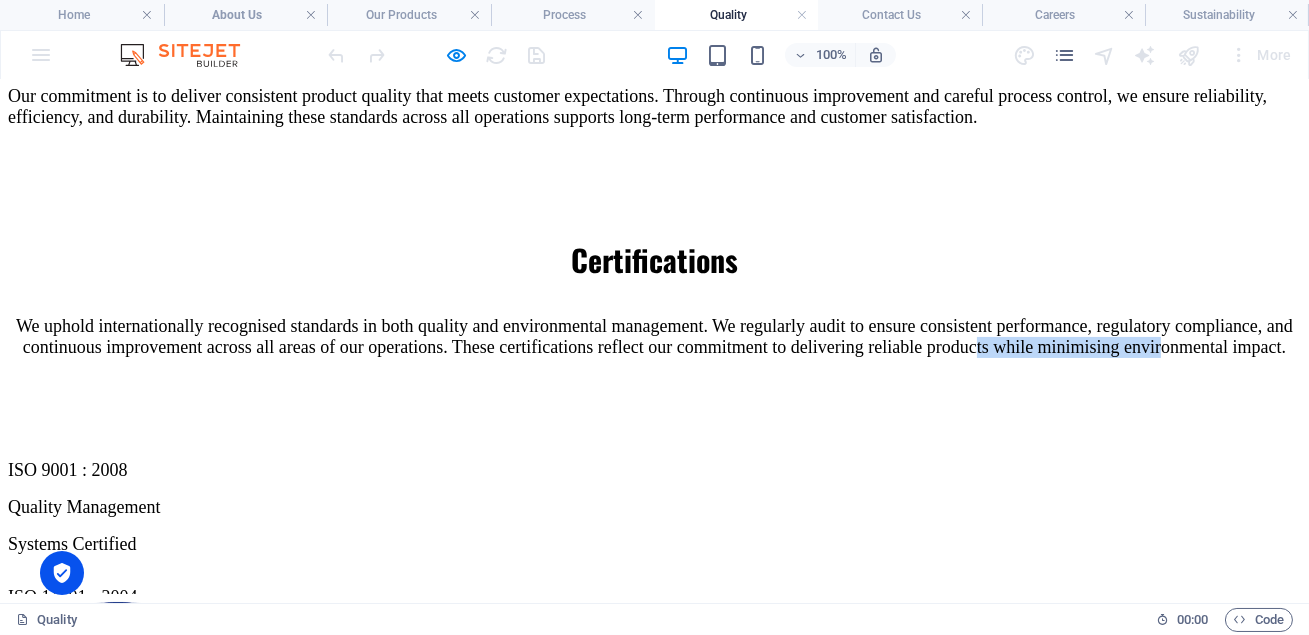 drag, startPoint x: 921, startPoint y: 292, endPoint x: 664, endPoint y: 272, distance: 257.77704 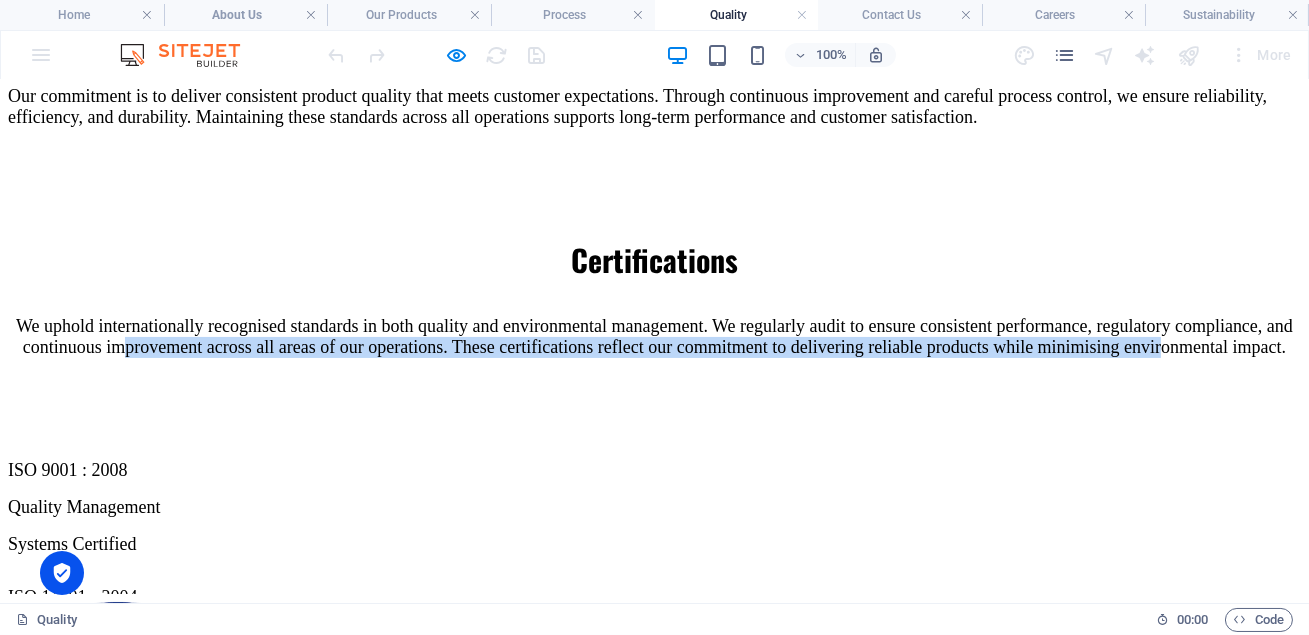 click on "We uphold internationally recognised standards in both quality and environmental management. We regularly audit to ensure consistent performance, regulatory compliance, and continuous improvement across all areas of our operations. These certifications reflect our commitment to delivering reliable products while minimising environmental impact." at bounding box center (654, 336) 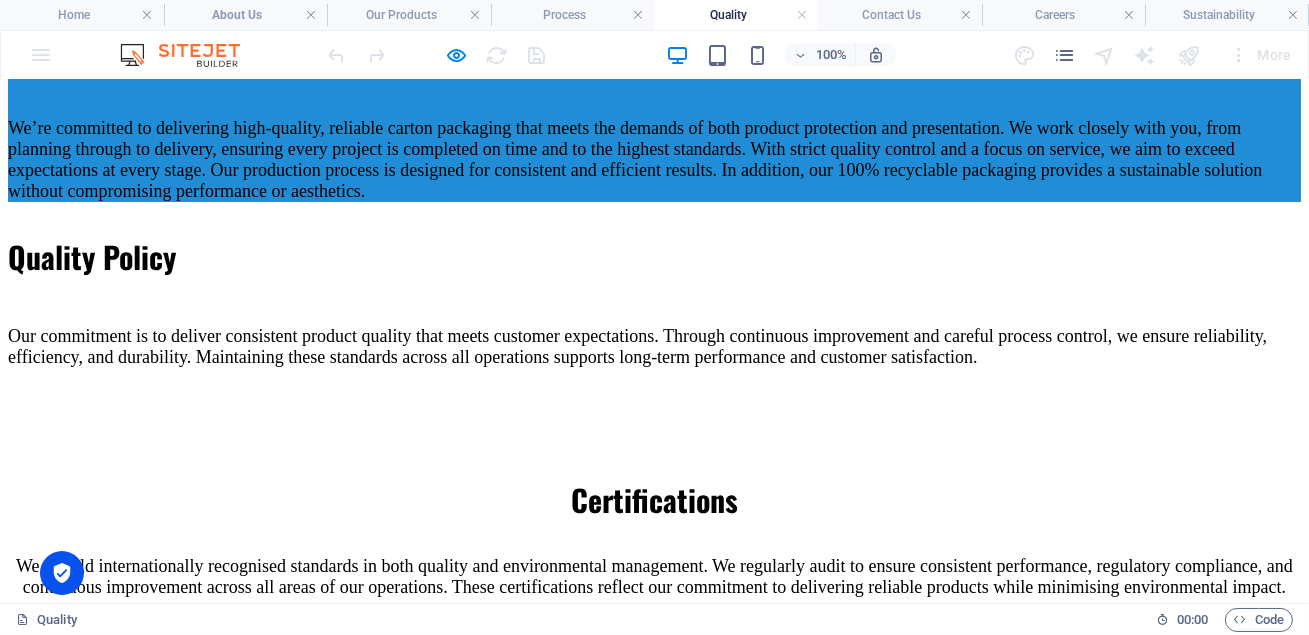 scroll, scrollTop: 407, scrollLeft: 0, axis: vertical 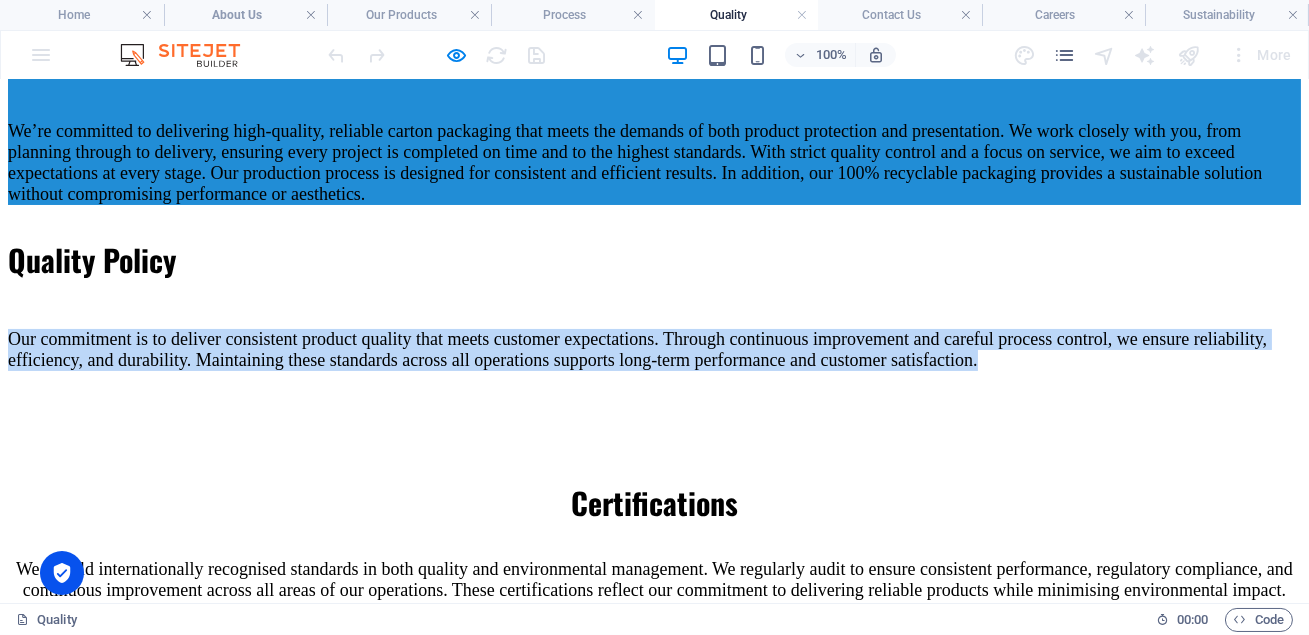 drag, startPoint x: 534, startPoint y: 390, endPoint x: 52, endPoint y: 268, distance: 497.20016 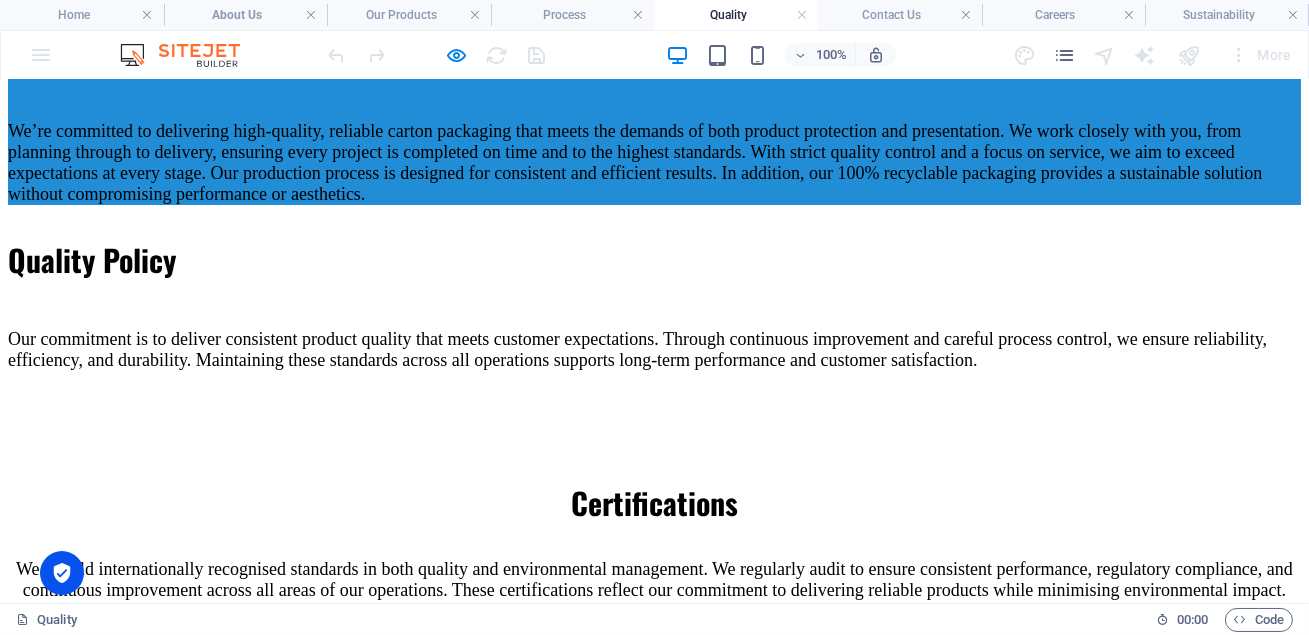 click on "We uphold internationally recognised standards in both quality and environmental management. We regularly audit to ensure consistent performance, regulatory compliance, and continuous improvement across all areas of our operations. These certifications reflect our commitment to delivering reliable products while minimising environmental impact." at bounding box center [654, 579] 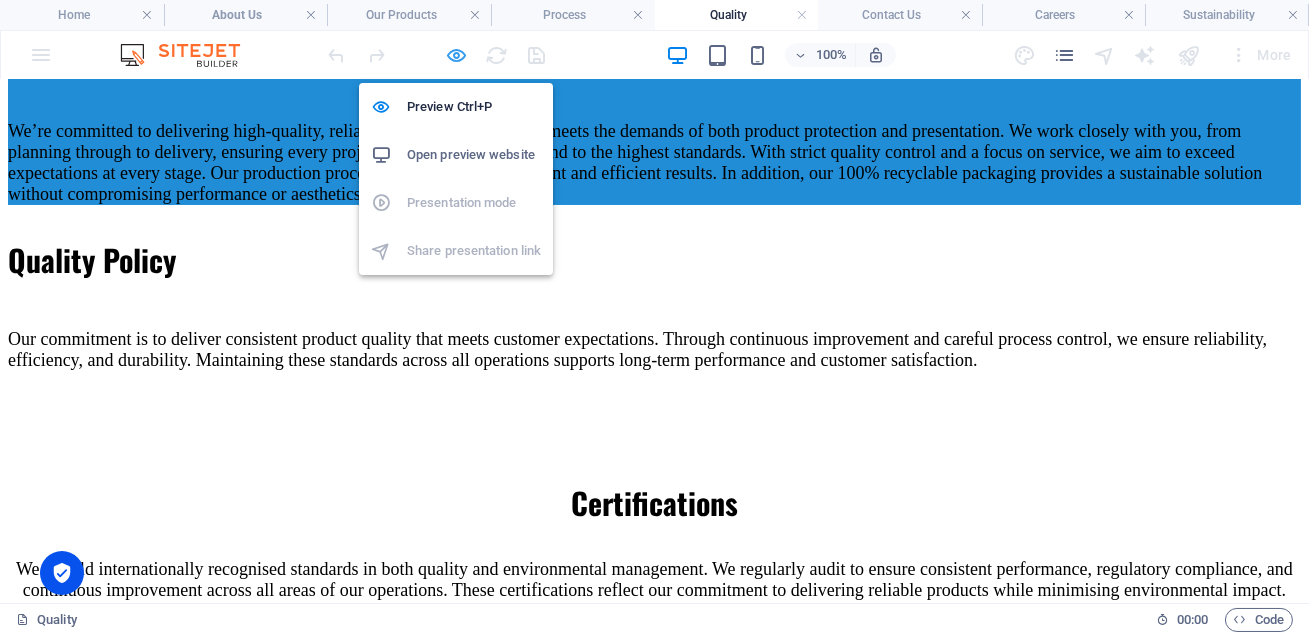click at bounding box center (457, 55) 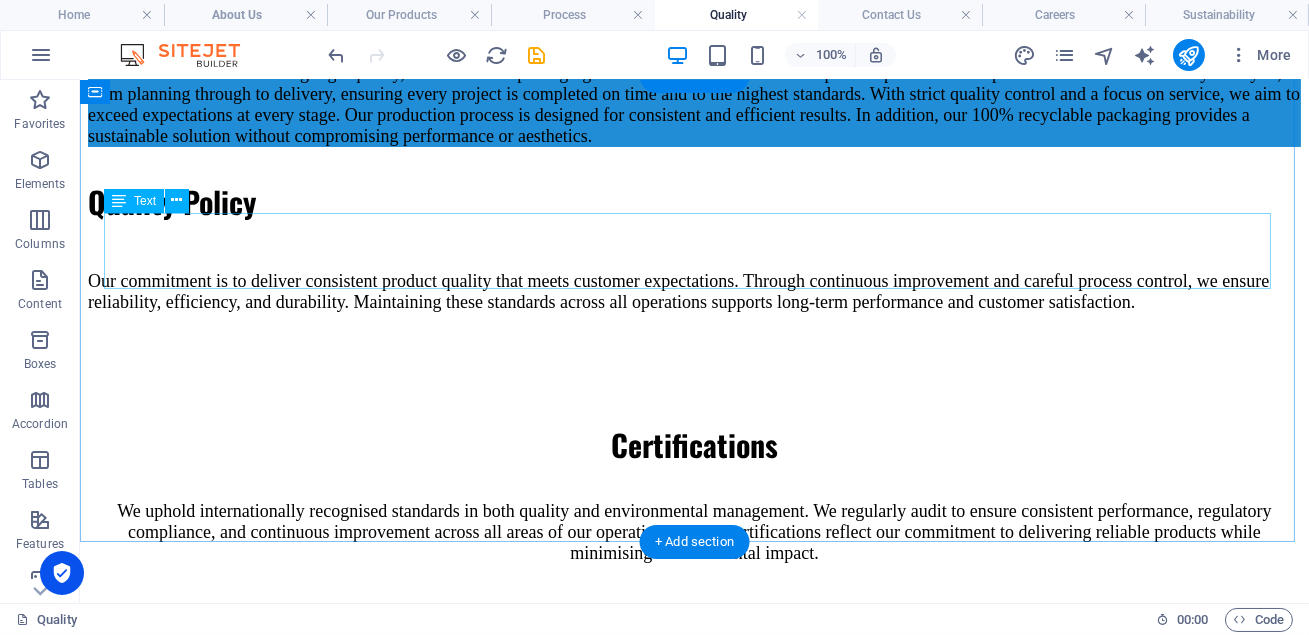 scroll, scrollTop: 418, scrollLeft: 0, axis: vertical 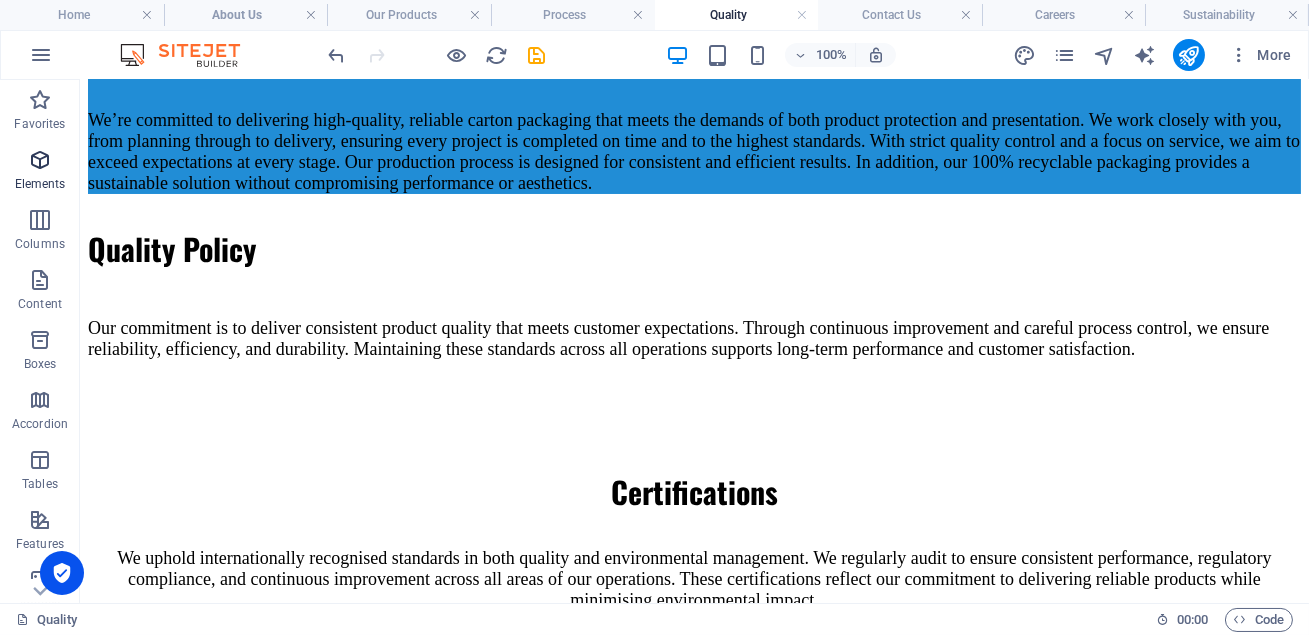 click on "Elements" at bounding box center (40, 184) 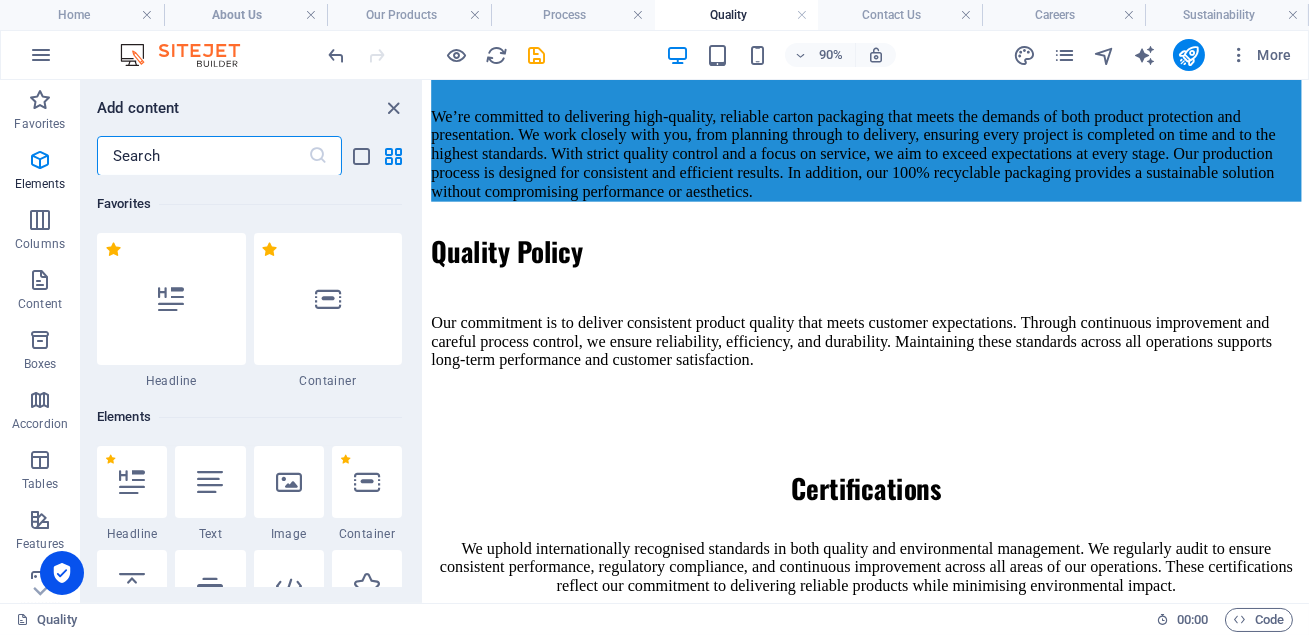 scroll, scrollTop: 414, scrollLeft: 0, axis: vertical 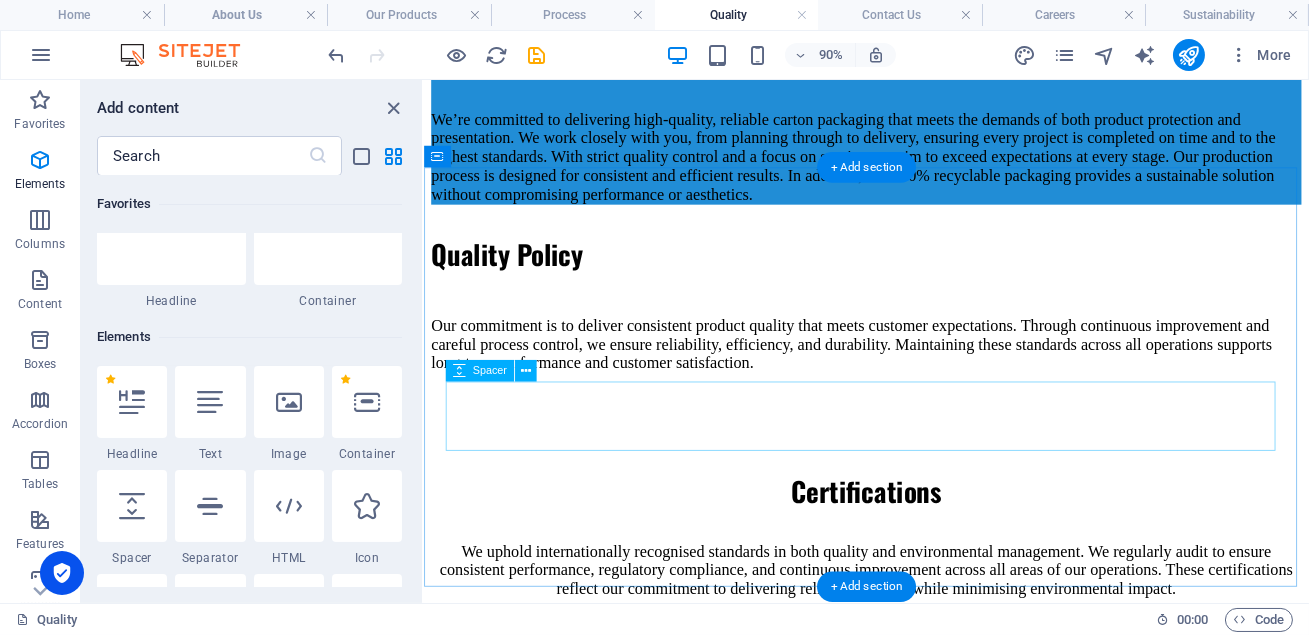 drag, startPoint x: 626, startPoint y: 546, endPoint x: 527, endPoint y: 452, distance: 136.5174 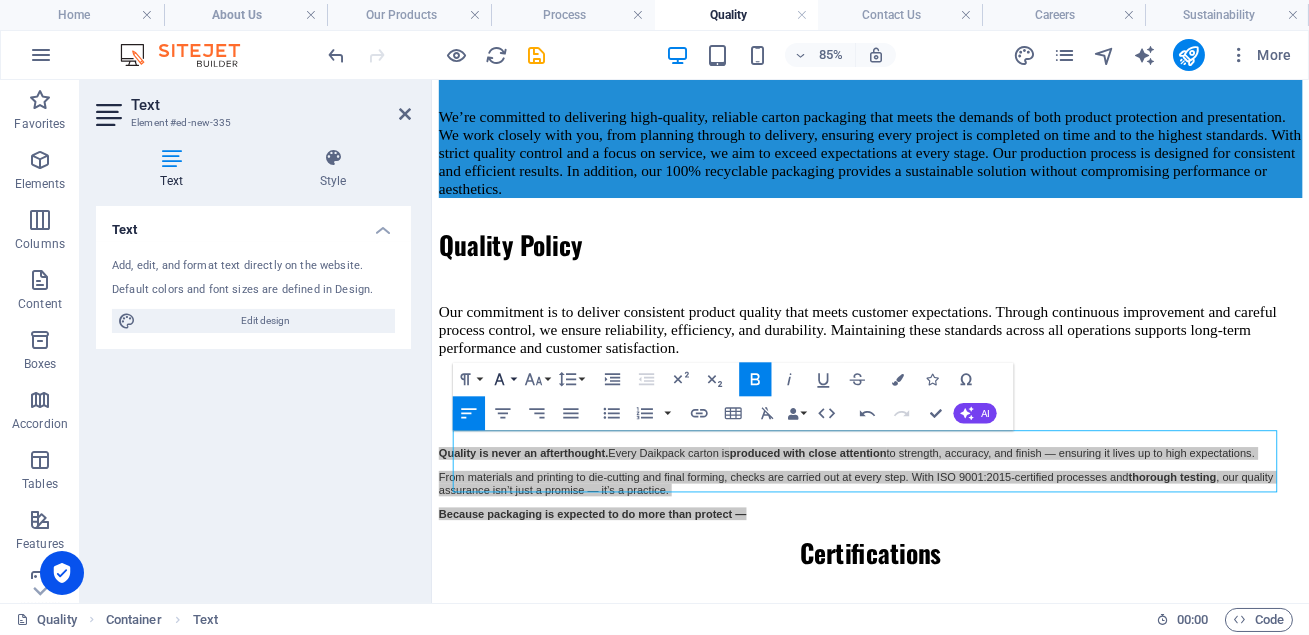 click 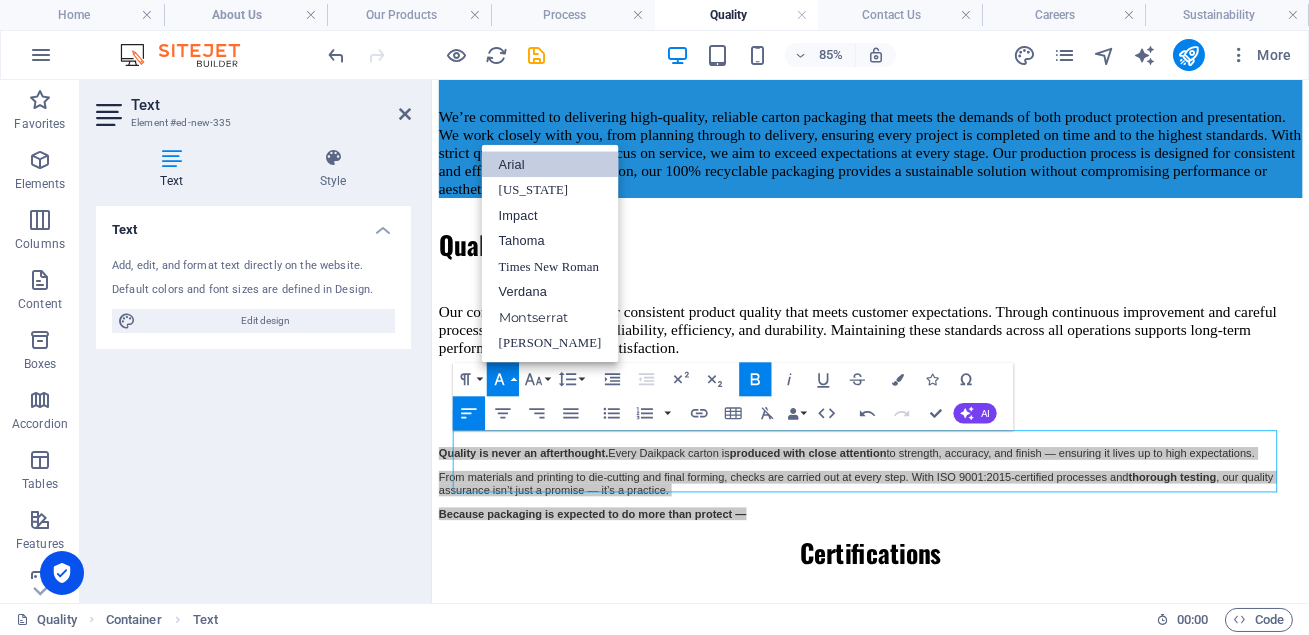scroll, scrollTop: 0, scrollLeft: 0, axis: both 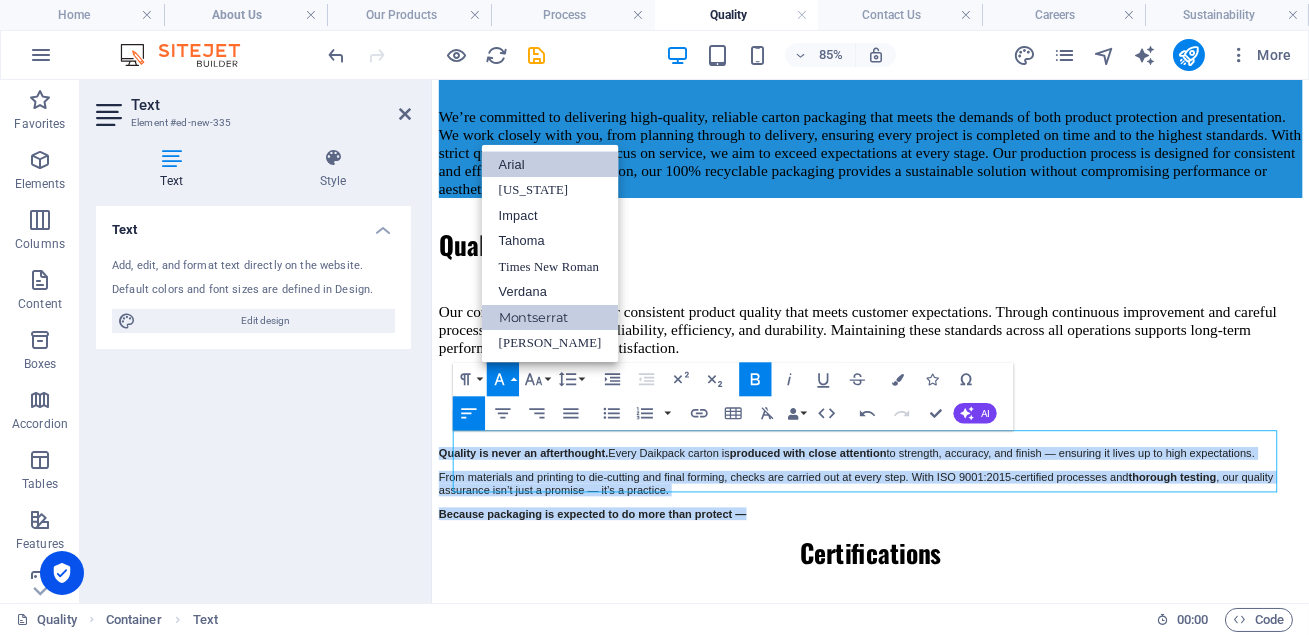 click on "Montserrat" at bounding box center [549, 317] 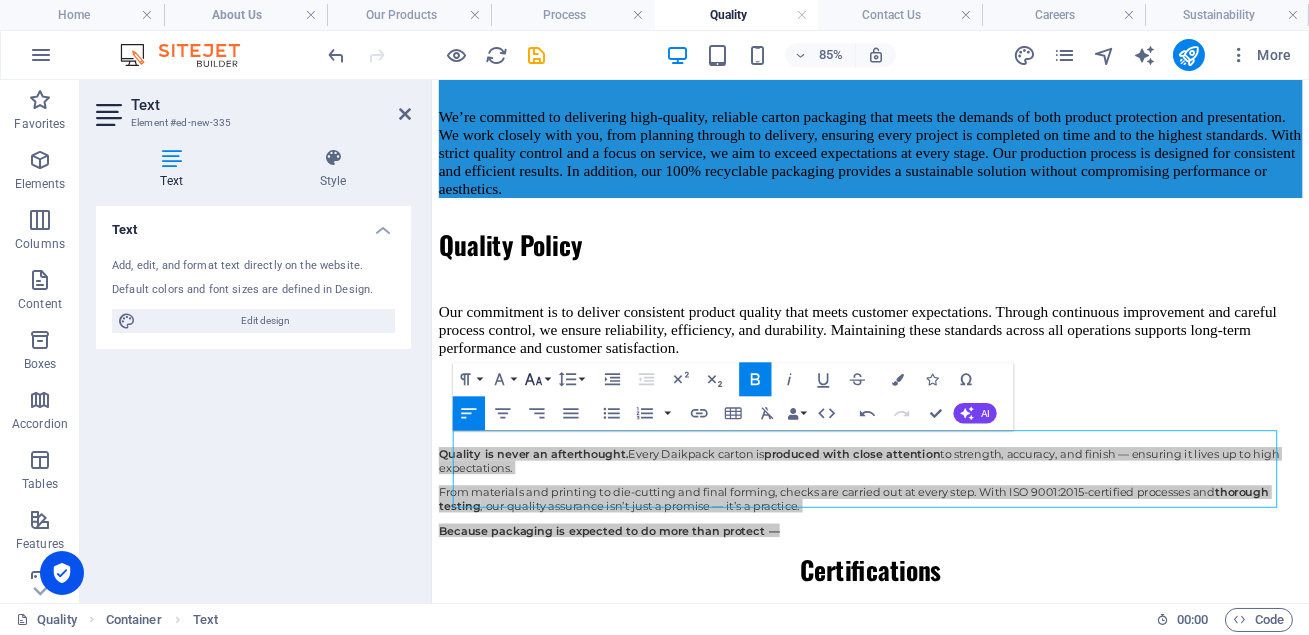 click 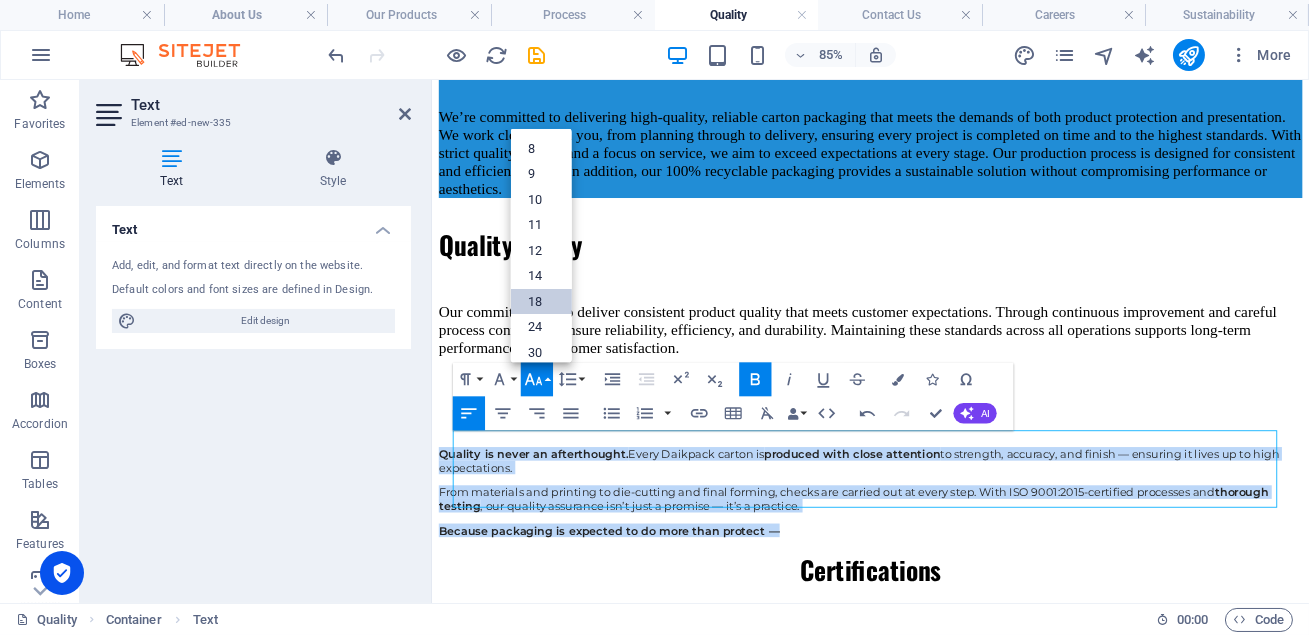 click on "18" at bounding box center (540, 301) 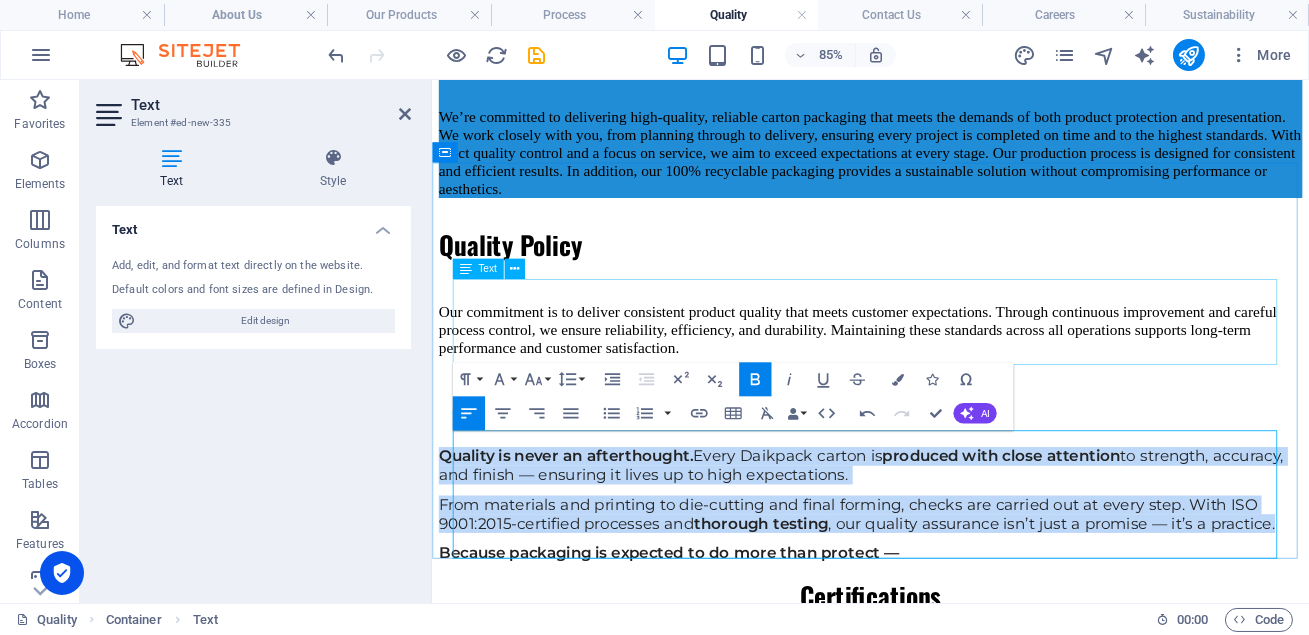 click on "Our commitment is to deliver consistent product quality that meets customer expectations. Through continuous improvement and careful process control, we ensure reliability, efficiency, and durability. Maintaining these standards across all operations supports long-term performance and customer satisfaction." at bounding box center [947, 374] 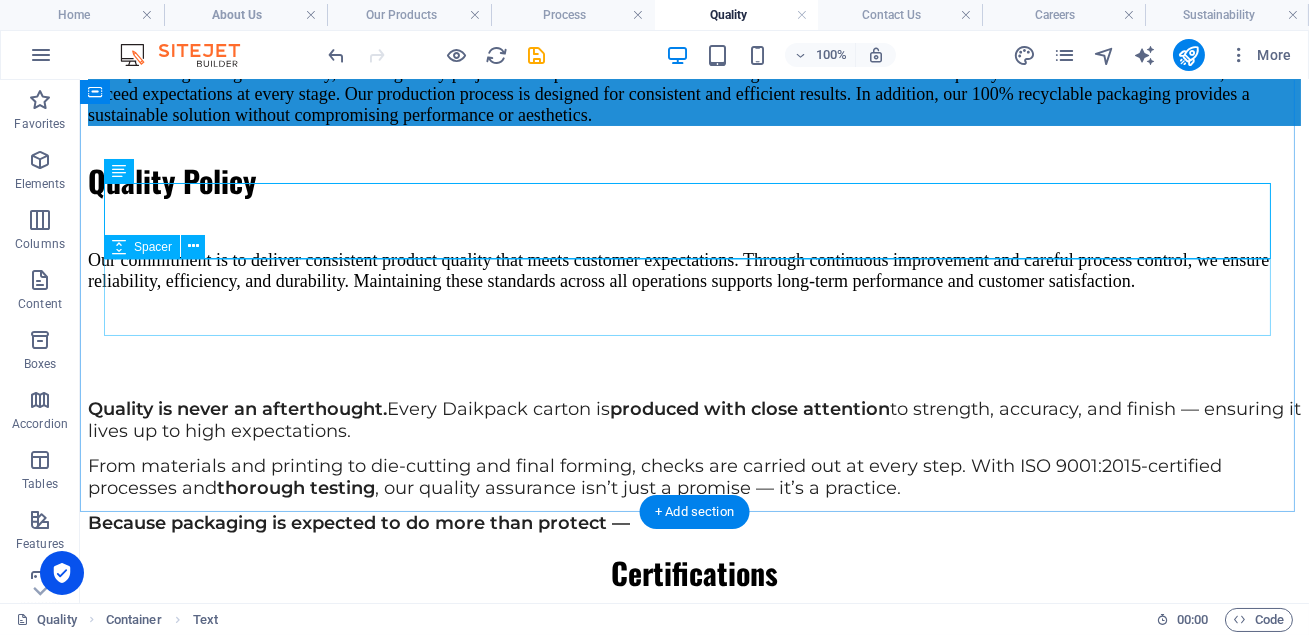 scroll, scrollTop: 496, scrollLeft: 0, axis: vertical 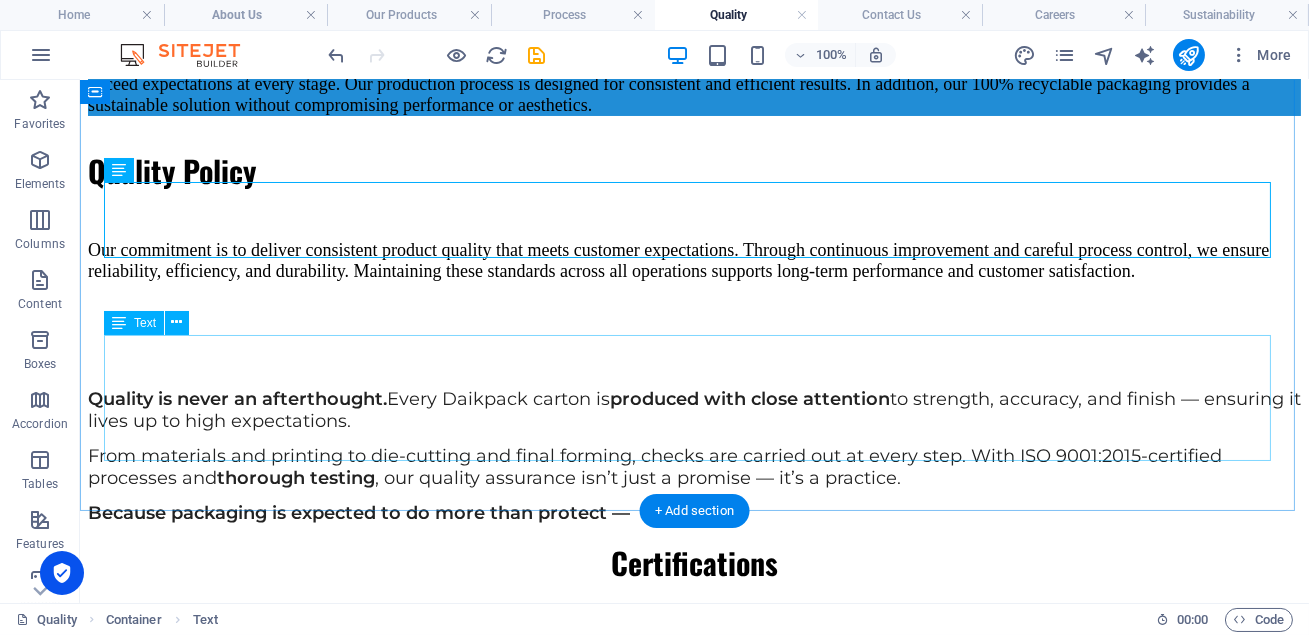 click on "Quality is never an afterthought.  Every Daikpack carton is  produced with close attention  to strength, accuracy, and finish — ensuring it lives up to high expectations. From materials and printing to die-cutting and final forming, checks are carried out at every step. With ISO 9001:2015-certified processes and  thorough testing , our quality assurance isn’t just a promise — it’s a practice. Because packaging is expected to do more than protect —" at bounding box center [694, 456] 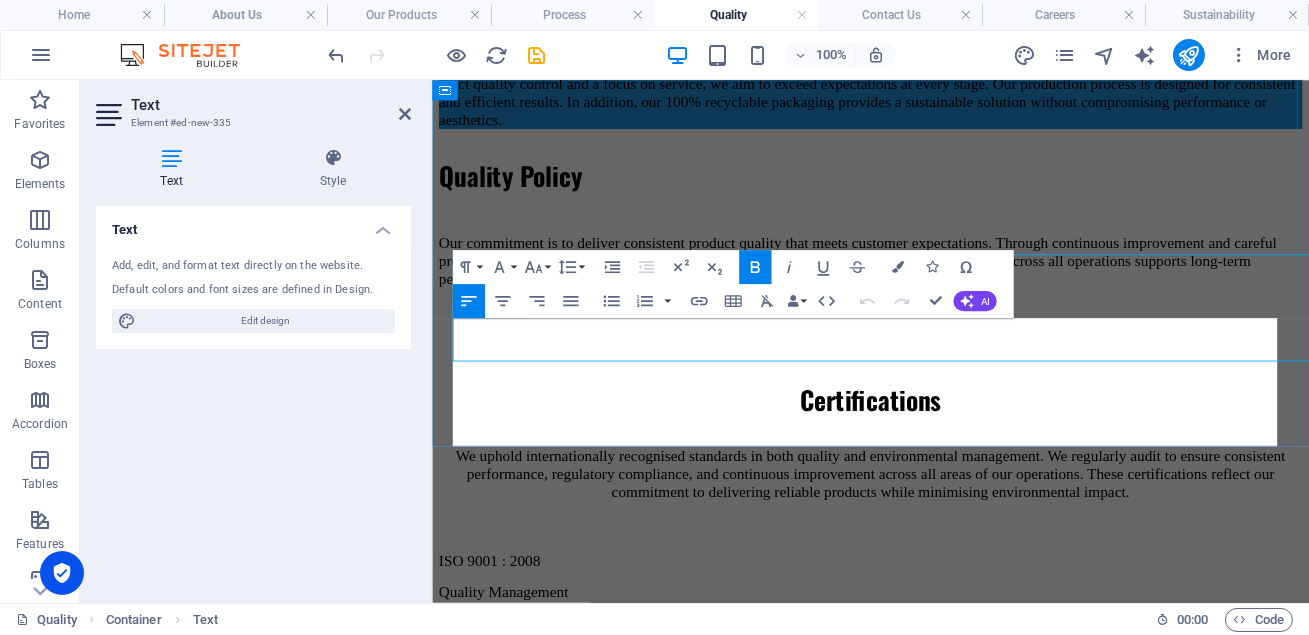 scroll, scrollTop: 546, scrollLeft: 0, axis: vertical 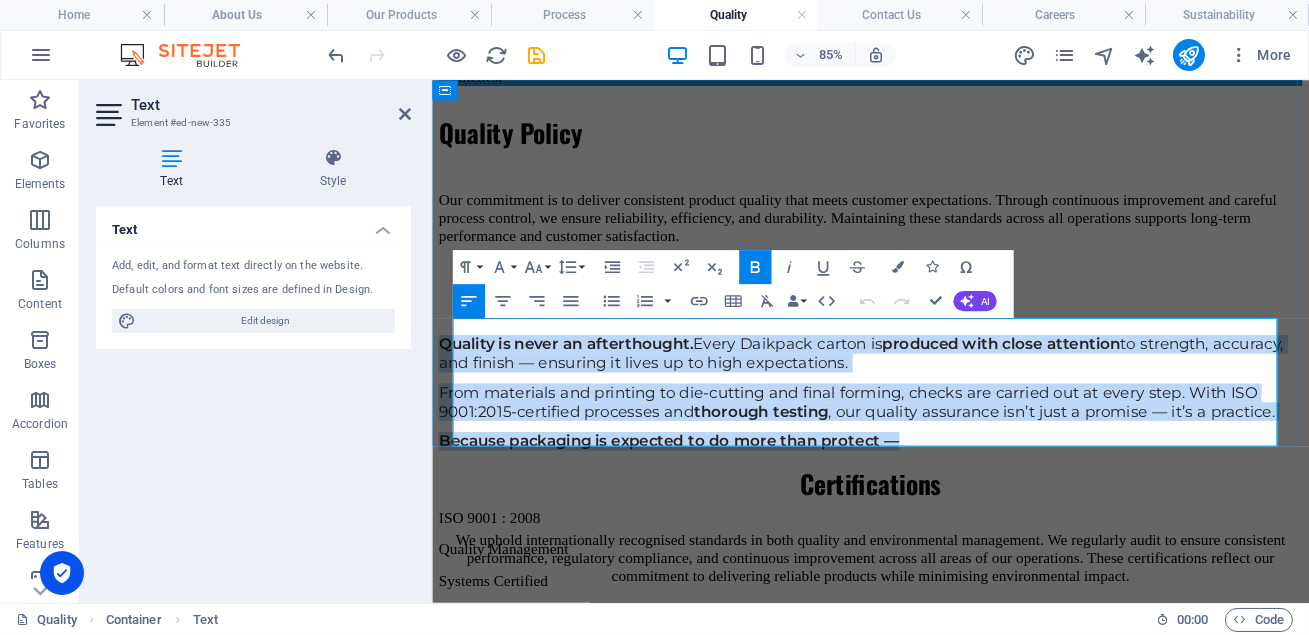 click on "From materials and printing to die-cutting and final forming, checks are carried out at every step. With ISO 9001:2015-certified processes and  thorough testing , our quality assurance isn’t just a promise — it’s a practice." at bounding box center [931, 459] 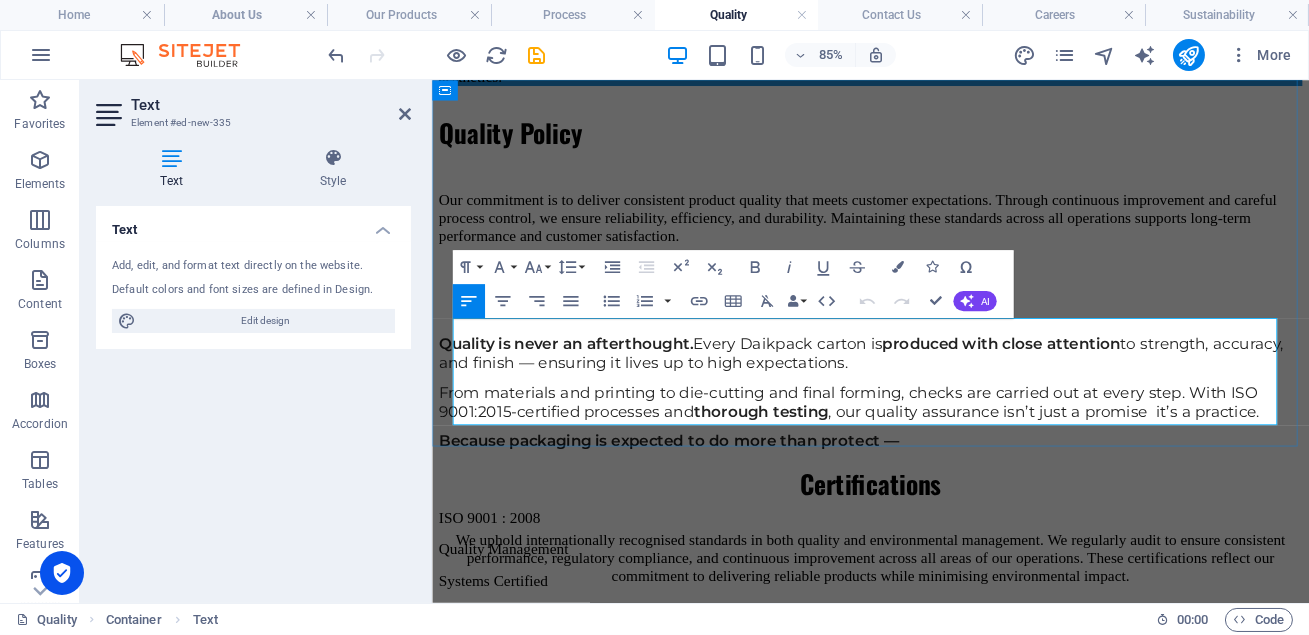 type 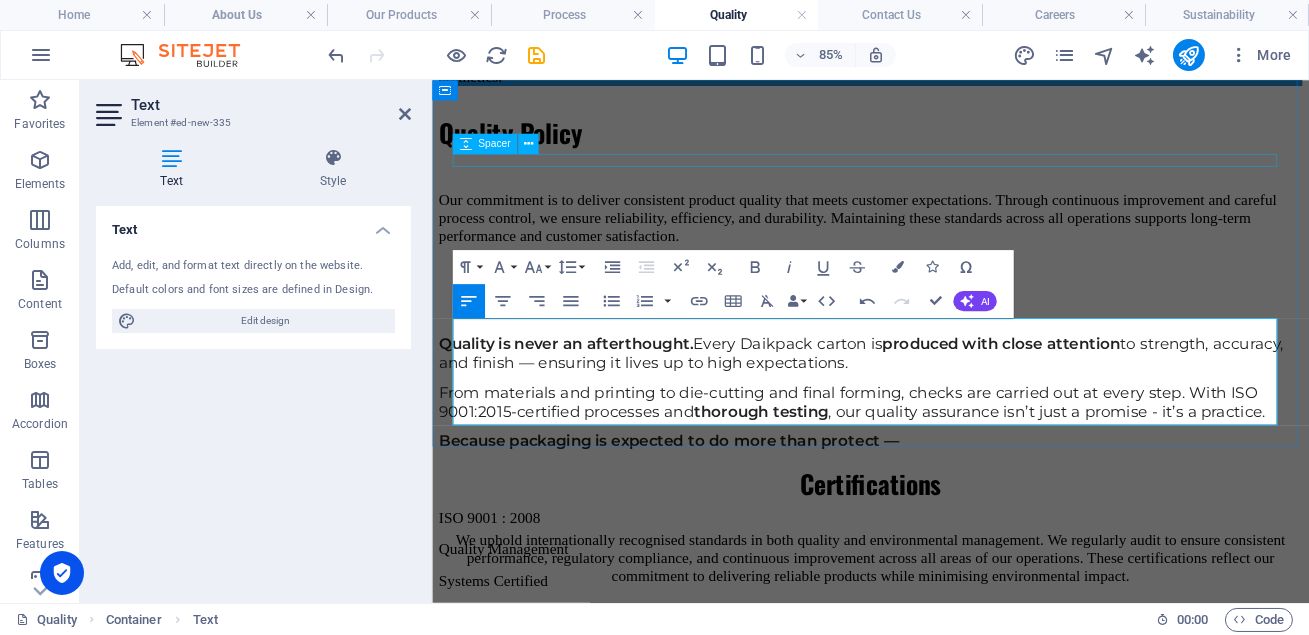 click on "Our commitment is to deliver consistent product quality that meets customer expectations. Through continuous improvement and careful process control, we ensure reliability, efficiency, and durability. Maintaining these standards across all operations supports long-term performance and customer satisfaction." at bounding box center (947, 242) 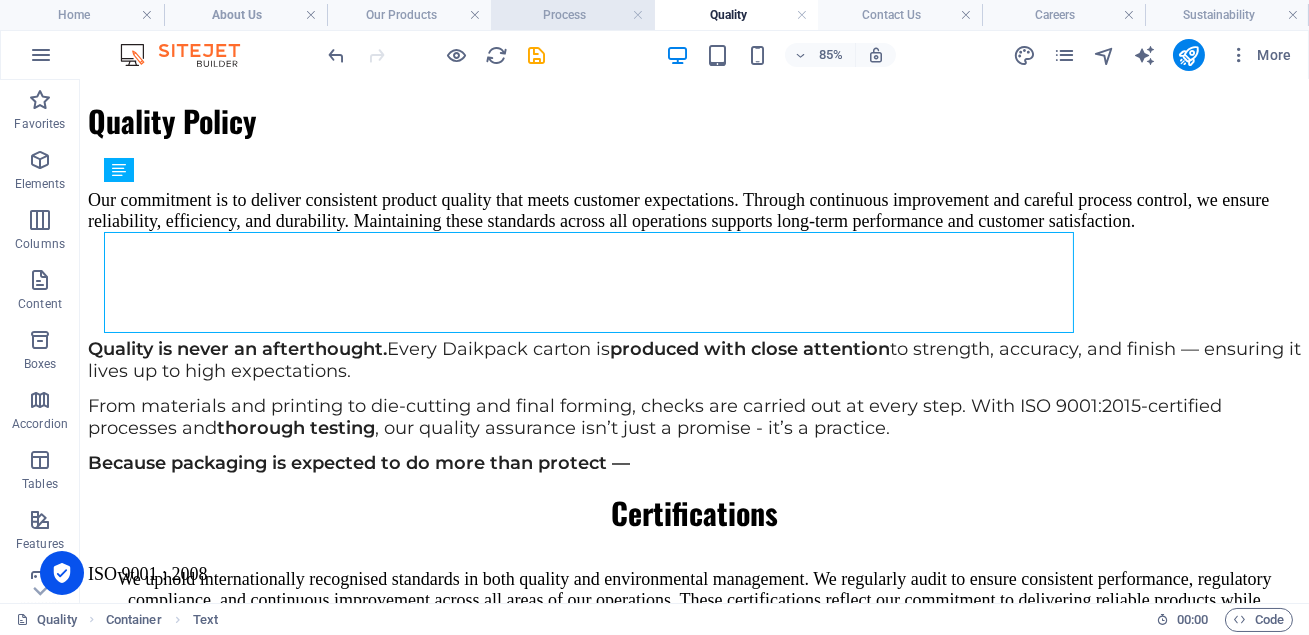 scroll, scrollTop: 496, scrollLeft: 0, axis: vertical 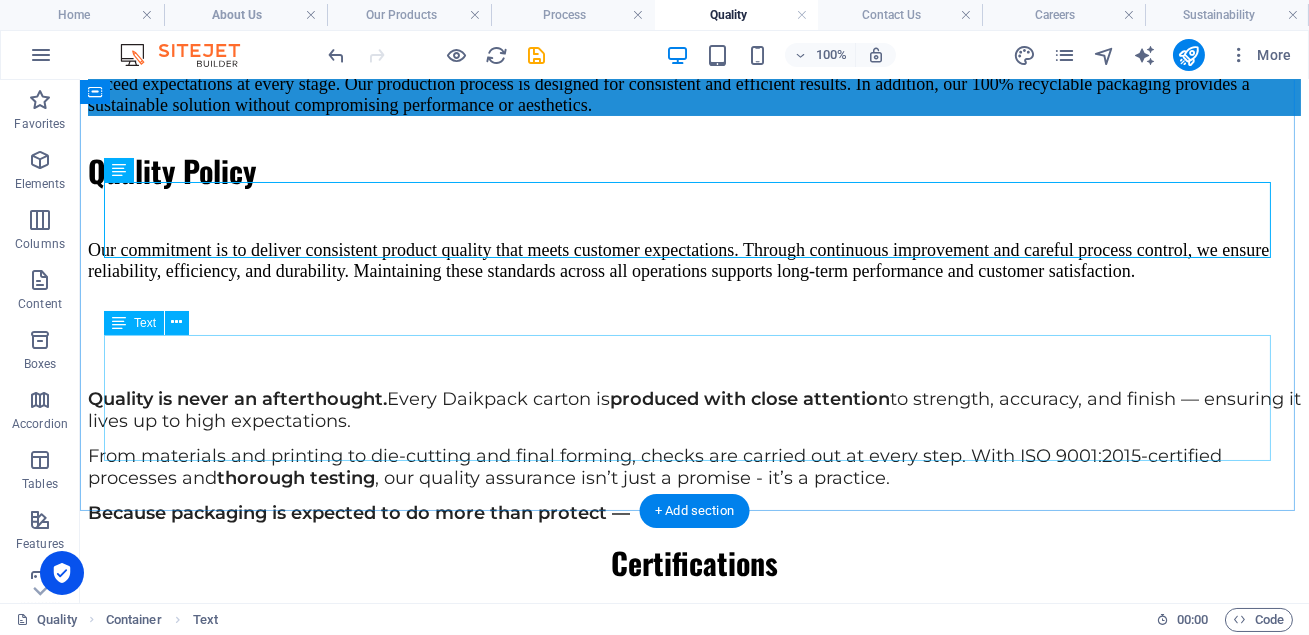 click on "Quality is never an afterthought.  Every Daikpack carton is  produced with close attention  to strength, accuracy, and finish — ensuring it lives up to high expectations. From materials and printing to die-cutting and final forming, checks are carried out at every step. With ISO 9001:2015-certified processes and  thorough testing , our quality assurance isn’t just a promise - it’s a practice. Because packaging is expected to do more than protect —" at bounding box center [694, 456] 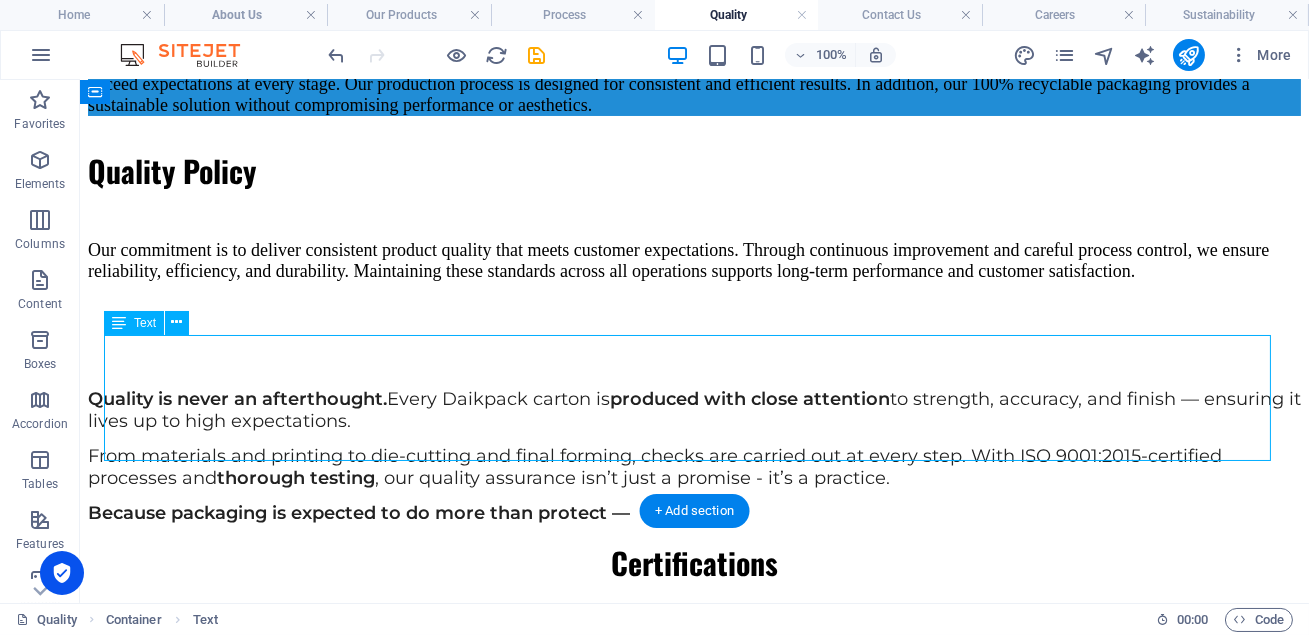click on "Quality is never an afterthought.  Every Daikpack carton is  produced with close attention  to strength, accuracy, and finish — ensuring it lives up to high expectations. From materials and printing to die-cutting and final forming, checks are carried out at every step. With ISO 9001:2015-certified processes and  thorough testing , our quality assurance isn’t just a promise - it’s a practice. Because packaging is expected to do more than protect —" at bounding box center (694, 456) 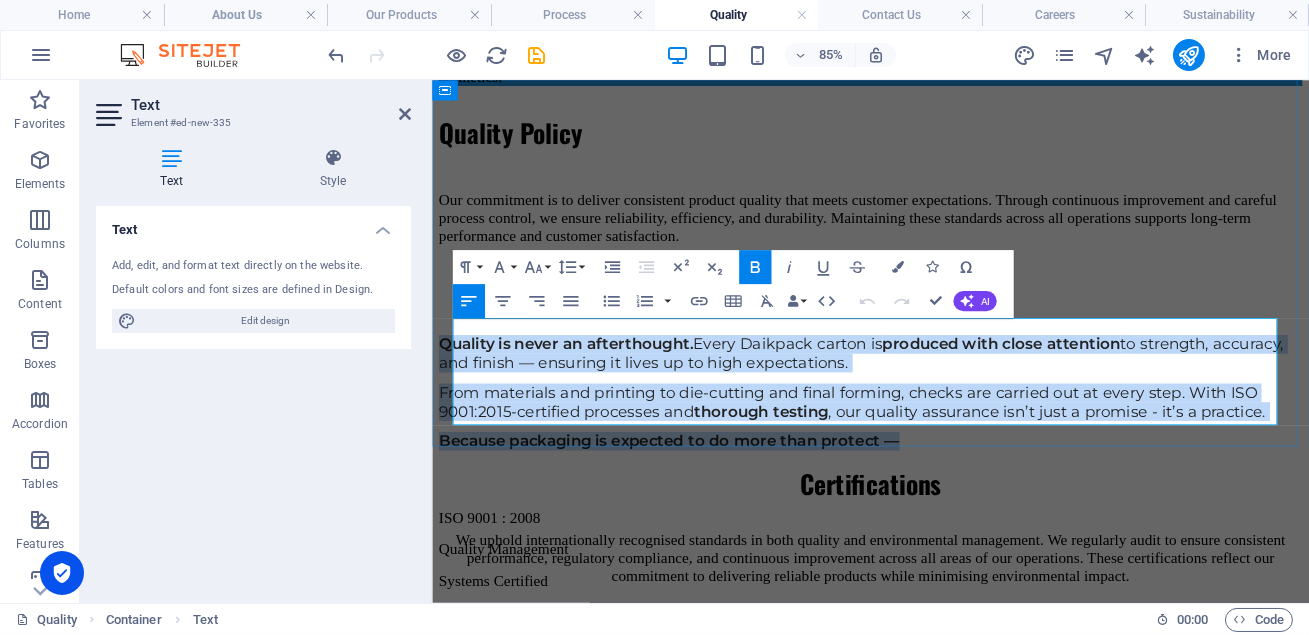 copy on "Quality is never an afterthought.  Every Daikpack carton is  produced with close attention  to strength, accuracy, and finish — ensuring it lives up to high expectations. From materials and printing to die-cutting and final forming, checks are carried out at every step. With ISO 9001:2015-certified processes and  thorough testing , our quality assurance isn’t just a promise - it’s a practice. Because packaging is expected to do more than protect —" 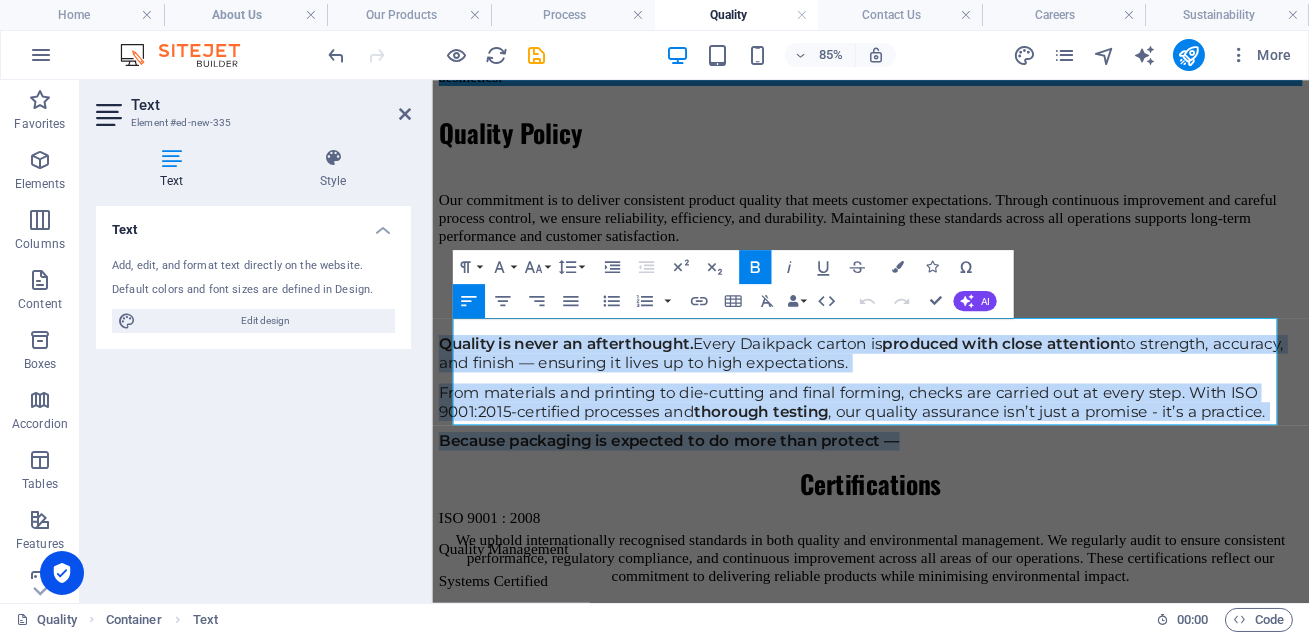 copy on "Quality is never an afterthought.  Every Daikpack carton is  produced with close attention  to strength, accuracy, and finish — ensuring it lives up to high expectations. From materials and printing to die-cutting and final forming, checks are carried out at every step. With ISO 9001:2015-certified processes and  thorough testing , our quality assurance isn’t just a promise - it’s a practice. Because packaging is expected to do more than protect —" 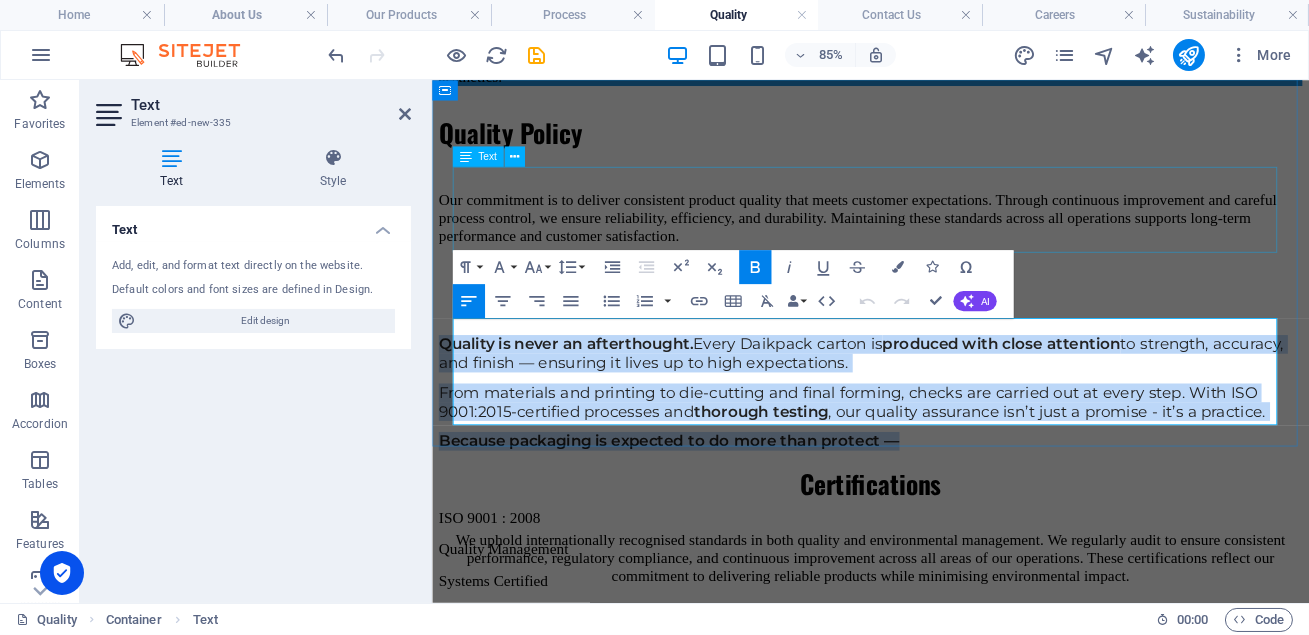 click on "Our commitment is to deliver consistent product quality that meets customer expectations. Through continuous improvement and careful process control, we ensure reliability, efficiency, and durability. Maintaining these standards across all operations supports long-term performance and customer satisfaction." at bounding box center [947, 242] 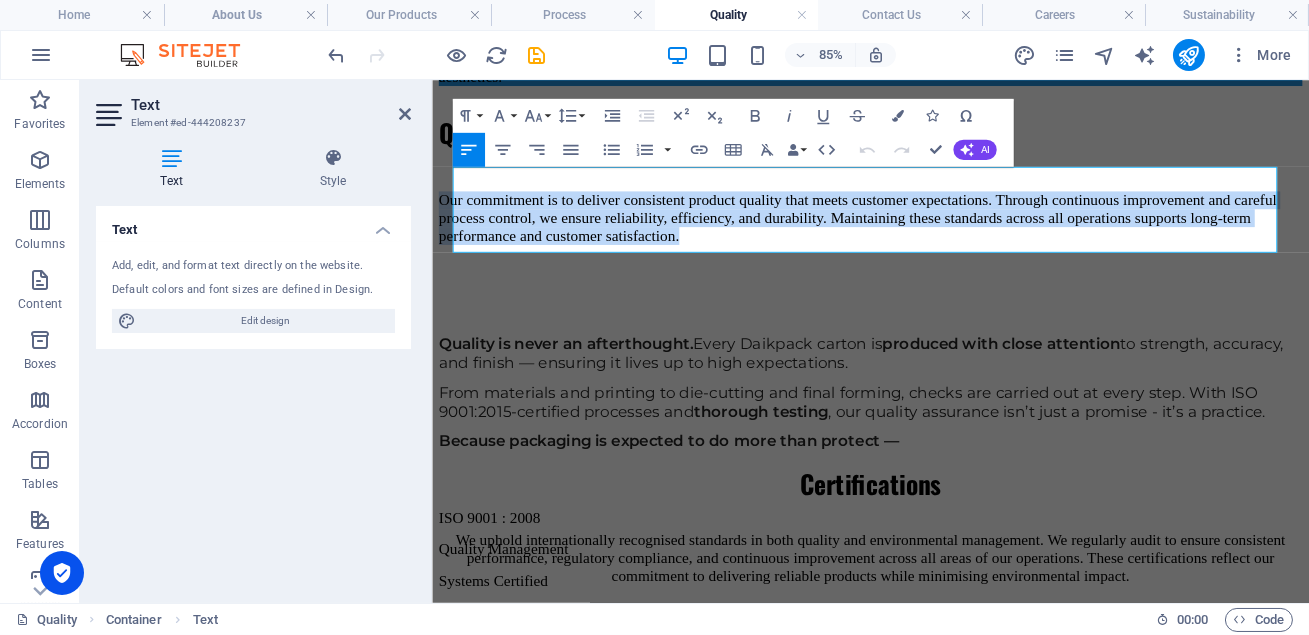 copy on "Our commitment is to deliver consistent product quality that meets customer expectations. Through continuous improvement and careful process control, we ensure reliability, efficiency, and durability. Maintaining these standards across all operations supports long-term performance and customer satisfaction." 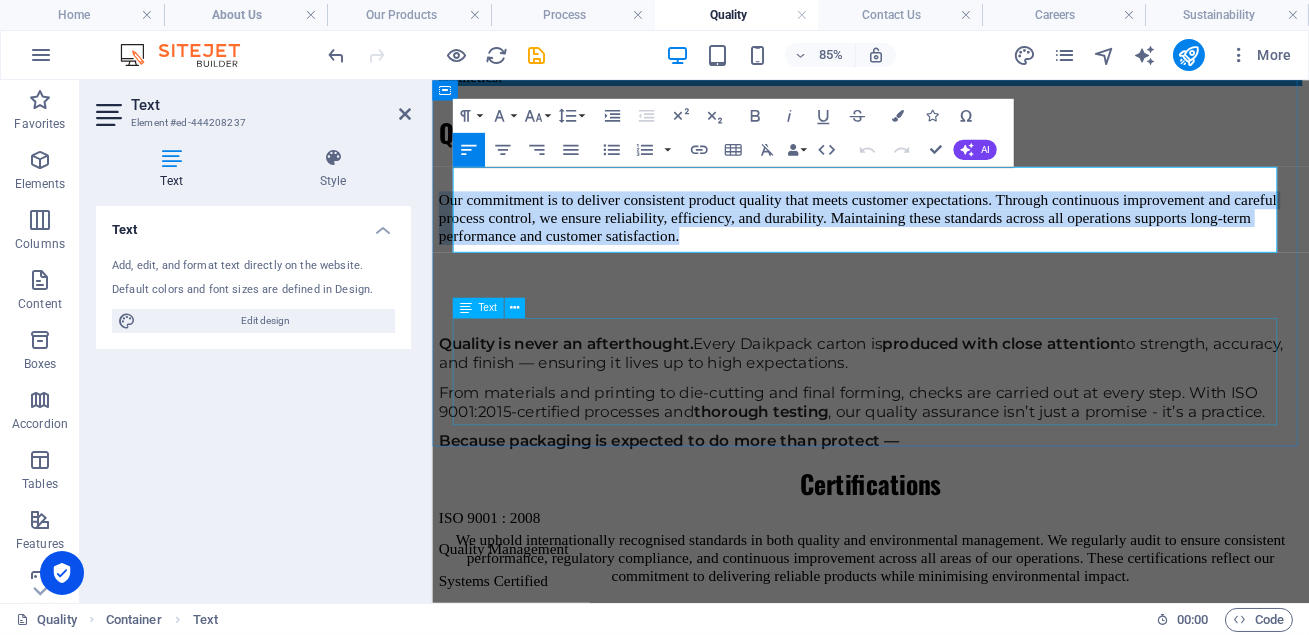 click on "Quality is never an afterthought.  Every Daikpack carton is  produced with close attention  to strength, accuracy, and finish — ensuring it lives up to high expectations. From materials and printing to die-cutting and final forming, checks are carried out at every step. With ISO 9001:2015-certified processes and  thorough testing , our quality assurance isn’t just a promise - it’s a practice. Because packaging is expected to do more than protect —" at bounding box center [947, 448] 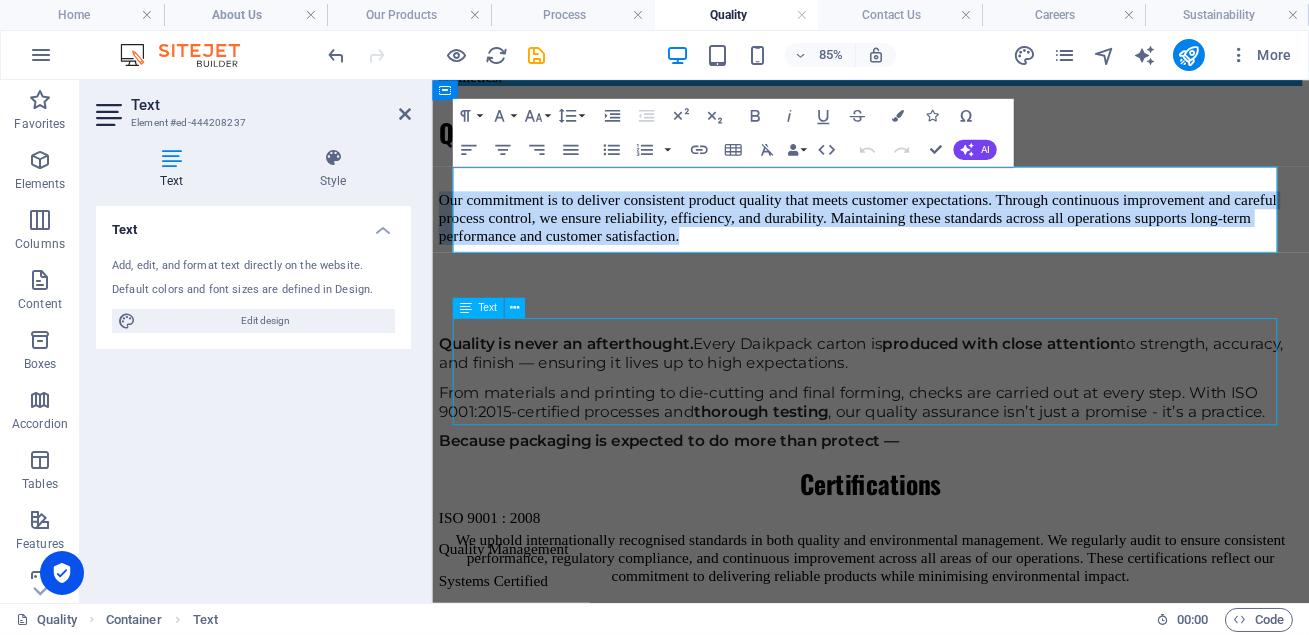 click on "Quality is never an afterthought.  Every Daikpack carton is  produced with close attention  to strength, accuracy, and finish — ensuring it lives up to high expectations. From materials and printing to die-cutting and final forming, checks are carried out at every step. With ISO 9001:2015-certified processes and  thorough testing , our quality assurance isn’t just a promise - it’s a practice. Because packaging is expected to do more than protect —" at bounding box center [947, 448] 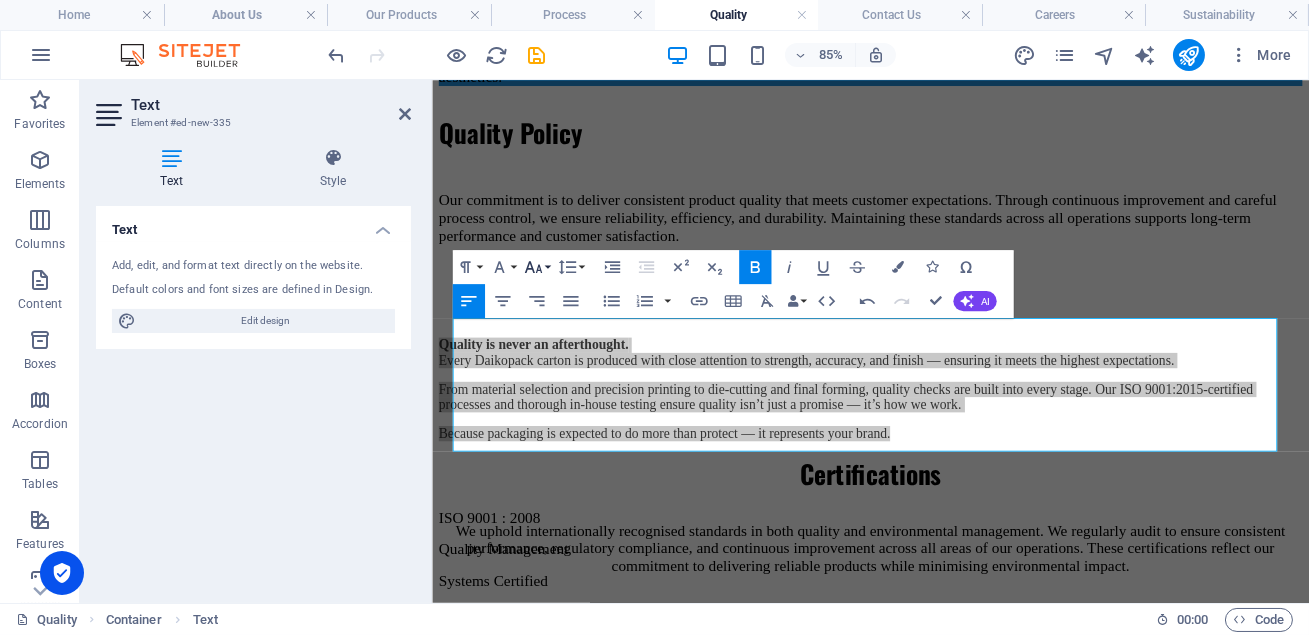 click on "Font Size" at bounding box center (536, 267) 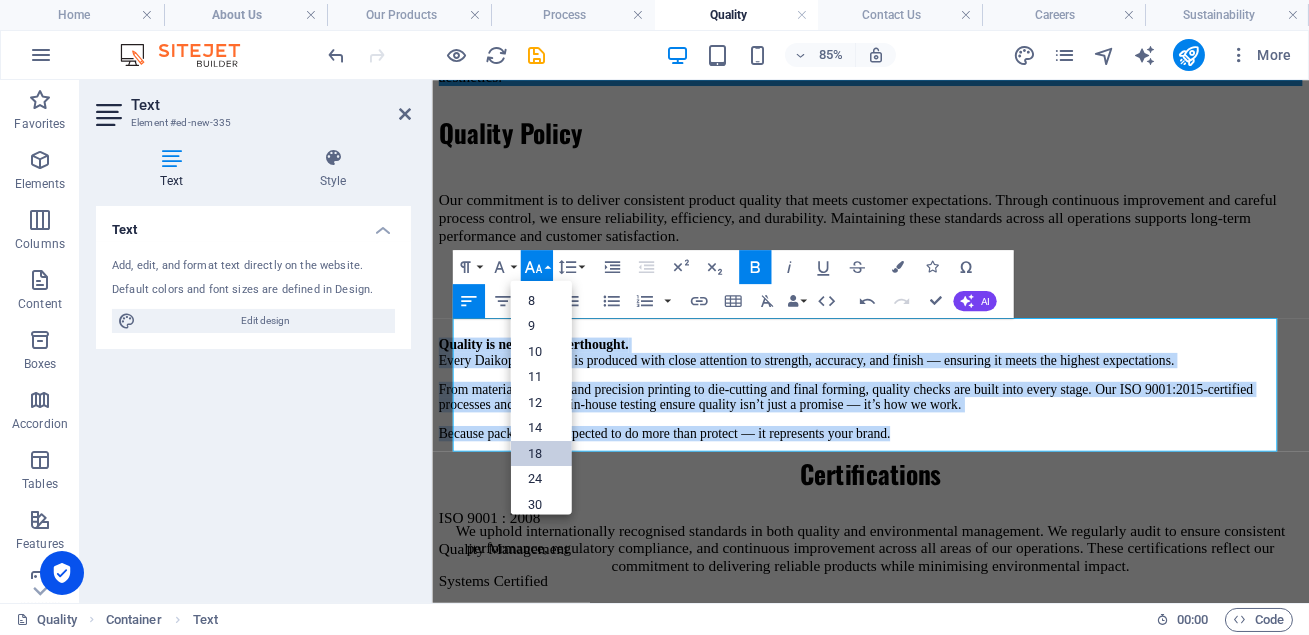click on "18" at bounding box center (540, 454) 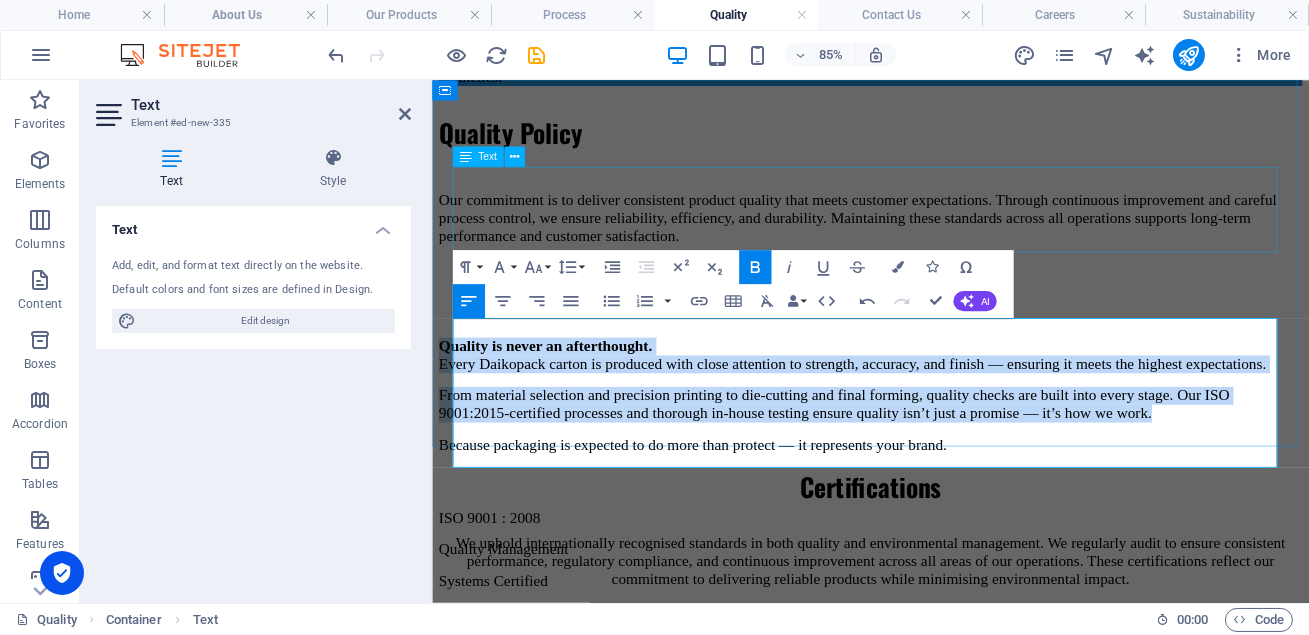 click on "Our commitment is to deliver consistent product quality that meets customer expectations. Through continuous improvement and careful process control, we ensure reliability, efficiency, and durability. Maintaining these standards across all operations supports long-term performance and customer satisfaction." at bounding box center [947, 242] 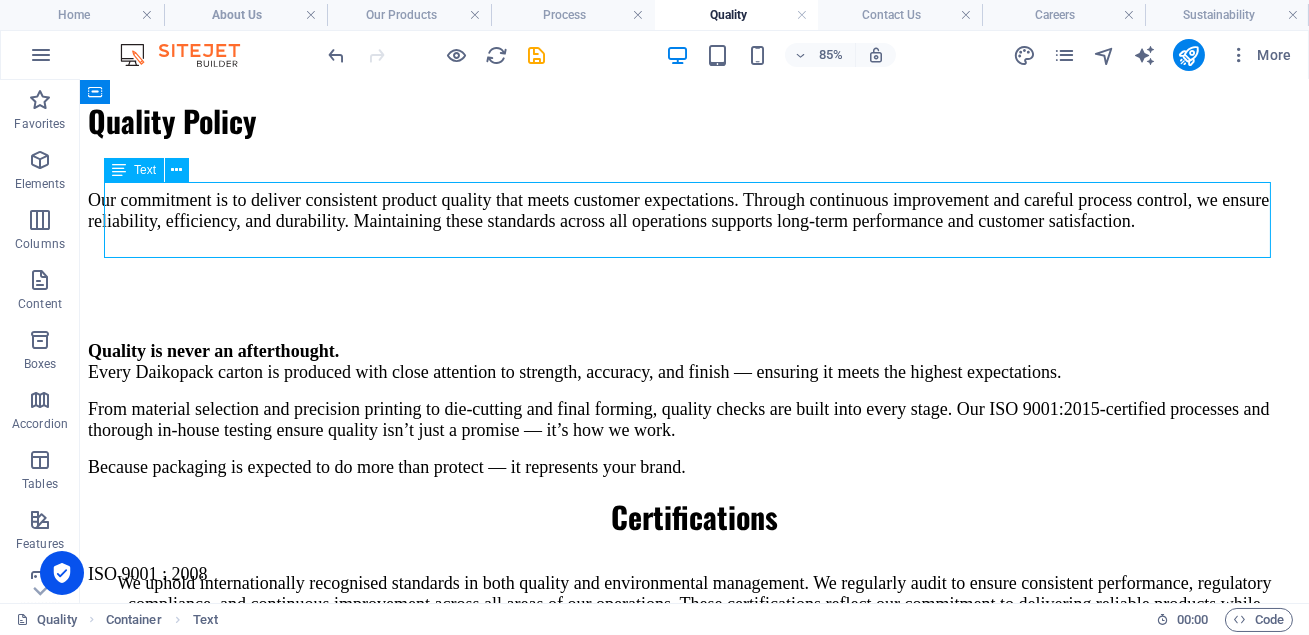 scroll, scrollTop: 496, scrollLeft: 0, axis: vertical 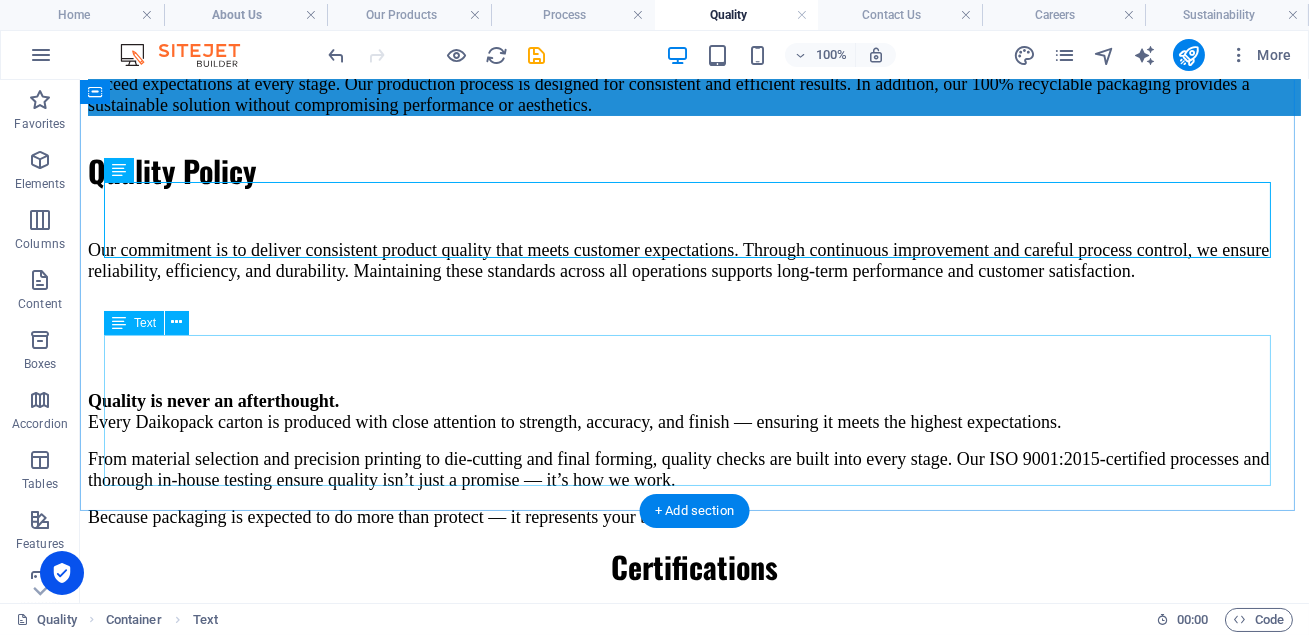 click on "Quality is never an afterthought. Every Daikopack carton is produced with close attention to strength, accuracy, and finish — ensuring it meets the highest expectations. From material selection and precision printing to die-cutting and final forming, quality checks are built into every stage. Our ISO 9001:2015-certified processes and thorough in-house testing ensure quality isn’t just a promise — it’s how we work. Because packaging is expected to do more than protect — it represents your brand." at bounding box center [694, 459] 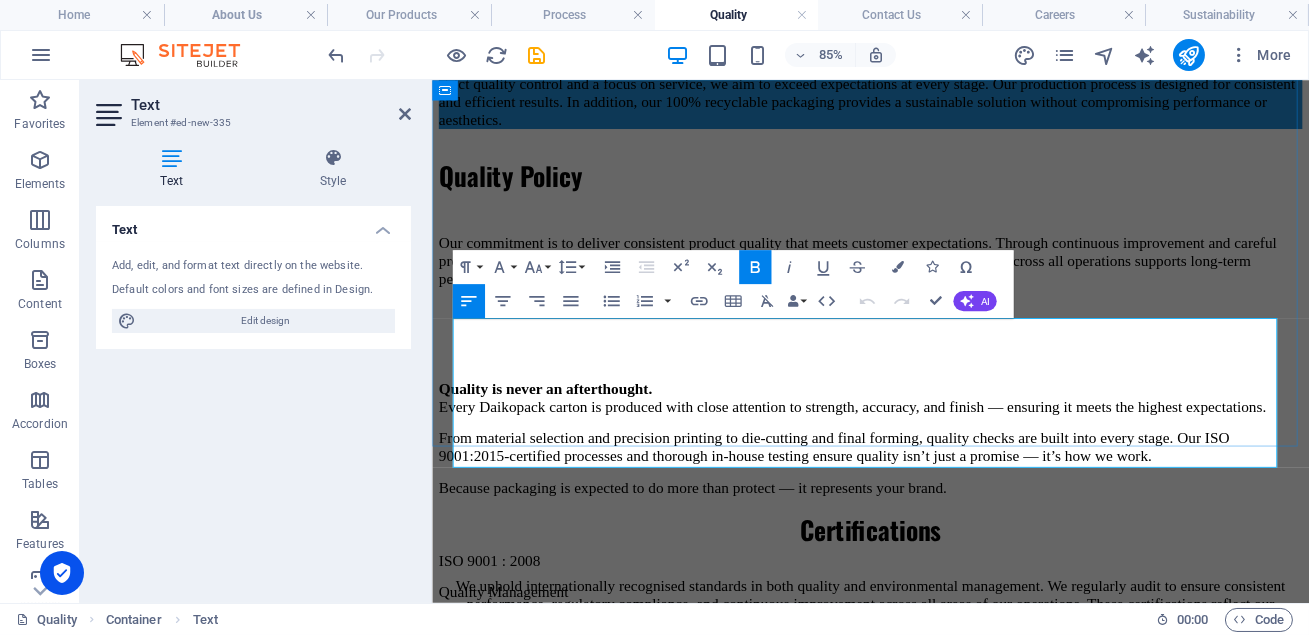 scroll, scrollTop: 546, scrollLeft: 0, axis: vertical 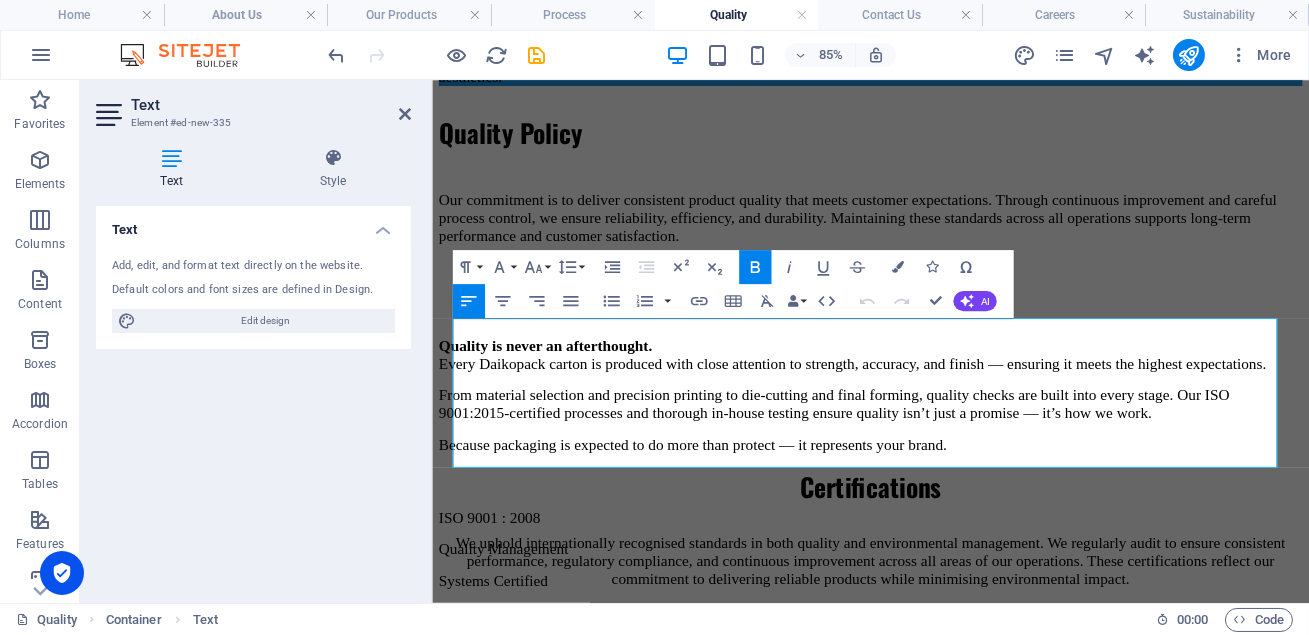 click on "Every Daikopack carton is produced with close attention to strength, accuracy, and finish — ensuring it meets the highest expectations." at bounding box center [926, 414] 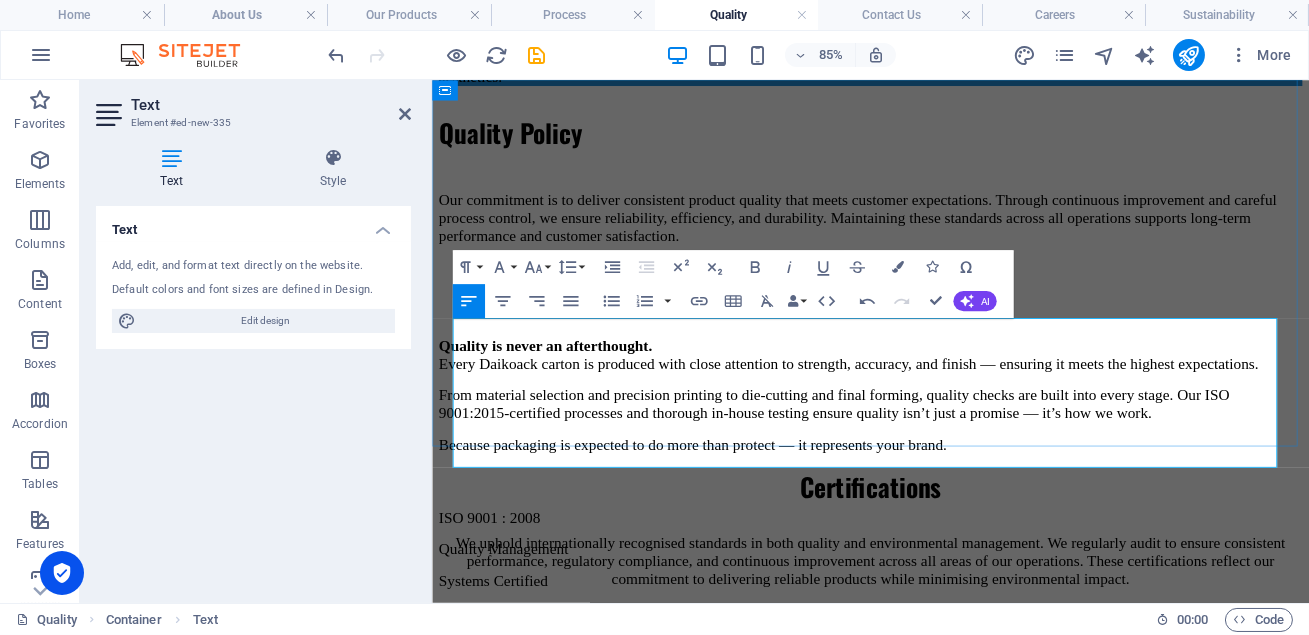 type 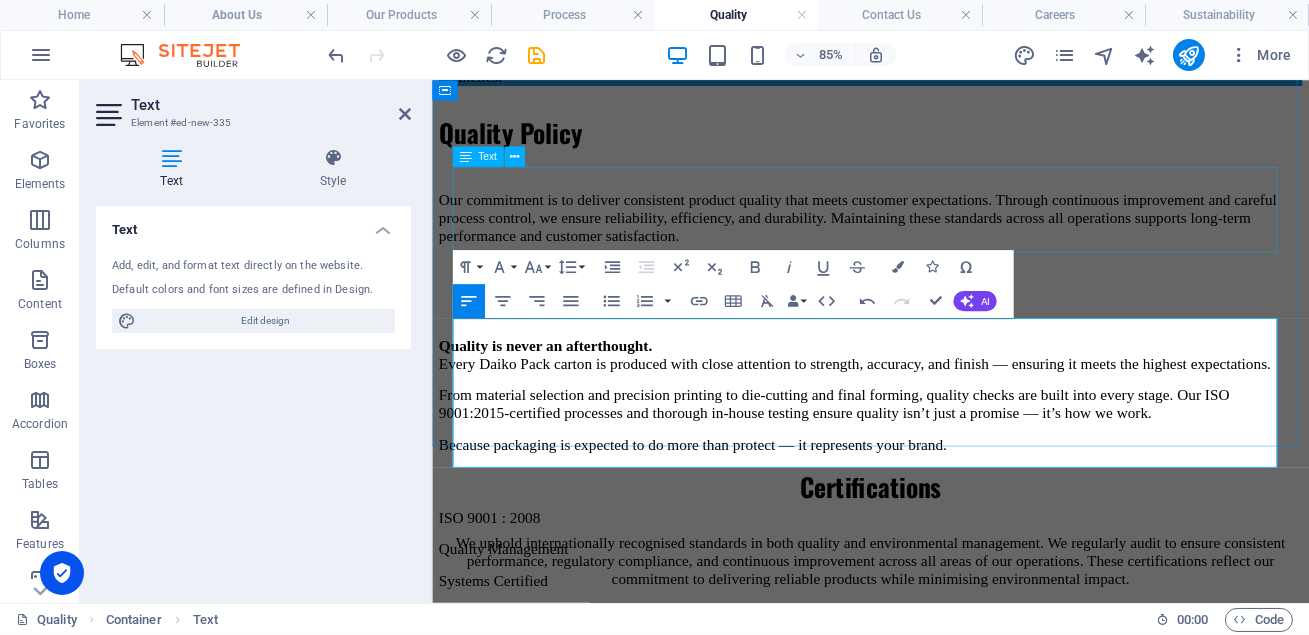 click on "Our commitment is to deliver consistent product quality that meets customer expectations. Through continuous improvement and careful process control, we ensure reliability, efficiency, and durability. Maintaining these standards across all operations supports long-term performance and customer satisfaction." at bounding box center [947, 242] 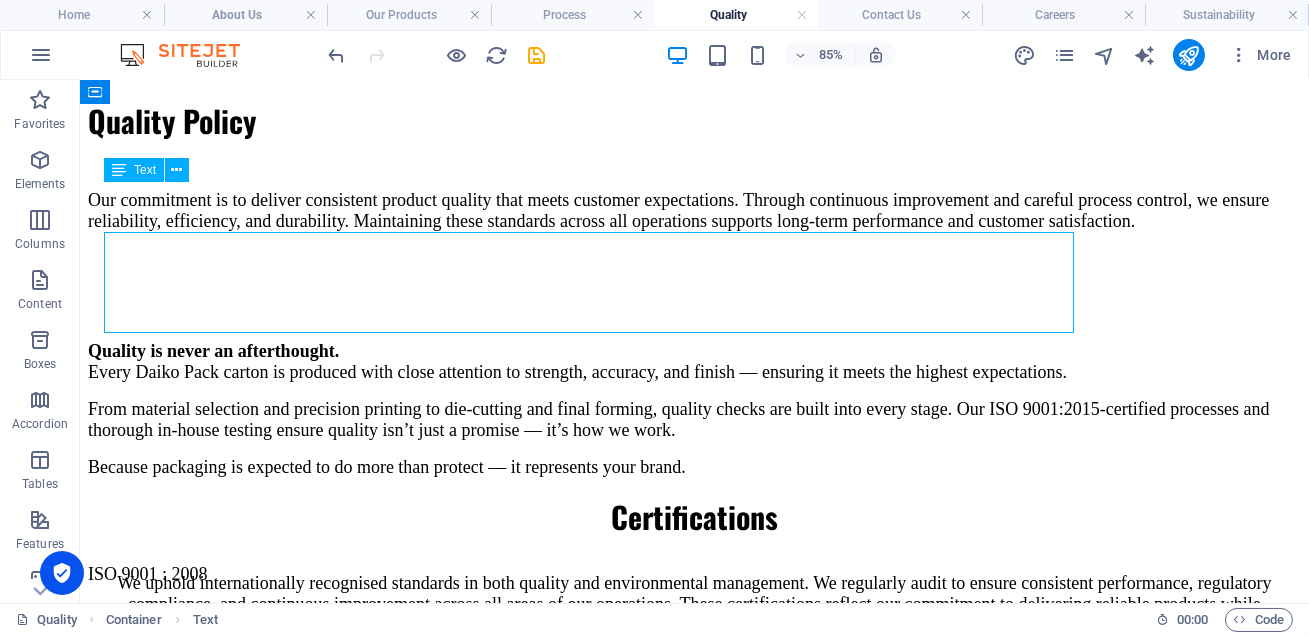 scroll, scrollTop: 496, scrollLeft: 0, axis: vertical 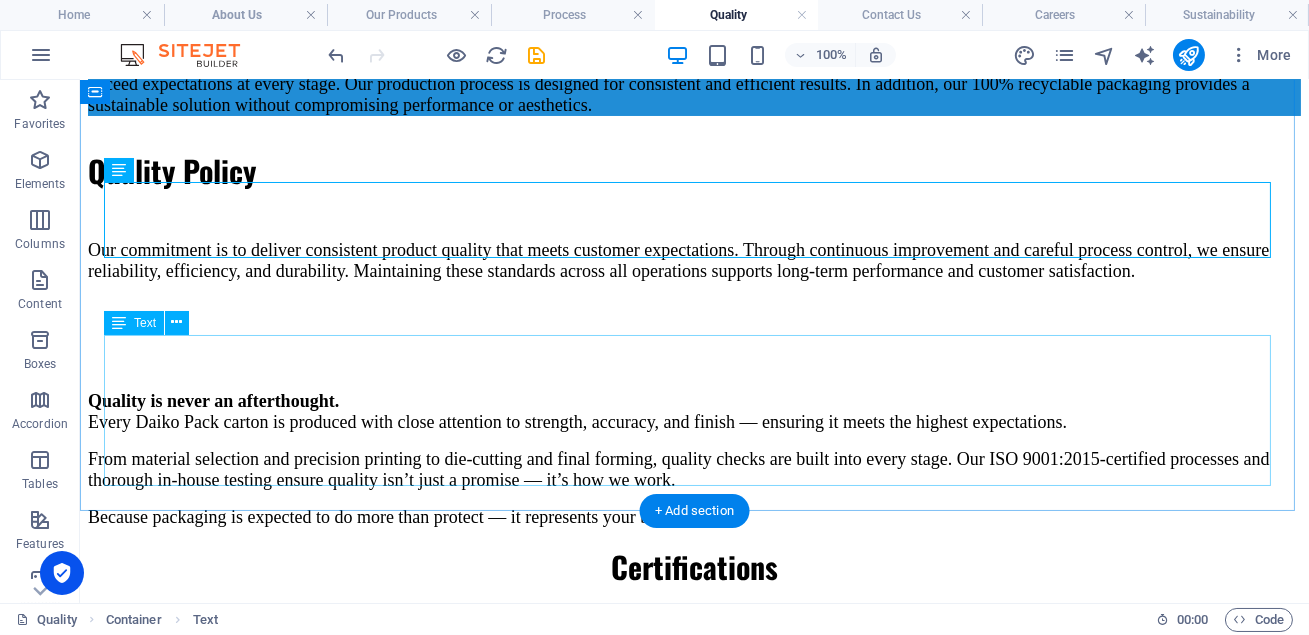 click on "Quality is never an afterthought. Every Daiko Pack carton is produced with close attention to strength, accuracy, and finish — ensuring it meets the highest expectations. From material selection and precision printing to die-cutting and final forming, quality checks are built into every stage. Our ISO 9001:2015-certified processes and thorough in-house testing ensure quality isn’t just a promise — it’s how we work. Because packaging is expected to do more than protect — it represents your brand." at bounding box center (694, 459) 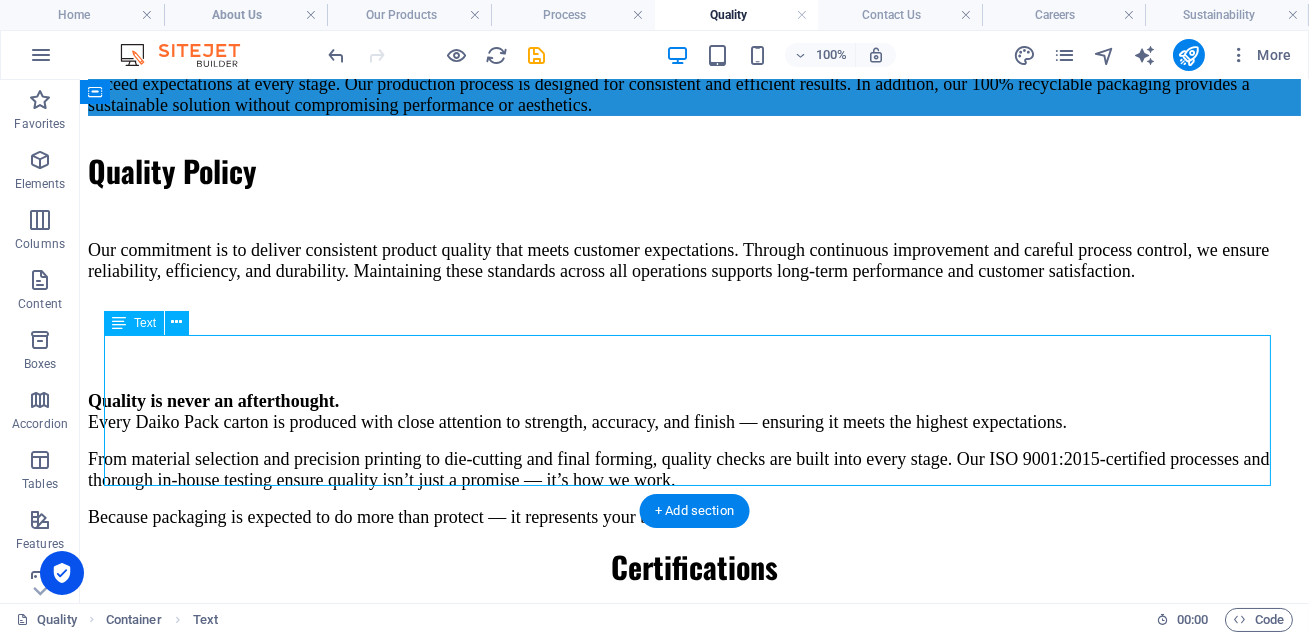 click on "Quality is never an afterthought. Every Daiko Pack carton is produced with close attention to strength, accuracy, and finish — ensuring it meets the highest expectations. From material selection and precision printing to die-cutting and final forming, quality checks are built into every stage. Our ISO 9001:2015-certified processes and thorough in-house testing ensure quality isn’t just a promise — it’s how we work. Because packaging is expected to do more than protect — it represents your brand." at bounding box center [694, 459] 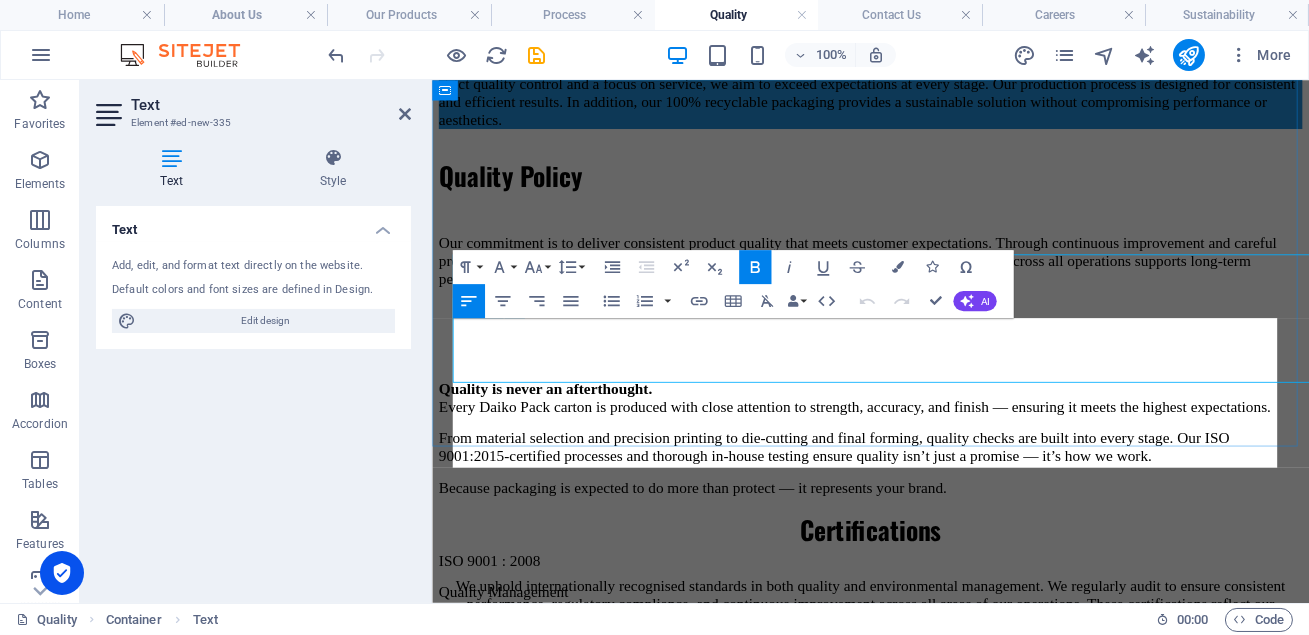 scroll, scrollTop: 546, scrollLeft: 0, axis: vertical 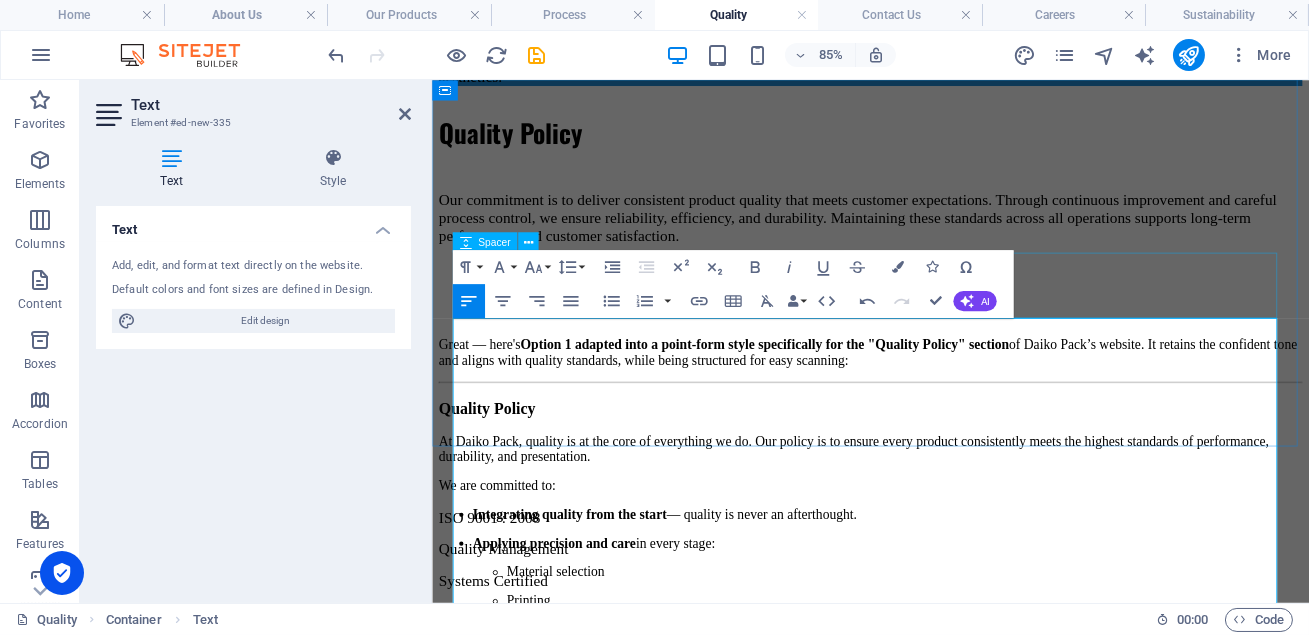 click at bounding box center [947, 328] 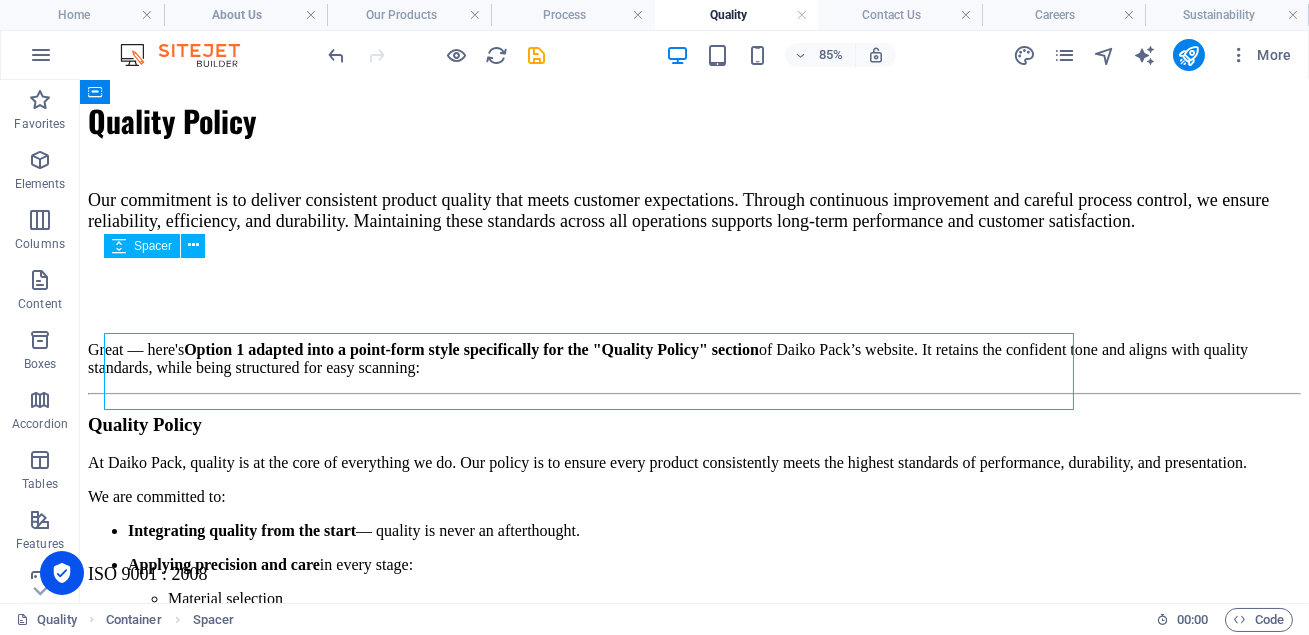 scroll, scrollTop: 496, scrollLeft: 0, axis: vertical 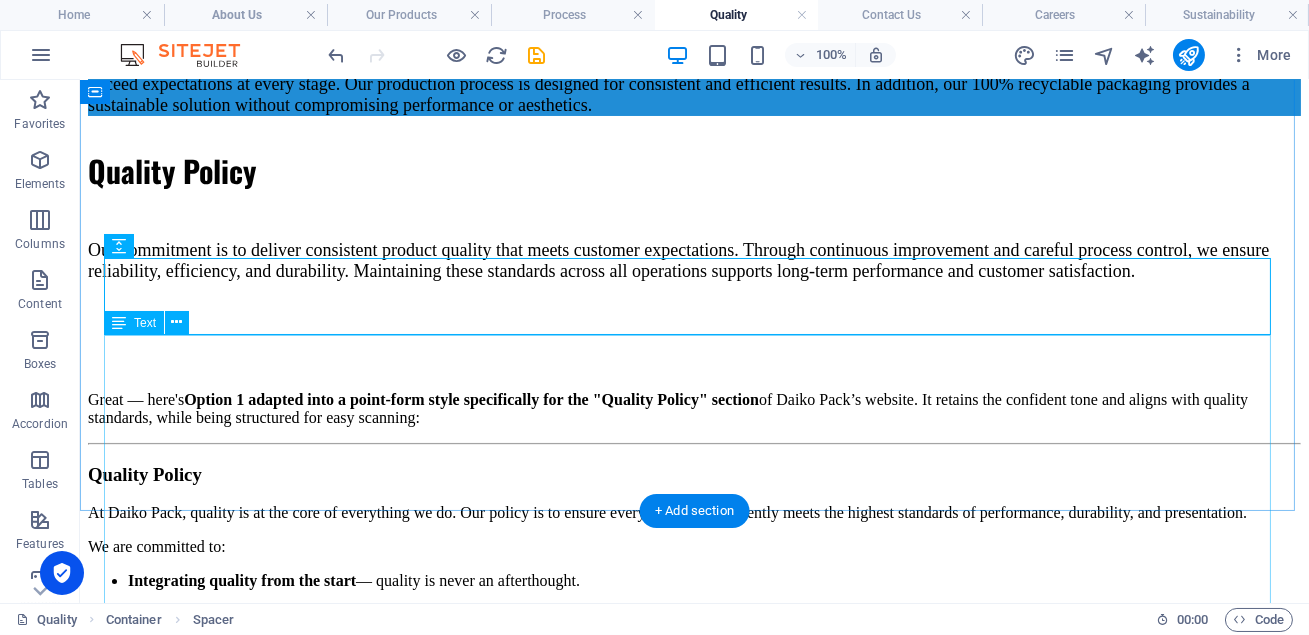 click on "Great — here's  Option 1 adapted into a point-form style specifically for the "Quality Policy" section  of Daiko Pack’s website. It retains the confident tone and aligns with quality standards, while being structured for easy scanning: Quality Policy At Daiko Pack, quality is at the core of everything we do. Our policy is to ensure every product consistently meets the highest standards of performance, durability, and presentation. We are committed to: Integrating quality from the start  — quality is never an afterthought. Applying precision and care  in every stage: Material selection Printing Die-cutting Final forming Conducting rigorous inspections  at each step of production. Adhering to ISO 9001:2015-certified processes  to ensure reliability and consistency. Performing thorough in-house testing  to verify strength, accuracy, and finish. Upholding quality as a daily practice , not just a promise. Because packaging is expected to do more than protect — it must represent your brand with excellence." at bounding box center [694, 686] 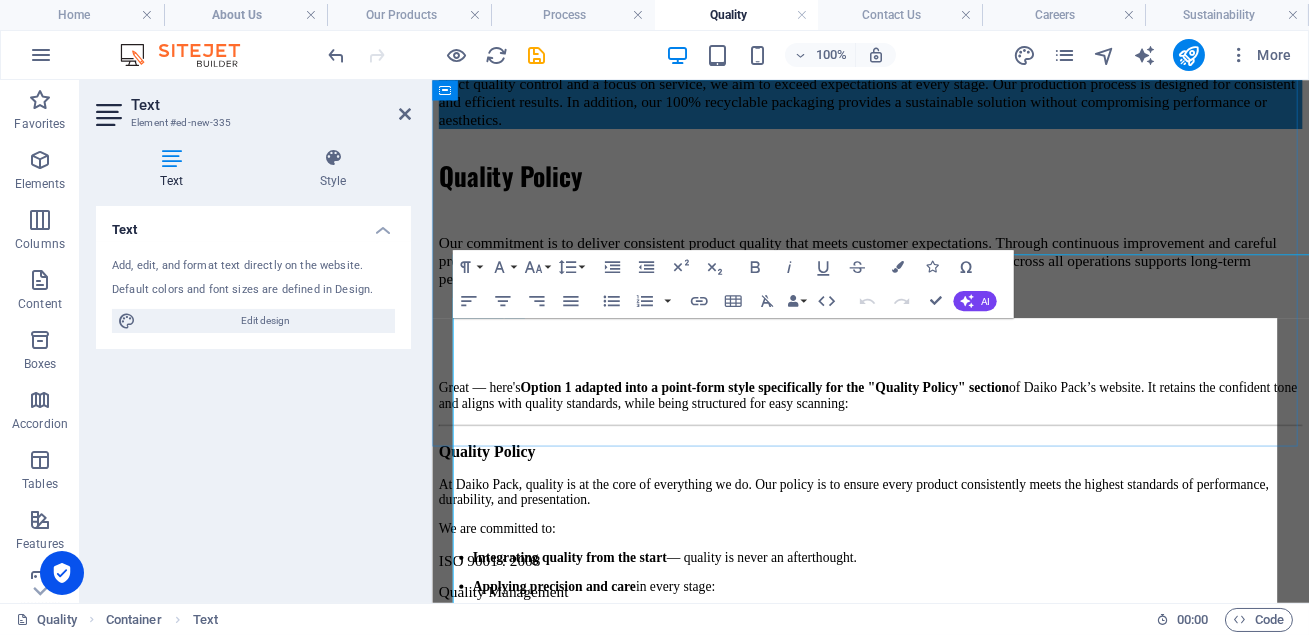 scroll, scrollTop: 546, scrollLeft: 0, axis: vertical 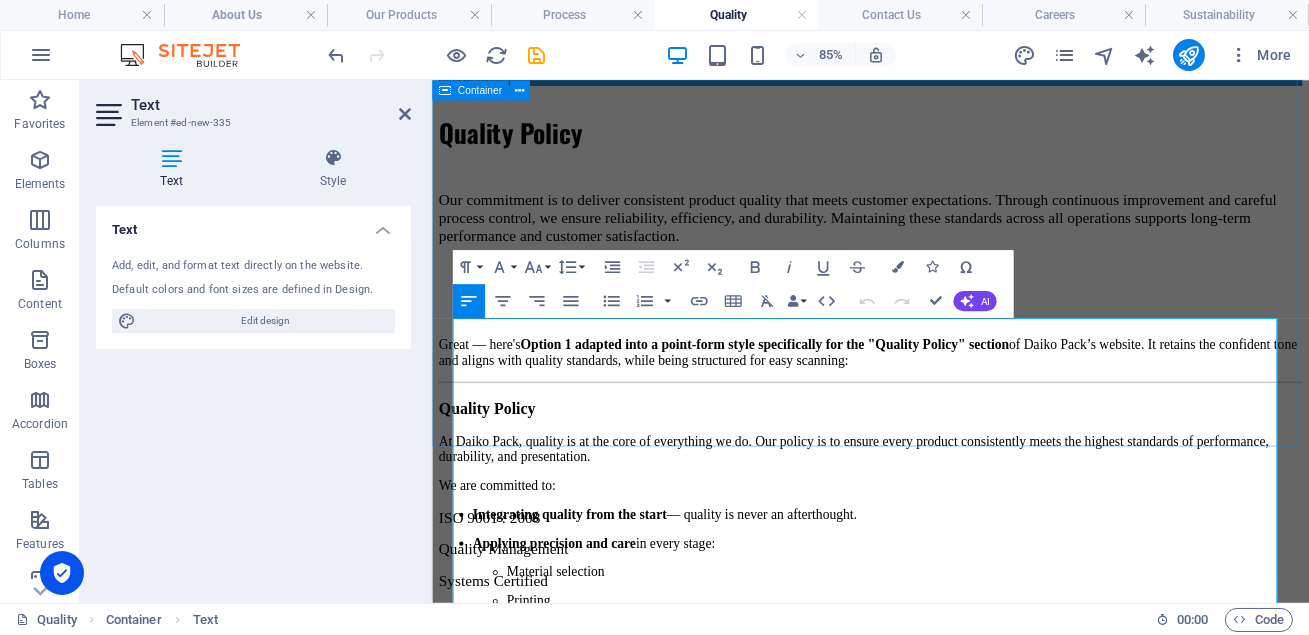 drag, startPoint x: 1391, startPoint y: 404, endPoint x: 429, endPoint y: 367, distance: 962.7113 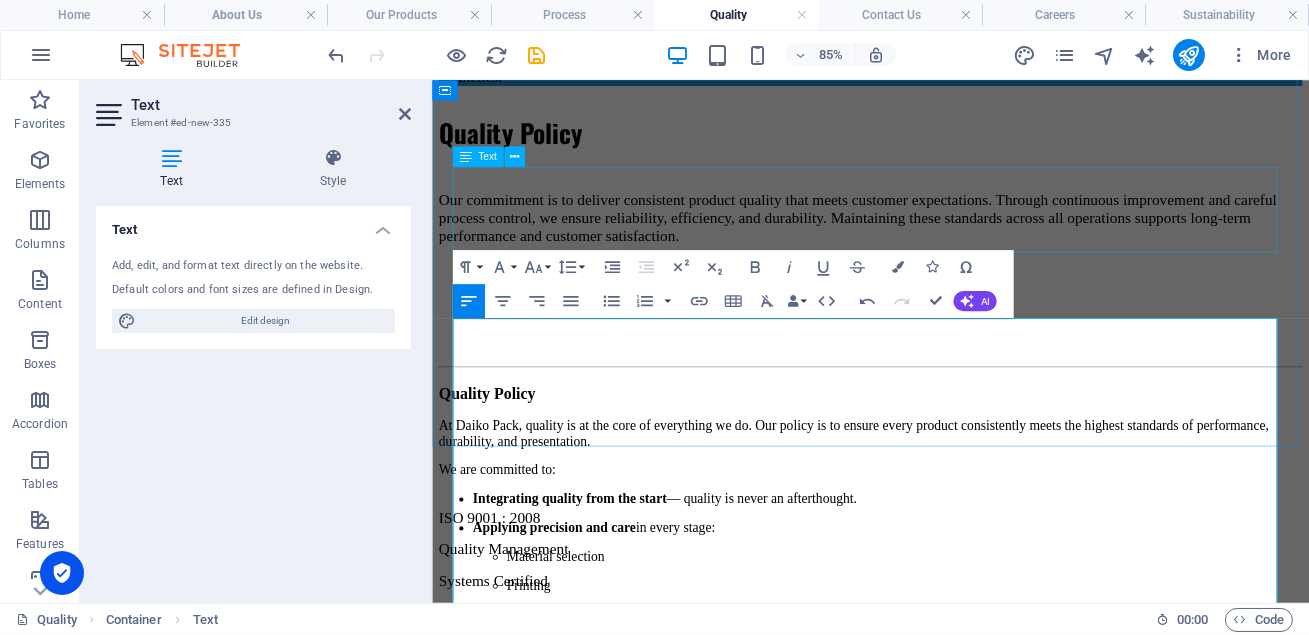 click on "Our commitment is to deliver consistent product quality that meets customer expectations. Through continuous improvement and careful process control, we ensure reliability, efficiency, and durability. Maintaining these standards across all operations supports long-term performance and customer satisfaction." at bounding box center [947, 242] 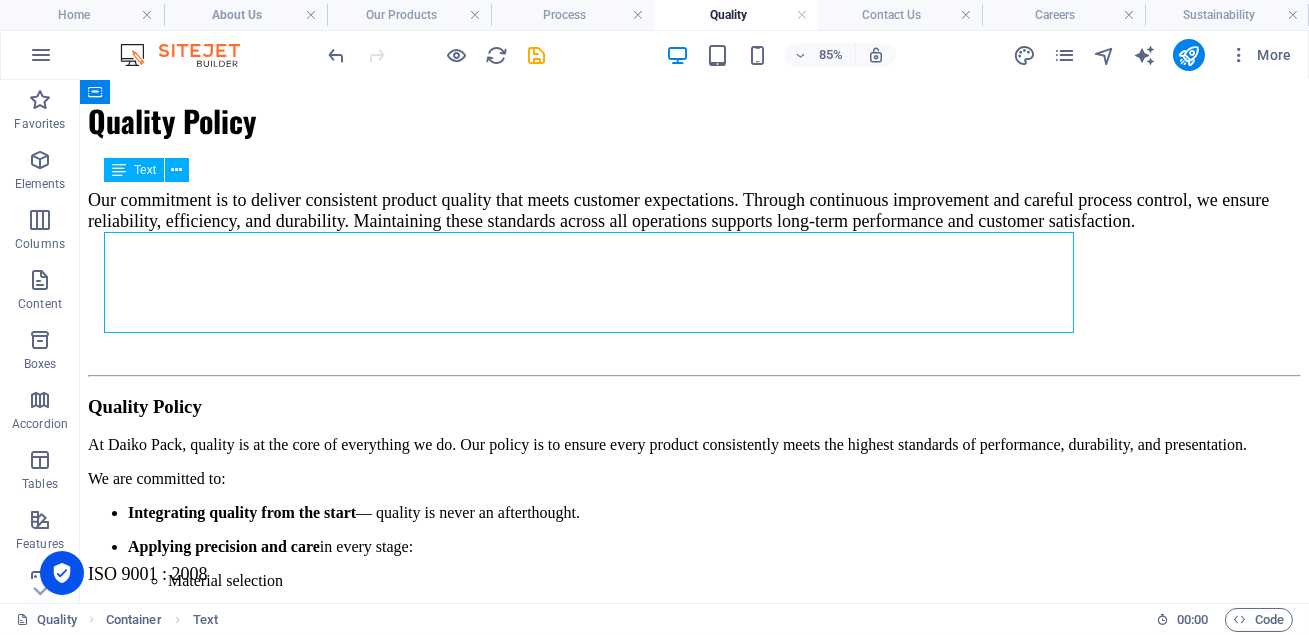 scroll, scrollTop: 496, scrollLeft: 0, axis: vertical 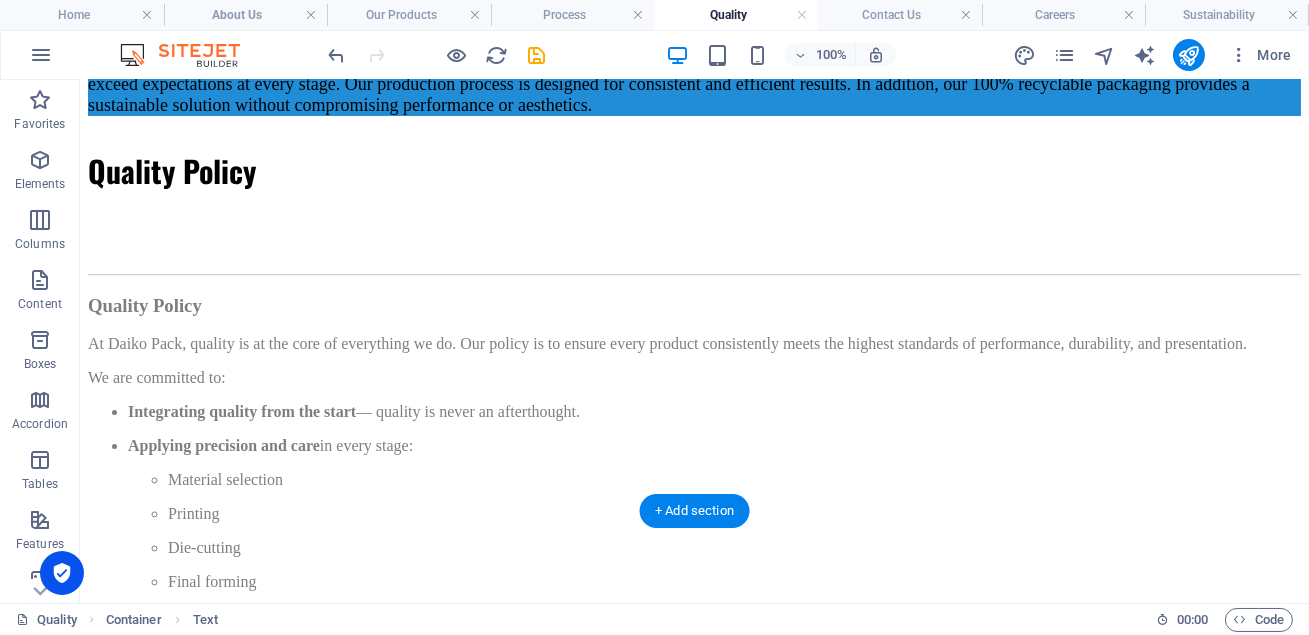 drag, startPoint x: 551, startPoint y: 367, endPoint x: 547, endPoint y: 278, distance: 89.08984 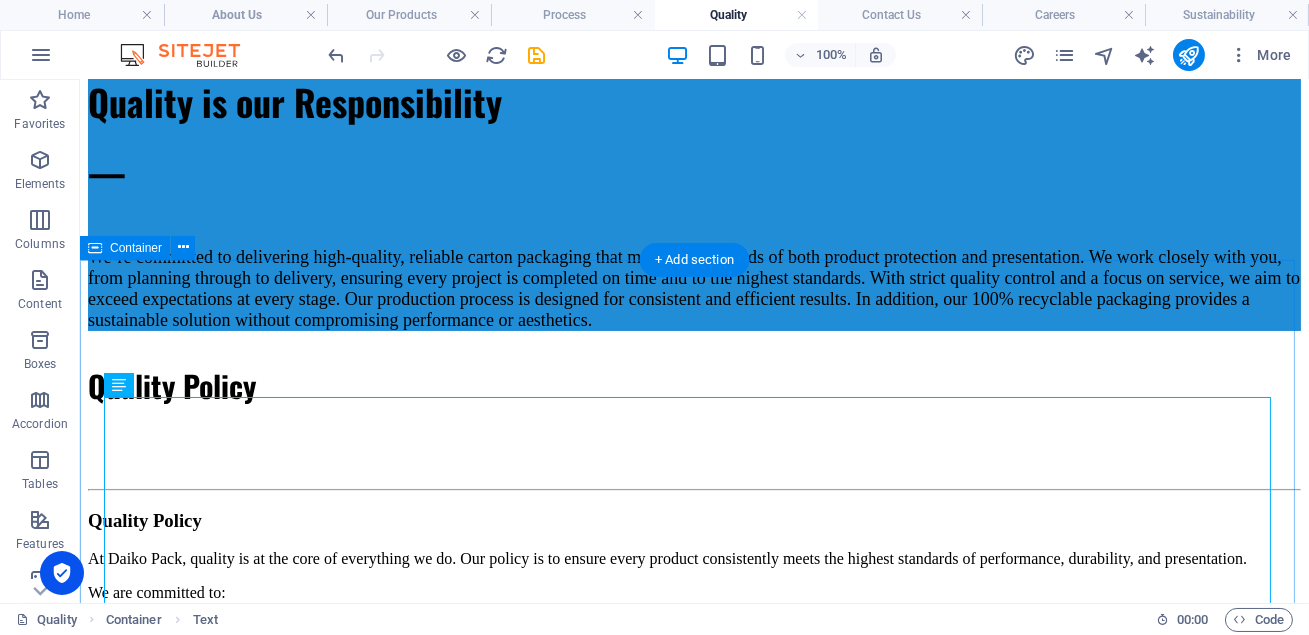 click on "Quality Policy Quality Policy At Daiko Pack, quality is at the core of everything we do. Our policy is to ensure every product consistently meets the highest standards of performance, durability, and presentation. We are committed to: Integrating quality from the start  — quality is never an afterthought. Applying precision and care  in every stage: Material selection Printing Die-cutting Final forming Conducting rigorous inspections  at each step of production. Adhering to ISO 9001:2015-certified processes  to ensure reliability and consistency. Performing thorough in-house testing  to verify strength, accuracy, and finish. Upholding quality as a daily practice , not just a promise. Because packaging is expected to do more than protect — it must represent your brand with excellence. Let me know if you'd like this adapted into a downloadable PDF-style version or made more formal for compliance documents. Certifications" at bounding box center (694, 580) 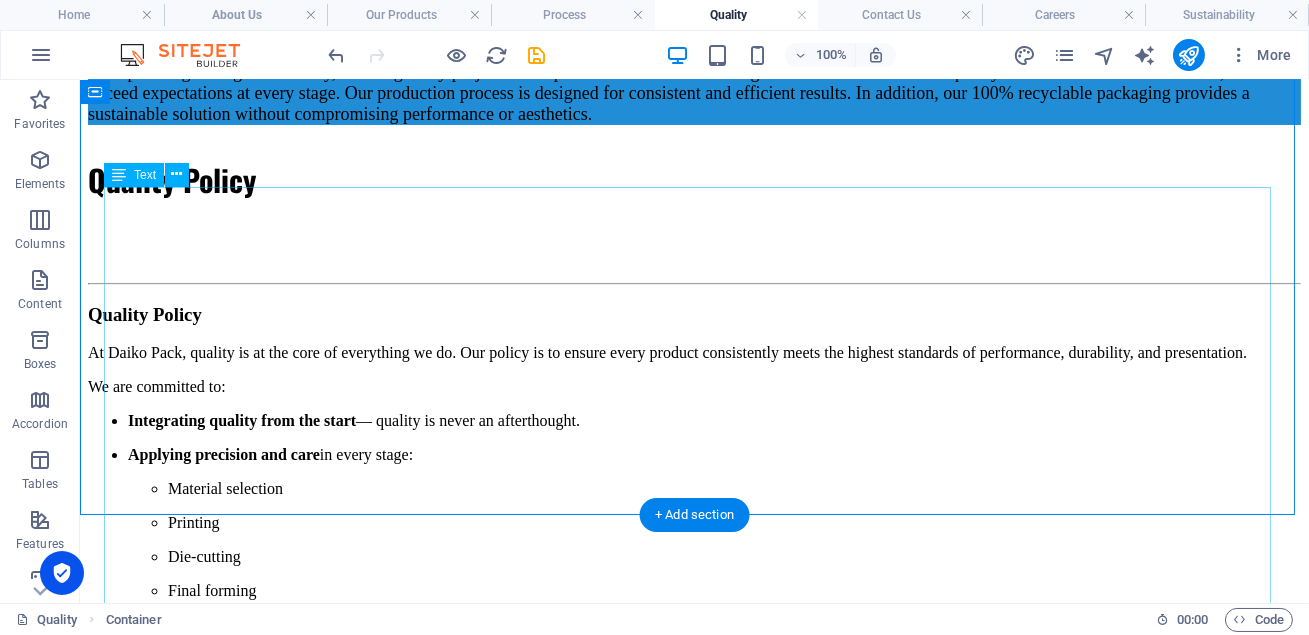 scroll, scrollTop: 491, scrollLeft: 0, axis: vertical 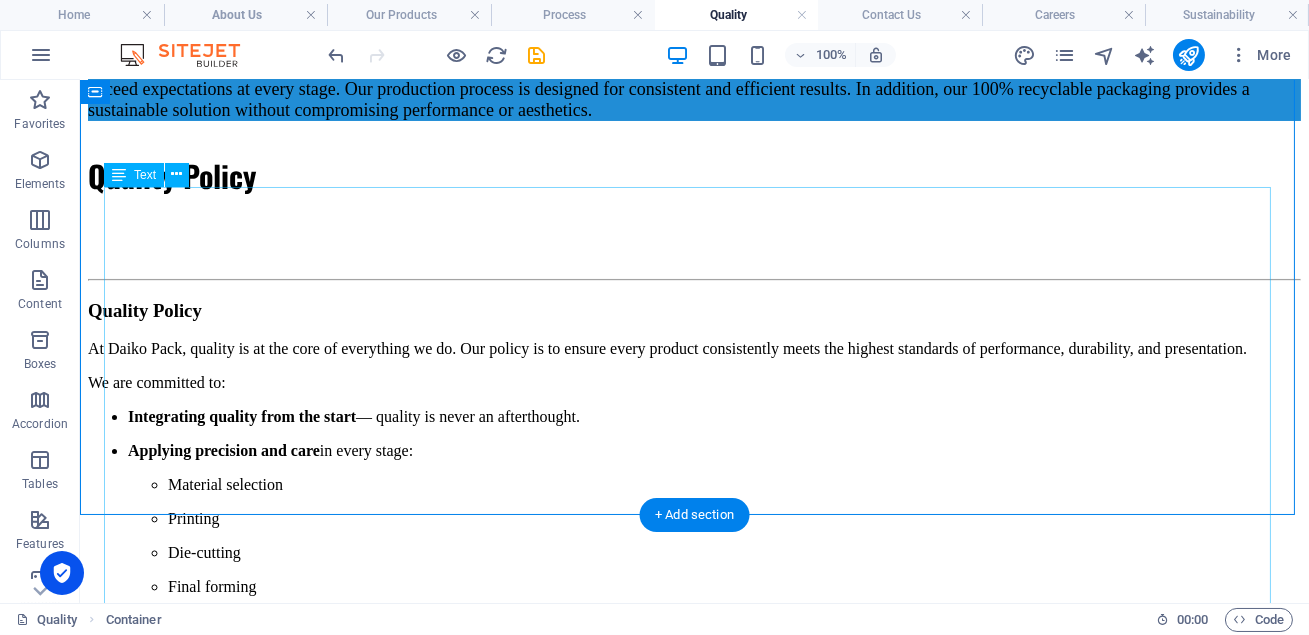 click on "Quality Policy At Daiko Pack, quality is at the core of everything we do. Our policy is to ensure every product consistently meets the highest standards of performance, durability, and presentation. We are committed to: Integrating quality from the start  — quality is never an afterthought. Applying precision and care  in every stage: Material selection Printing Die-cutting Final forming Conducting rigorous inspections  at each step of production. Adhering to ISO 9001:2015-certified processes  to ensure reliability and consistency. Performing thorough in-house testing  to verify strength, accuracy, and finish. Upholding quality as a daily practice , not just a promise. Because packaging is expected to do more than protect — it must represent your brand with excellence. Let me know if you'd like this adapted into a downloadable PDF-style version or made more formal for compliance documents." at bounding box center (694, 531) 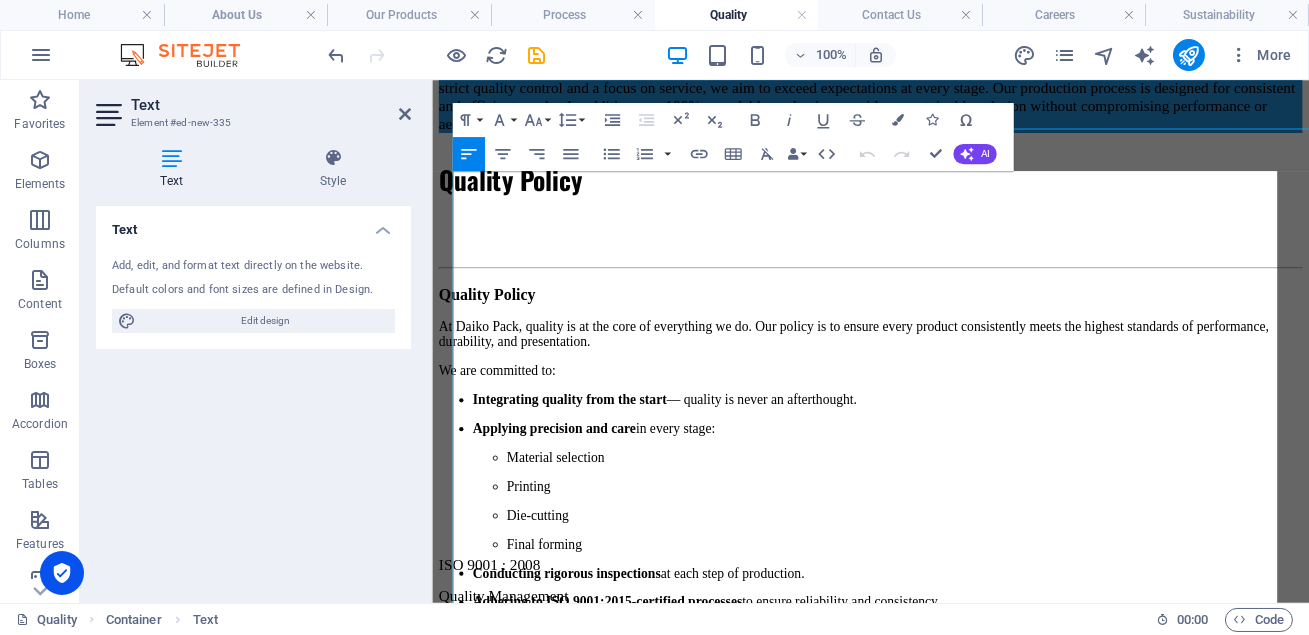 scroll, scrollTop: 541, scrollLeft: 0, axis: vertical 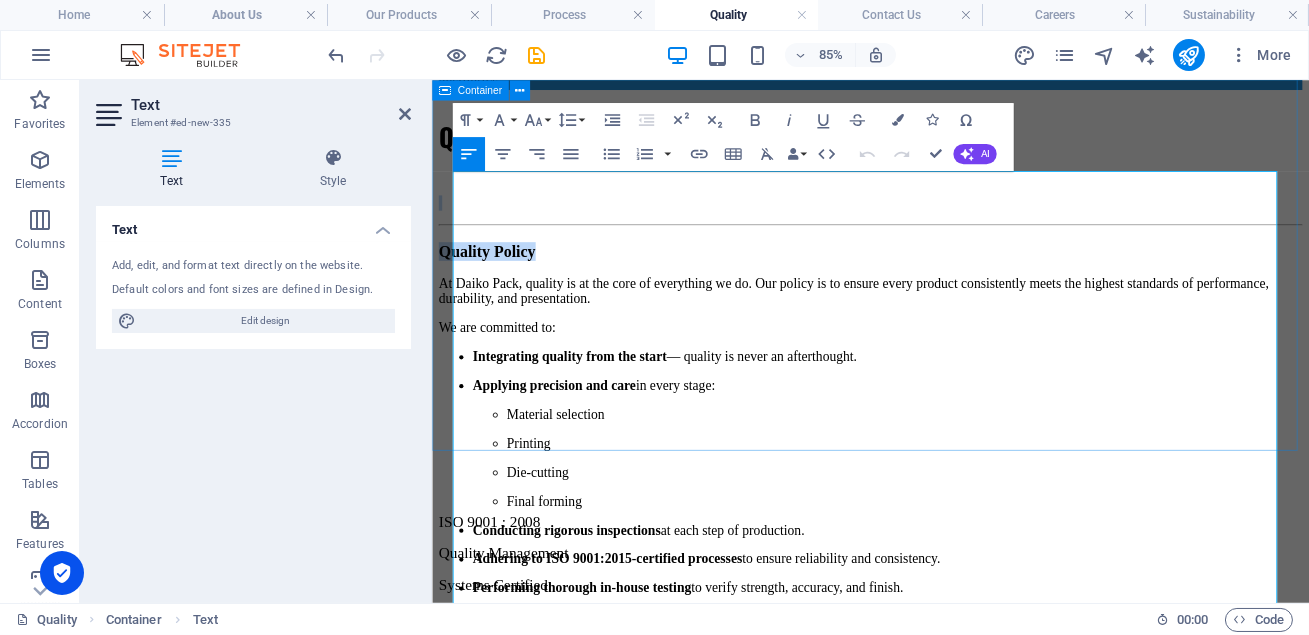 drag, startPoint x: 747, startPoint y: 264, endPoint x: 433, endPoint y: 203, distance: 319.8703 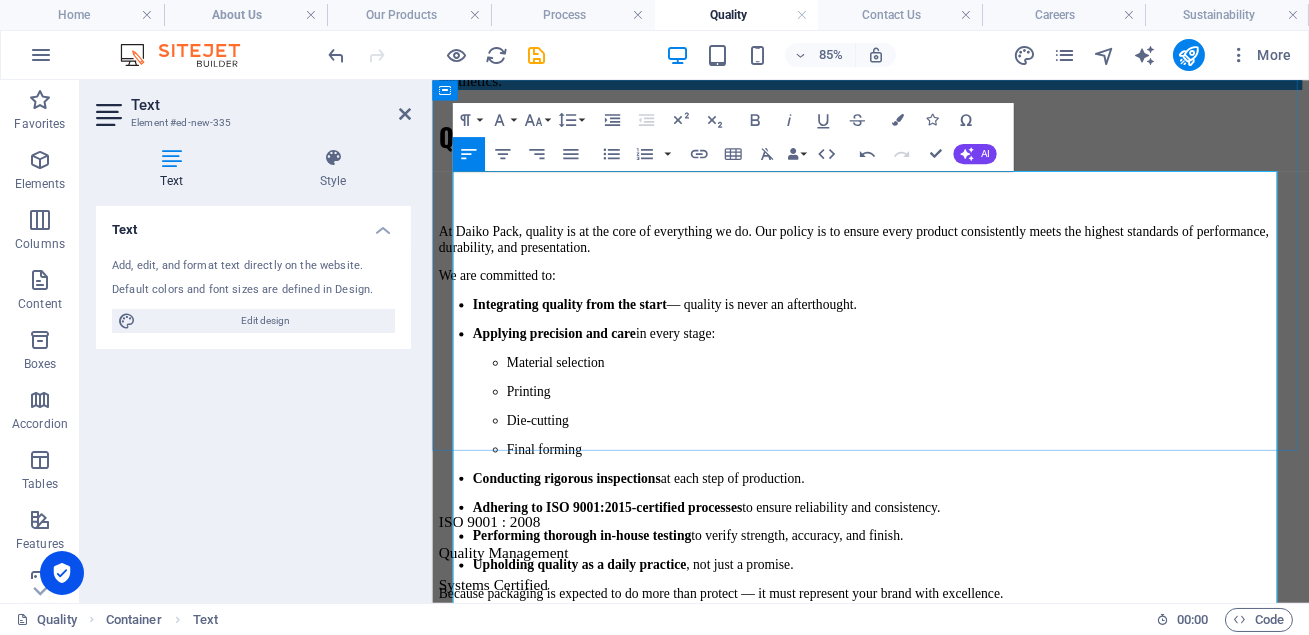 click on "At Daiko Pack, quality is at the core of everything we do. Our policy is to ensure every product consistently meets the highest standards of performance, durability, and presentation." at bounding box center (947, 268) 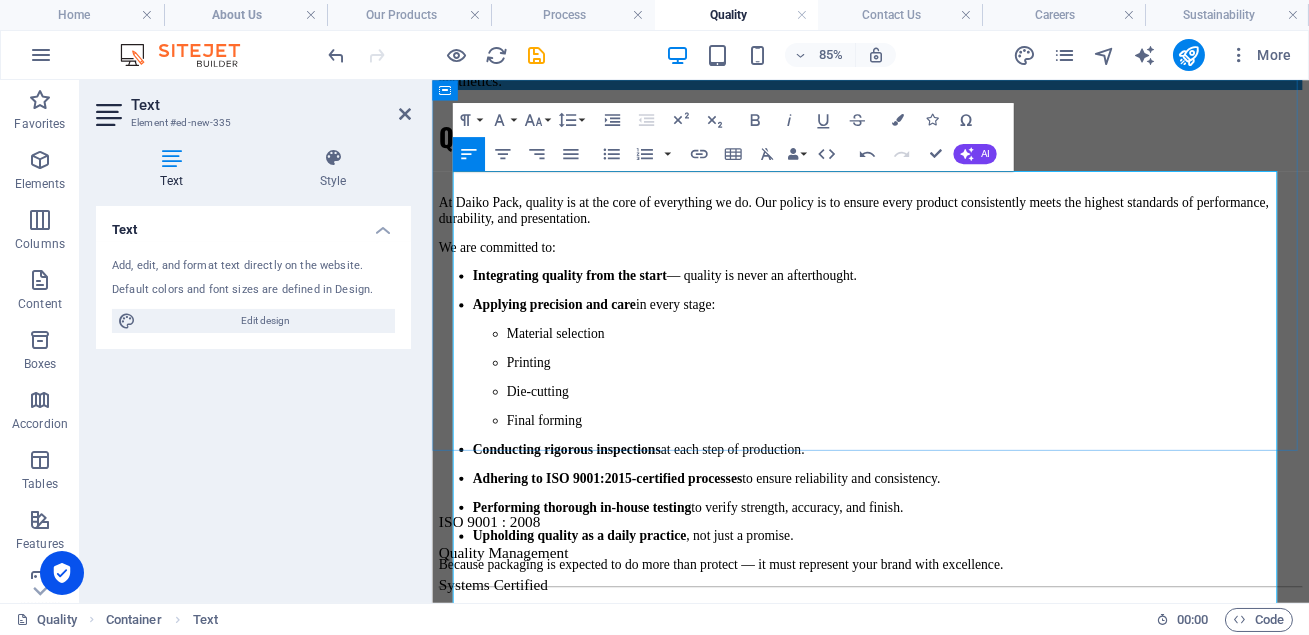 scroll, scrollTop: 520, scrollLeft: 0, axis: vertical 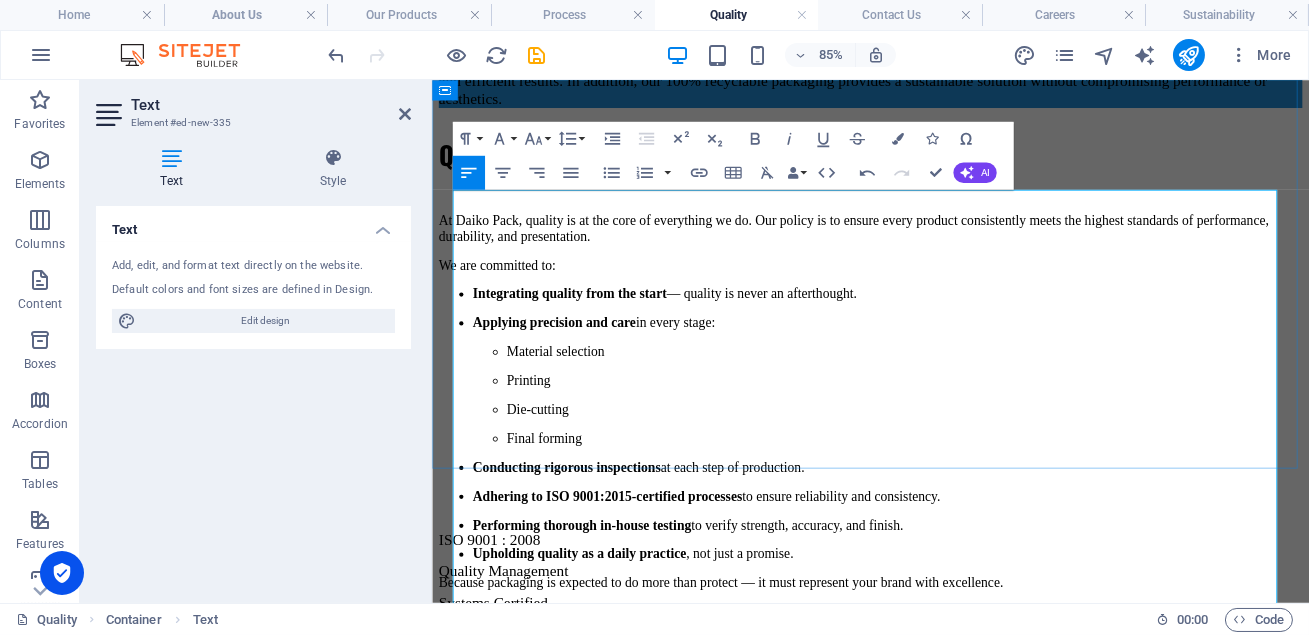 click on "Quality Policy" at bounding box center [947, 167] 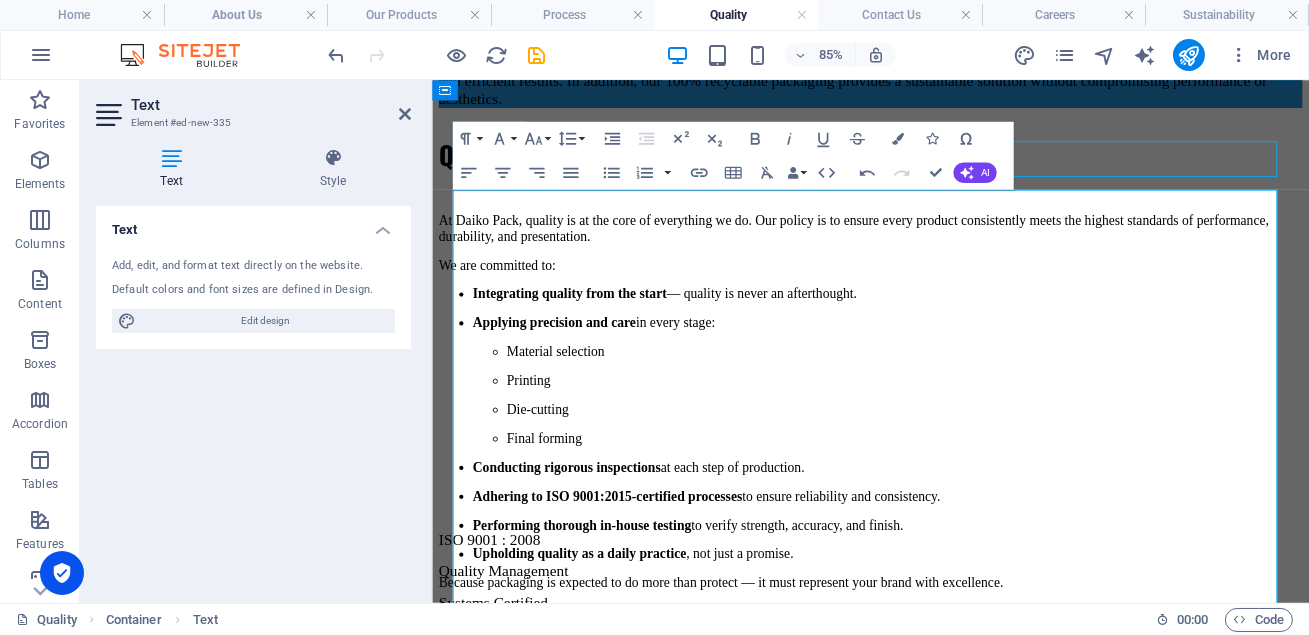 scroll, scrollTop: 470, scrollLeft: 0, axis: vertical 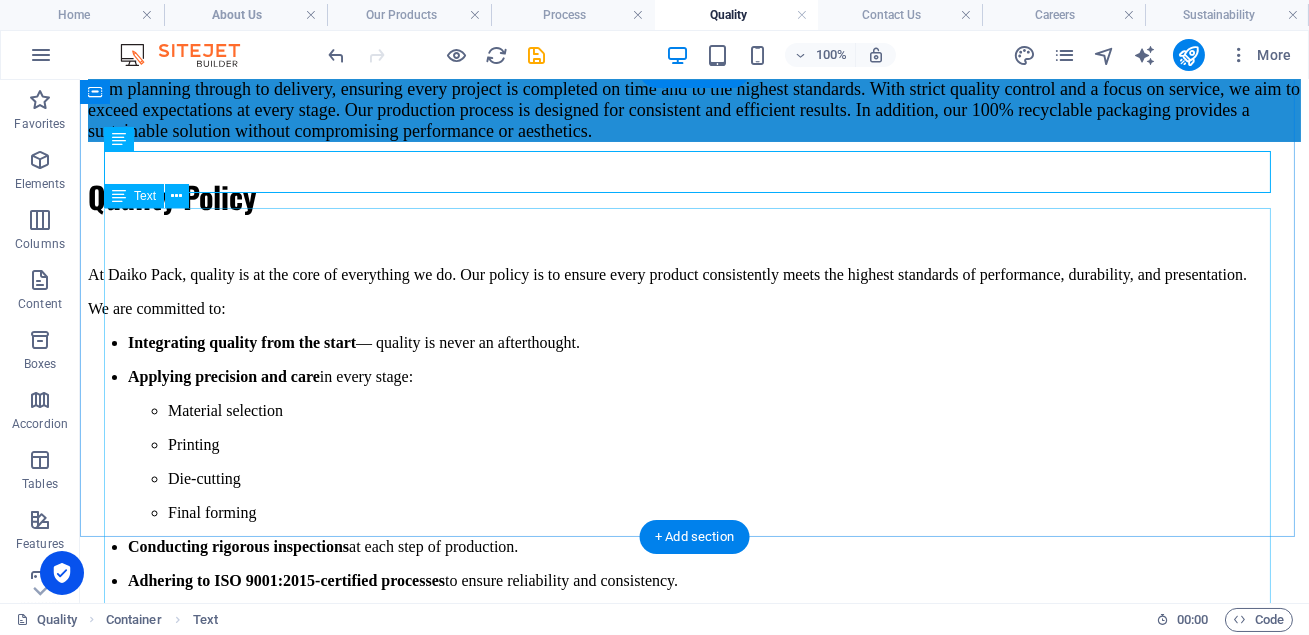 click on "At Daiko Pack, quality is at the core of everything we do. Our policy is to ensure every product consistently meets the highest standards of performance, durability, and presentation. We are committed to: Integrating quality from the start  — quality is never an afterthought. Applying precision and care  in every stage: Material selection Printing Die-cutting Final forming Conducting rigorous inspections  at each step of production. Adhering to ISO 9001:2015-certified processes  to ensure reliability and consistency. Performing thorough in-house testing  to verify strength, accuracy, and finish. Upholding quality as a daily practice , not just a promise. Because packaging is expected to do more than protect — it must represent your brand with excellence. Let me know if you'd like this adapted into a downloadable PDF-style version or made more formal for compliance documents." at bounding box center [694, 505] 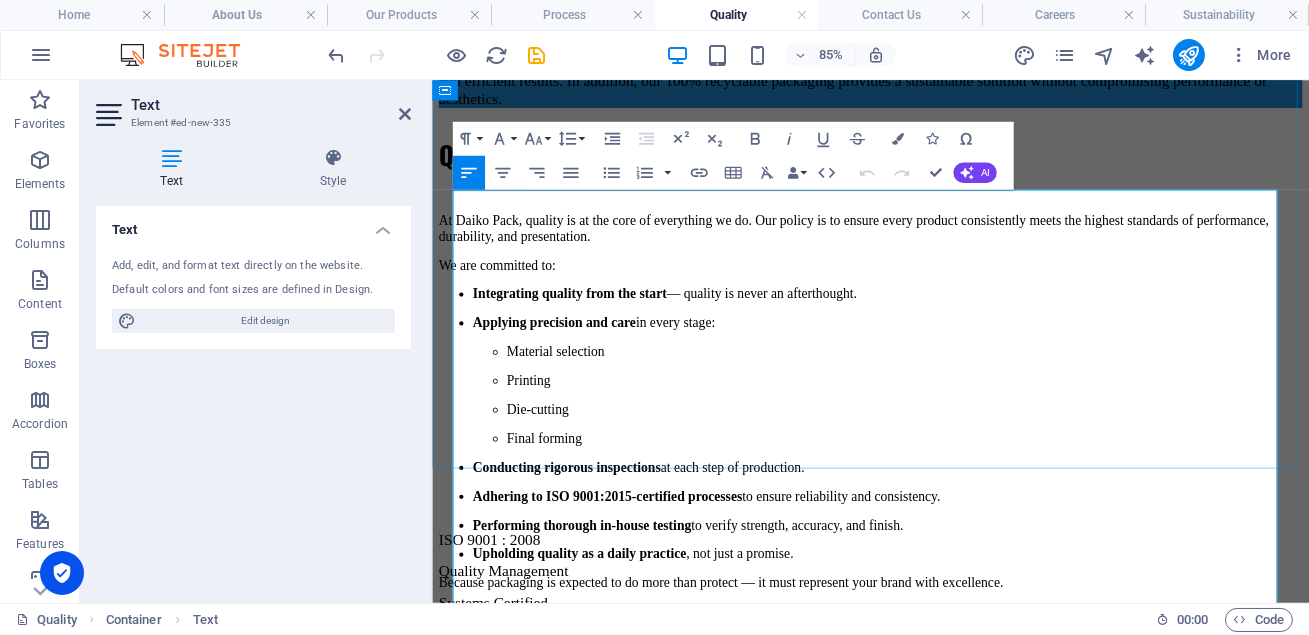 click on "Material selection" at bounding box center [987, 400] 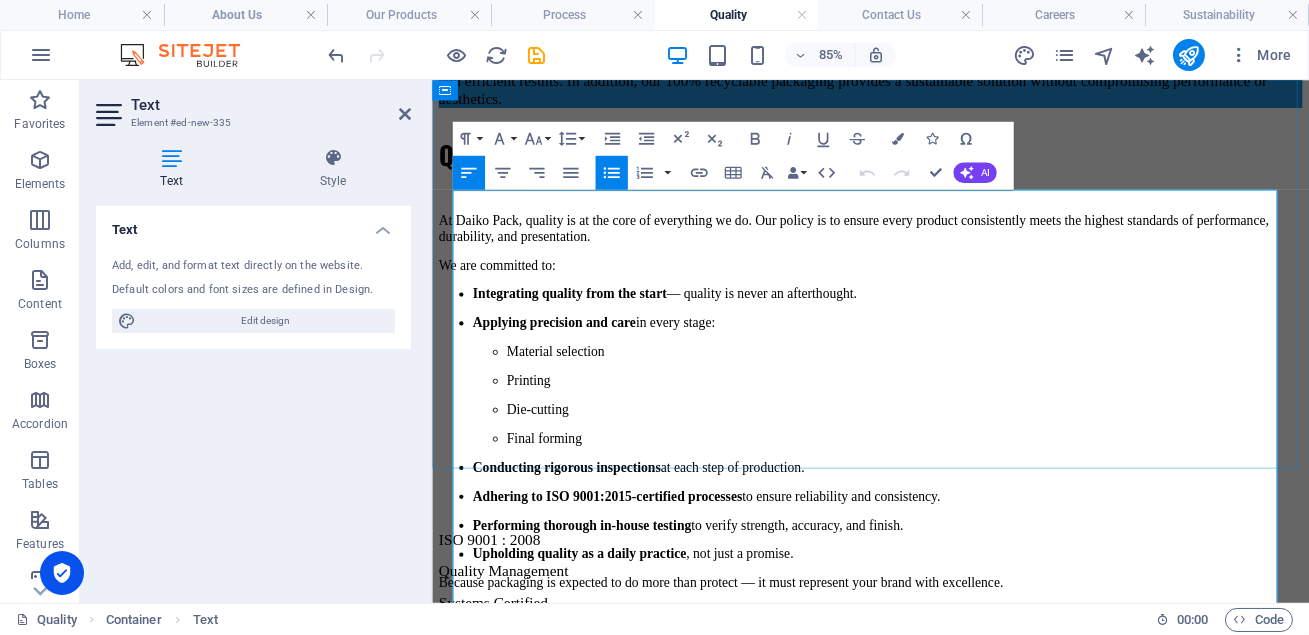 click on "Material selection" at bounding box center (987, 400) 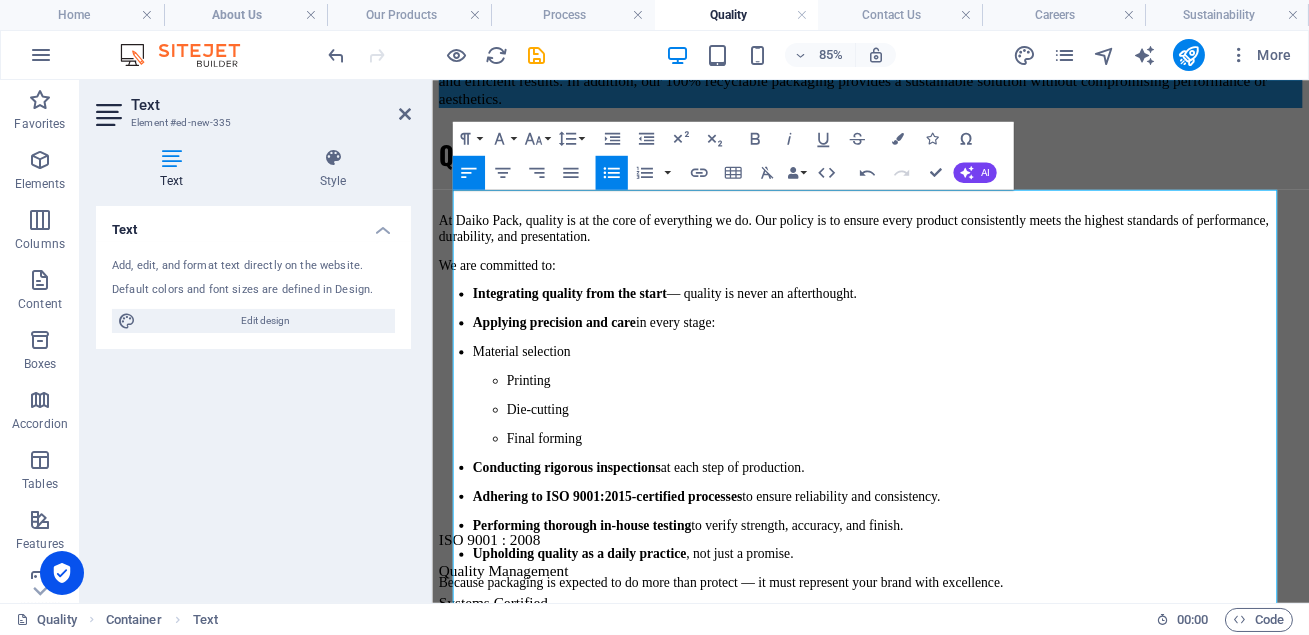 click 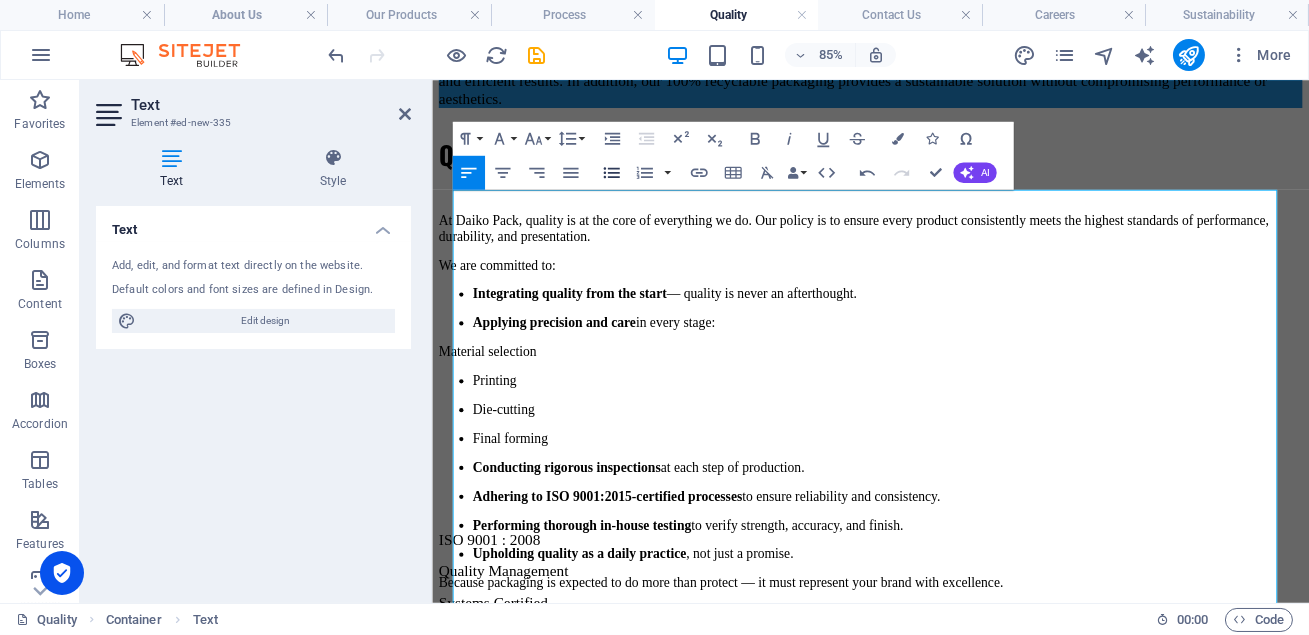 click 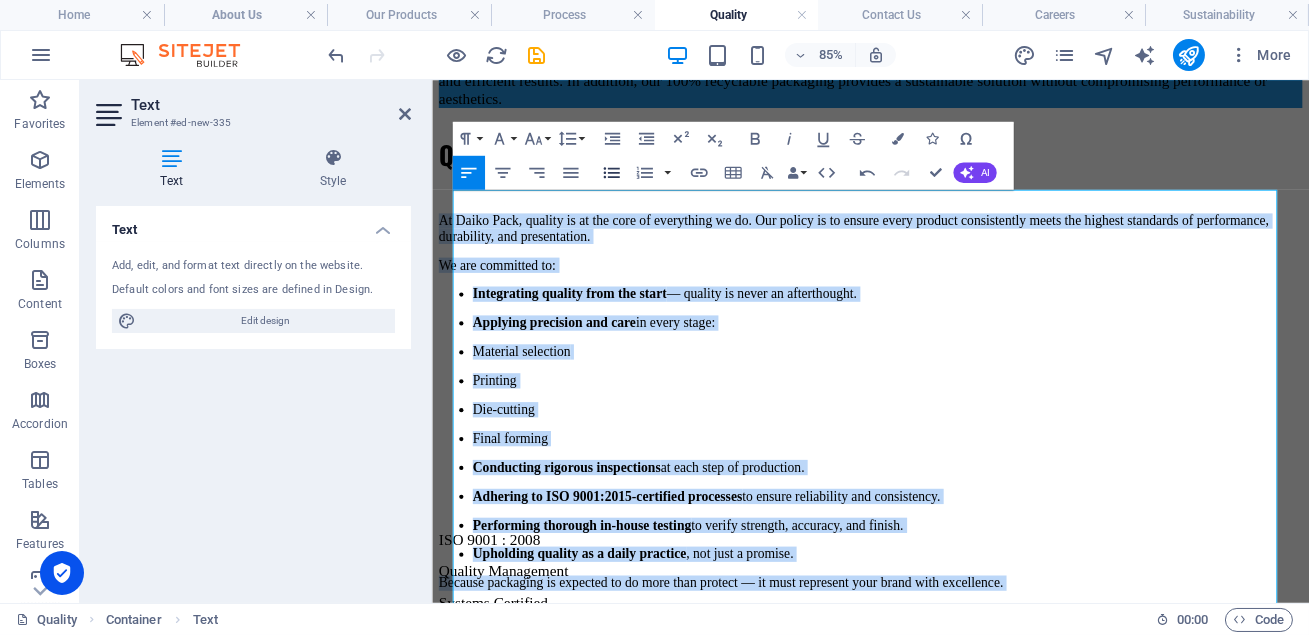 click 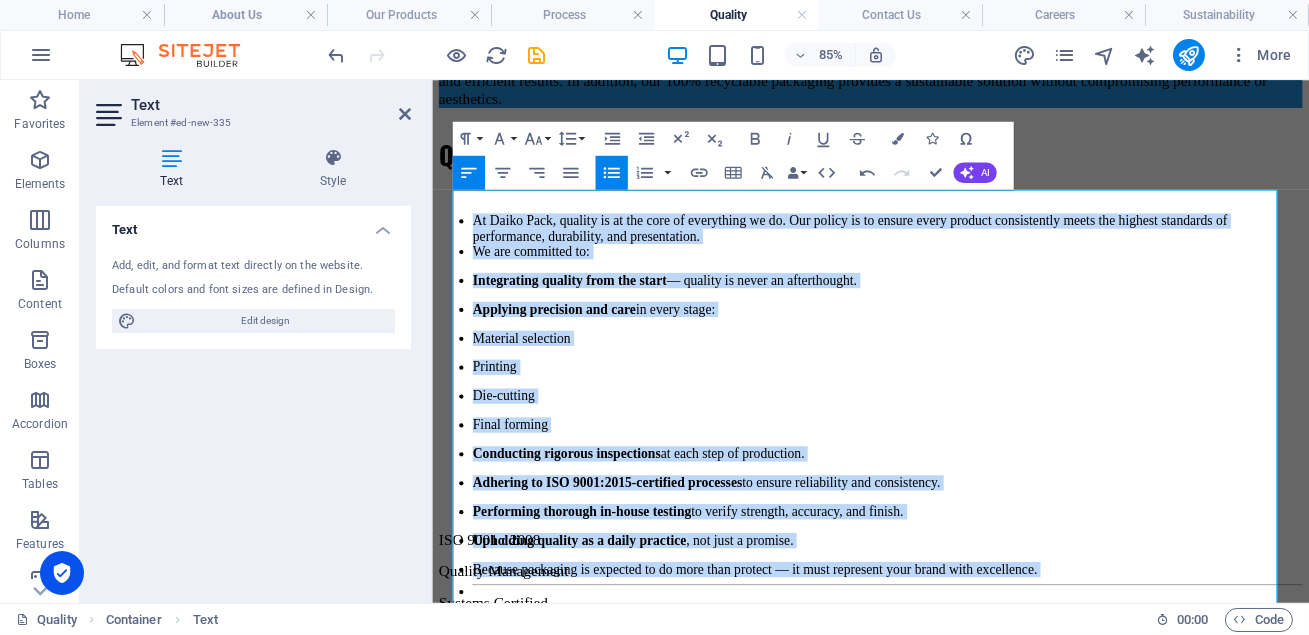 click 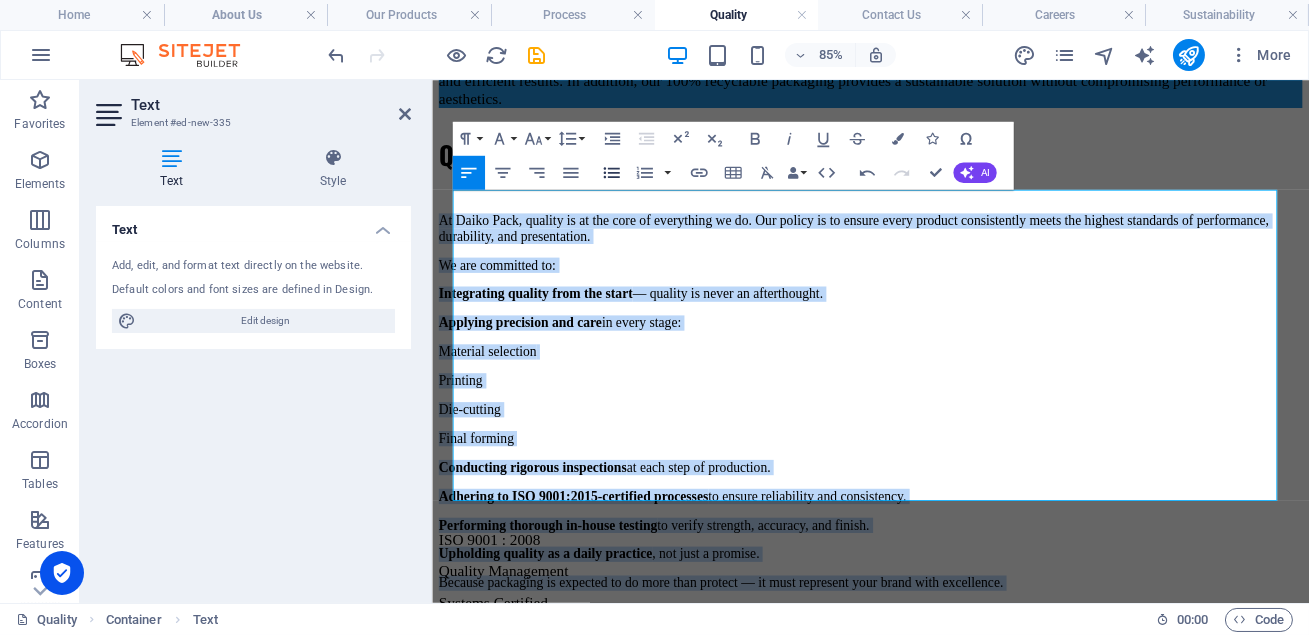 click 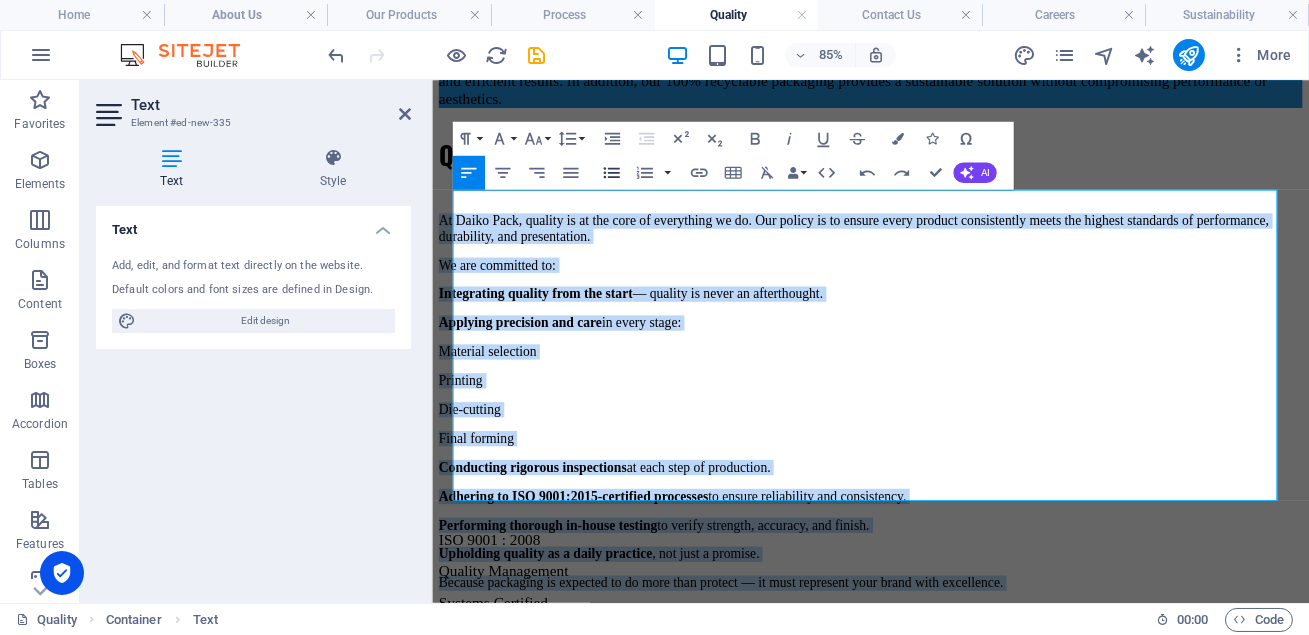 type 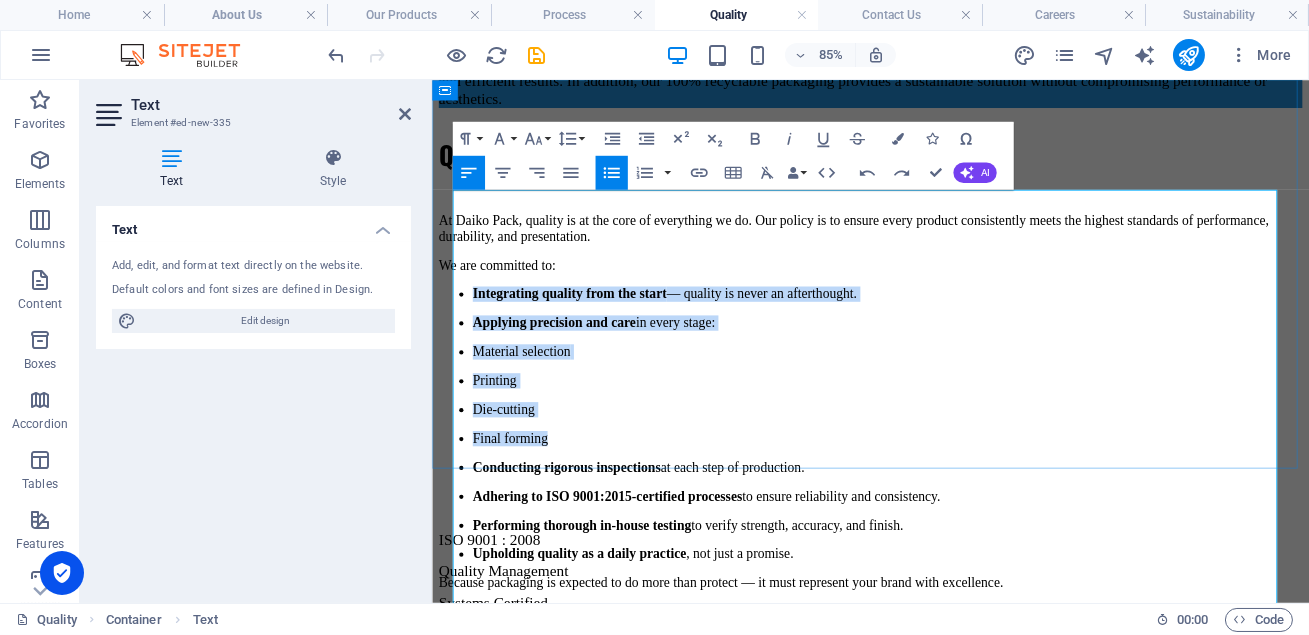 drag, startPoint x: 604, startPoint y: 509, endPoint x: 457, endPoint y: 292, distance: 262.10303 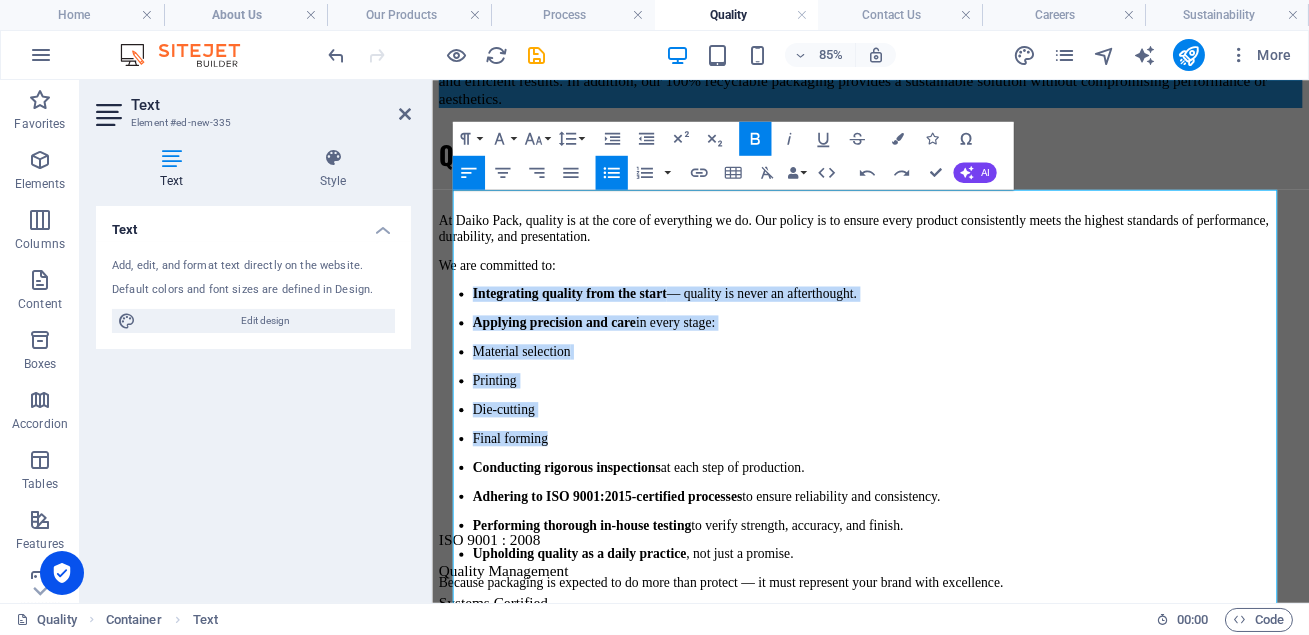 click 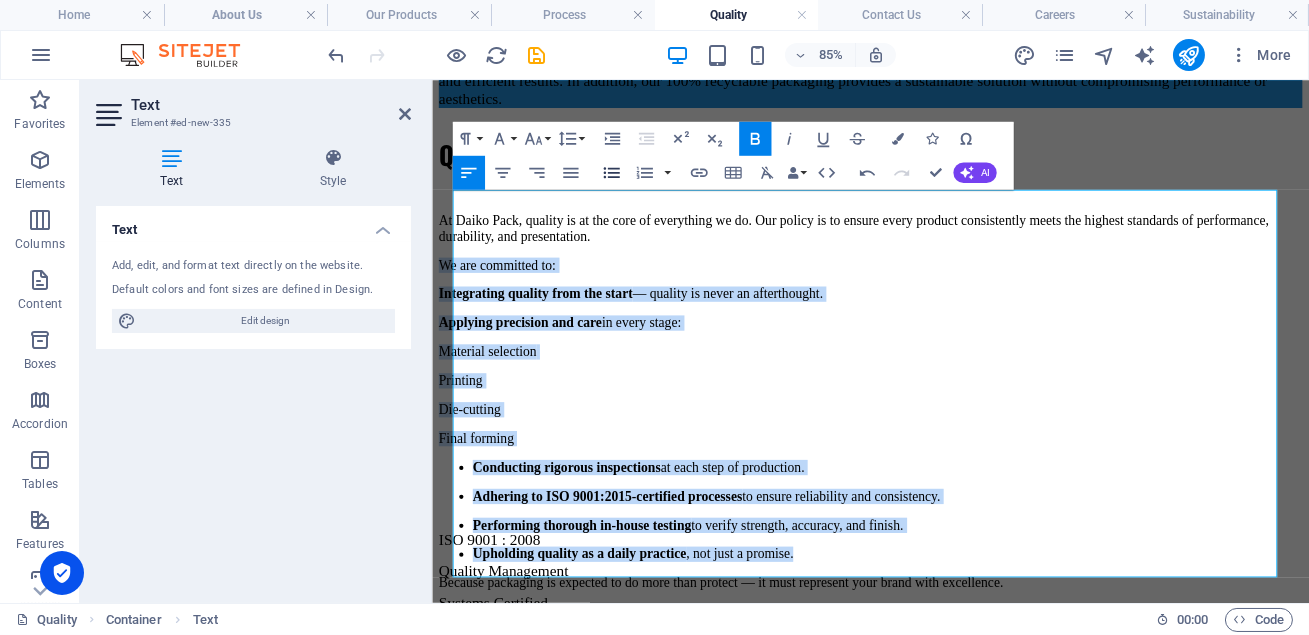 click 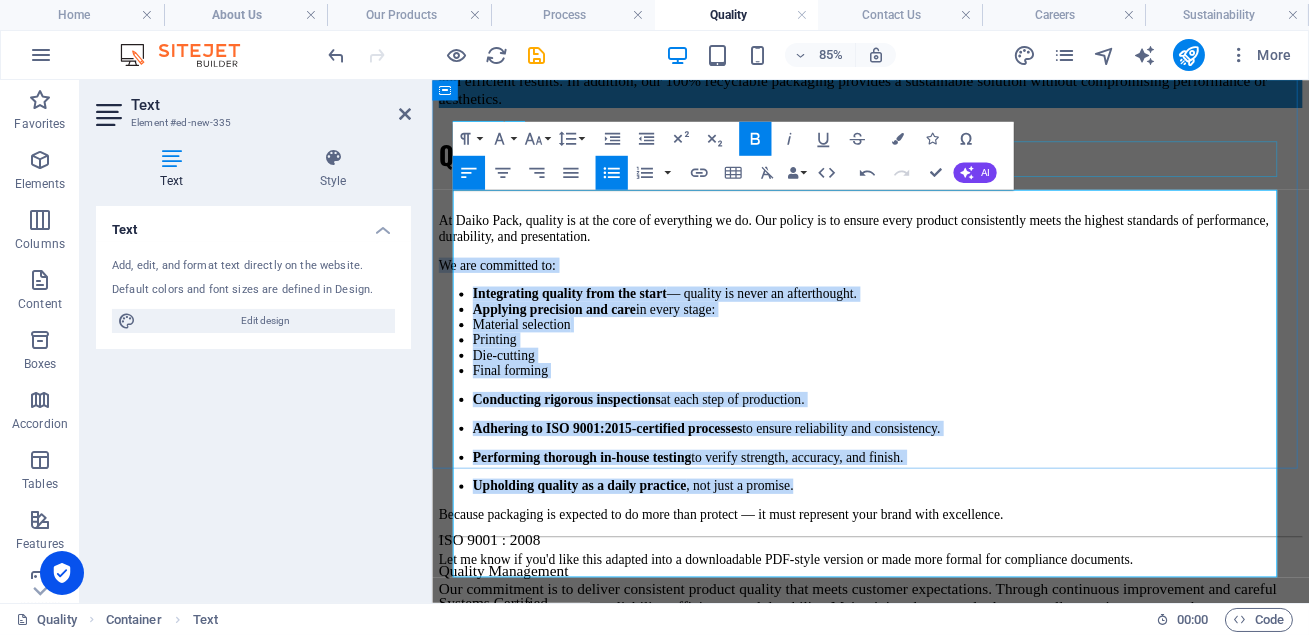 click on "Quality Policy" at bounding box center (947, 167) 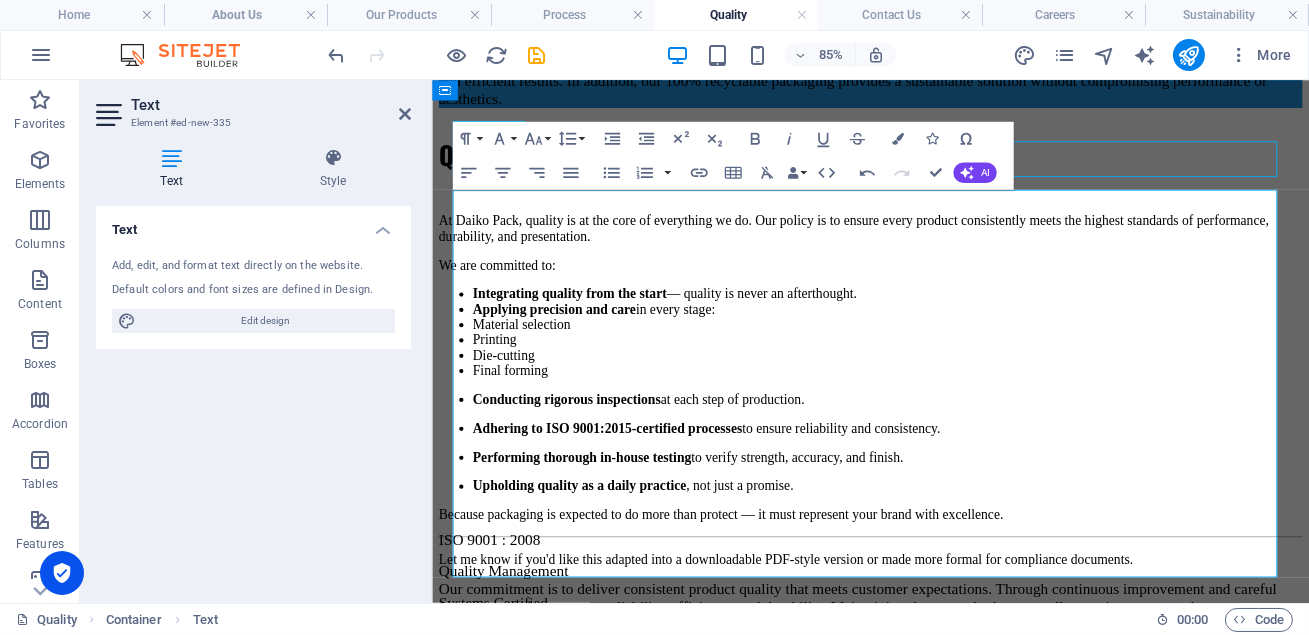 scroll, scrollTop: 470, scrollLeft: 0, axis: vertical 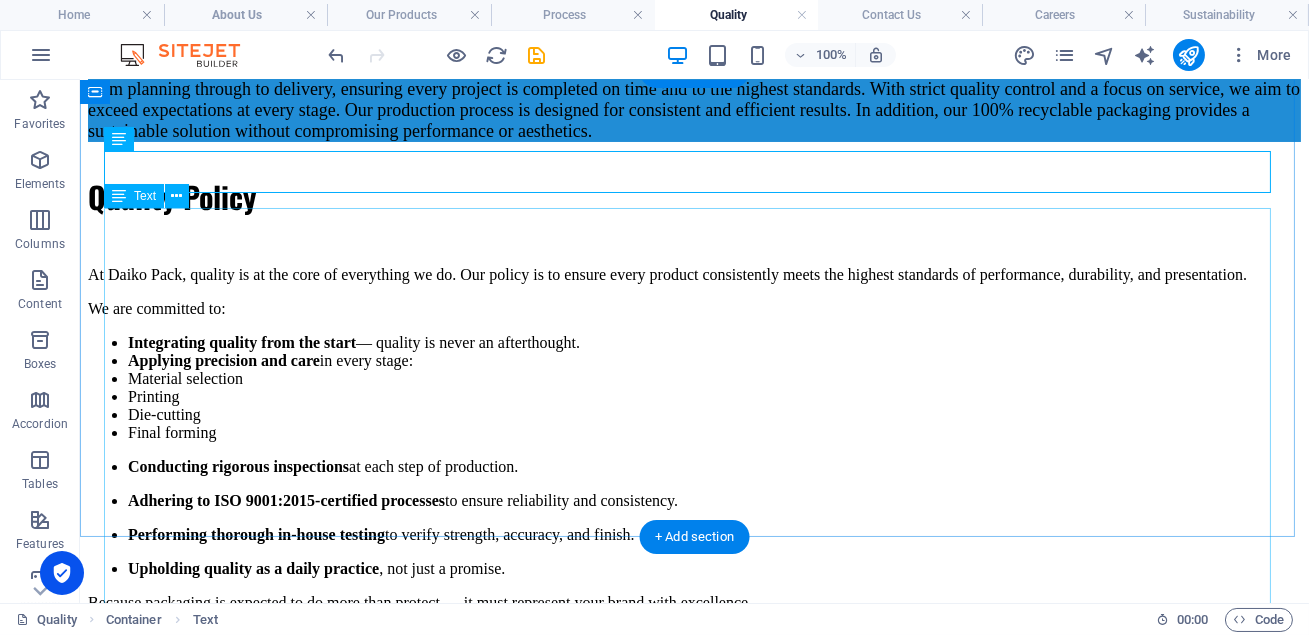 click on "At Daiko Pack, quality is at the core of everything we do. Our policy is to ensure every product consistently meets the highest standards of performance, durability, and presentation. We are committed to: Integrating quality from the start  — quality is never an afterthought. Applying precision and care  in every stage: Material selection Printing Die-cutting Final forming Conducting rigorous inspections  at each step of production. Adhering to ISO 9001:2015-certified processes  to ensure reliability and consistency. Performing thorough in-house testing  to verify strength, accuracy, and finish. Upholding quality as a daily practice , not just a promise. Because packaging is expected to do more than protect — it must represent your brand with excellence. Let me know if you'd like this adapted into a downloadable PDF-style version or made more formal for compliance documents." at bounding box center [694, 465] 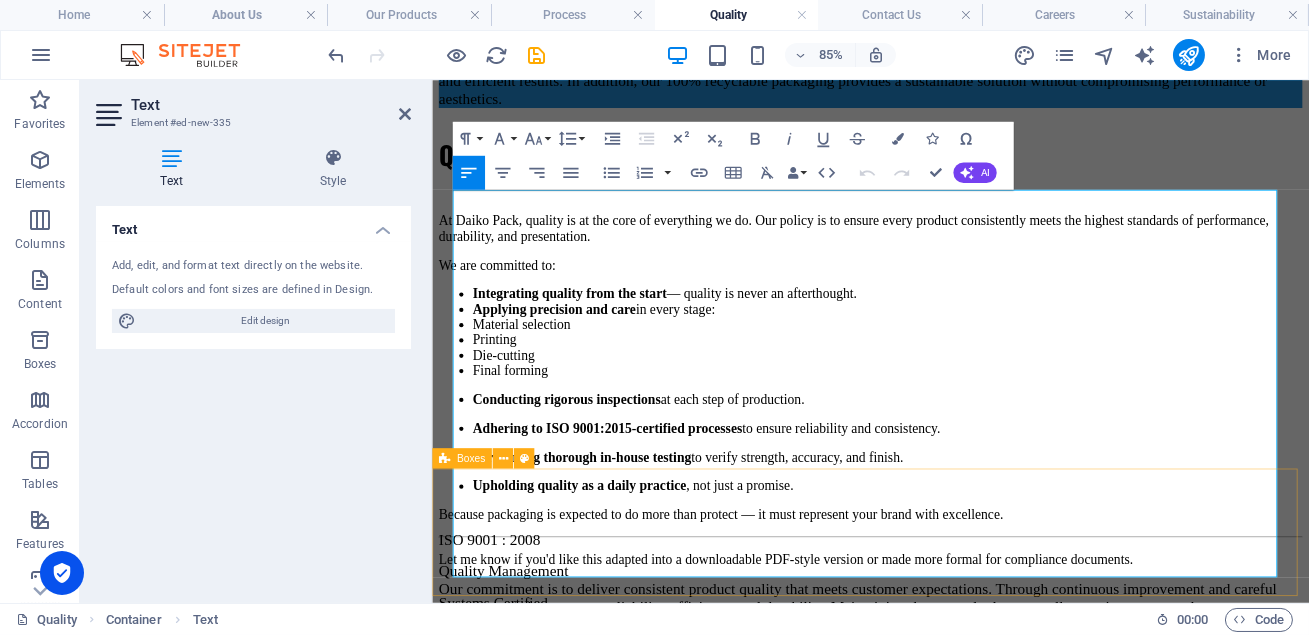 drag, startPoint x: 1124, startPoint y: 539, endPoint x: 1370, endPoint y: 469, distance: 255.76552 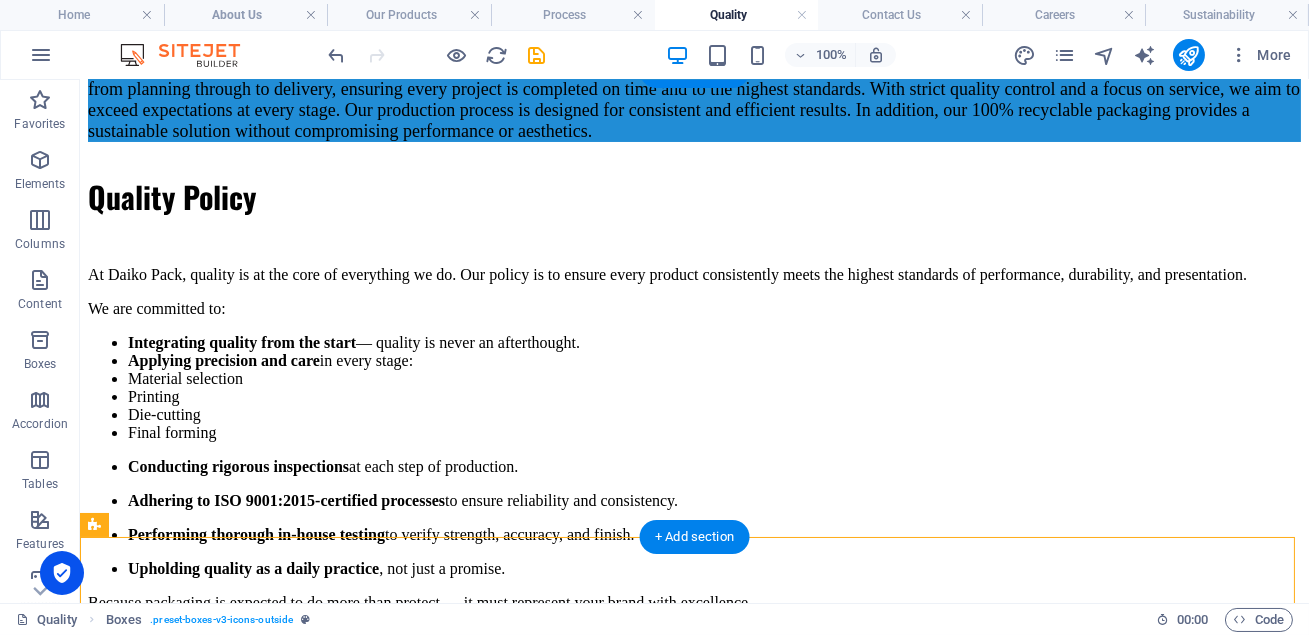 click on "At Daiko Pack, quality is at the core of everything we do. Our policy is to ensure every product consistently meets the highest standards of performance, durability, and presentation. We are committed to: Integrating quality from the start  — quality is never an afterthought. Applying precision and care  in every stage: Material selection Printing Die-cutting Final forming Conducting rigorous inspections  at each step of production. Adhering to ISO 9001:2015-certified processes  to ensure reliability and consistency. Performing thorough in-house testing  to verify strength, accuracy, and finish. Upholding quality as a daily practice , not just a promise. Because packaging is expected to do more than protect — it must represent your brand with excellence. Let me know if you'd like this adapted into a downloadable PDF-style version or made more formal for compliance documents." at bounding box center (694, 465) 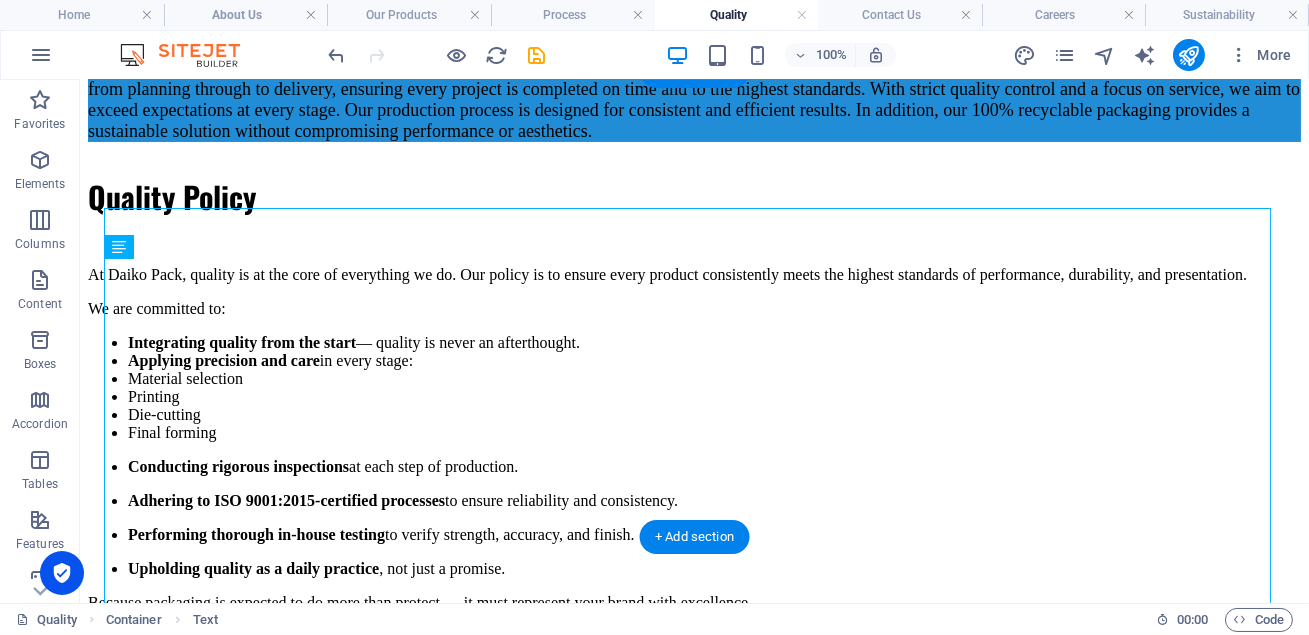 click on "At Daiko Pack, quality is at the core of everything we do. Our policy is to ensure every product consistently meets the highest standards of performance, durability, and presentation. We are committed to: Integrating quality from the start  — quality is never an afterthought. Applying precision and care  in every stage: Material selection Printing Die-cutting Final forming Conducting rigorous inspections  at each step of production. Adhering to ISO 9001:2015-certified processes  to ensure reliability and consistency. Performing thorough in-house testing  to verify strength, accuracy, and finish. Upholding quality as a daily practice , not just a promise. Because packaging is expected to do more than protect — it must represent your brand with excellence. Let me know if you'd like this adapted into a downloadable PDF-style version or made more formal for compliance documents." at bounding box center (694, 465) 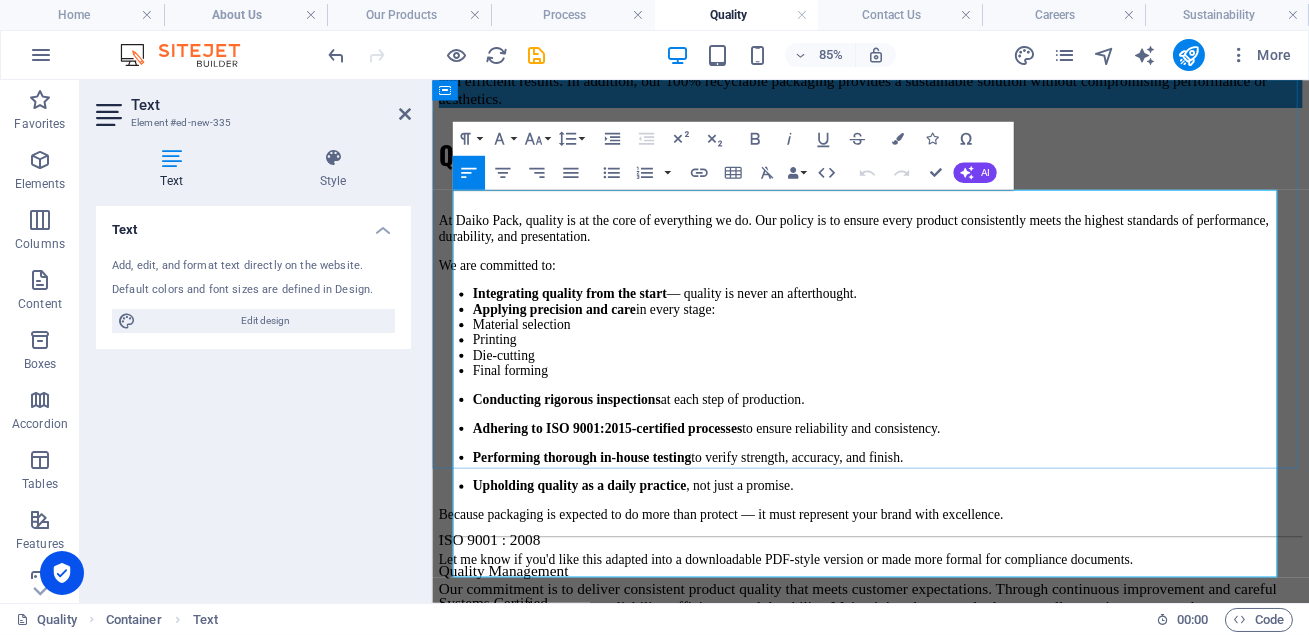 drag, startPoint x: 1110, startPoint y: 526, endPoint x: 471, endPoint y: 418, distance: 648.0625 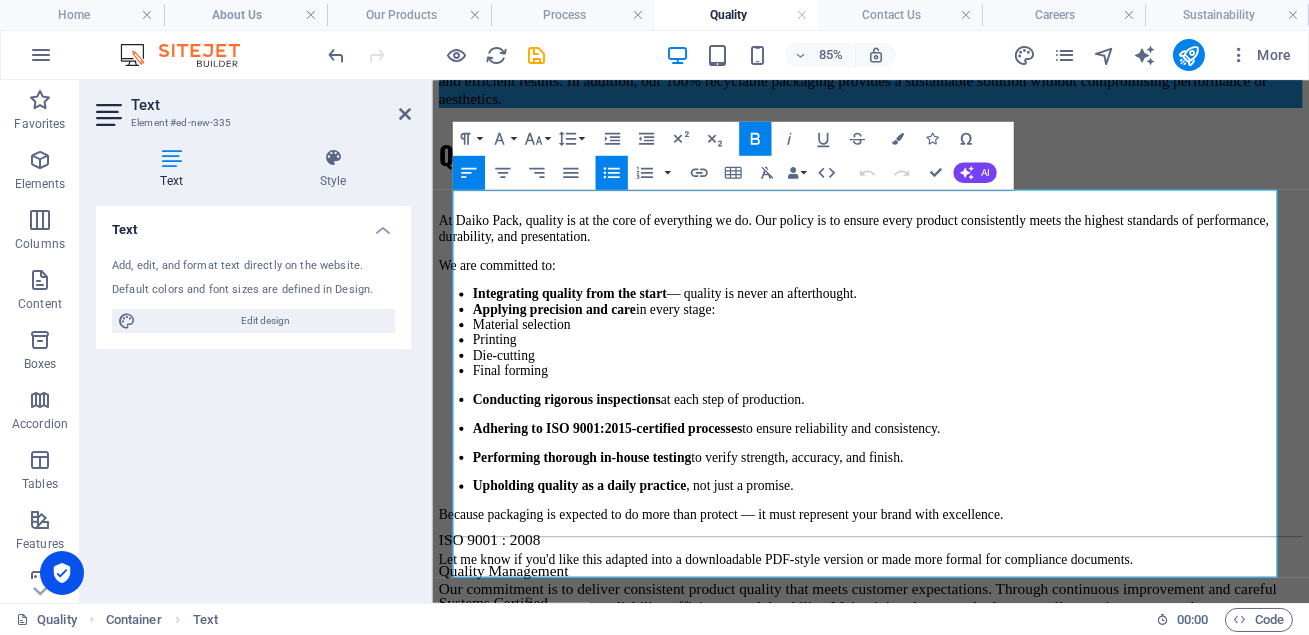 click 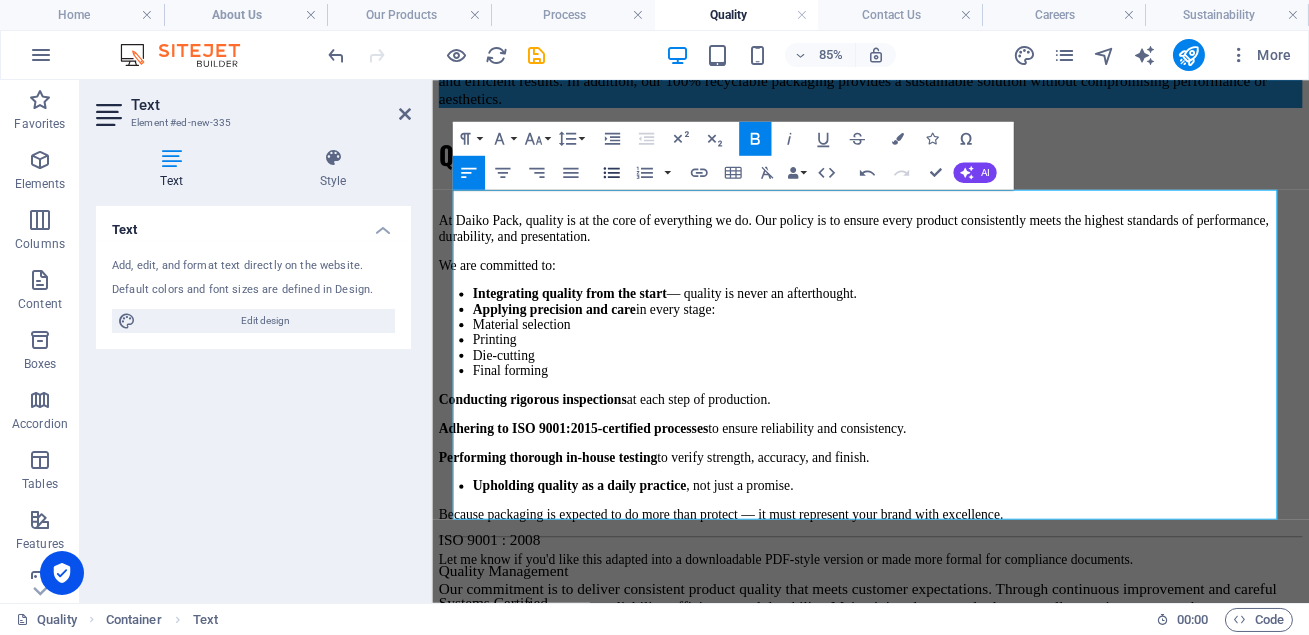 click 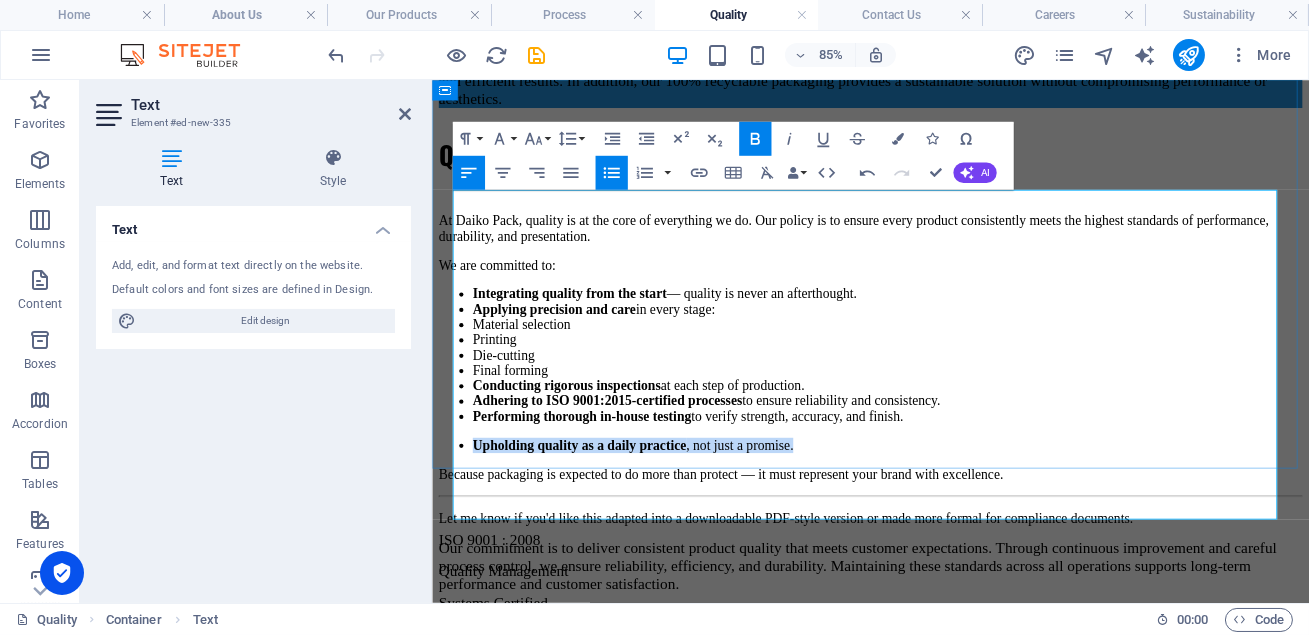 drag, startPoint x: 940, startPoint y: 511, endPoint x: 474, endPoint y: 481, distance: 466.96466 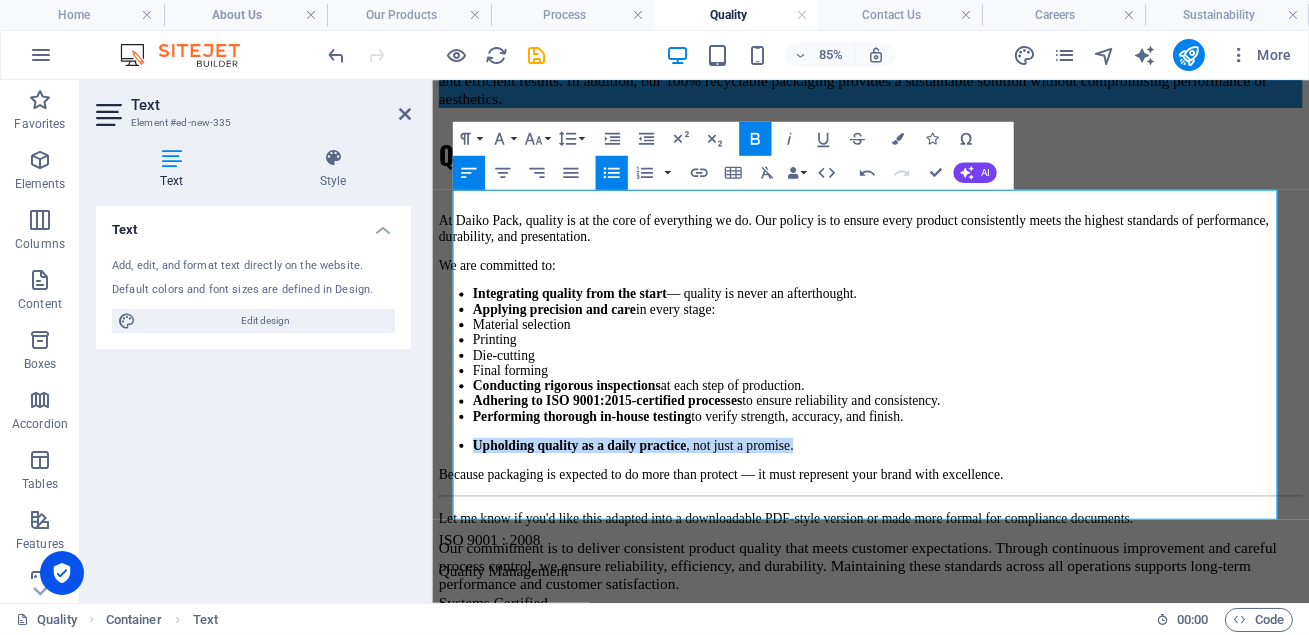 click on "Unordered List" at bounding box center [611, 172] 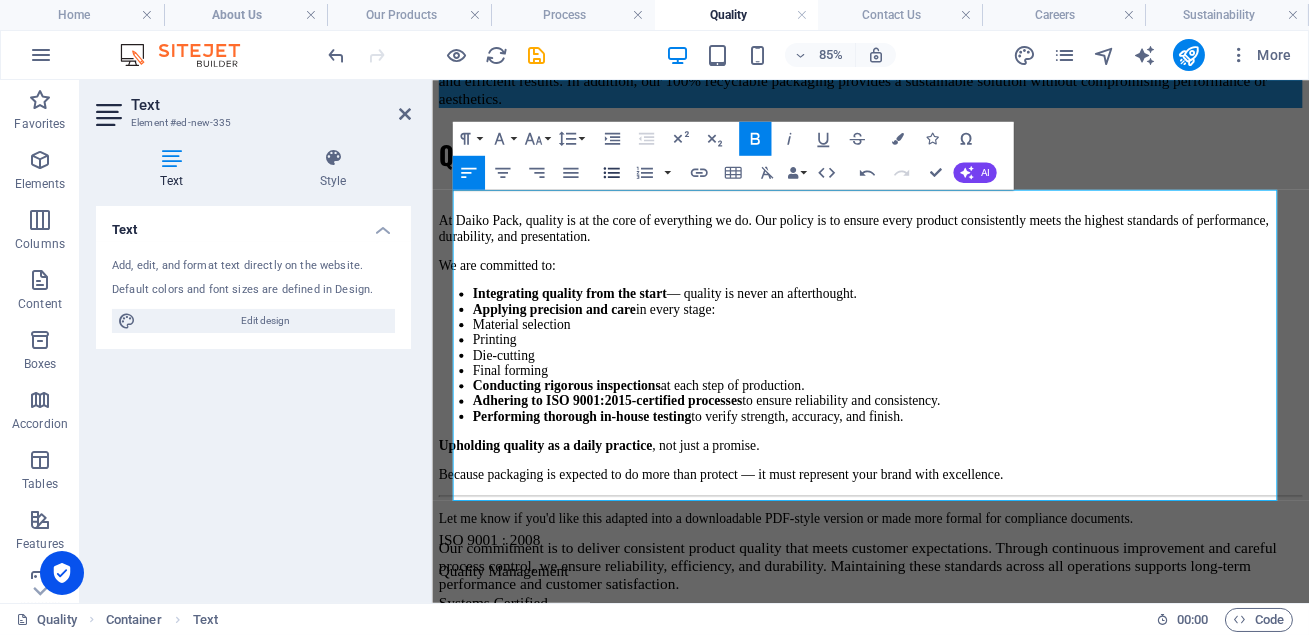 click on "Unordered List" at bounding box center (611, 172) 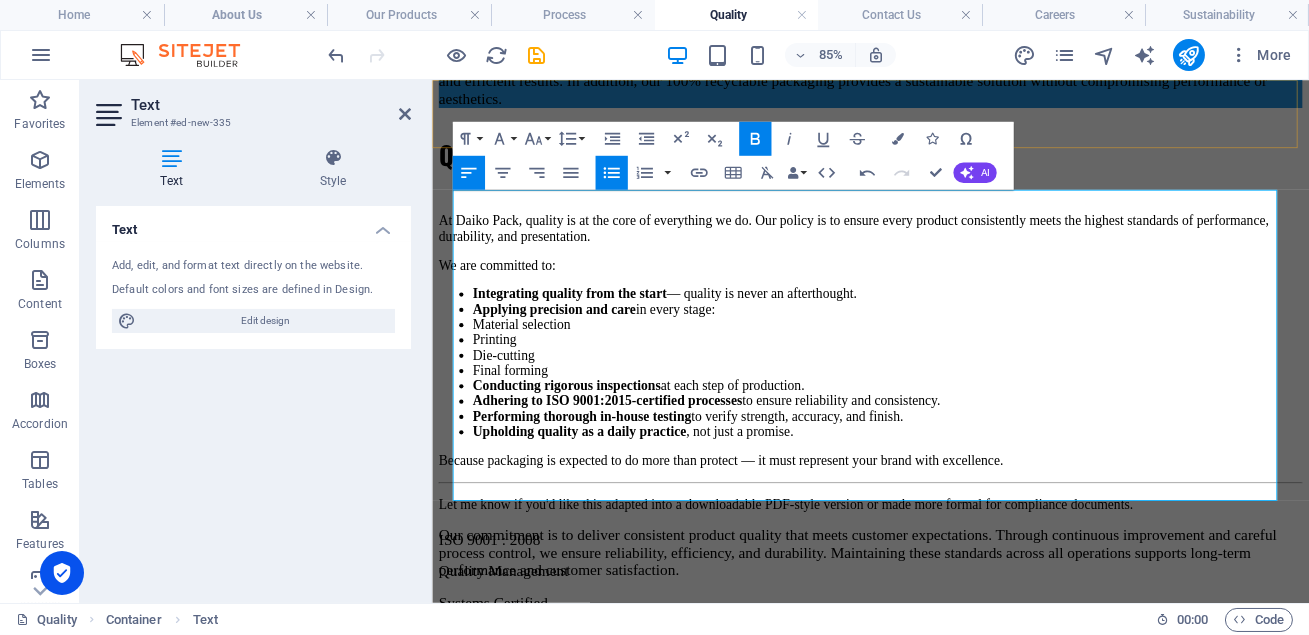 click on "Home About Us Our Products Process Quality Sustainability Careers Contact Us" at bounding box center (947, -288) 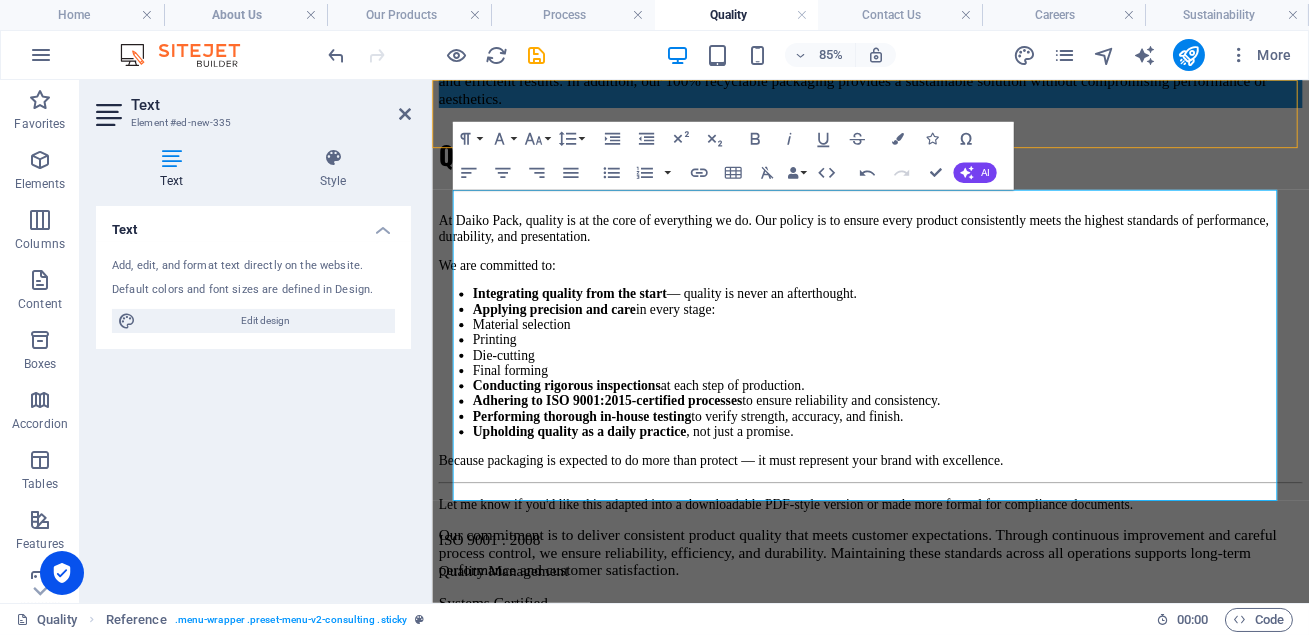 scroll, scrollTop: 470, scrollLeft: 0, axis: vertical 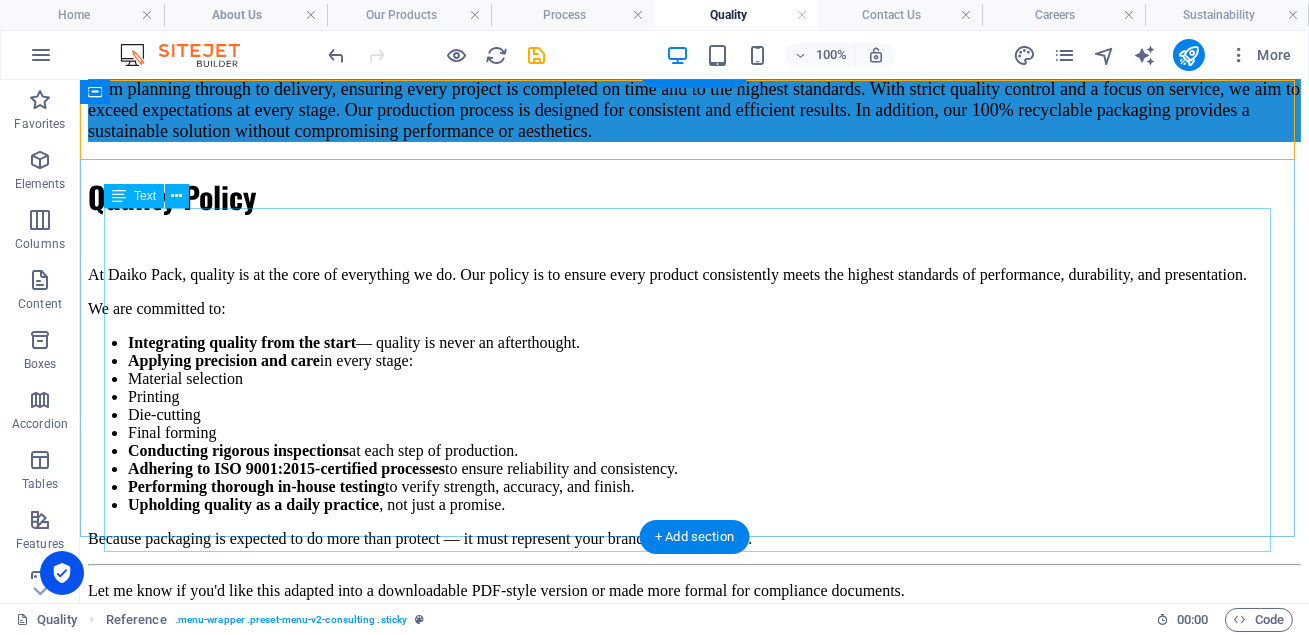 click on "At Daiko Pack, quality is at the core of everything we do. Our policy is to ensure every product consistently meets the highest standards of performance, durability, and presentation. We are committed to: Integrating quality from the start  — quality is never an afterthought. Applying precision and care  in every stage: Material selection Printing Die-cutting Final forming Conducting rigorous inspections  at each step of production. Adhering to ISO 9001:2015-certified processes  to ensure reliability and consistency. Performing thorough in-house testing  to verify strength, accuracy, and finish. Upholding quality as a daily practice , not just a promise. Because packaging is expected to do more than protect — it must represent your brand with excellence. Let me know if you'd like this adapted into a downloadable PDF-style version or made more formal for compliance documents." at bounding box center [694, 433] 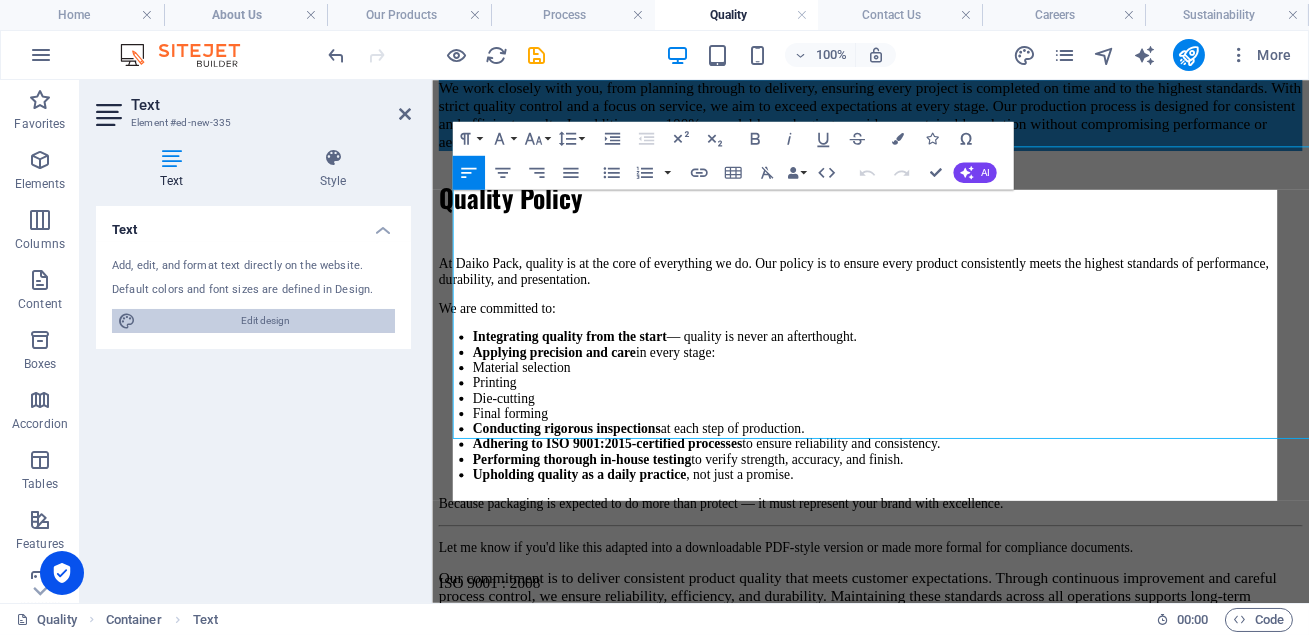 scroll, scrollTop: 520, scrollLeft: 0, axis: vertical 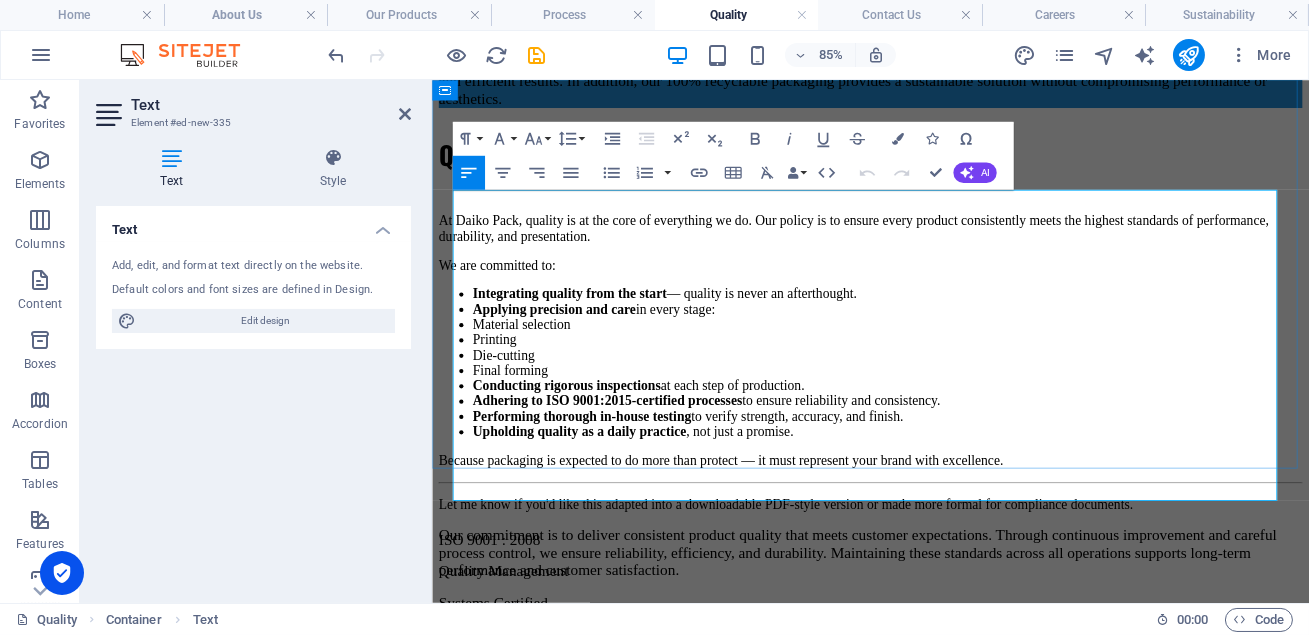 click on "Quality Policy At Daiko Pack, quality is at the core of everything we do. Our policy is to ensure every product consistently meets the highest standards of performance, durability, and presentation. We are committed to: Integrating quality from the start  — quality is never an afterthought. Applying precision and care  in every stage: Material selection Printing Die-cutting Final forming Conducting rigorous inspections  at each step of production. Adhering to ISO 9001:2015-certified processes  to ensure reliability and consistency. Performing thorough in-house testing  to verify strength, accuracy, and finish. Upholding quality as a daily practice , not just a promise. Because packaging is expected to do more than protect — it must represent your brand with excellence. Let me know if you'd like this adapted into a downloadable PDF-style version or made more formal for compliance documents. Certifications" at bounding box center (947, 362) 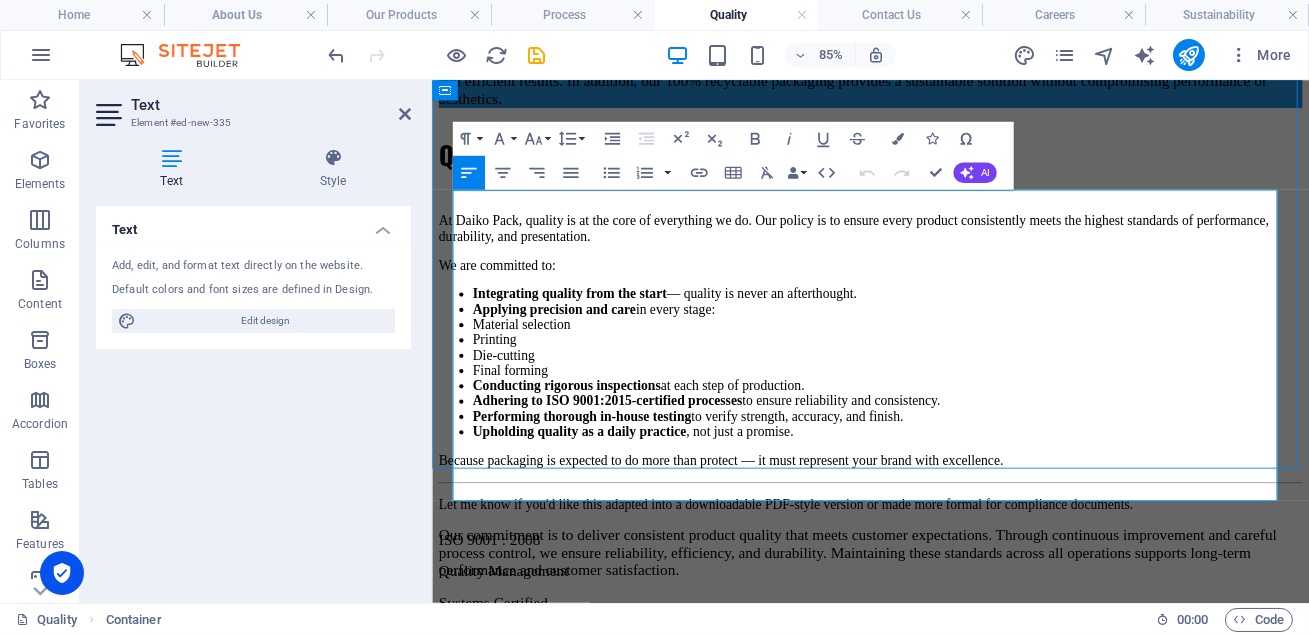 click on "At Daiko Pack, quality is at the core of everything we do. Our policy is to ensure every product consistently meets the highest standards of performance, durability, and presentation. We are committed to: Integrating quality from the start  — quality is never an afterthought. Applying precision and care  in every stage: Material selection Printing Die-cutting Final forming Conducting rigorous inspections  at each step of production. Adhering to ISO 9001:2015-certified processes  to ensure reliability and consistency. Performing thorough in-house testing  to verify strength, accuracy, and finish. Upholding quality as a daily practice , not just a promise. Because packaging is expected to do more than protect — it must represent your brand with excellence. Let me know if you'd like this adapted into a downloadable PDF-style version or made more formal for compliance documents." at bounding box center [947, 413] 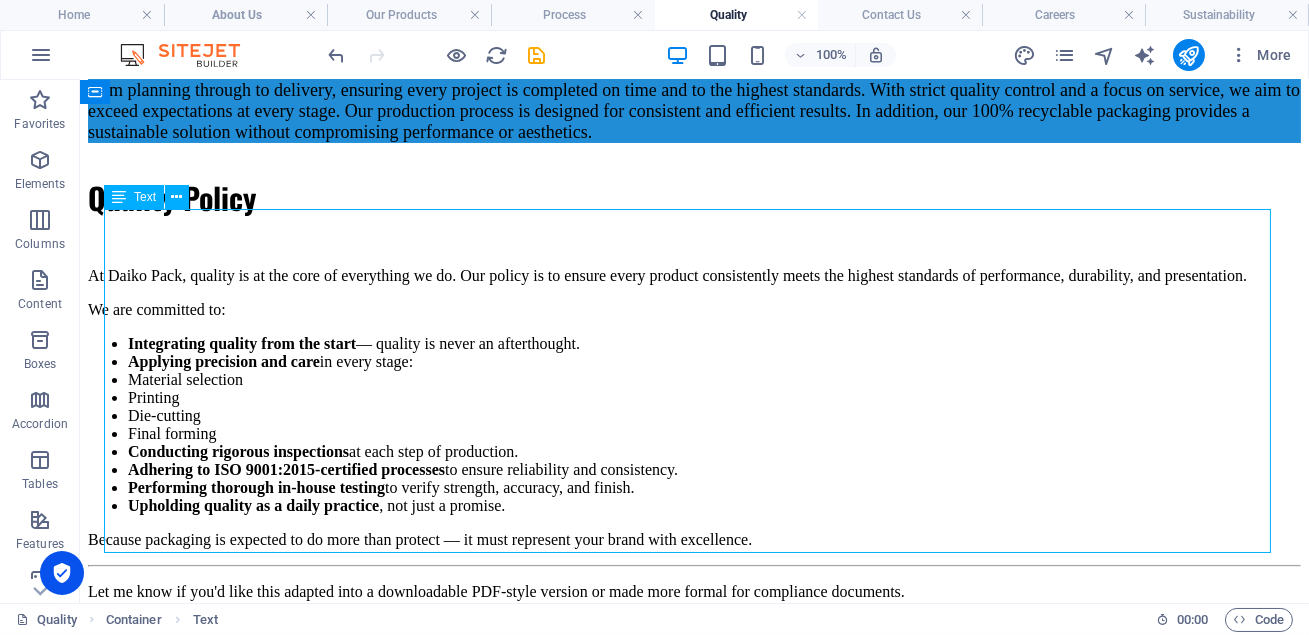 click on "At Daiko Pack, quality is at the core of everything we do. Our policy is to ensure every product consistently meets the highest standards of performance, durability, and presentation. We are committed to: Integrating quality from the start  — quality is never an afterthought. Applying precision and care  in every stage: Material selection Printing Die-cutting Final forming Conducting rigorous inspections  at each step of production. Adhering to ISO 9001:2015-certified processes  to ensure reliability and consistency. Performing thorough in-house testing  to verify strength, accuracy, and finish. Upholding quality as a daily practice , not just a promise. Because packaging is expected to do more than protect — it must represent your brand with excellence. Let me know if you'd like this adapted into a downloadable PDF-style version or made more formal for compliance documents." at bounding box center (694, 434) 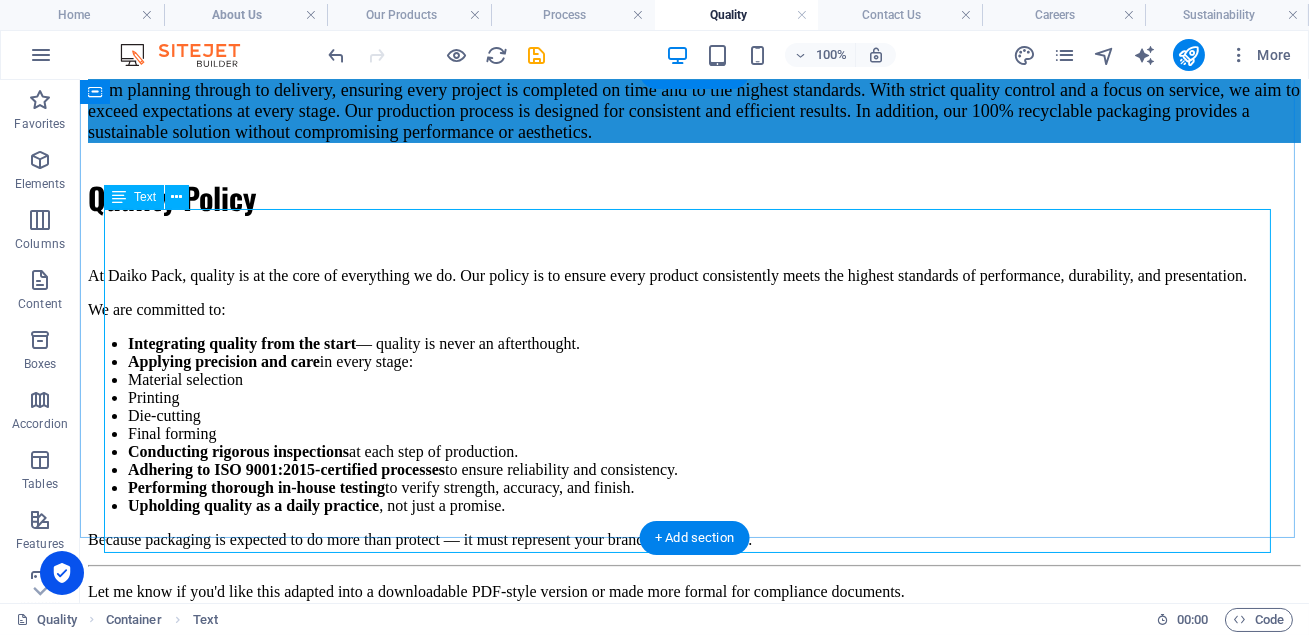 click on "At Daiko Pack, quality is at the core of everything we do. Our policy is to ensure every product consistently meets the highest standards of performance, durability, and presentation. We are committed to: Integrating quality from the start  — quality is never an afterthought. Applying precision and care  in every stage: Material selection Printing Die-cutting Final forming Conducting rigorous inspections  at each step of production. Adhering to ISO 9001:2015-certified processes  to ensure reliability and consistency. Performing thorough in-house testing  to verify strength, accuracy, and finish. Upholding quality as a daily practice , not just a promise. Because packaging is expected to do more than protect — it must represent your brand with excellence. Let me know if you'd like this adapted into a downloadable PDF-style version or made more formal for compliance documents." at bounding box center [694, 434] 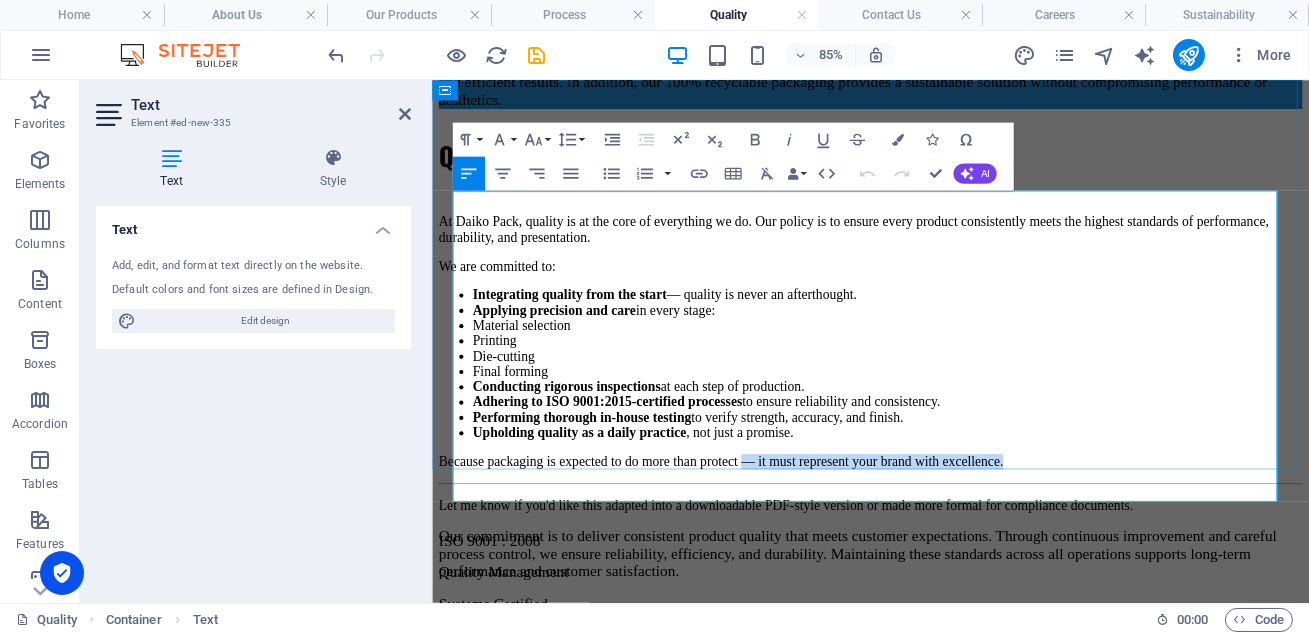 drag, startPoint x: 1311, startPoint y: 508, endPoint x: 913, endPoint y: 514, distance: 398.04523 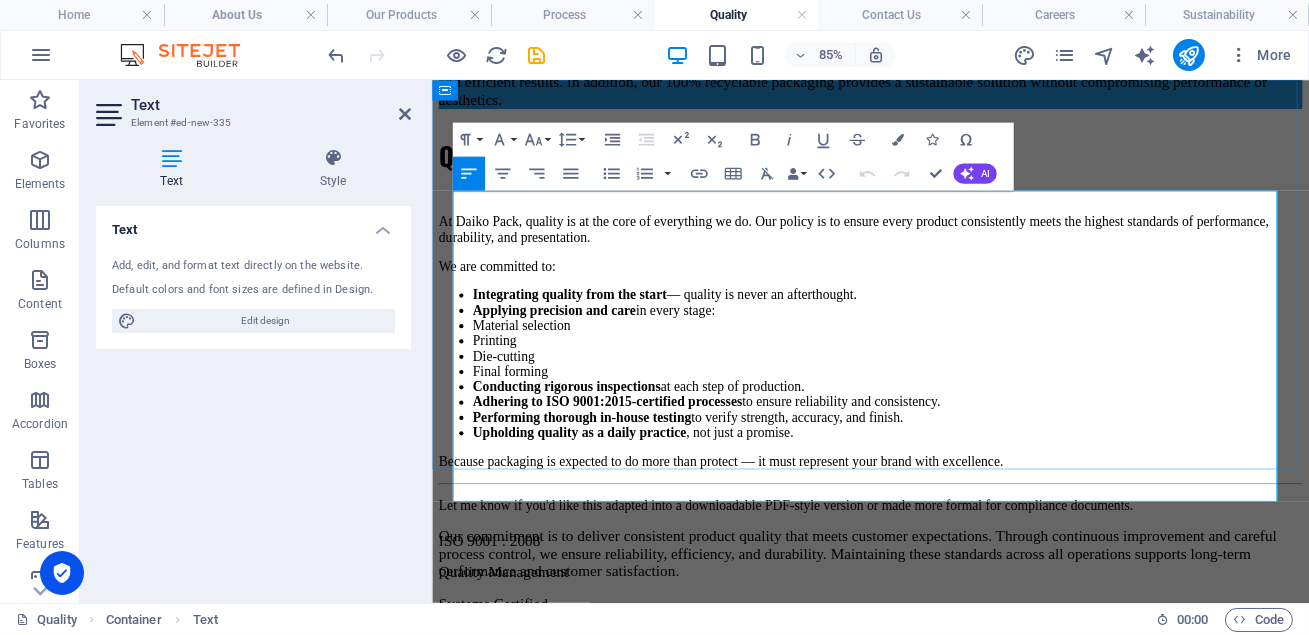drag, startPoint x: 931, startPoint y: 514, endPoint x: 1325, endPoint y: 514, distance: 394 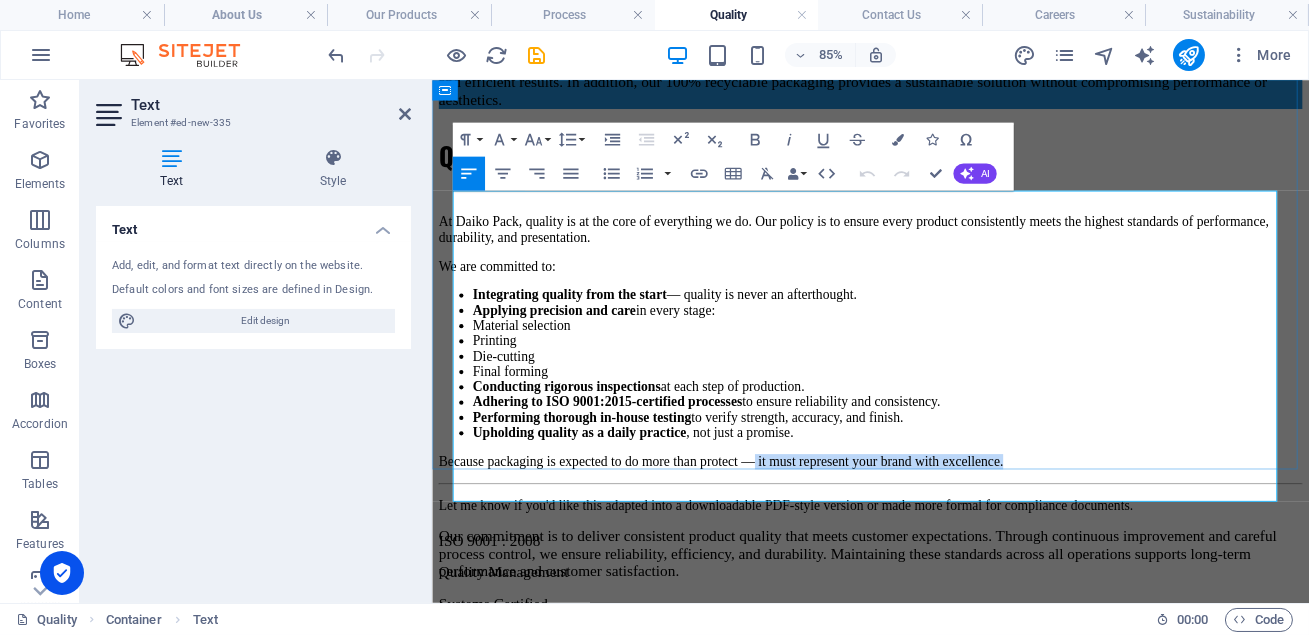 drag, startPoint x: 1325, startPoint y: 514, endPoint x: 923, endPoint y: 517, distance: 402.0112 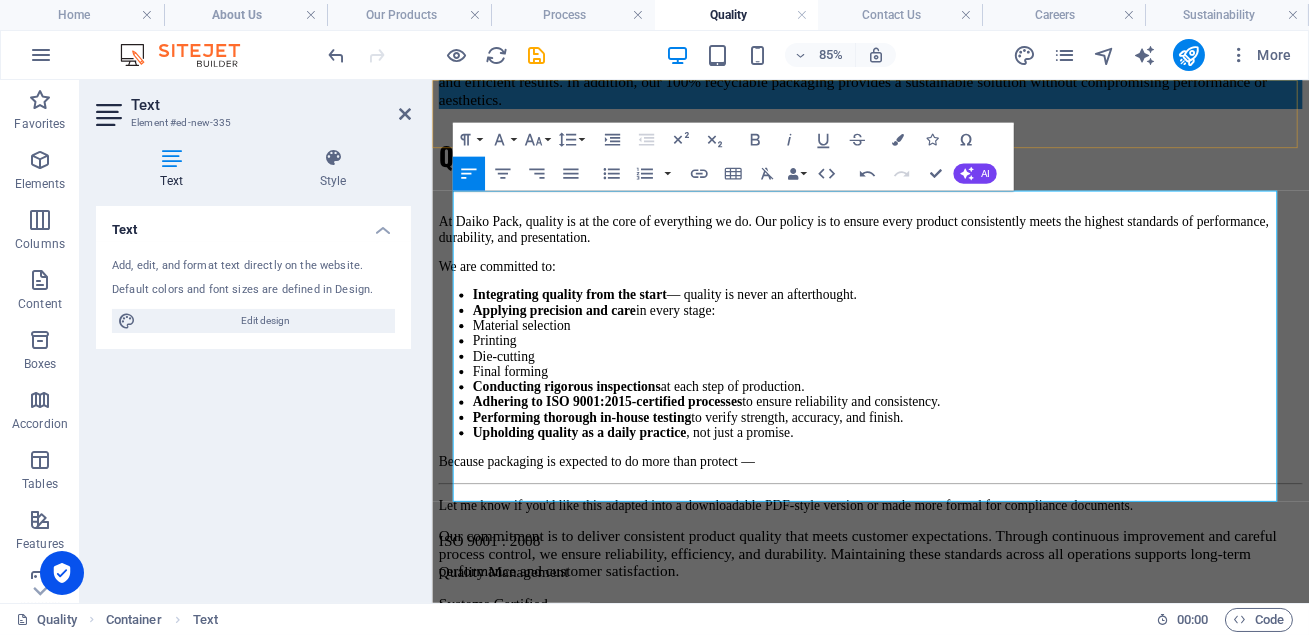 drag, startPoint x: 1186, startPoint y: 152, endPoint x: 1426, endPoint y: 145, distance: 240.10207 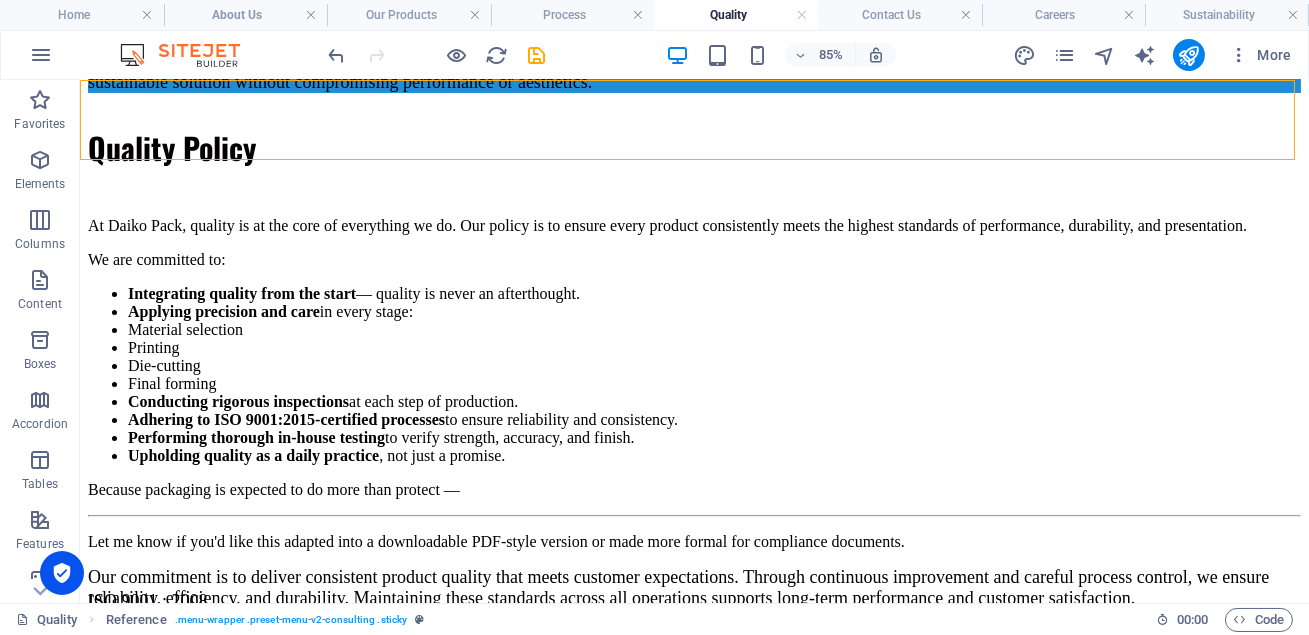 scroll, scrollTop: 469, scrollLeft: 0, axis: vertical 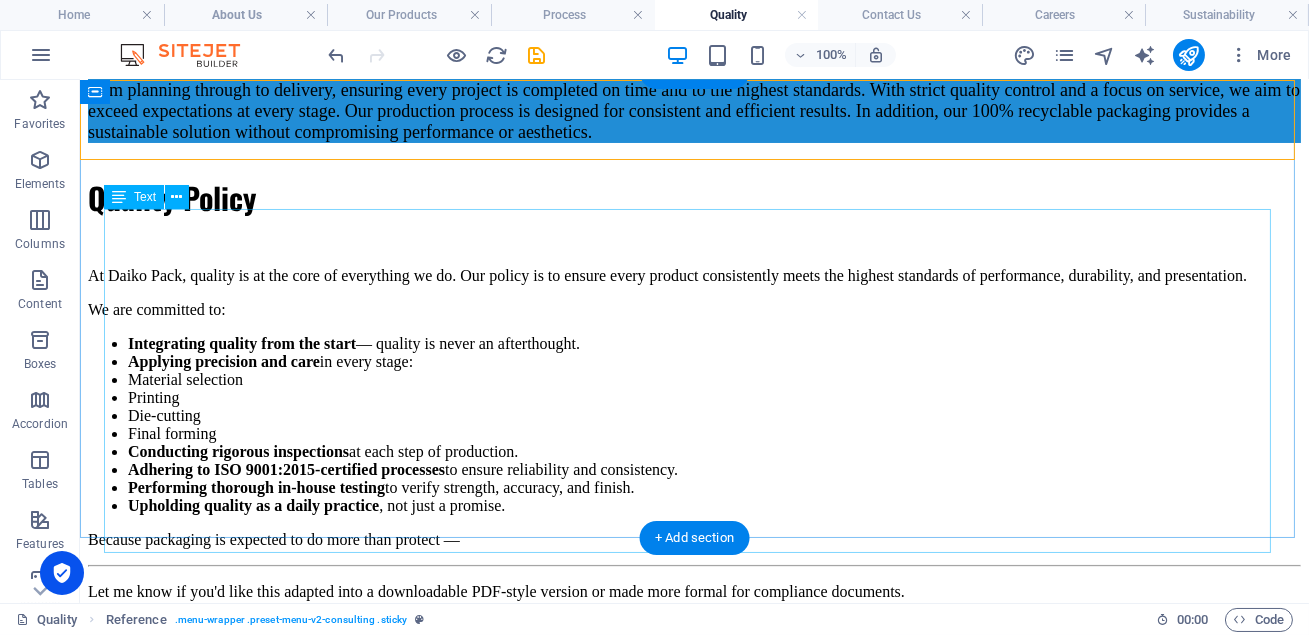 click on "At Daiko Pack, quality is at the core of everything we do. Our policy is to ensure every product consistently meets the highest standards of performance, durability, and presentation. We are committed to: Integrating quality from the start  — quality is never an afterthought. Applying precision and care  in every stage: Material selection Printing Die-cutting Final forming Conducting rigorous inspections  at each step of production. Adhering to ISO 9001:2015-certified processes  to ensure reliability and consistency. Performing thorough in-house testing  to verify strength, accuracy, and finish. Upholding quality as a daily practice , not just a promise. Because packaging is expected to do more than protect — Let me know if you'd like this adapted into a downloadable PDF-style version or made more formal for compliance documents." at bounding box center [694, 434] 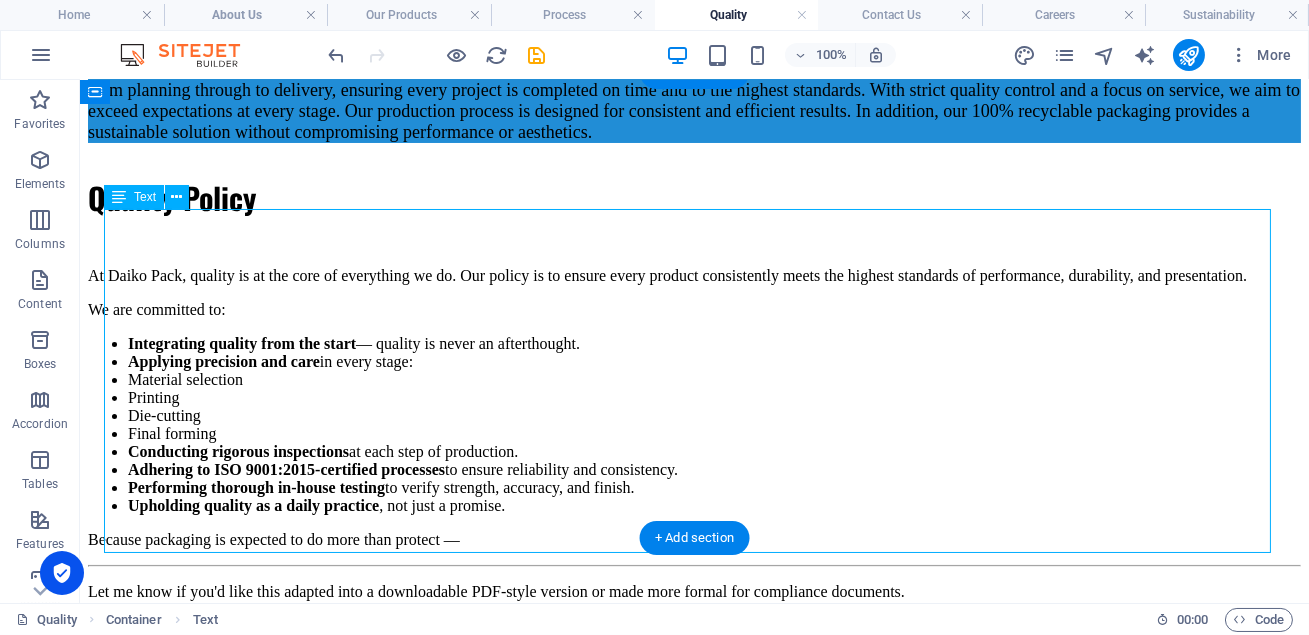 click on "At Daiko Pack, quality is at the core of everything we do. Our policy is to ensure every product consistently meets the highest standards of performance, durability, and presentation. We are committed to: Integrating quality from the start  — quality is never an afterthought. Applying precision and care  in every stage: Material selection Printing Die-cutting Final forming Conducting rigorous inspections  at each step of production. Adhering to ISO 9001:2015-certified processes  to ensure reliability and consistency. Performing thorough in-house testing  to verify strength, accuracy, and finish. Upholding quality as a daily practice , not just a promise. Because packaging is expected to do more than protect — Let me know if you'd like this adapted into a downloadable PDF-style version or made more formal for compliance documents." at bounding box center (694, 434) 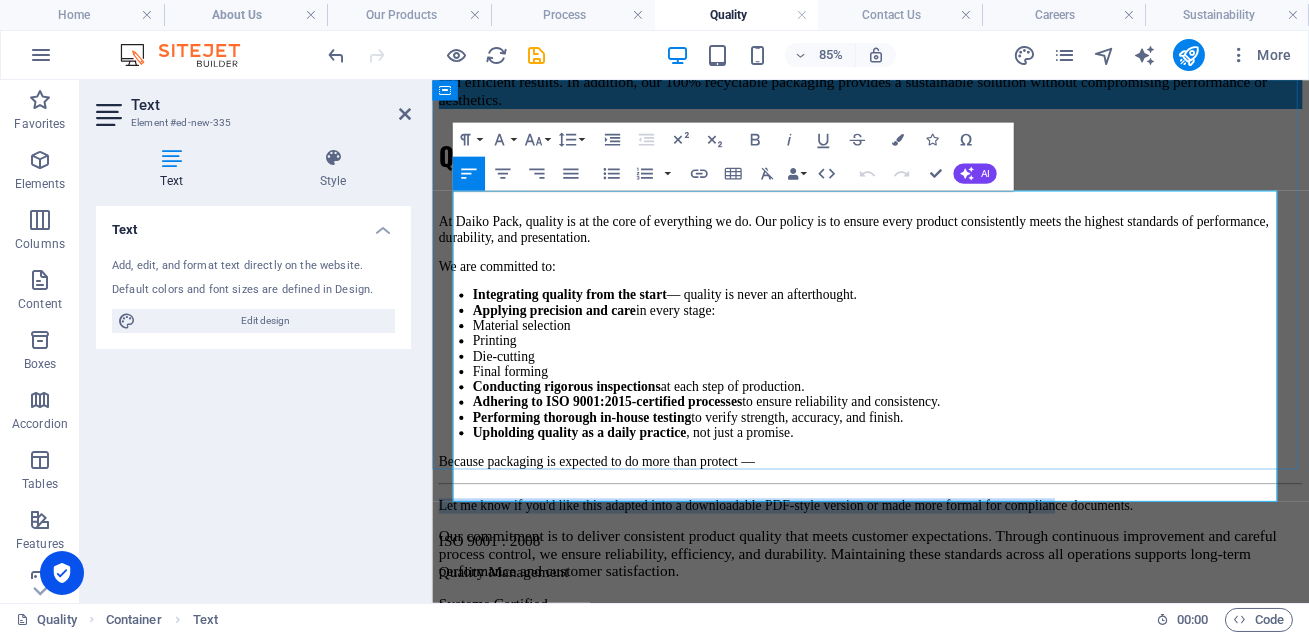 drag, startPoint x: 1347, startPoint y: 535, endPoint x: 1200, endPoint y: 522, distance: 147.57372 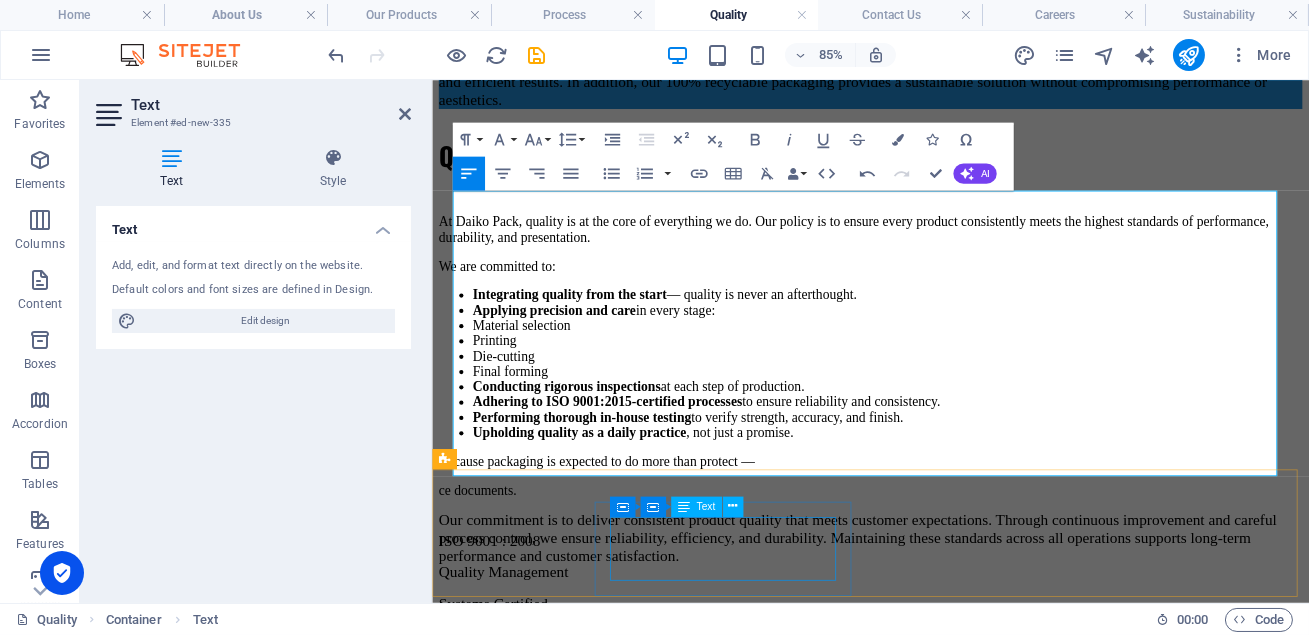 click on "ISO 9001 : 2008 Quality Management Systems Certified" at bounding box center [947, 659] 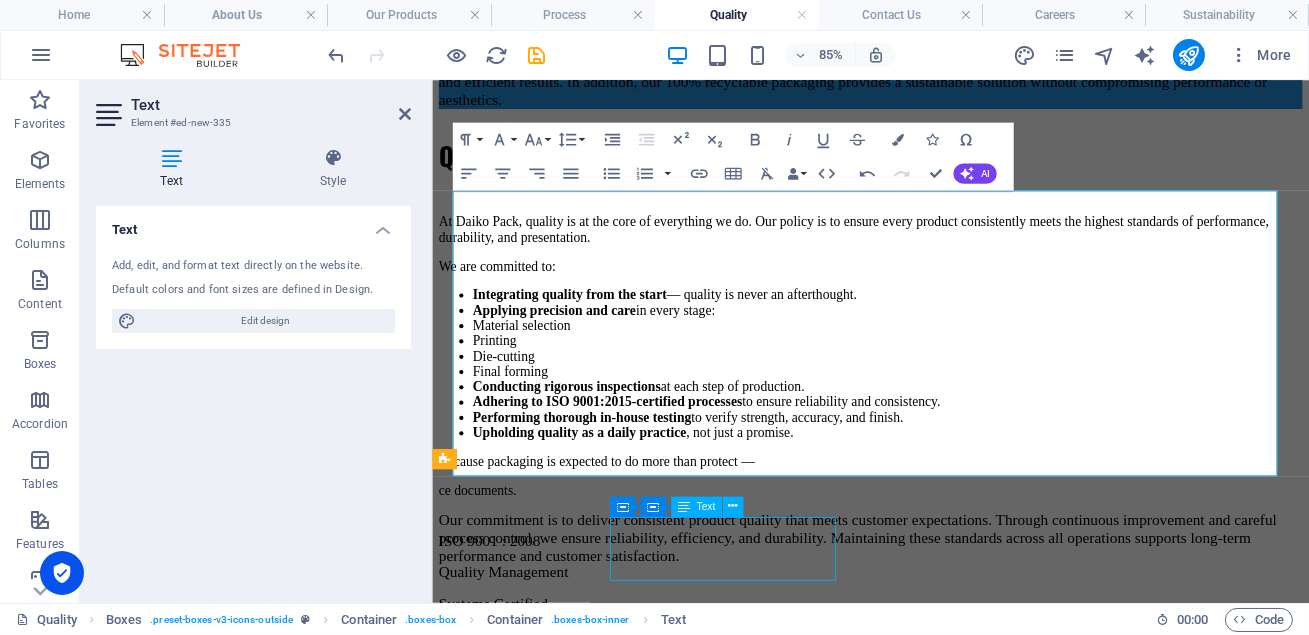 scroll, scrollTop: 469, scrollLeft: 0, axis: vertical 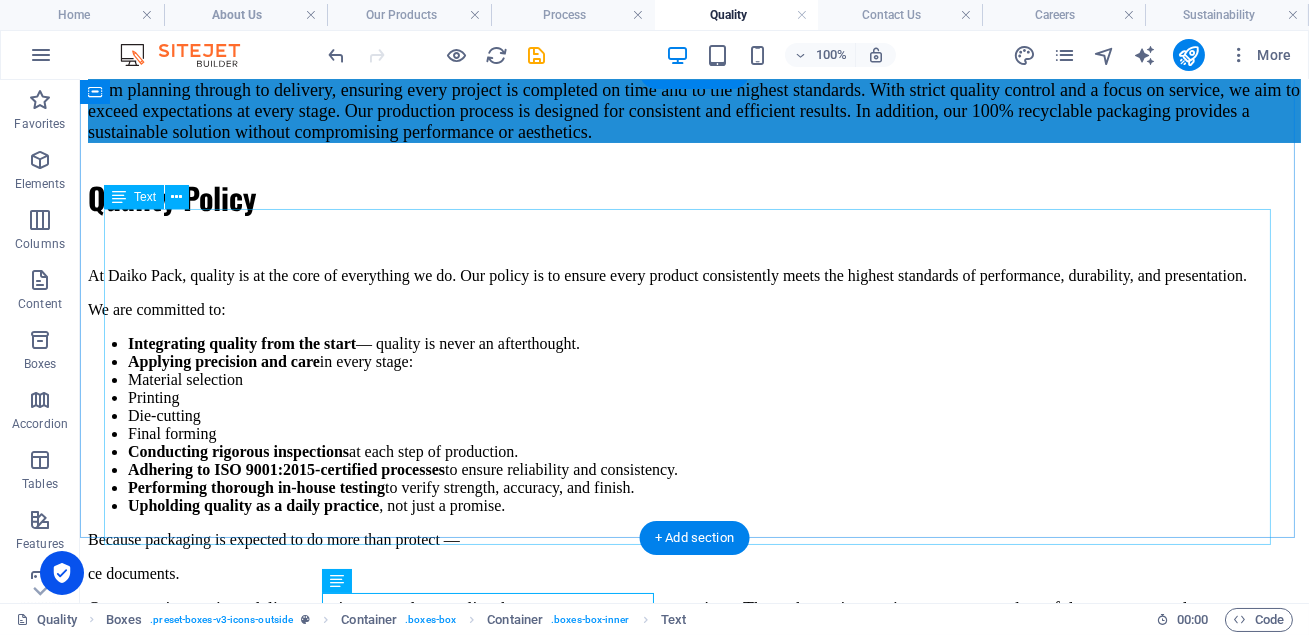 click on "At Daiko Pack, quality is at the core of everything we do. Our policy is to ensure every product consistently meets the highest standards of performance, durability, and presentation. We are committed to: Integrating quality from the start  — quality is never an afterthought. Applying precision and care  in every stage: Material selection Printing Die-cutting Final forming Conducting rigorous inspections  at each step of production. Adhering to ISO 9001:2015-certified processes  to ensure reliability and consistency. Performing thorough in-house testing  to verify strength, accuracy, and finish. Upholding quality as a daily practice , not just a promise. Because packaging is expected to do more than protect — ce documents." at bounding box center (694, 425) 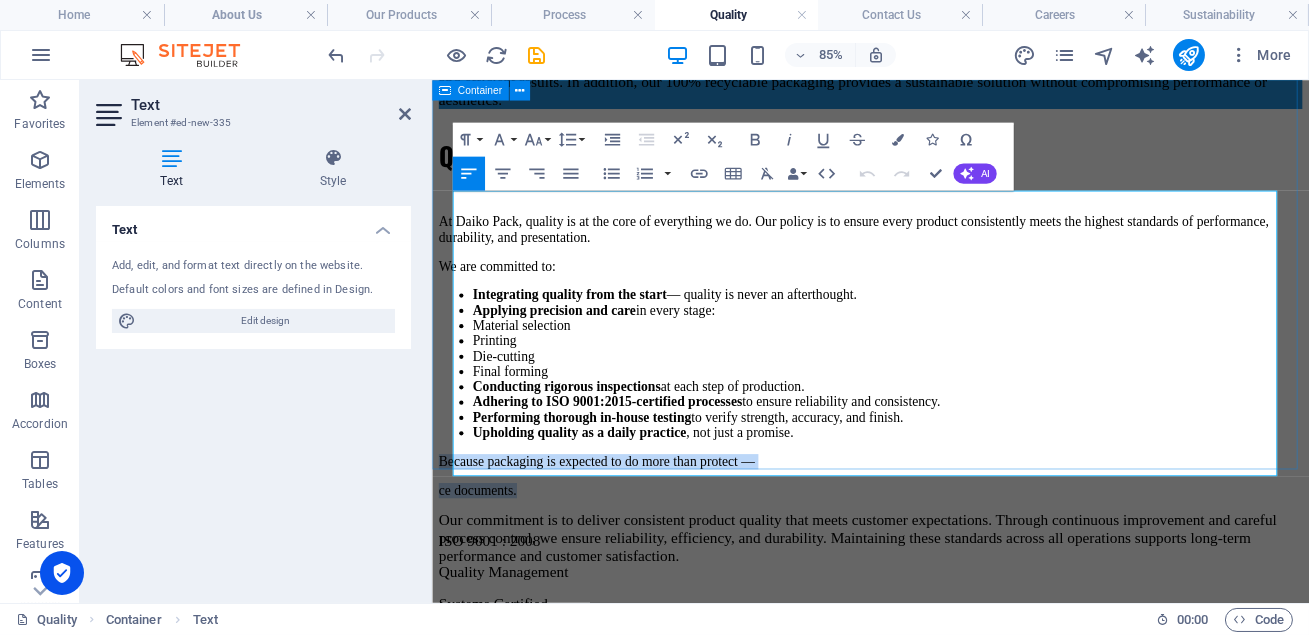 drag, startPoint x: 628, startPoint y: 531, endPoint x: 472, endPoint y: 517, distance: 156.62694 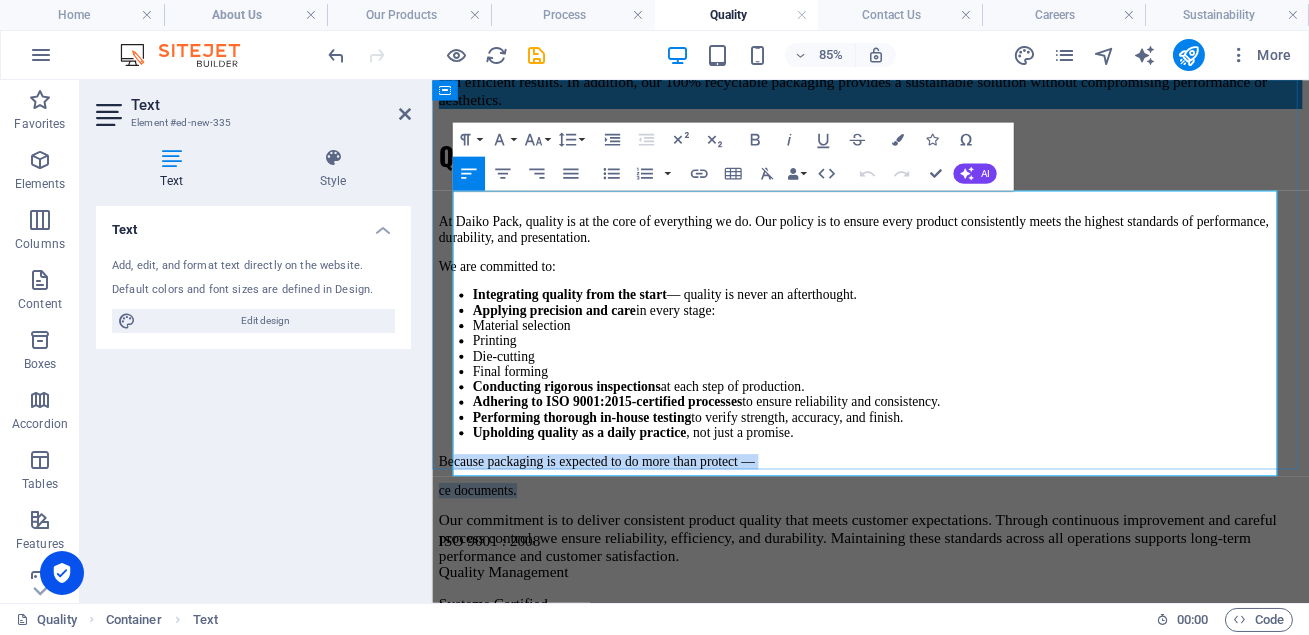 click on "At Daiko Pack, quality is at the core of everything we do. Our policy is to ensure every product consistently meets the highest standards of performance, durability, and presentation. We are committed to: Integrating quality from the start  — quality is never an afterthought. Applying precision and care  in every stage: Material selection Printing Die-cutting Final forming Conducting rigorous inspections  at each step of production. Adhering to ISO 9001:2015-certified processes  to ensure reliability and consistency. Performing thorough in-house testing  to verify strength, accuracy, and finish. Upholding quality as a daily practice , not just a promise. Because packaging is expected to do more than protect — ce documents." at bounding box center [947, 405] 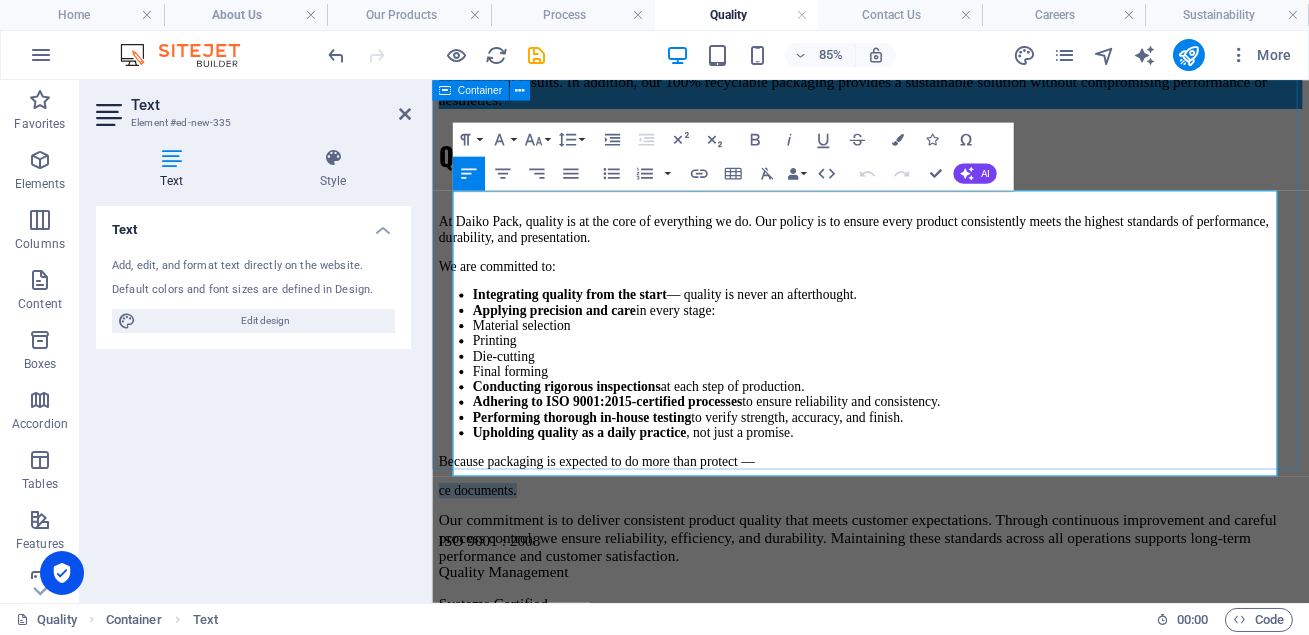 drag, startPoint x: 711, startPoint y: 534, endPoint x: 439, endPoint y: 525, distance: 272.14886 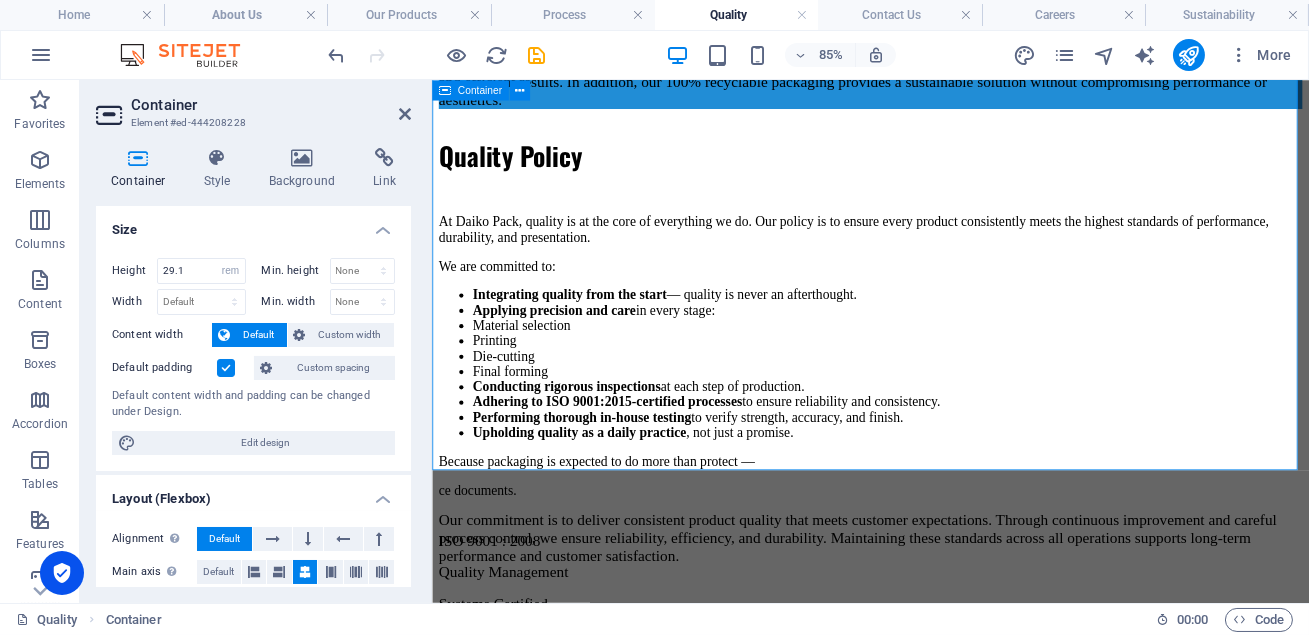 scroll, scrollTop: 518, scrollLeft: 0, axis: vertical 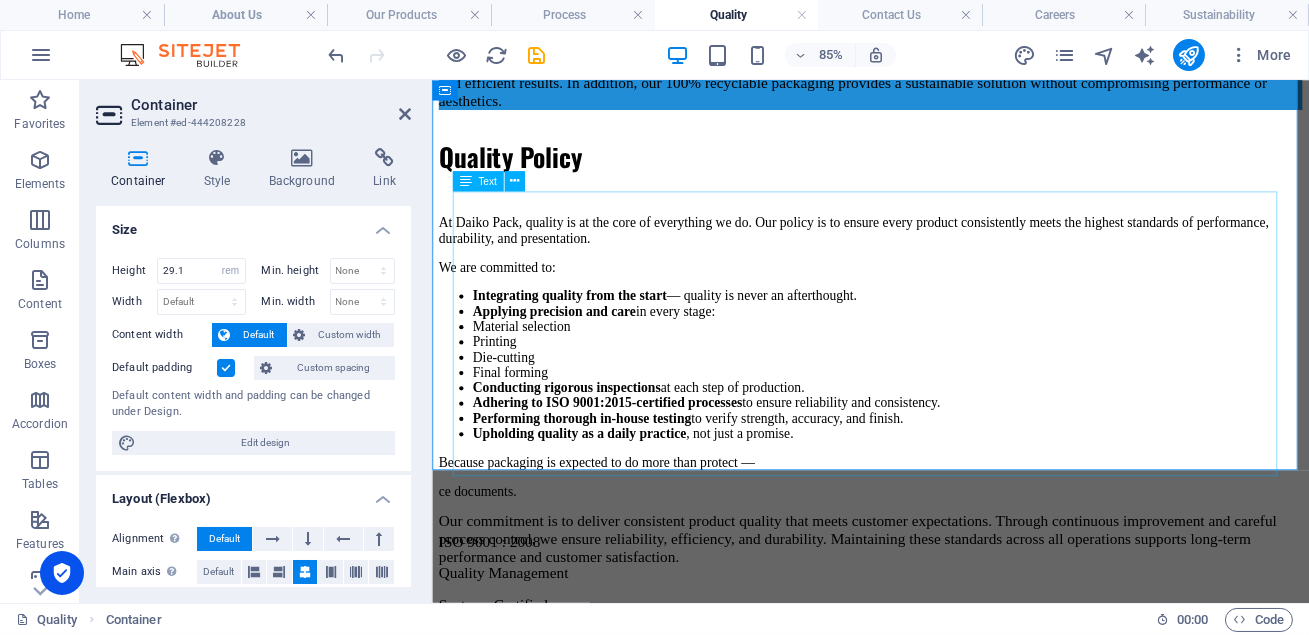 click on "At Daiko Pack, quality is at the core of everything we do. Our policy is to ensure every product consistently meets the highest standards of performance, durability, and presentation. We are committed to: Integrating quality from the start  — quality is never an afterthought. Applying precision and care  in every stage: Material selection Printing Die-cutting Final forming Conducting rigorous inspections  at each step of production. Adhering to ISO 9001:2015-certified processes  to ensure reliability and consistency. Performing thorough in-house testing  to verify strength, accuracy, and finish. Upholding quality as a daily practice , not just a promise. Because packaging is expected to do more than protect — ce documents." at bounding box center [947, 406] 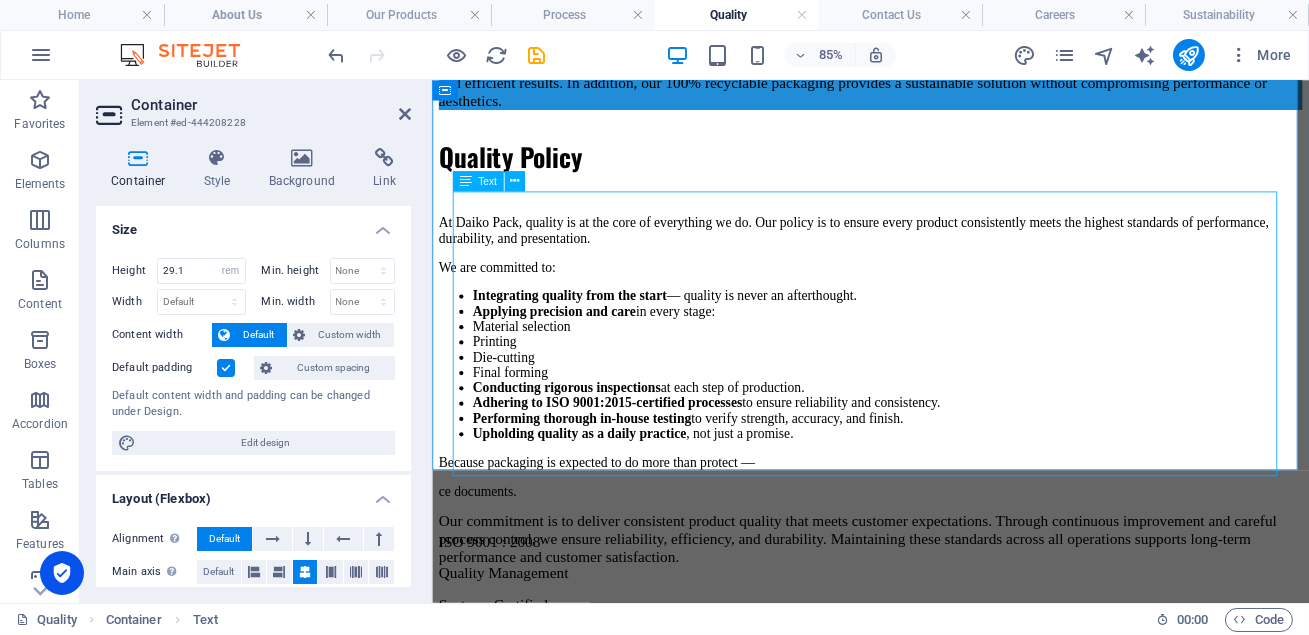 click on "At Daiko Pack, quality is at the core of everything we do. Our policy is to ensure every product consistently meets the highest standards of performance, durability, and presentation. We are committed to: Integrating quality from the start  — quality is never an afterthought. Applying precision and care  in every stage: Material selection Printing Die-cutting Final forming Conducting rigorous inspections  at each step of production. Adhering to ISO 9001:2015-certified processes  to ensure reliability and consistency. Performing thorough in-house testing  to verify strength, accuracy, and finish. Upholding quality as a daily practice , not just a promise. Because packaging is expected to do more than protect — ce documents." at bounding box center [947, 406] 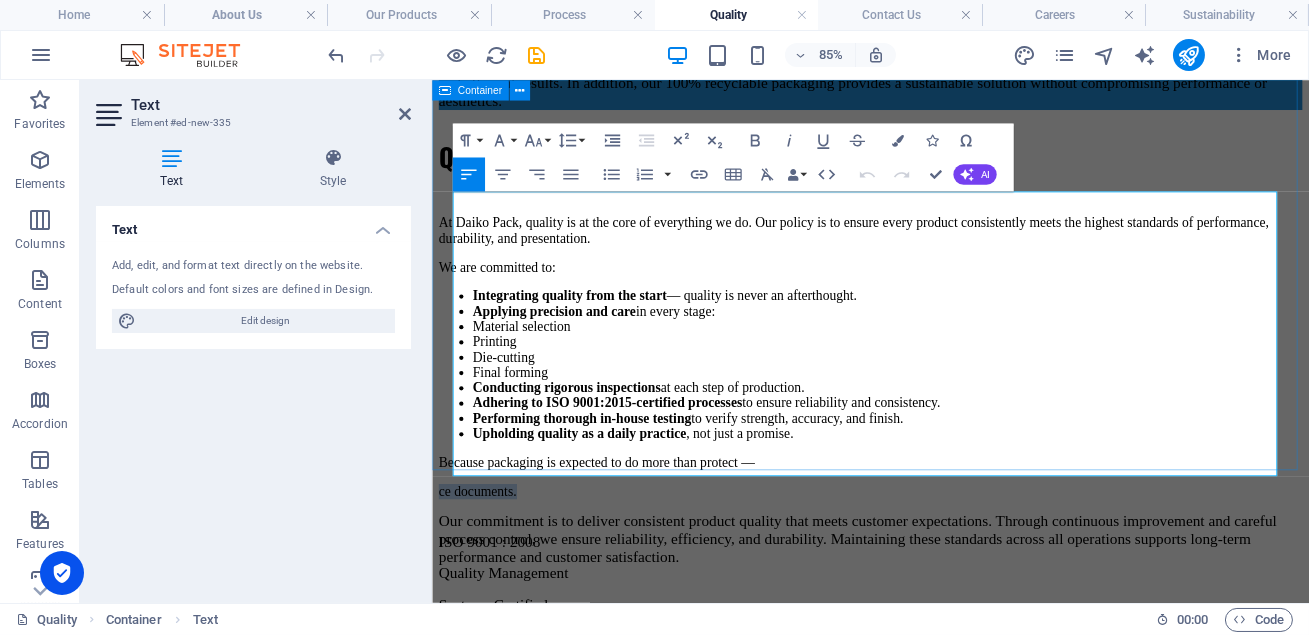 drag, startPoint x: 593, startPoint y: 537, endPoint x: 446, endPoint y: 528, distance: 147.27525 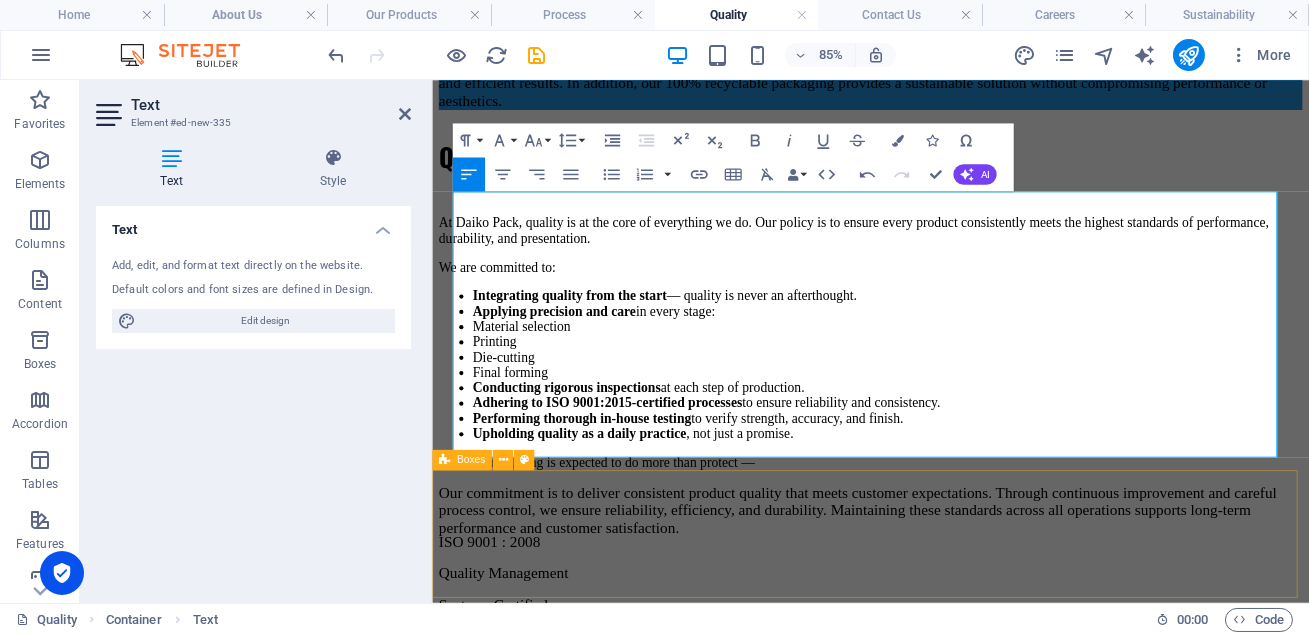 click on "ISO 9001 : 2008 Quality Management Systems Certified ISO 14001 - 2004 Environmental Management Systems Certified" at bounding box center (947, 672) 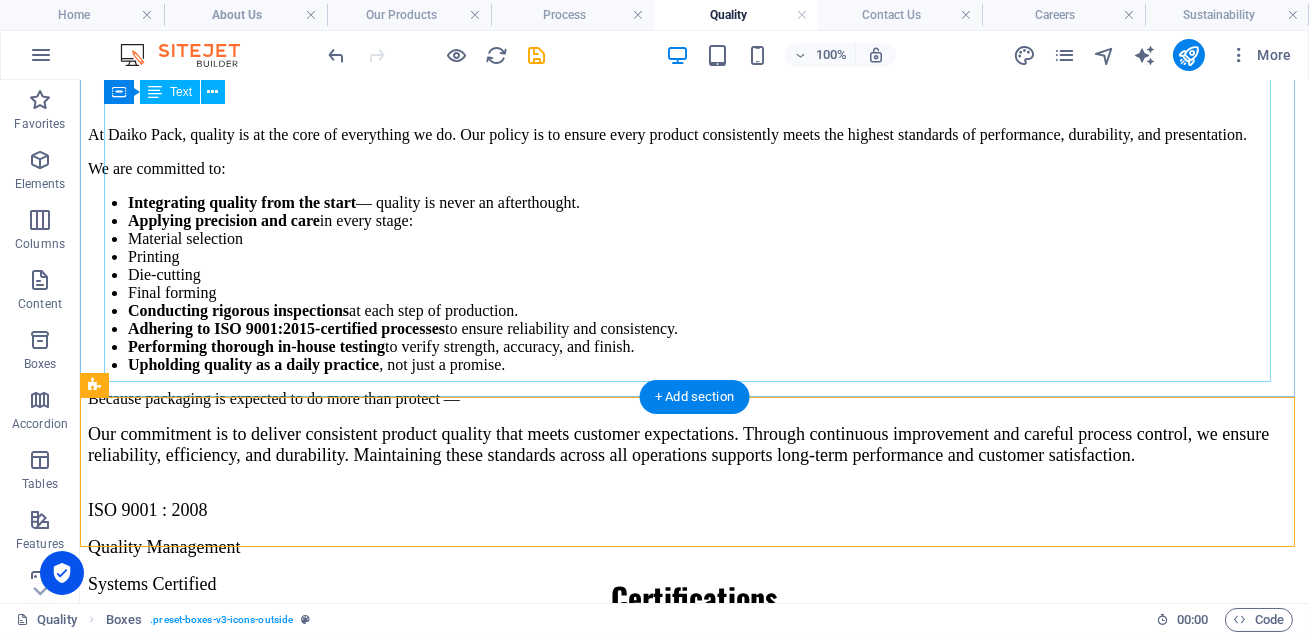 scroll, scrollTop: 608, scrollLeft: 0, axis: vertical 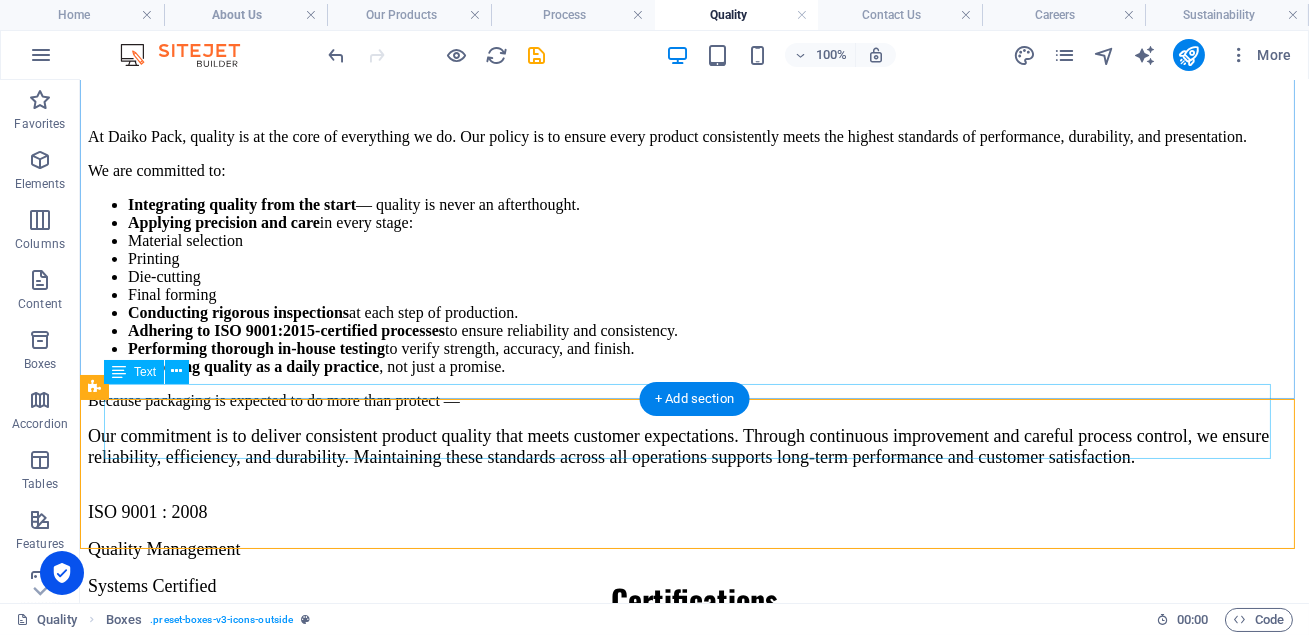 click on "Our commitment is to deliver consistent product quality that meets customer expectations. Through continuous improvement and careful process control, we ensure reliability, efficiency, and durability. Maintaining these standards across all operations supports long-term performance and customer satisfaction." at bounding box center (694, 447) 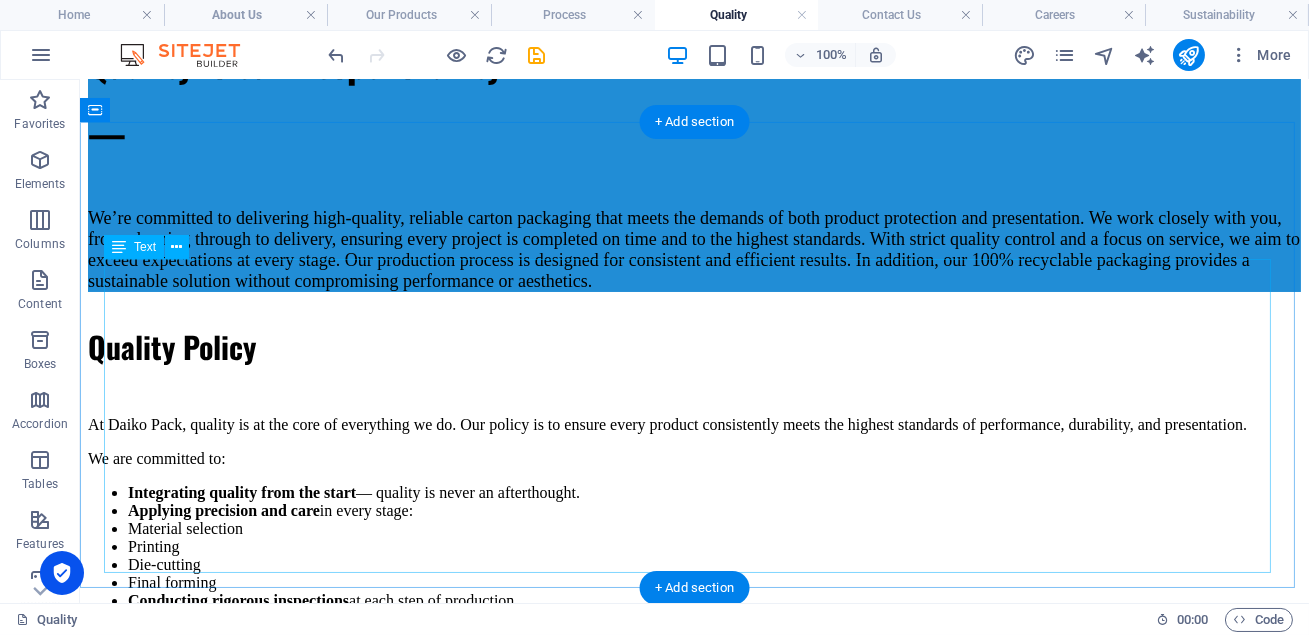 scroll, scrollTop: 449, scrollLeft: 0, axis: vertical 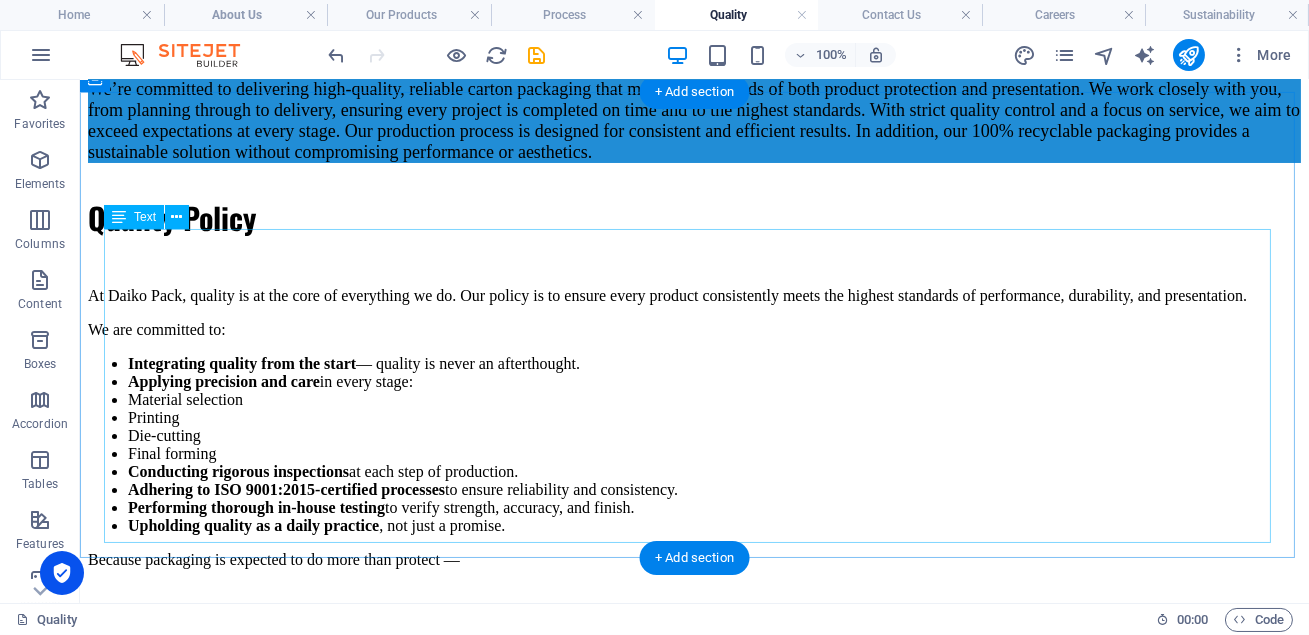 click on "At Daiko Pack, quality is at the core of everything we do. Our policy is to ensure every product consistently meets the highest standards of performance, durability, and presentation. We are committed to: Integrating quality from the start  — quality is never an afterthought. Applying precision and care  in every stage: Material selection Printing Die-cutting Final forming Conducting rigorous inspections  at each step of production. Adhering to ISO 9001:2015-certified processes  to ensure reliability and consistency. Performing thorough in-house testing  to verify strength, accuracy, and finish. Upholding quality as a daily practice , not just a promise. Because packaging is expected to do more than protect —" at bounding box center (694, 428) 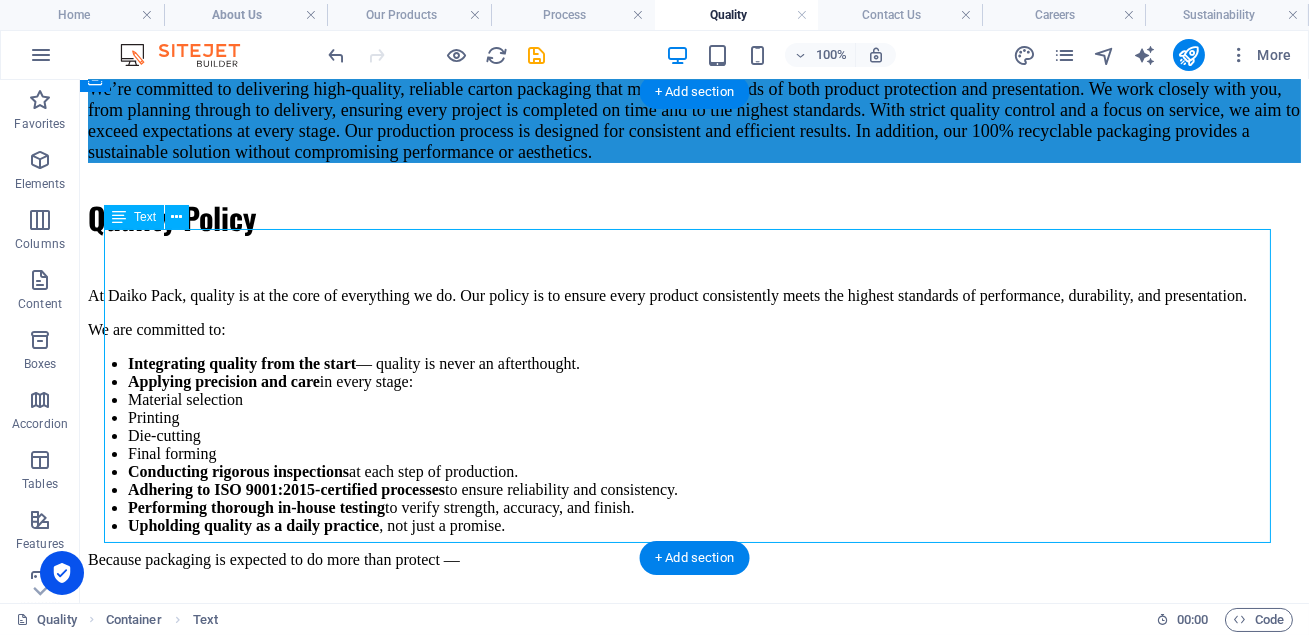 scroll, scrollTop: 442, scrollLeft: 0, axis: vertical 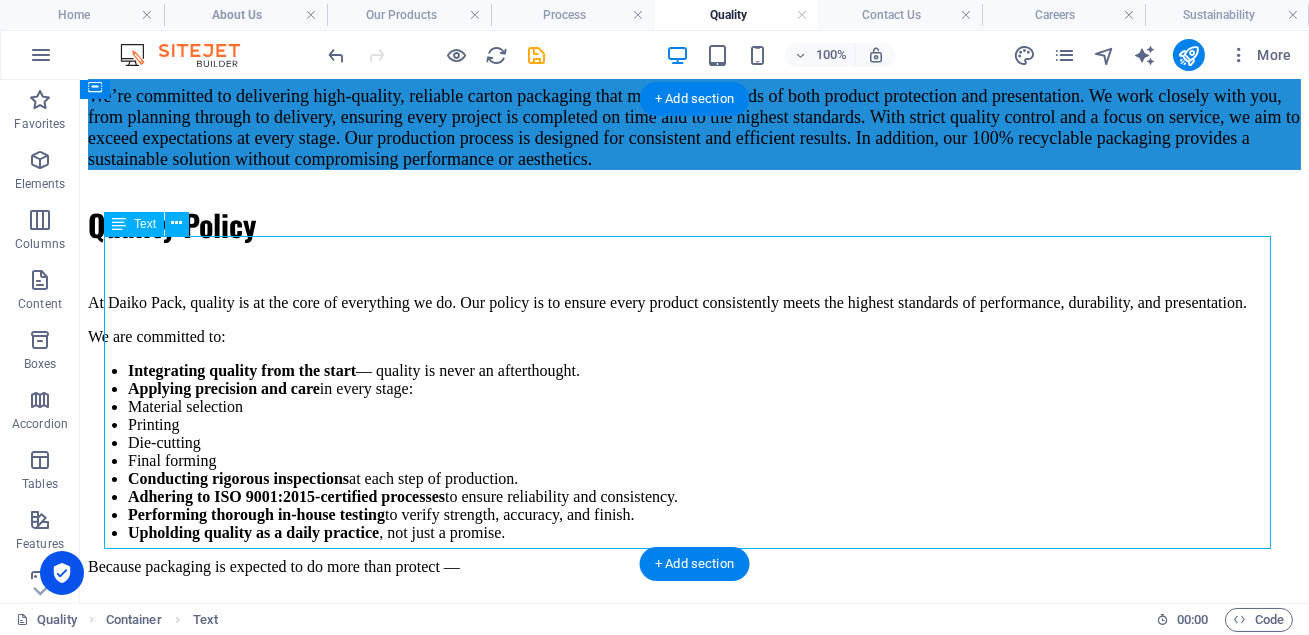 click on "At Daiko Pack, quality is at the core of everything we do. Our policy is to ensure every product consistently meets the highest standards of performance, durability, and presentation. We are committed to: Integrating quality from the start  — quality is never an afterthought. Applying precision and care  in every stage: Material selection Printing Die-cutting Final forming Conducting rigorous inspections  at each step of production. Adhering to ISO 9001:2015-certified processes  to ensure reliability and consistency. Performing thorough in-house testing  to verify strength, accuracy, and finish. Upholding quality as a daily practice , not just a promise. Because packaging is expected to do more than protect —" at bounding box center (694, 435) 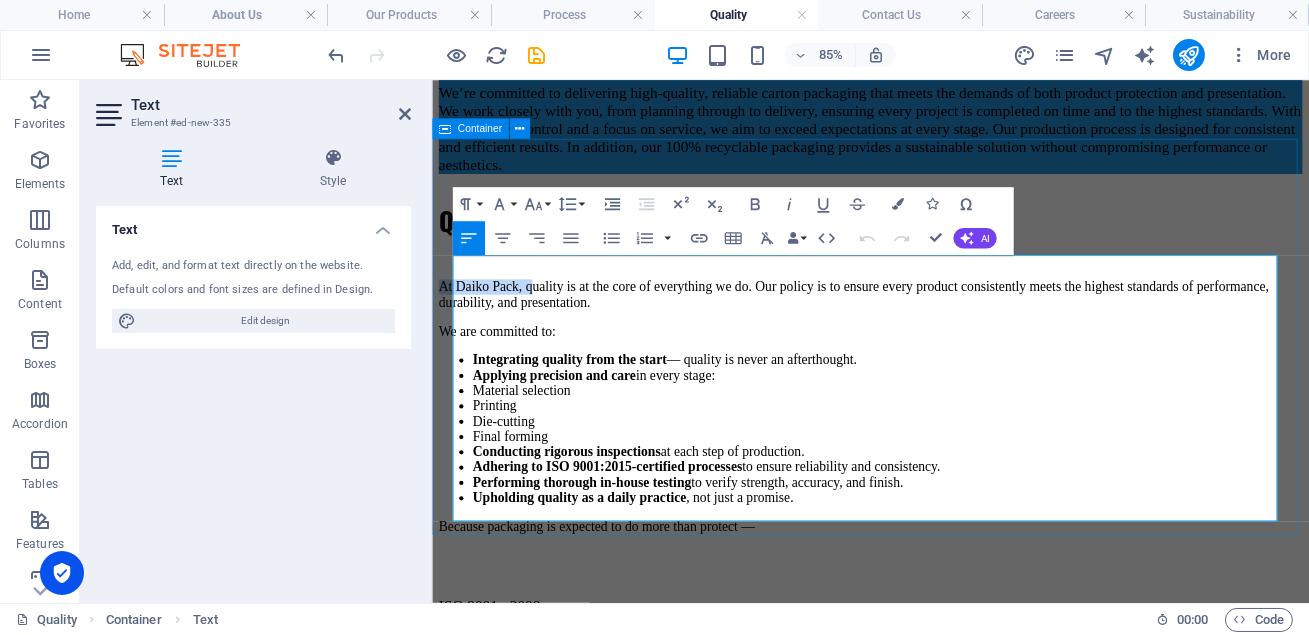 drag, startPoint x: 585, startPoint y: 297, endPoint x: 352, endPoint y: 311, distance: 233.42023 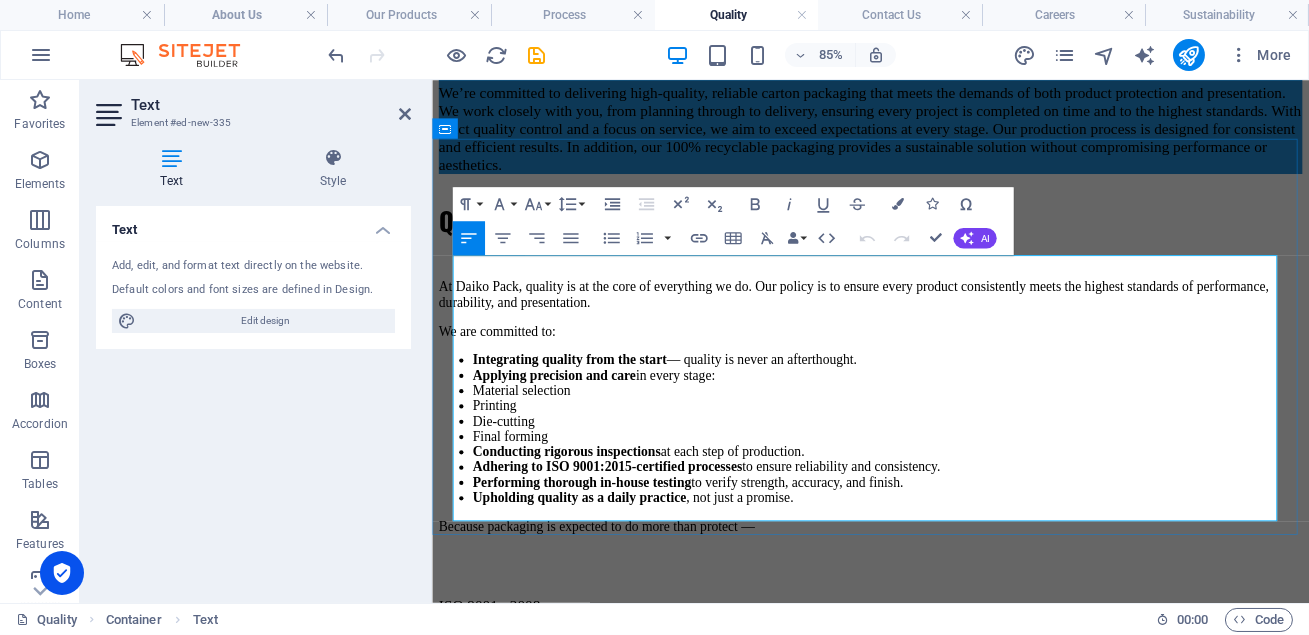 click on "At Daiko Pack, quality is at the core of everything we do. Our policy is to ensure every product consistently meets the highest standards of performance, durability, and presentation." at bounding box center [947, 333] 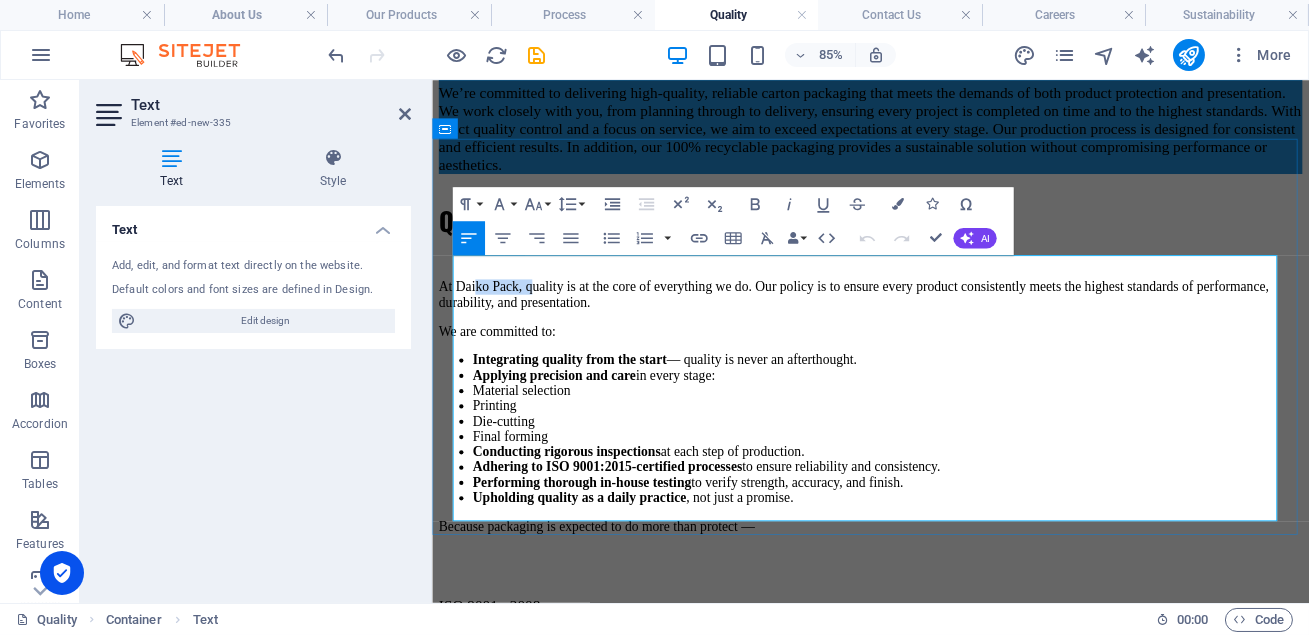 drag, startPoint x: 587, startPoint y: 300, endPoint x: 425, endPoint y: 300, distance: 162 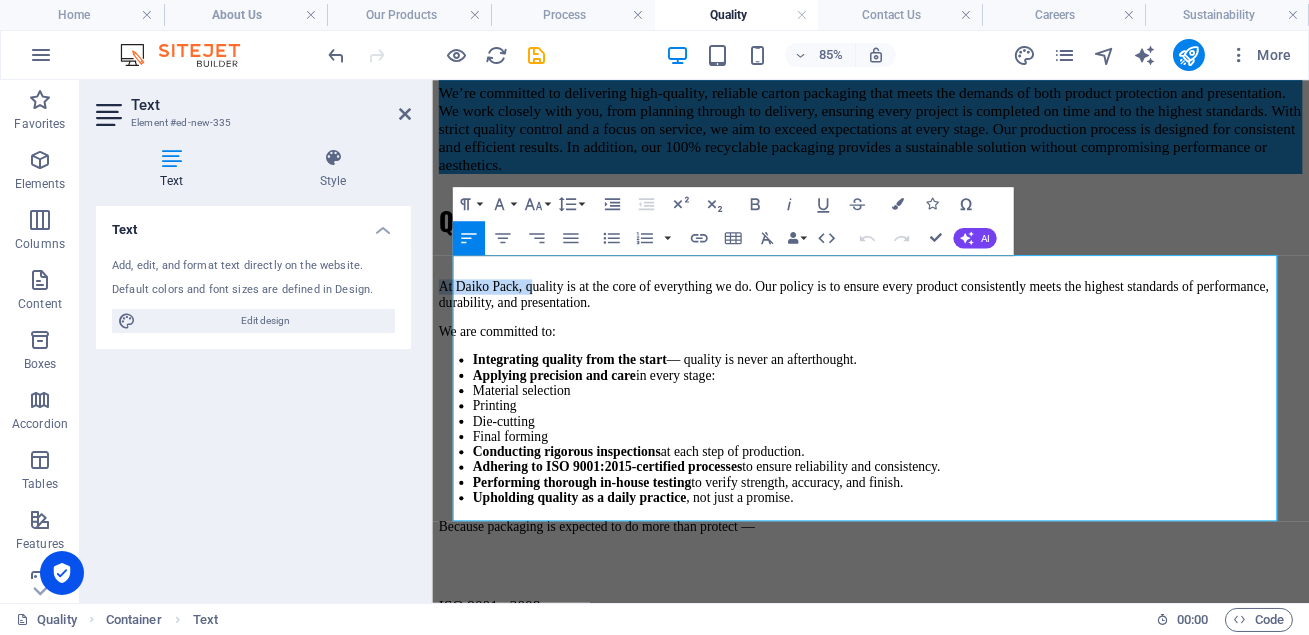 type 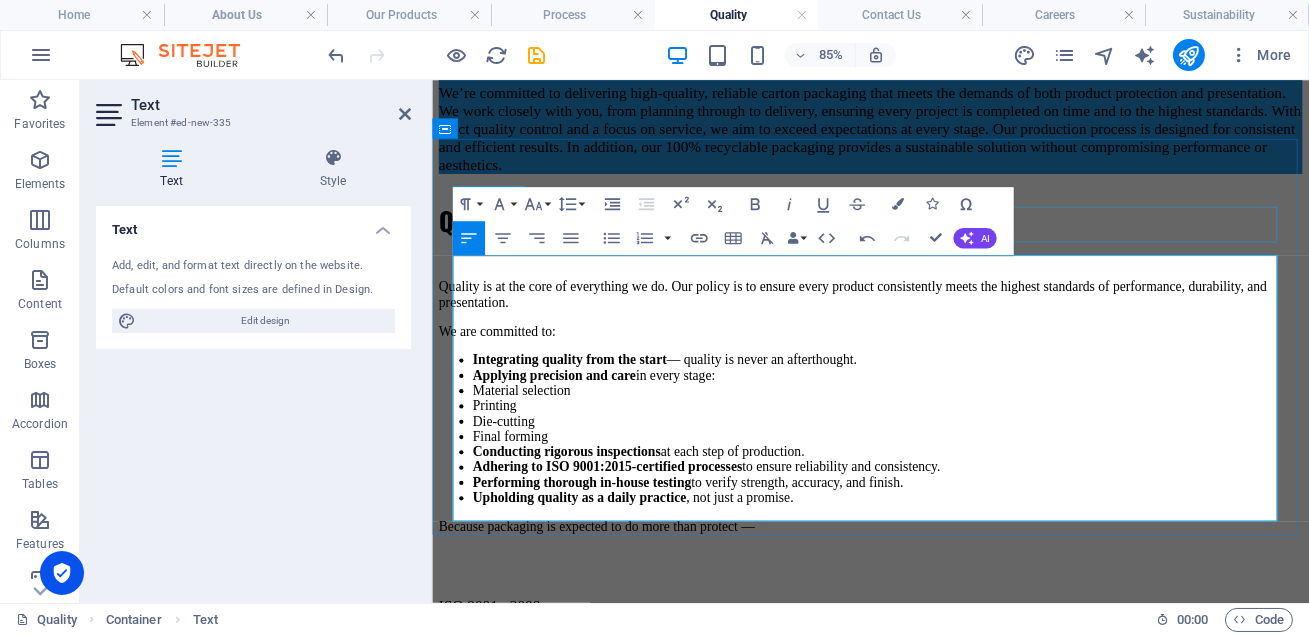click on "Quality Policy" at bounding box center (947, 245) 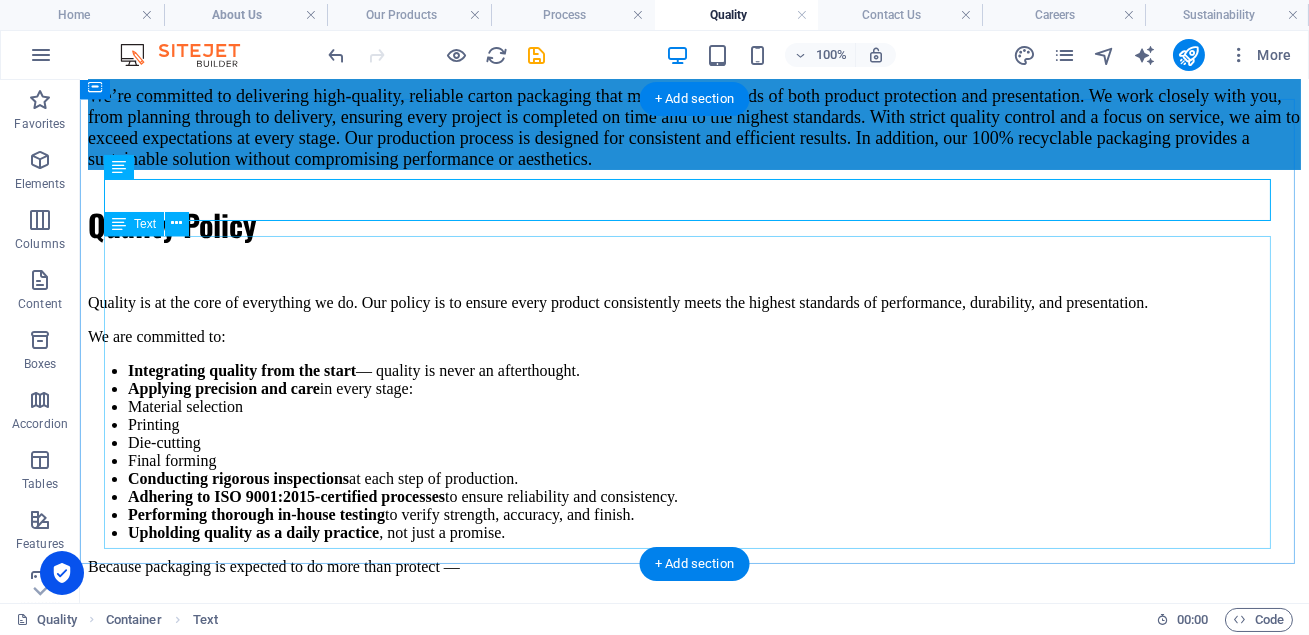 click on "Quality is at the core of everything we do. Our policy is to ensure every product consistently meets the highest standards of performance, durability, and presentation. We are committed to: Integrating quality from the start  — quality is never an afterthought. Applying precision and care  in every stage: Material selection Printing Die-cutting Final forming Conducting rigorous inspections  at each step of production. Adhering to ISO 9001:2015-certified processes  to ensure reliability and consistency. Performing thorough in-house testing  to verify strength, accuracy, and finish. Upholding quality as a daily practice , not just a promise. Because packaging is expected to do more than protect —" at bounding box center [694, 435] 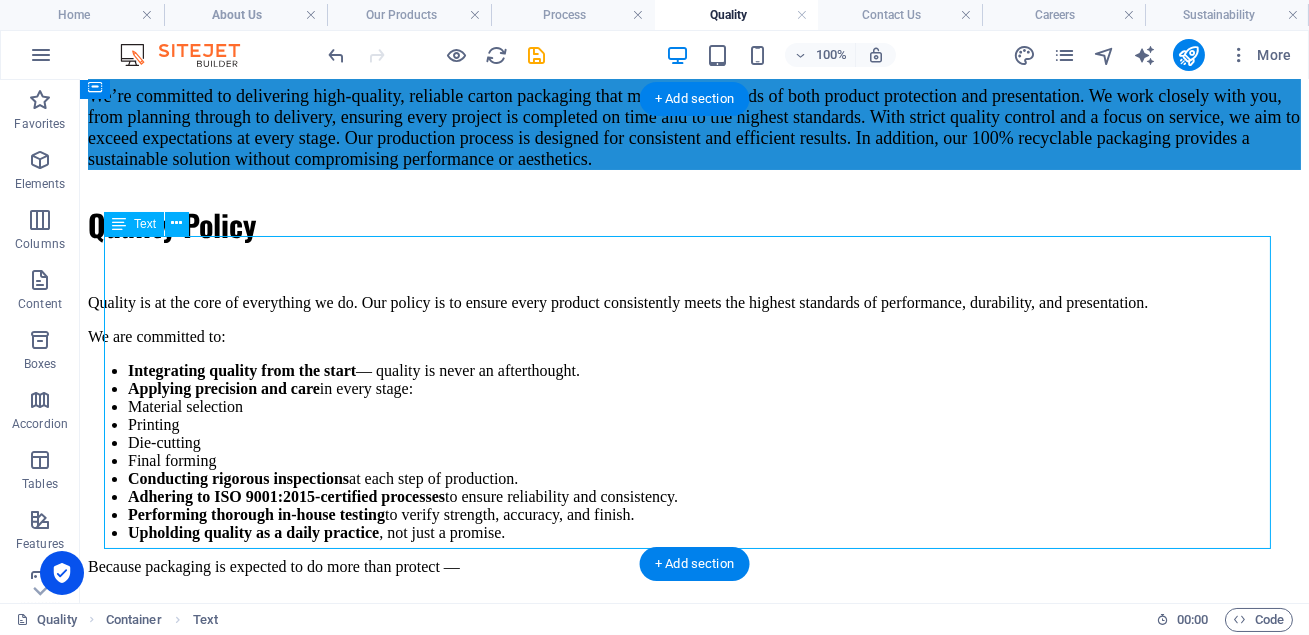 click on "Quality is at the core of everything we do. Our policy is to ensure every product consistently meets the highest standards of performance, durability, and presentation. We are committed to: Integrating quality from the start  — quality is never an afterthought. Applying precision and care  in every stage: Material selection Printing Die-cutting Final forming Conducting rigorous inspections  at each step of production. Adhering to ISO 9001:2015-certified processes  to ensure reliability and consistency. Performing thorough in-house testing  to verify strength, accuracy, and finish. Upholding quality as a daily practice , not just a promise. Because packaging is expected to do more than protect —" at bounding box center (694, 435) 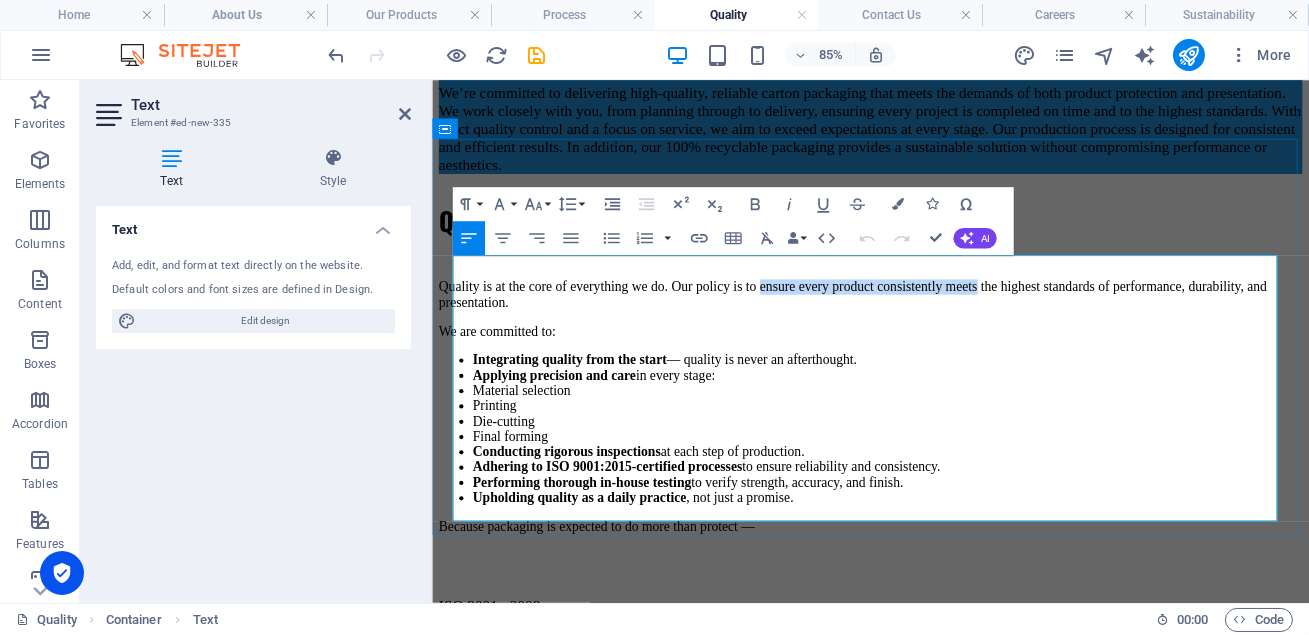 drag, startPoint x: 909, startPoint y: 298, endPoint x: 1234, endPoint y: 305, distance: 325.07538 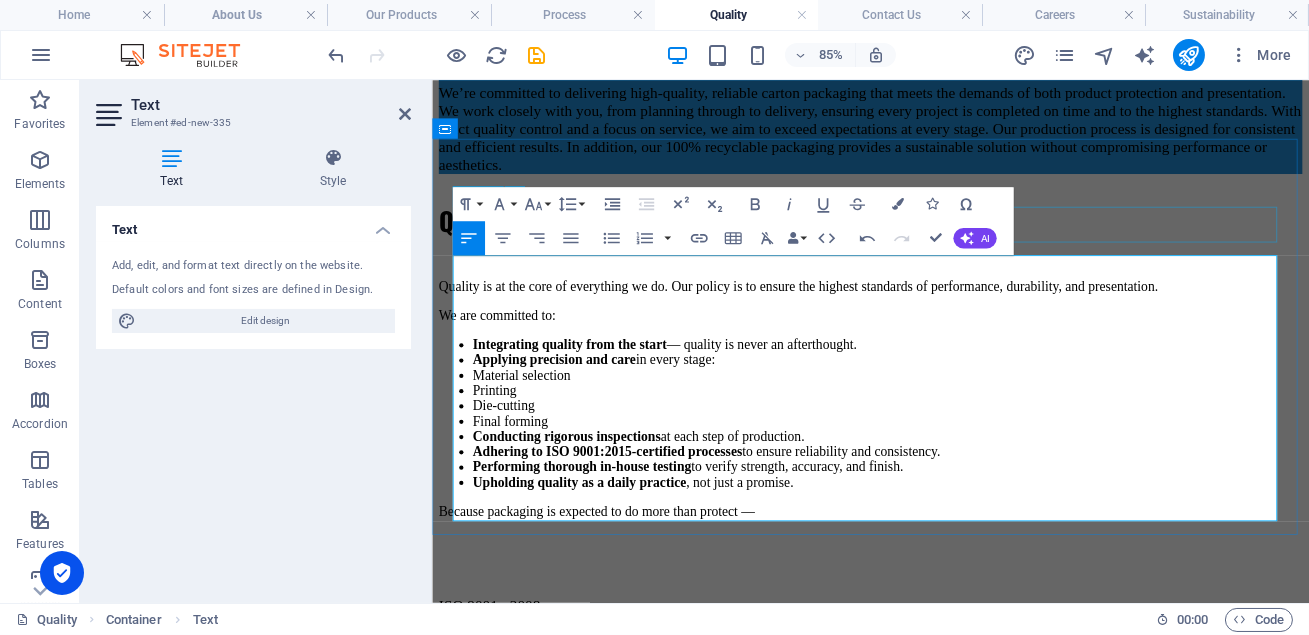 click on "Quality Policy" at bounding box center [947, 245] 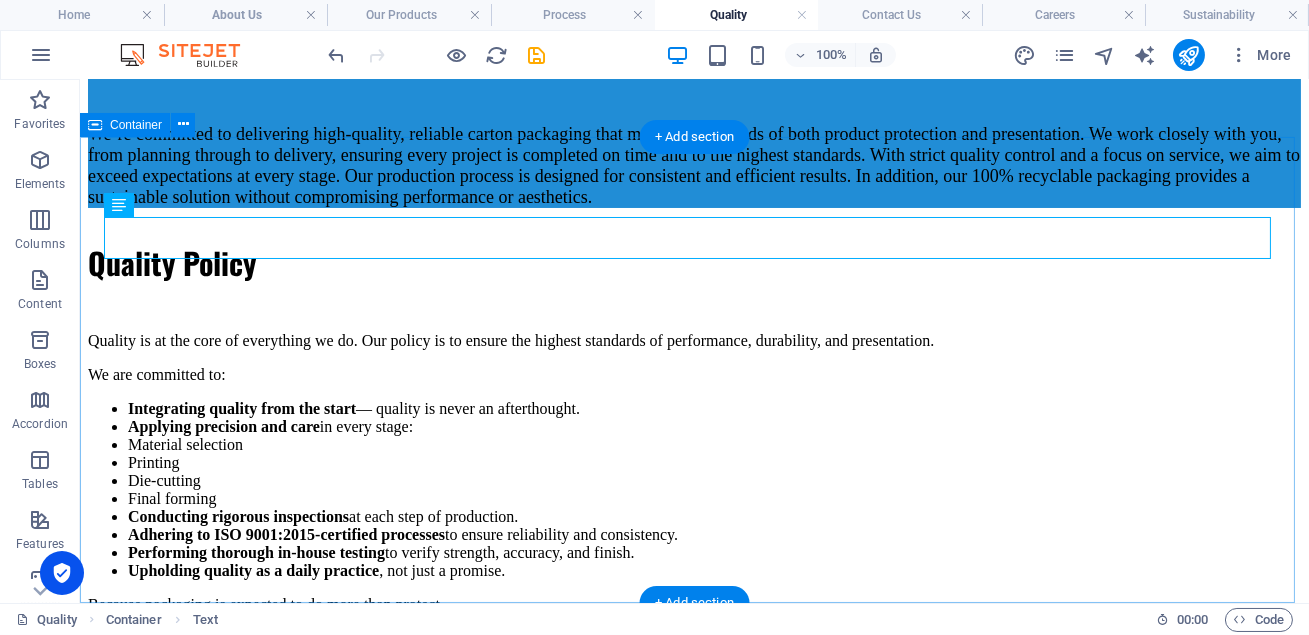 scroll, scrollTop: 482, scrollLeft: 0, axis: vertical 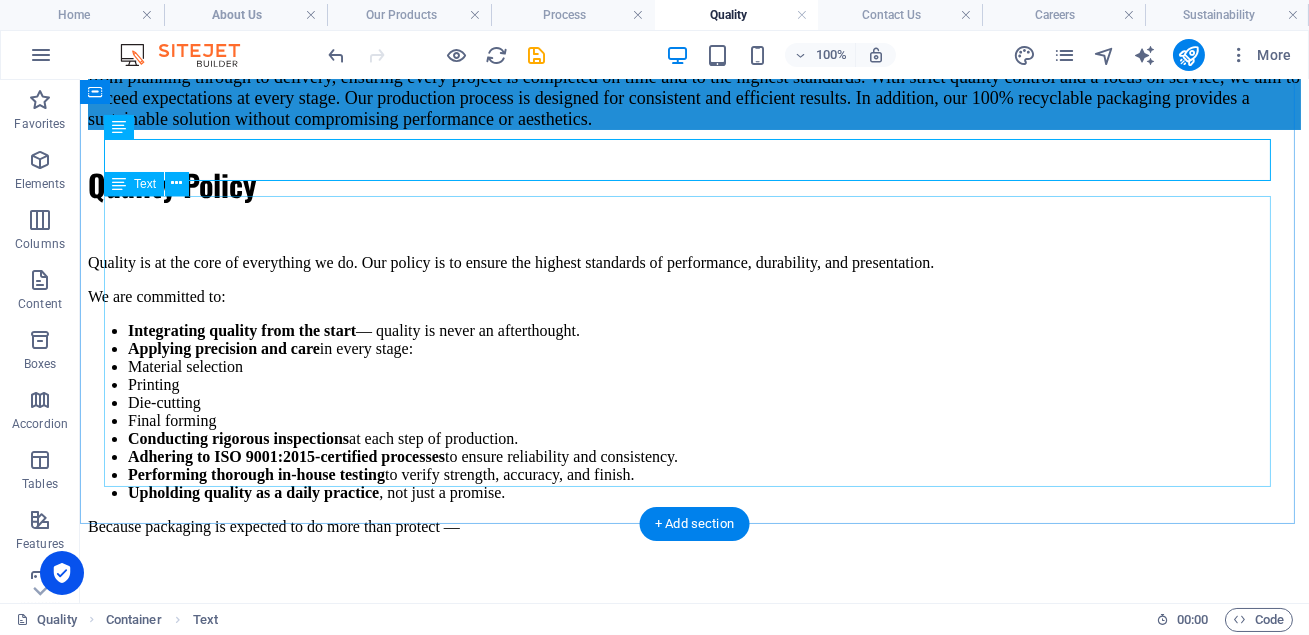 click on "Quality is at the core of everything we do. Our policy is to ensure the highest standards of performance, durability, and presentation. We are committed to: Integrating quality from the start  — quality is never an afterthought. Applying precision and care  in every stage: Material selection Printing Die-cutting Final forming Conducting rigorous inspections  at each step of production. Adhering to ISO 9001:2015-certified processes  to ensure reliability and consistency. Performing thorough in-house testing  to verify strength, accuracy, and finish. Upholding quality as a daily practice , not just a promise. Because packaging is expected to do more than protect —" at bounding box center [694, 395] 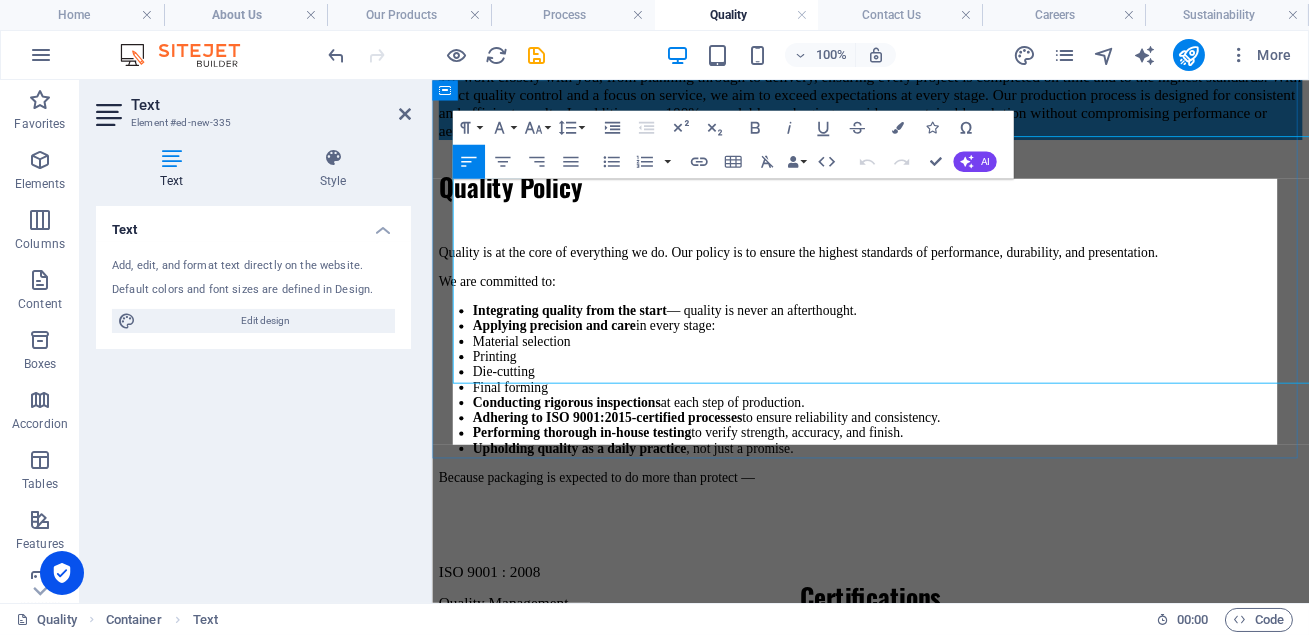 scroll, scrollTop: 532, scrollLeft: 0, axis: vertical 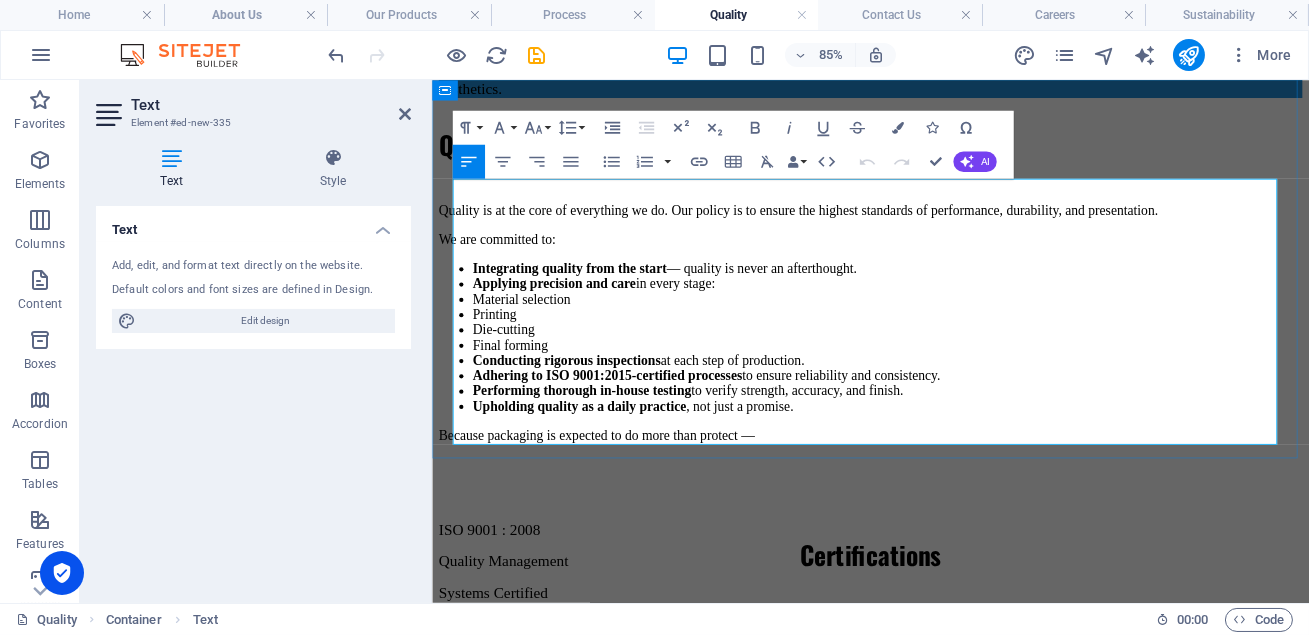 click on "We are committed to:" at bounding box center [947, 268] 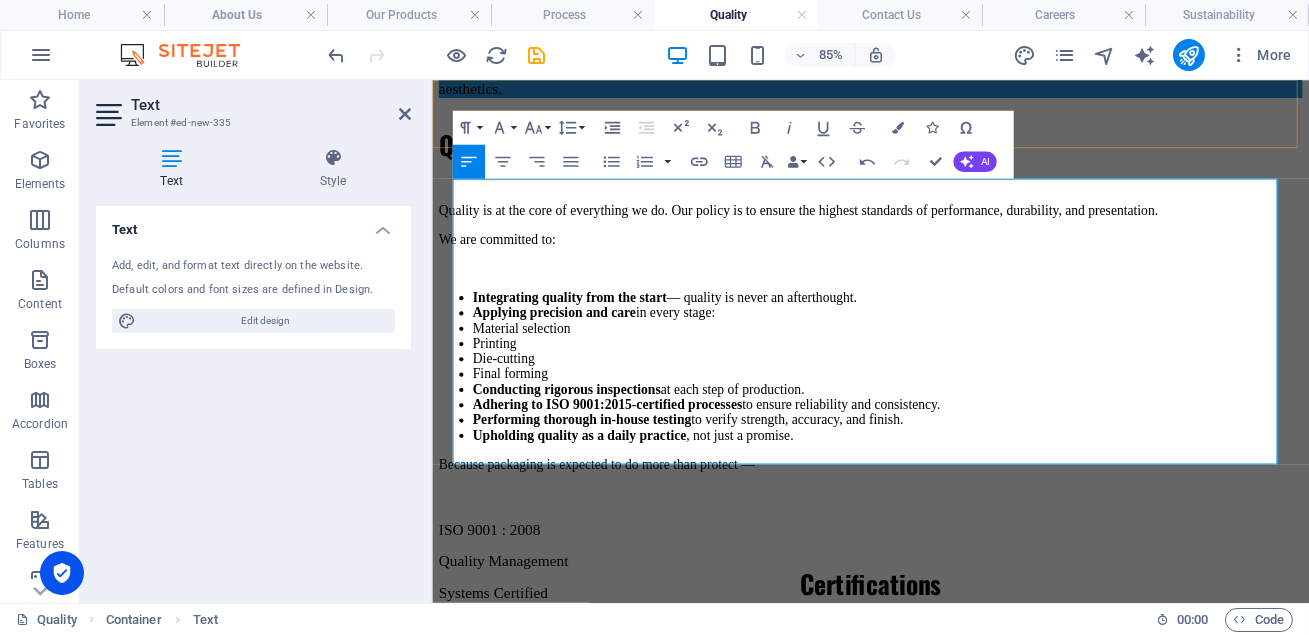 click on "Home About Us Our Products Process Quality Sustainability Careers Contact Us" at bounding box center [947, -300] 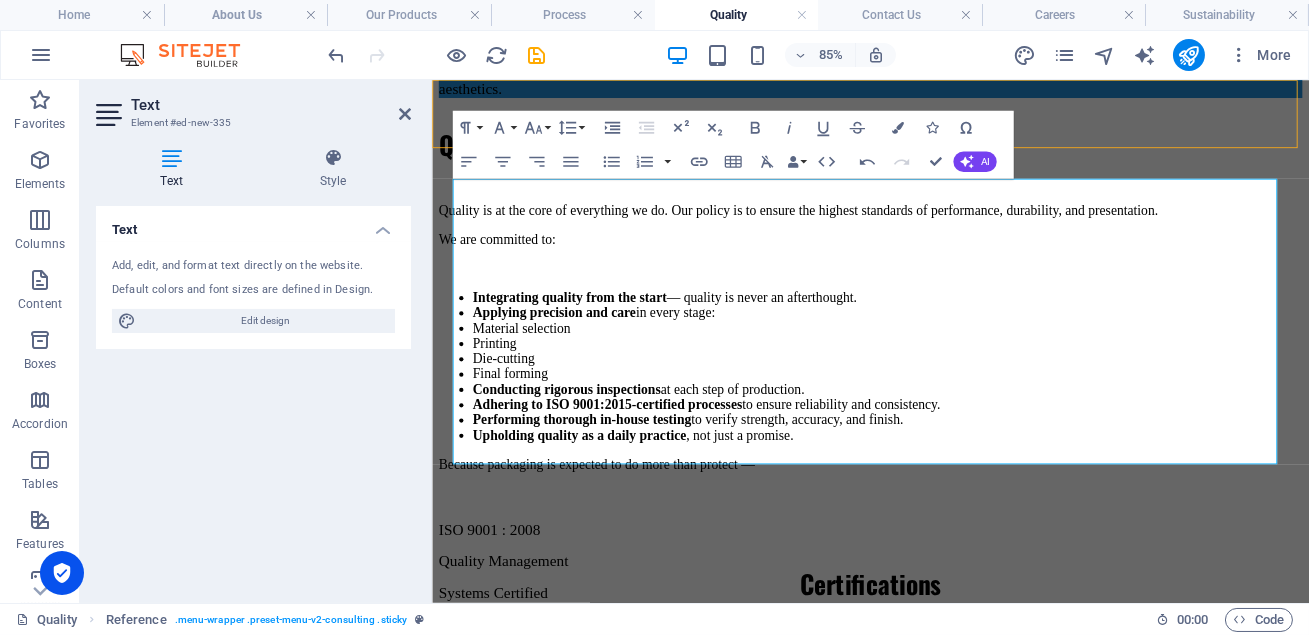 scroll, scrollTop: 482, scrollLeft: 0, axis: vertical 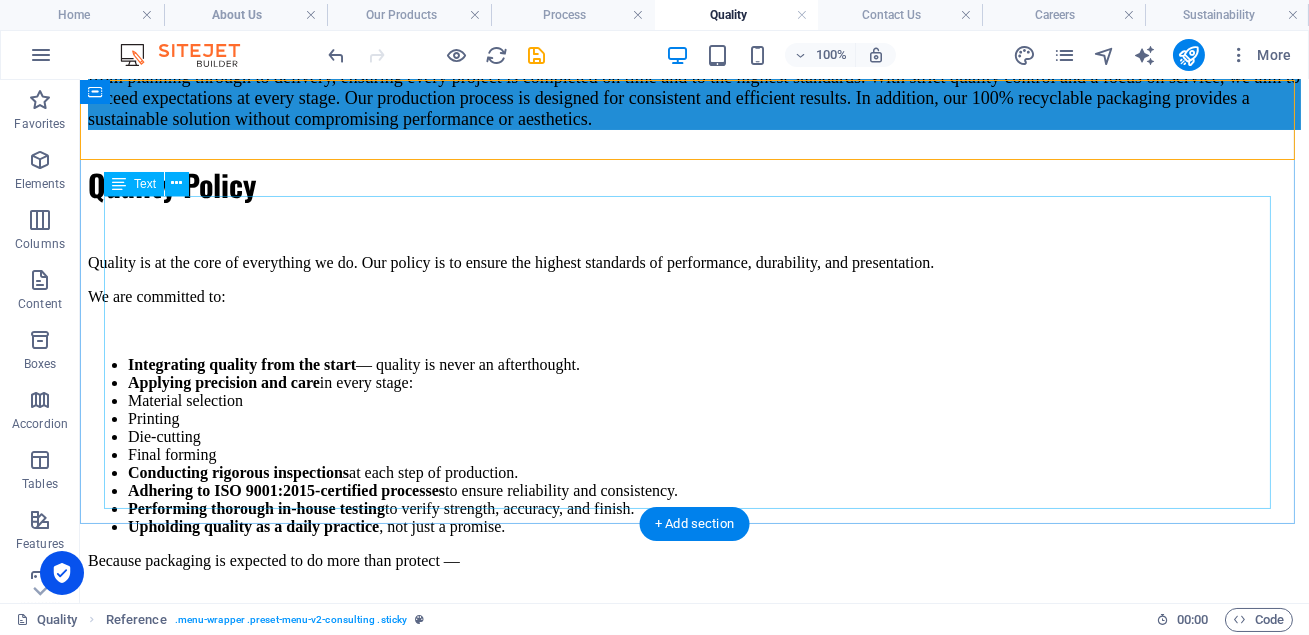 click on "Quality is at the core of everything we do. Our policy is to ensure the highest standards of performance, durability, and presentation. We are committed to: Integrating quality from the start  — quality is never an afterthought. Applying precision and care  in every stage: Material selection Printing Die-cutting Final forming Conducting rigorous inspections  at each step of production. Adhering to ISO 9001:2015-certified processes  to ensure reliability and consistency. Performing thorough in-house testing  to verify strength, accuracy, and finish. Upholding quality as a daily practice , not just a promise. Because packaging is expected to do more than protect —" at bounding box center (694, 412) 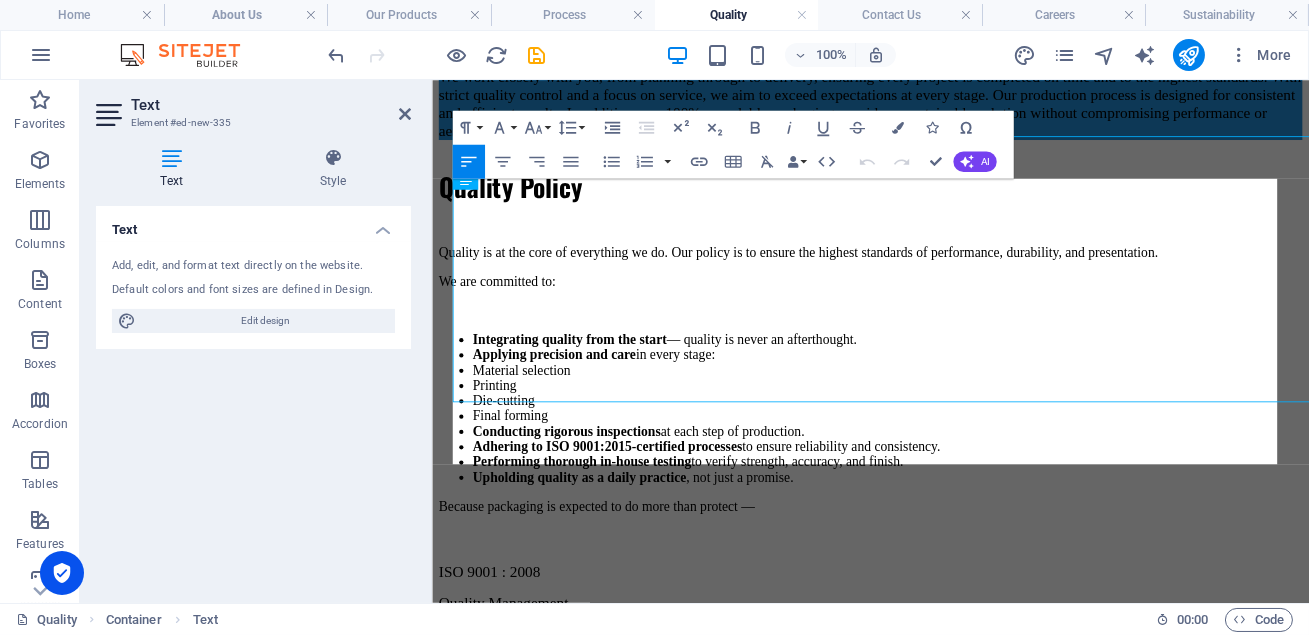 scroll, scrollTop: 532, scrollLeft: 0, axis: vertical 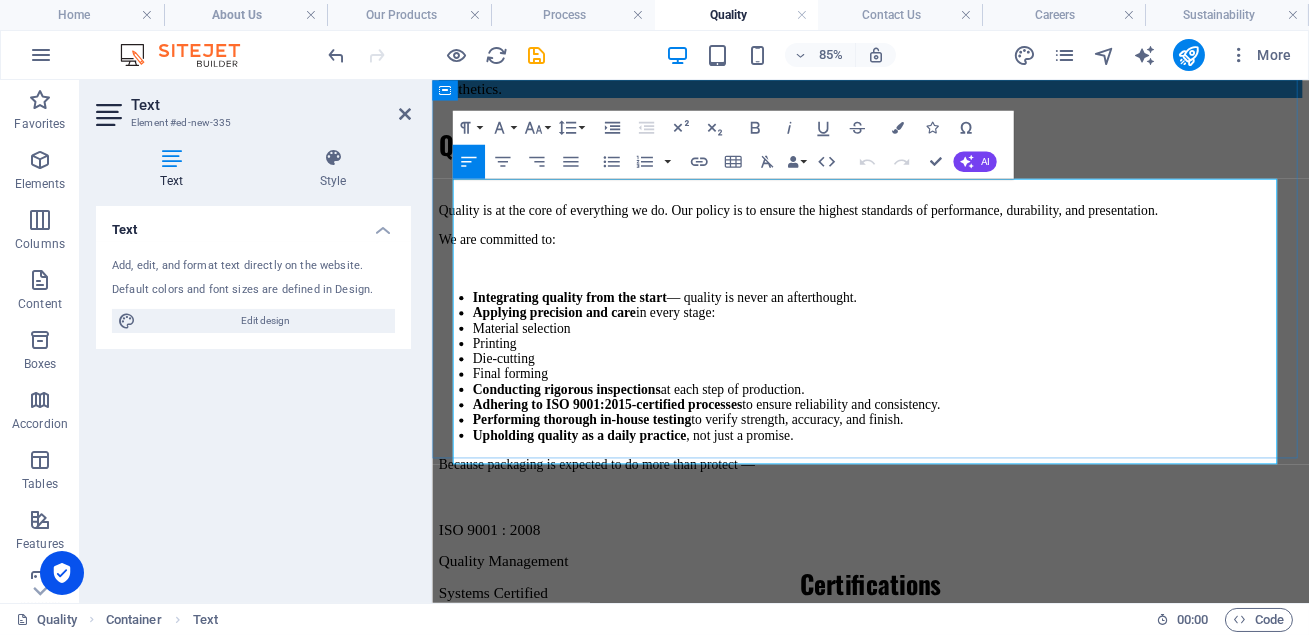 click on "Final forming" at bounding box center (967, 426) 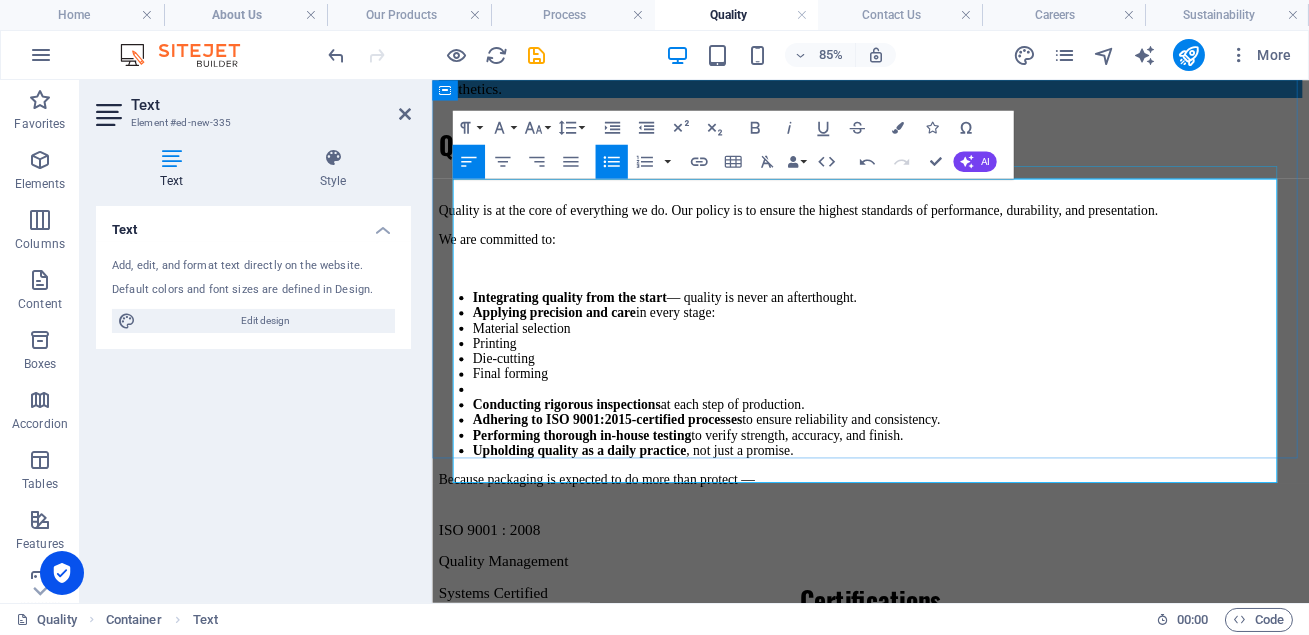 click on "Quality Policy" at bounding box center (947, 155) 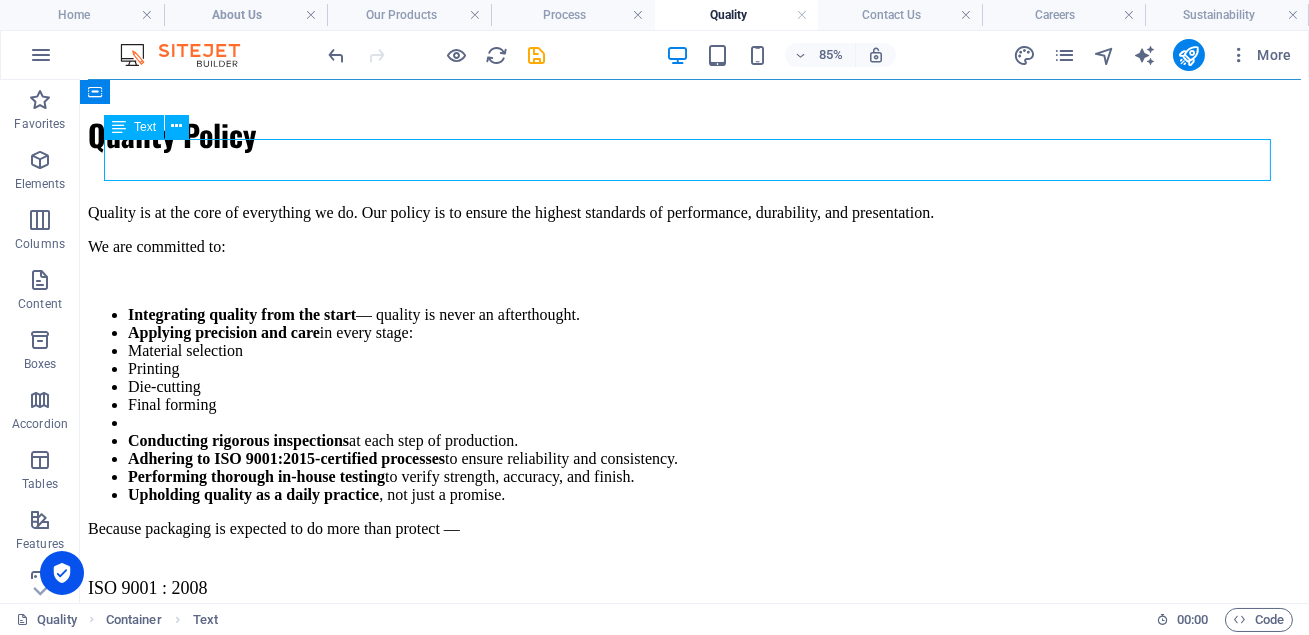 scroll, scrollTop: 482, scrollLeft: 0, axis: vertical 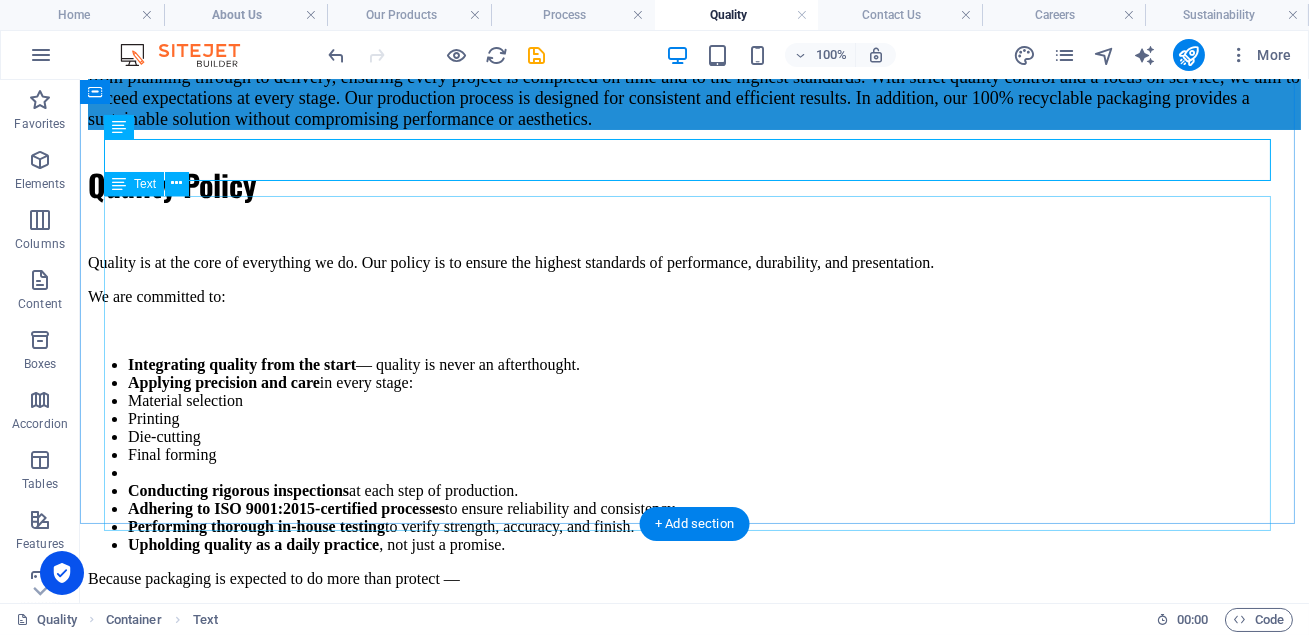 click on "Quality is at the core of everything we do. Our policy is to ensure the highest standards of performance, durability, and presentation. We are committed to: Integrating quality from the start  — quality is never an afterthought. Applying precision and care  in every stage: Material selection Printing Die-cutting Final forming Conducting rigorous inspections  at each step of production. Adhering to ISO 9001:2015-certified processes  to ensure reliability and consistency. Performing thorough in-house testing  to verify strength, accuracy, and finish. Upholding quality as a daily practice , not just a promise. Because packaging is expected to do more than protect —" at bounding box center [694, 421] 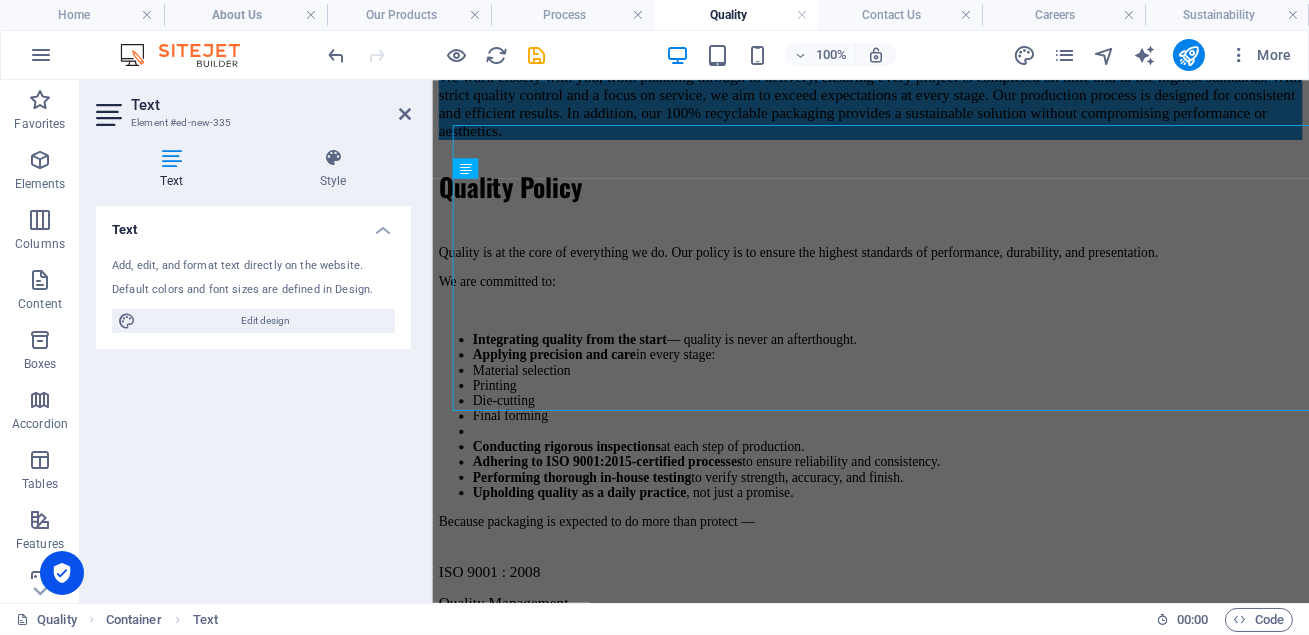 scroll, scrollTop: 532, scrollLeft: 0, axis: vertical 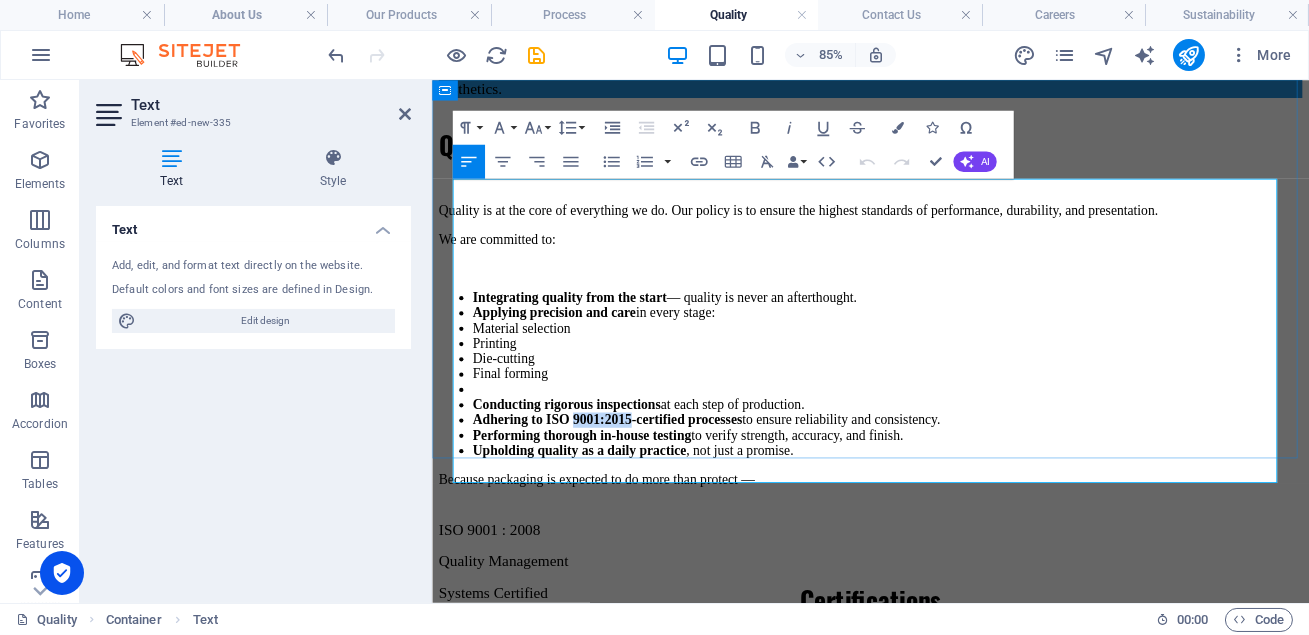 drag, startPoint x: 686, startPoint y: 478, endPoint x: 616, endPoint y: 484, distance: 70.256676 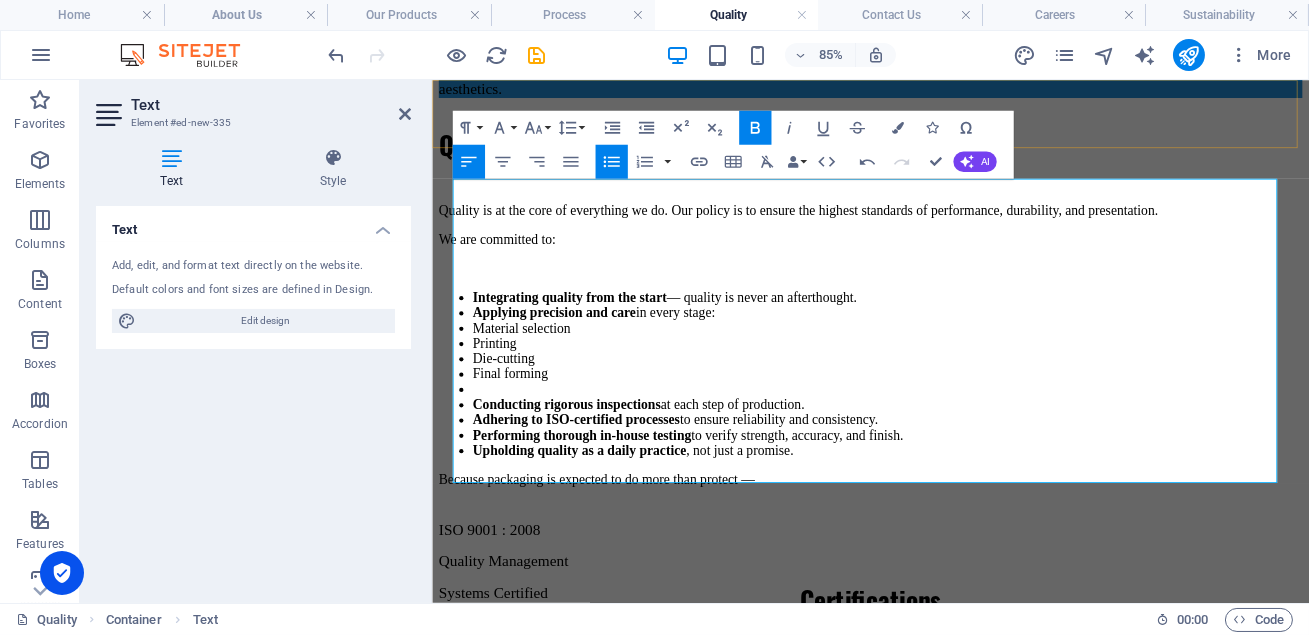click on "Home About Us Our Products Process Quality Sustainability Careers Contact Us" at bounding box center (947, -300) 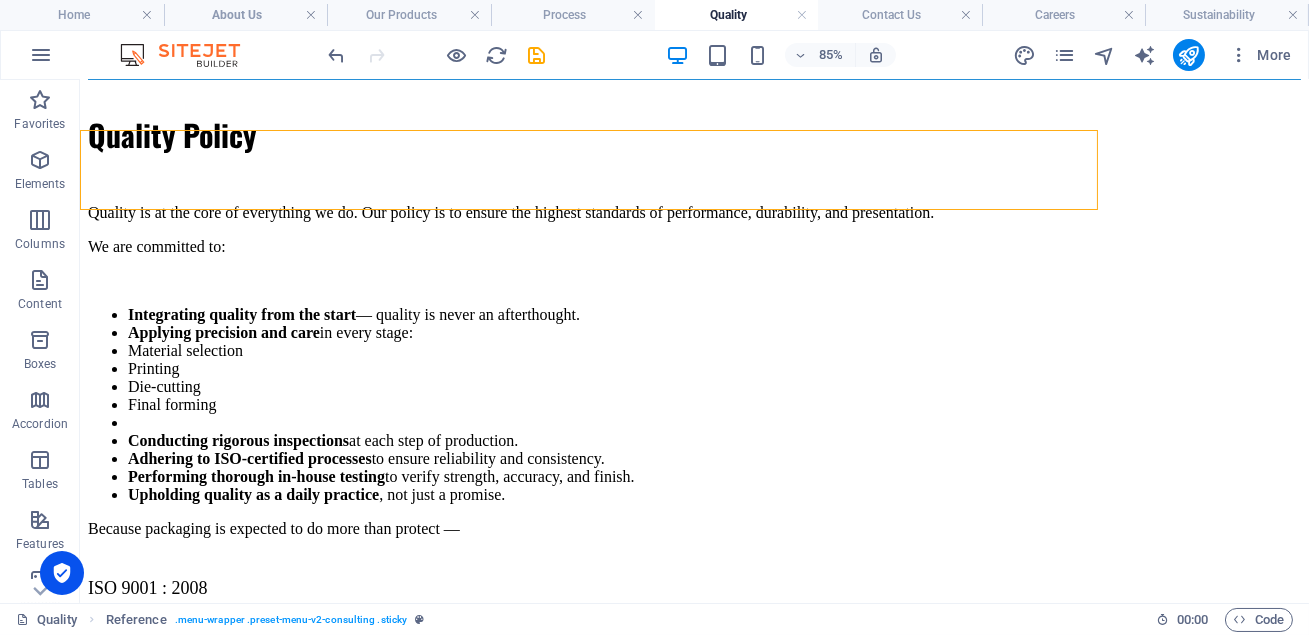 scroll, scrollTop: 482, scrollLeft: 0, axis: vertical 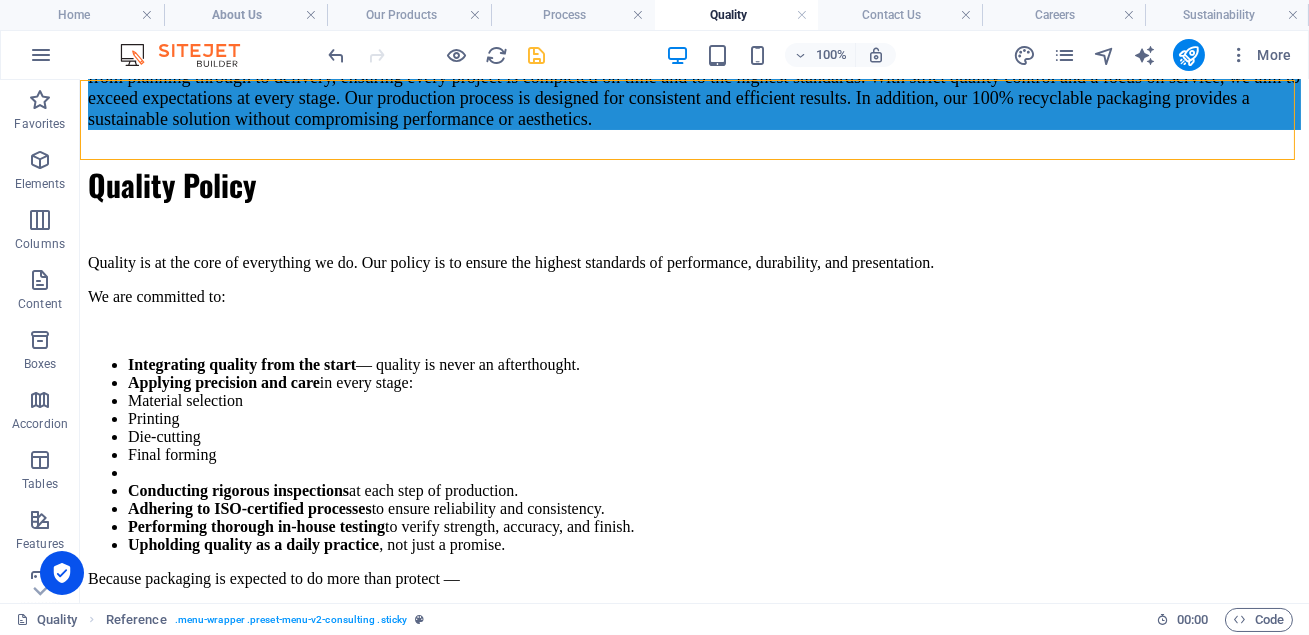 click at bounding box center [537, 55] 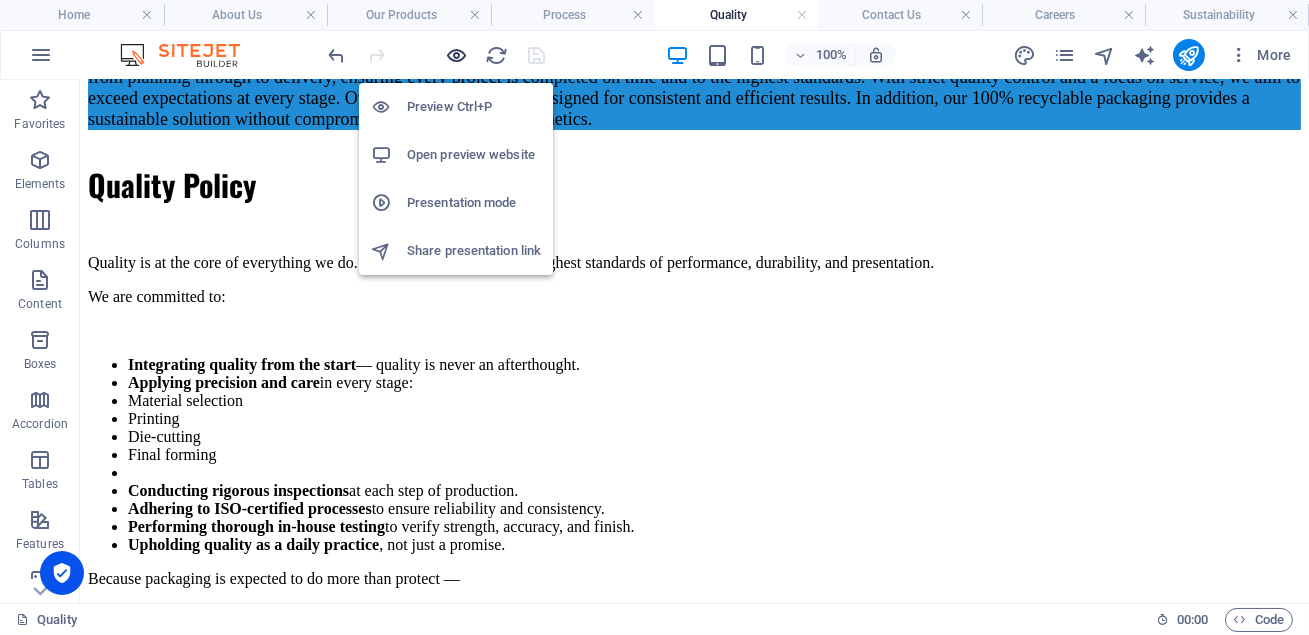 click at bounding box center [457, 55] 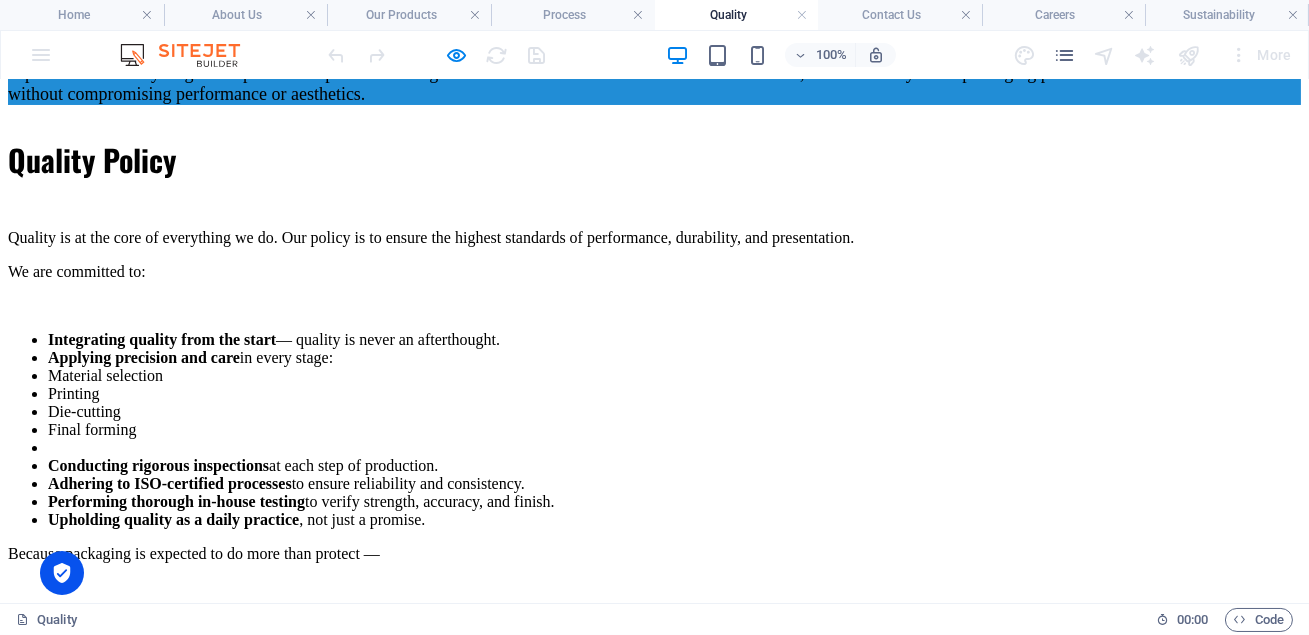 scroll, scrollTop: 509, scrollLeft: 0, axis: vertical 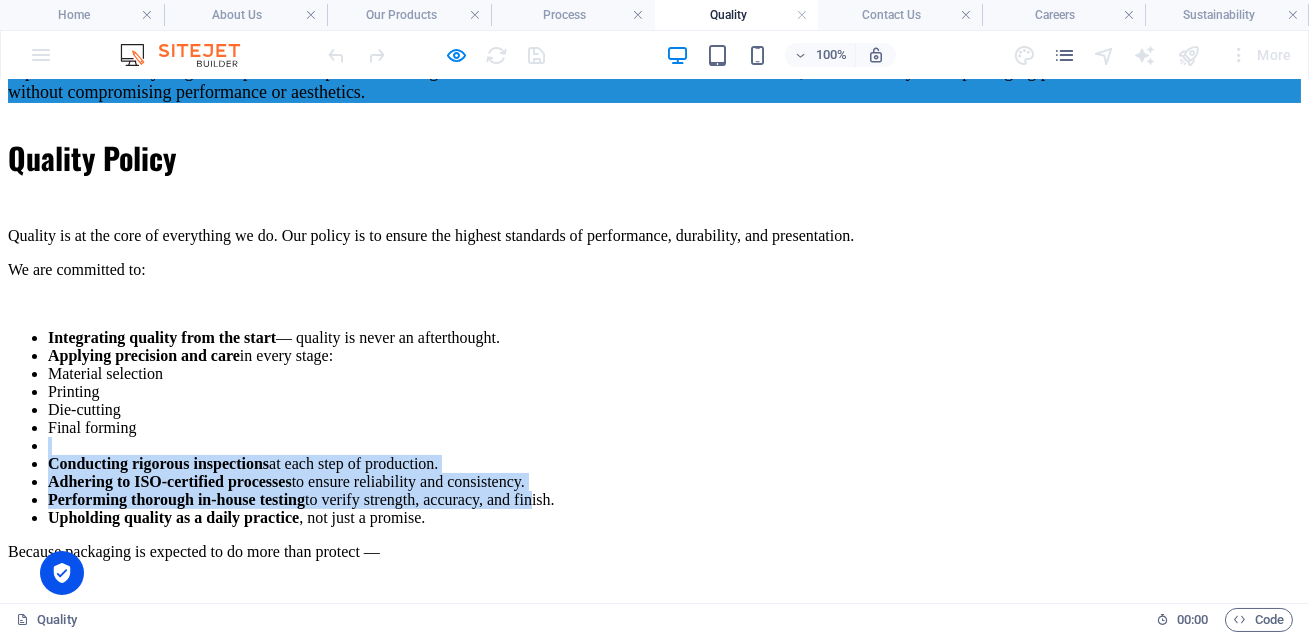 drag, startPoint x: 659, startPoint y: 453, endPoint x: 662, endPoint y: 359, distance: 94.04786 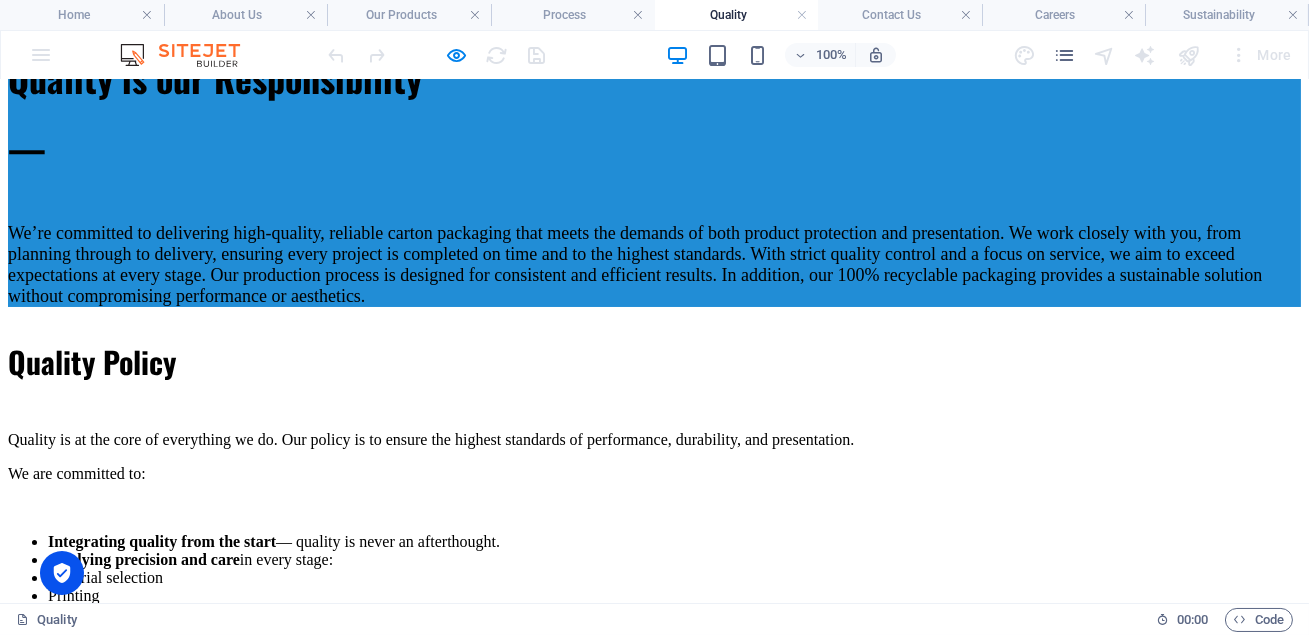 scroll, scrollTop: 344, scrollLeft: 0, axis: vertical 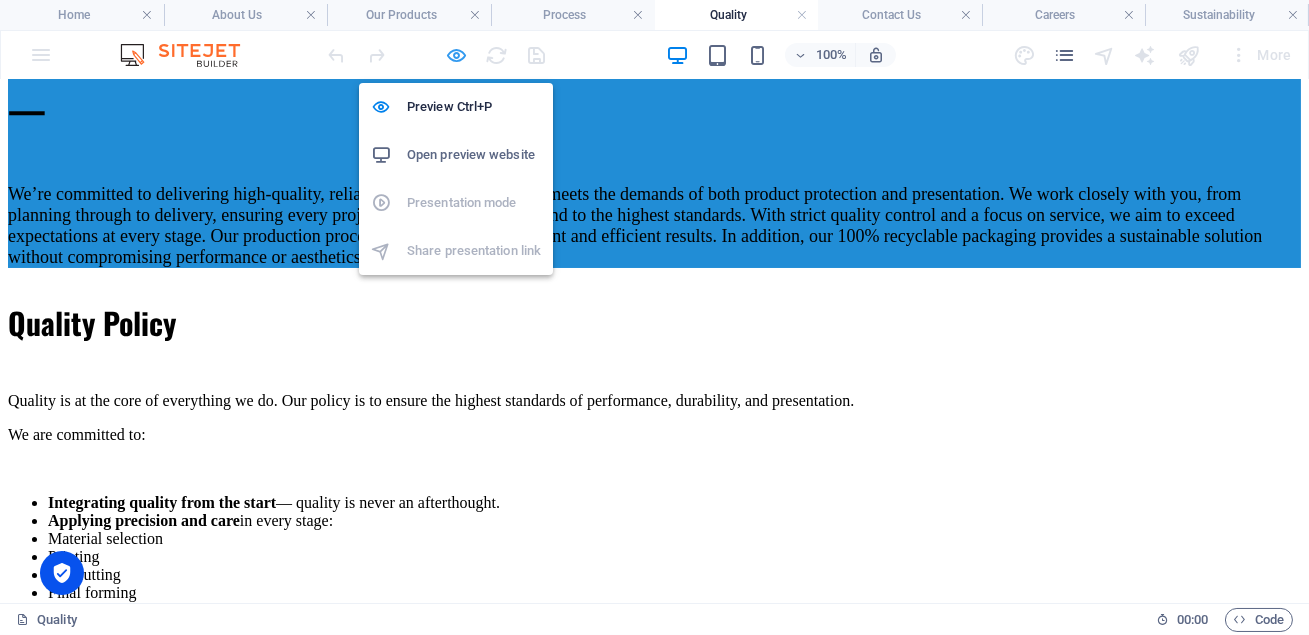 click at bounding box center (457, 55) 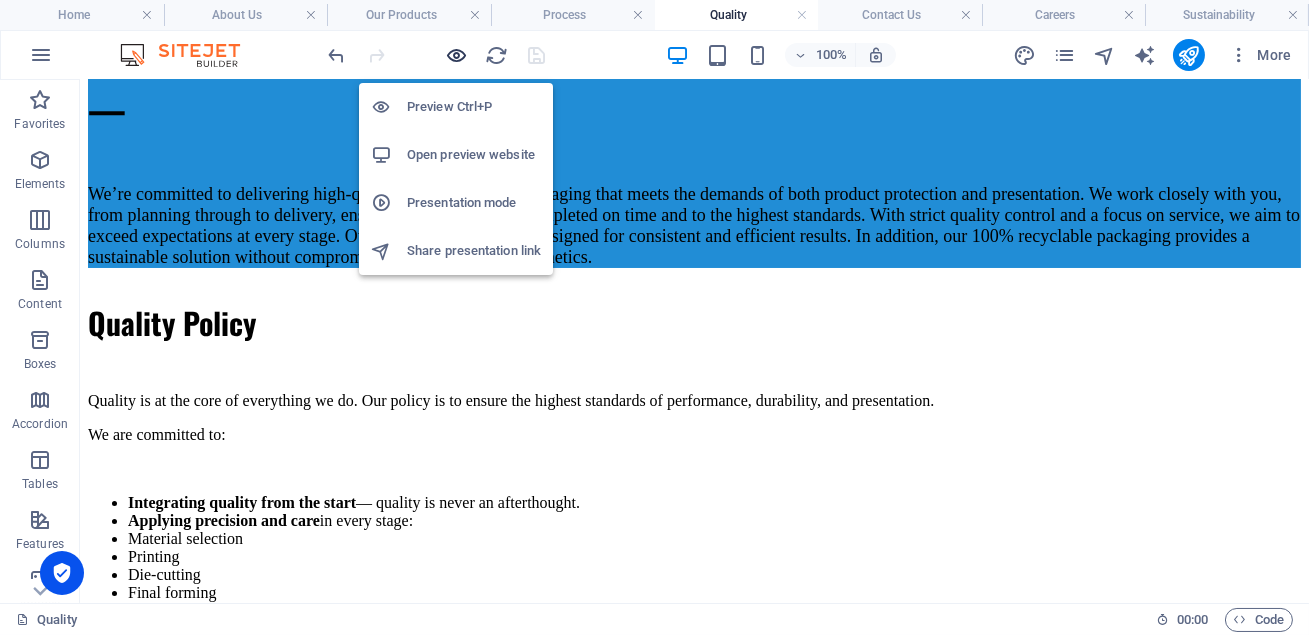 scroll, scrollTop: 345, scrollLeft: 0, axis: vertical 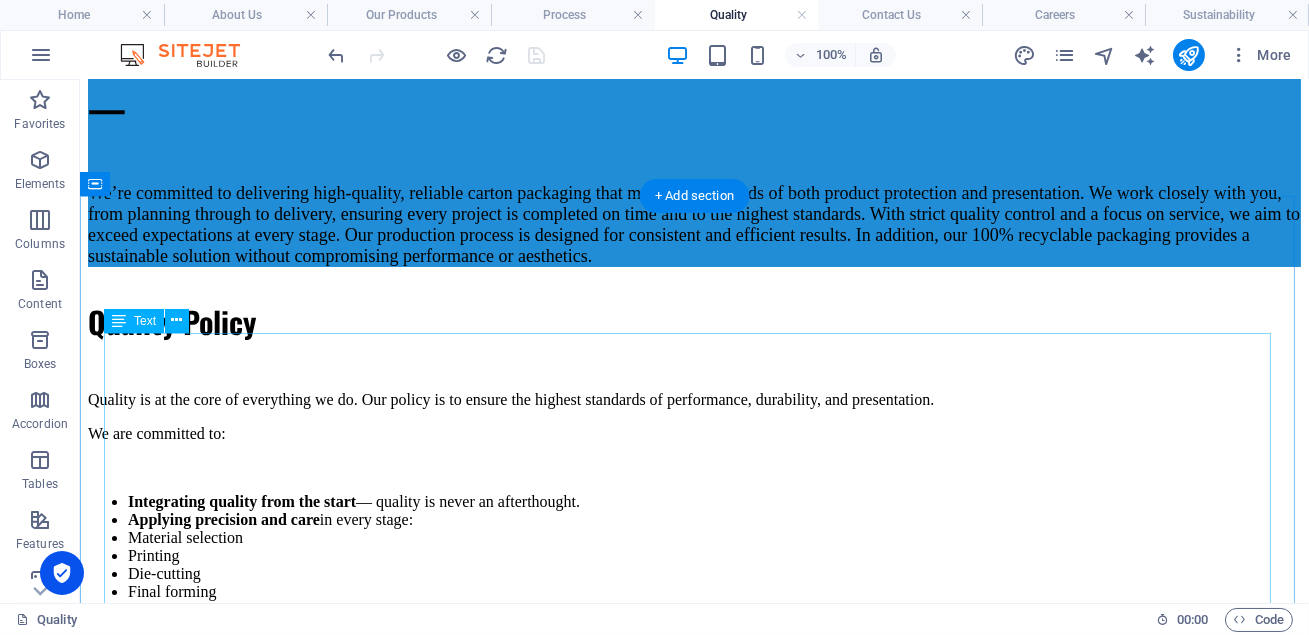 click on "Quality is at the core of everything we do. Our policy is to ensure the highest standards of performance, durability, and presentation. We are committed to: Integrating quality from the start  — quality is never an afterthought. Applying precision and care  in every stage: Material selection Printing Die-cutting Final forming Conducting rigorous inspections  at each step of production. Adhering to ISO-certified processes  to ensure reliability and consistency. Performing thorough in-house testing  to verify strength, accuracy, and finish. Upholding quality as a daily practice , not just a promise. Because packaging is expected to do more than protect —" at bounding box center (694, 558) 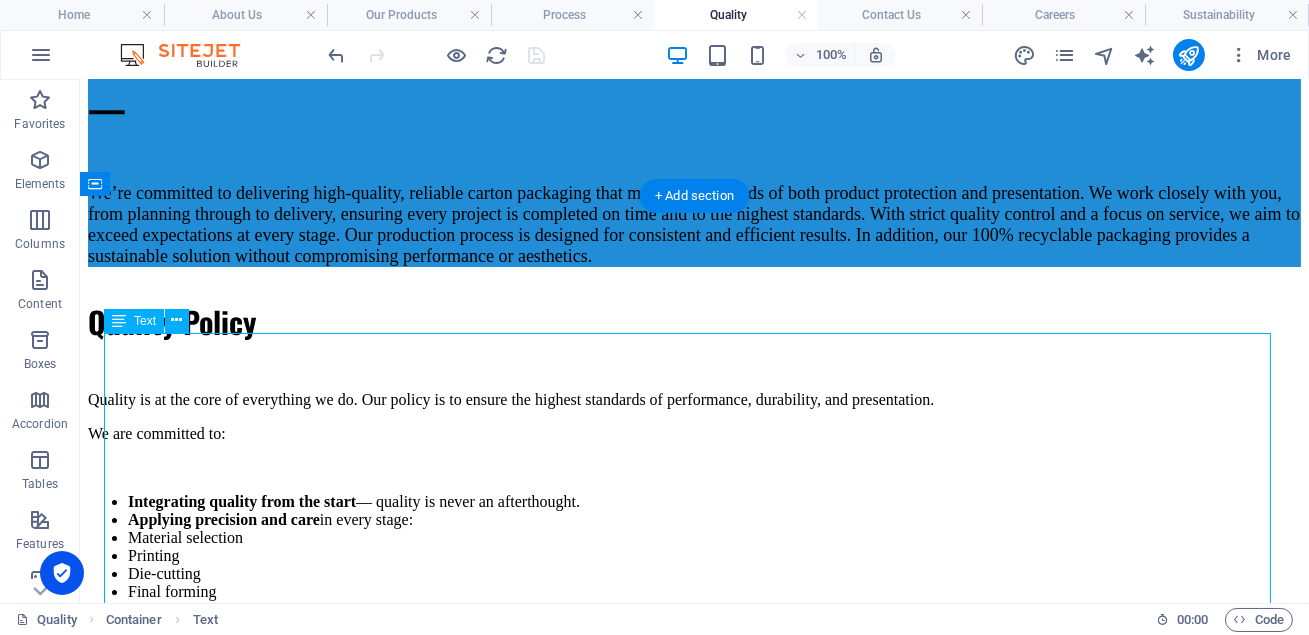 click on "Quality is at the core of everything we do. Our policy is to ensure the highest standards of performance, durability, and presentation. We are committed to: Integrating quality from the start  — quality is never an afterthought. Applying precision and care  in every stage: Material selection Printing Die-cutting Final forming Conducting rigorous inspections  at each step of production. Adhering to ISO-certified processes  to ensure reliability and consistency. Performing thorough in-house testing  to verify strength, accuracy, and finish. Upholding quality as a daily practice , not just a promise. Because packaging is expected to do more than protect —" at bounding box center [694, 558] 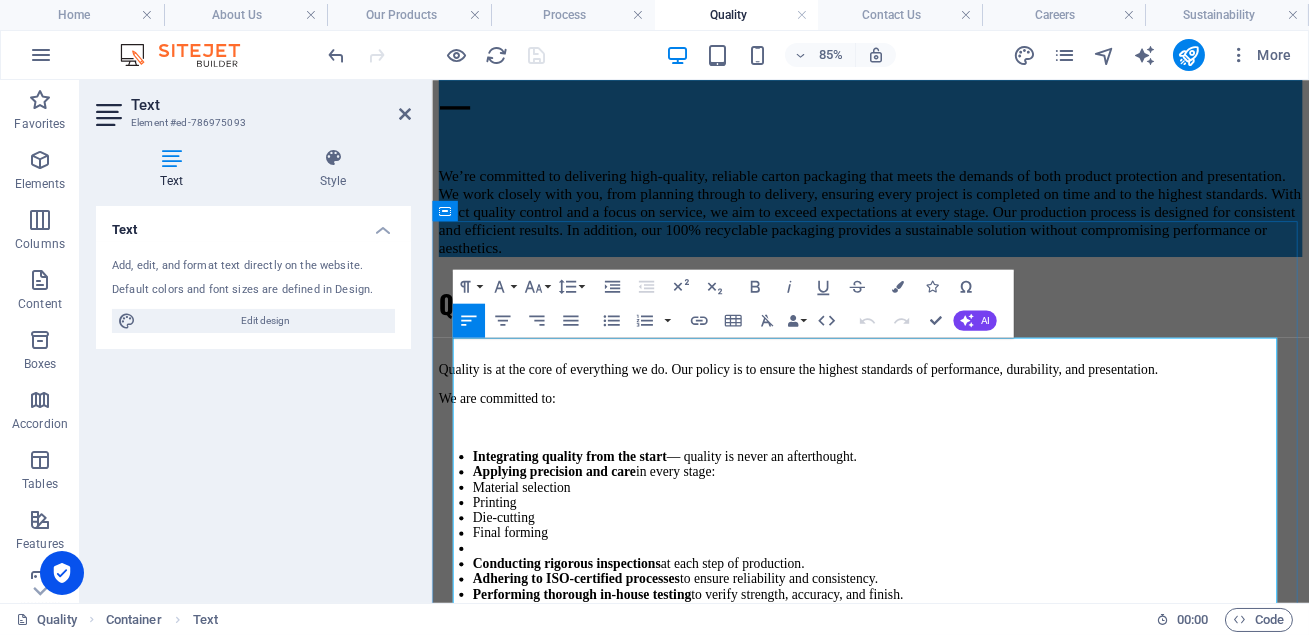 click on "Quality is at the core of everything we do. Our policy is to ensure the highest standards of performance, durability, and presentation." at bounding box center [947, 421] 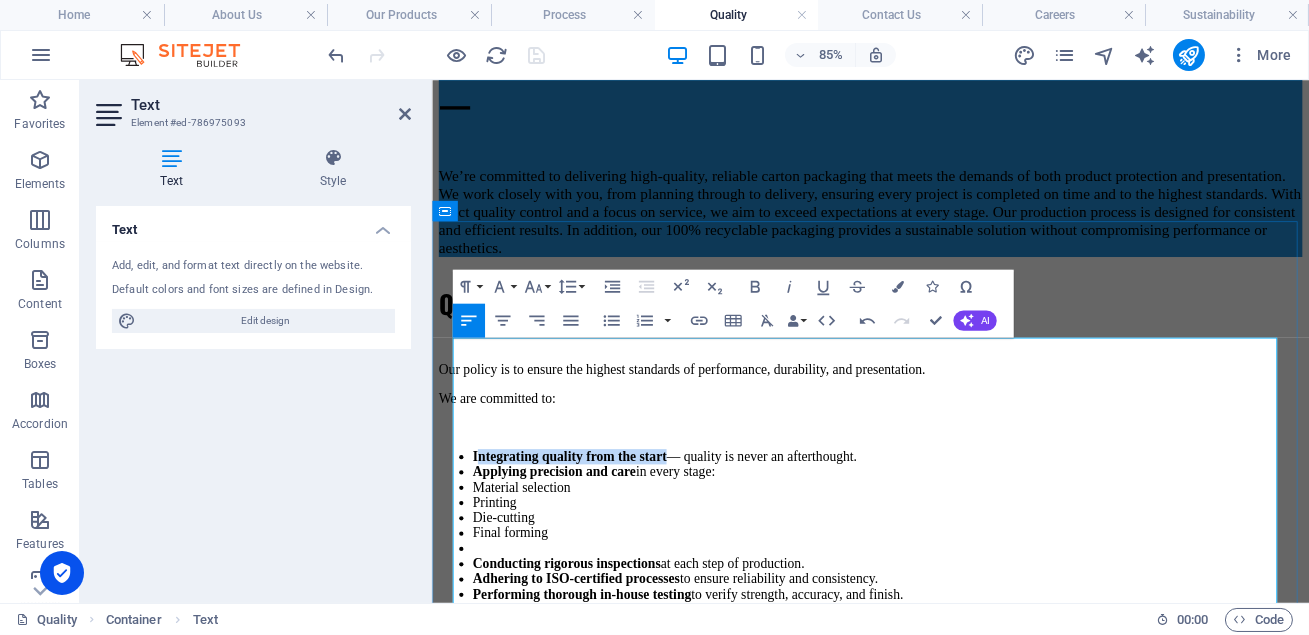 drag, startPoint x: 484, startPoint y: 462, endPoint x: 748, endPoint y: 459, distance: 264.01706 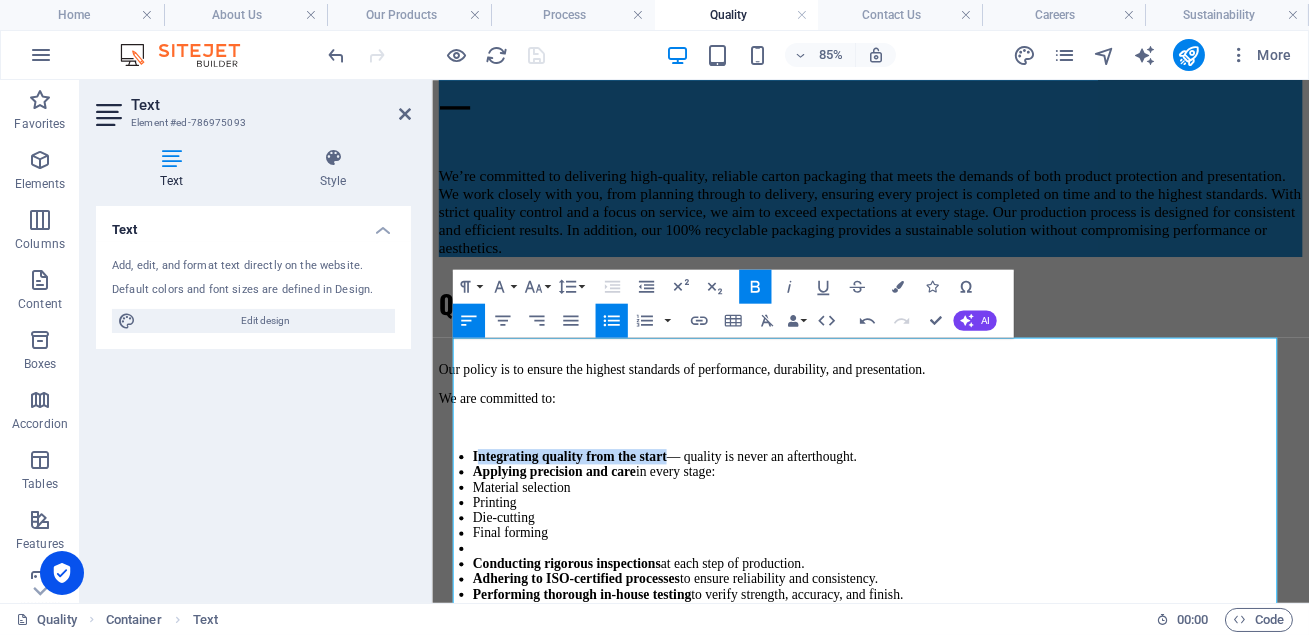 click 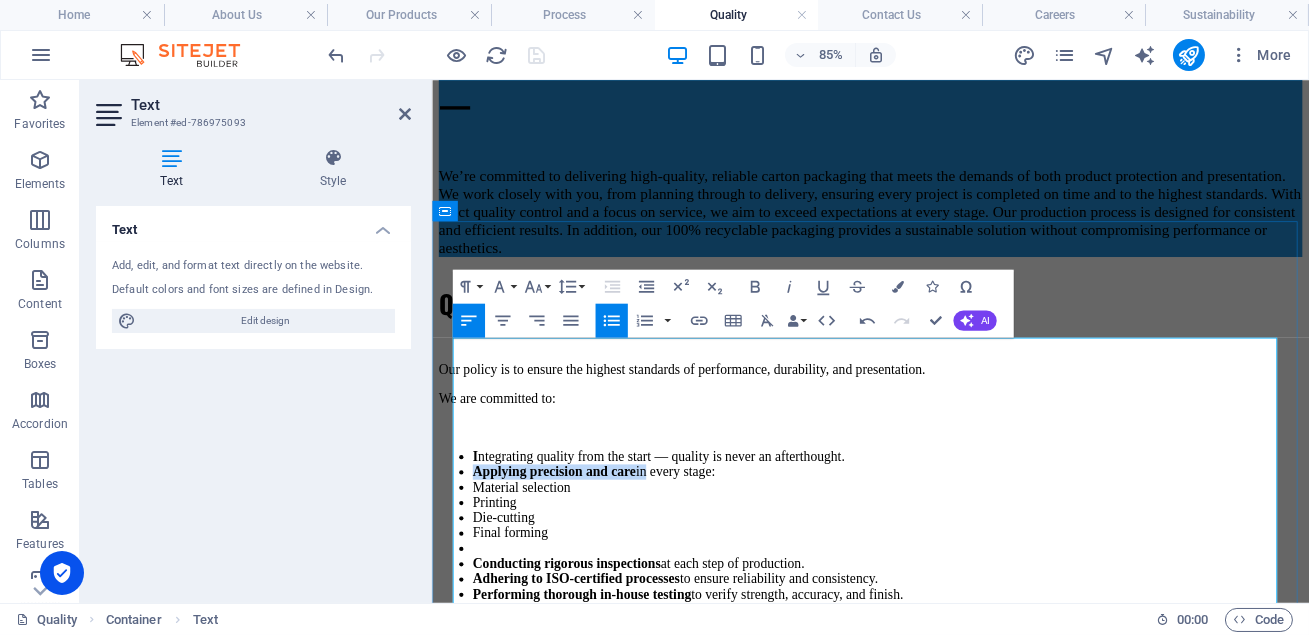 drag, startPoint x: 482, startPoint y: 488, endPoint x: 716, endPoint y: 490, distance: 234.00854 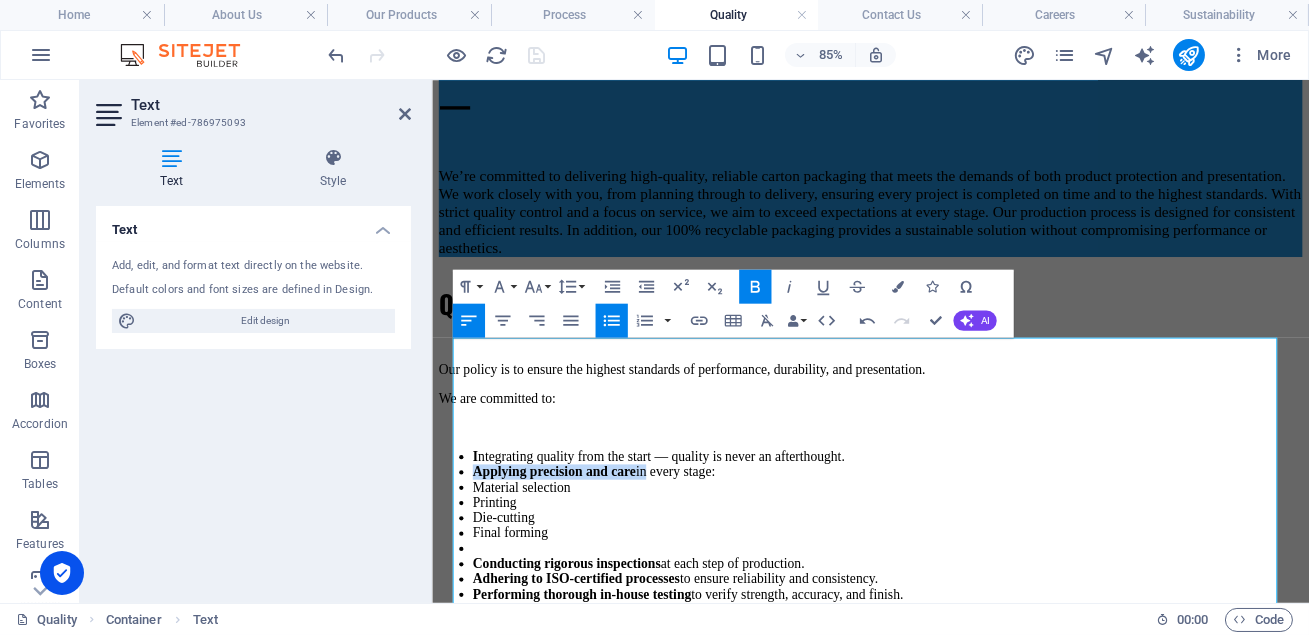 click 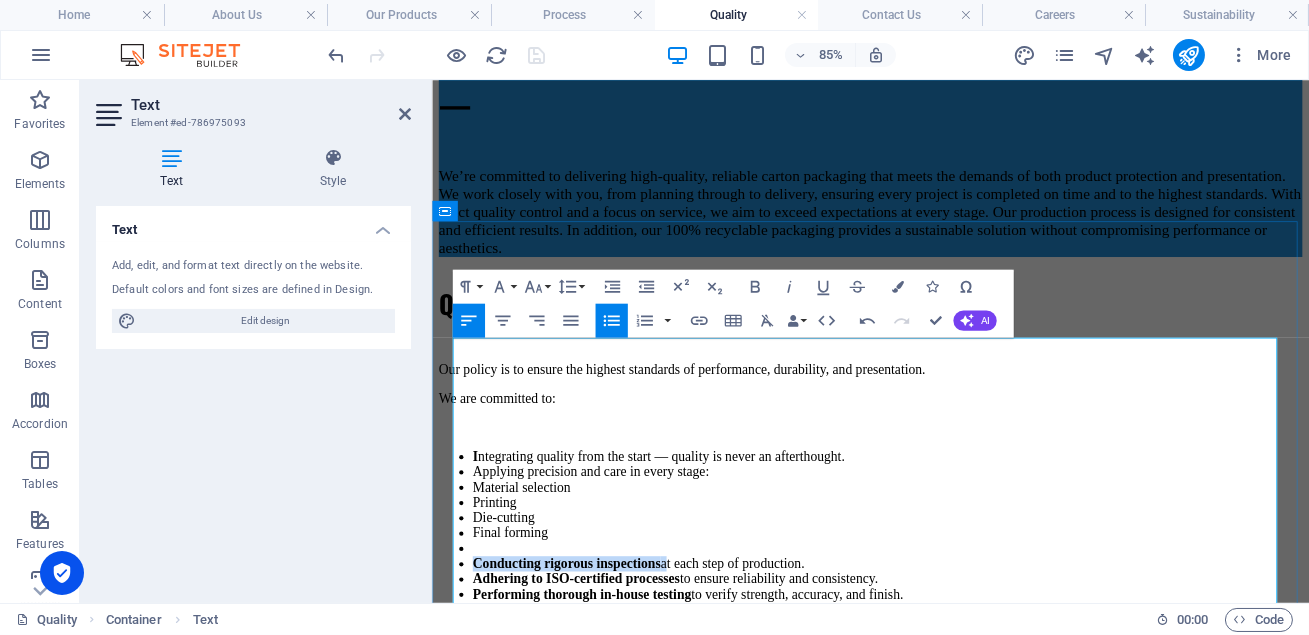 drag, startPoint x: 483, startPoint y: 616, endPoint x: 747, endPoint y: 623, distance: 264.09277 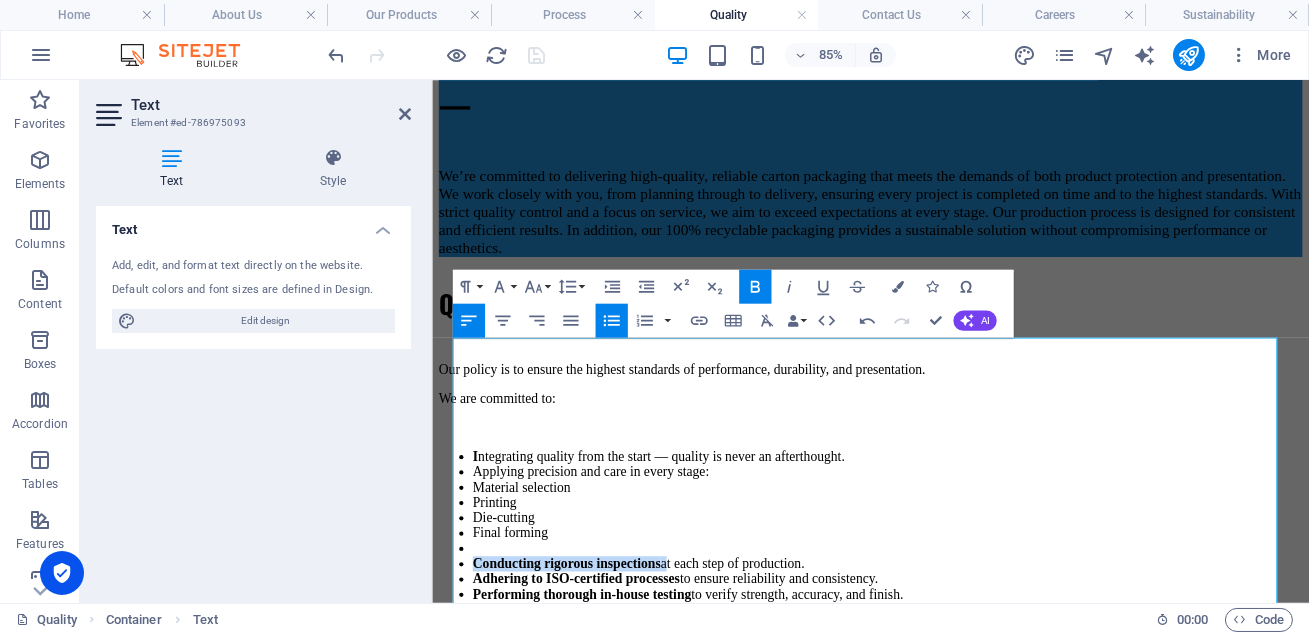 click 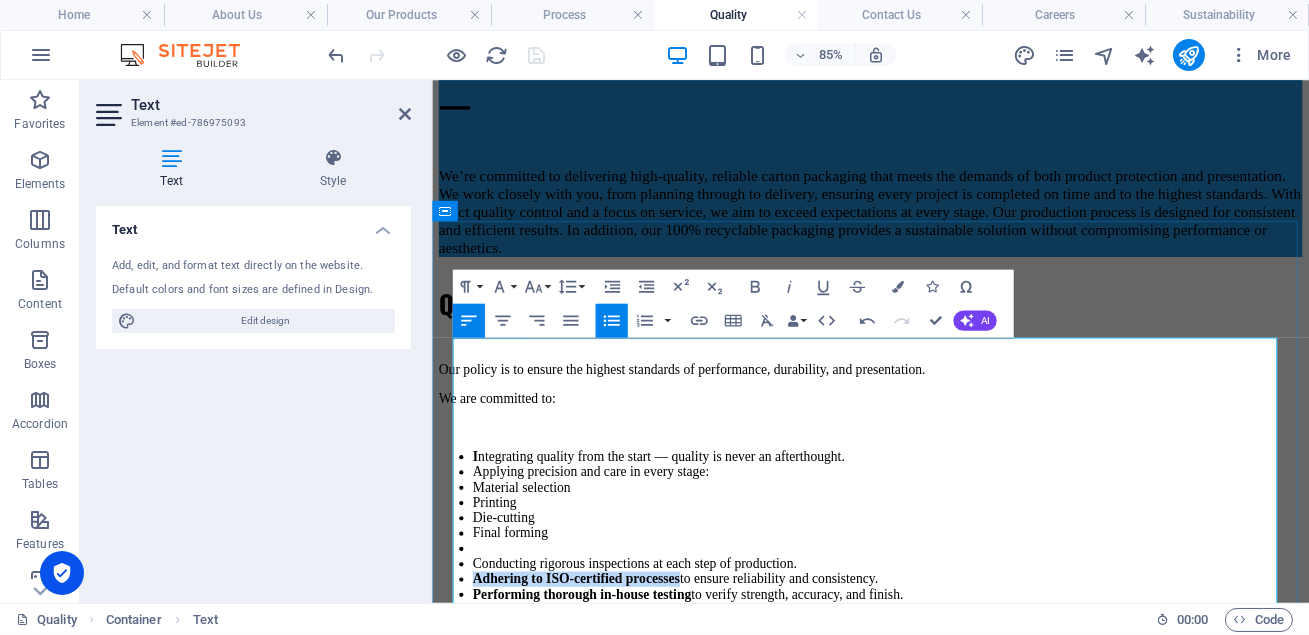 drag, startPoint x: 482, startPoint y: 643, endPoint x: 769, endPoint y: 642, distance: 287.00174 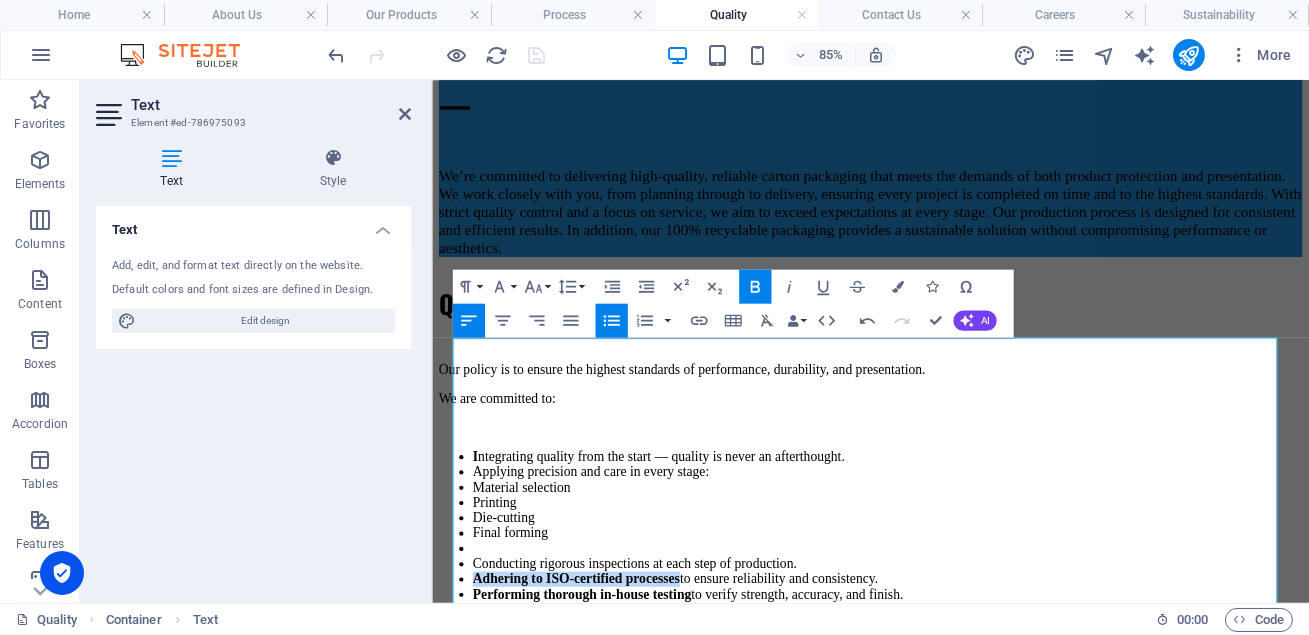click 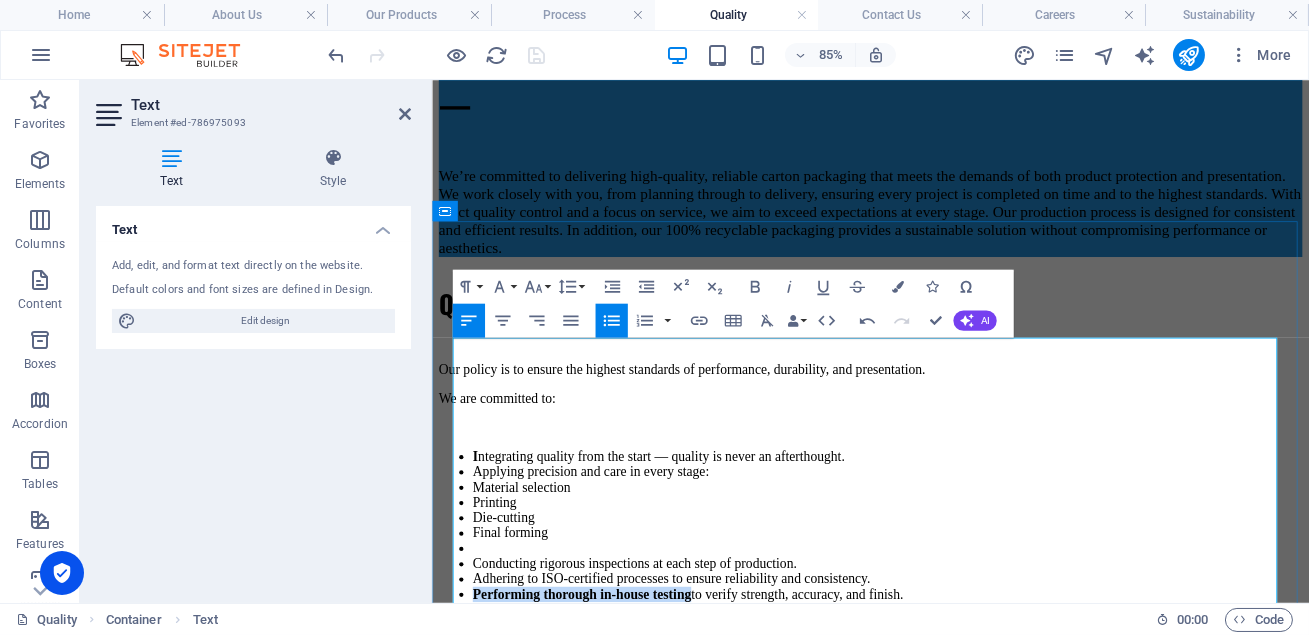 drag, startPoint x: 483, startPoint y: 662, endPoint x: 787, endPoint y: 664, distance: 304.0066 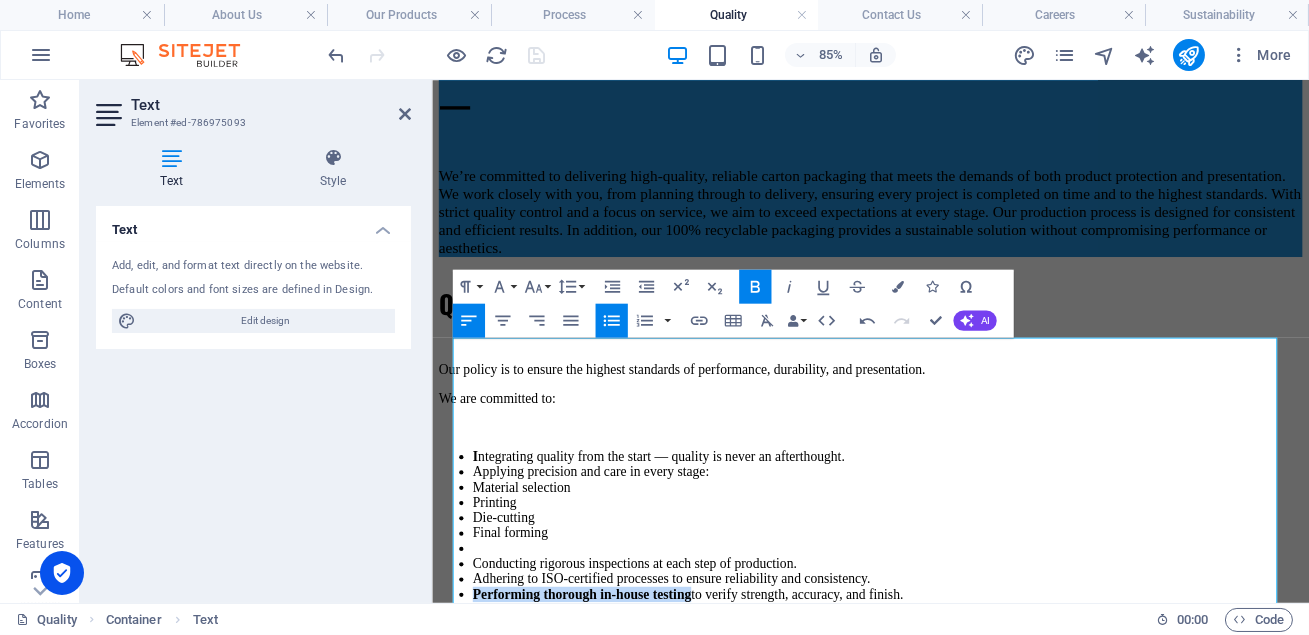 click on "Bold" at bounding box center [755, 287] 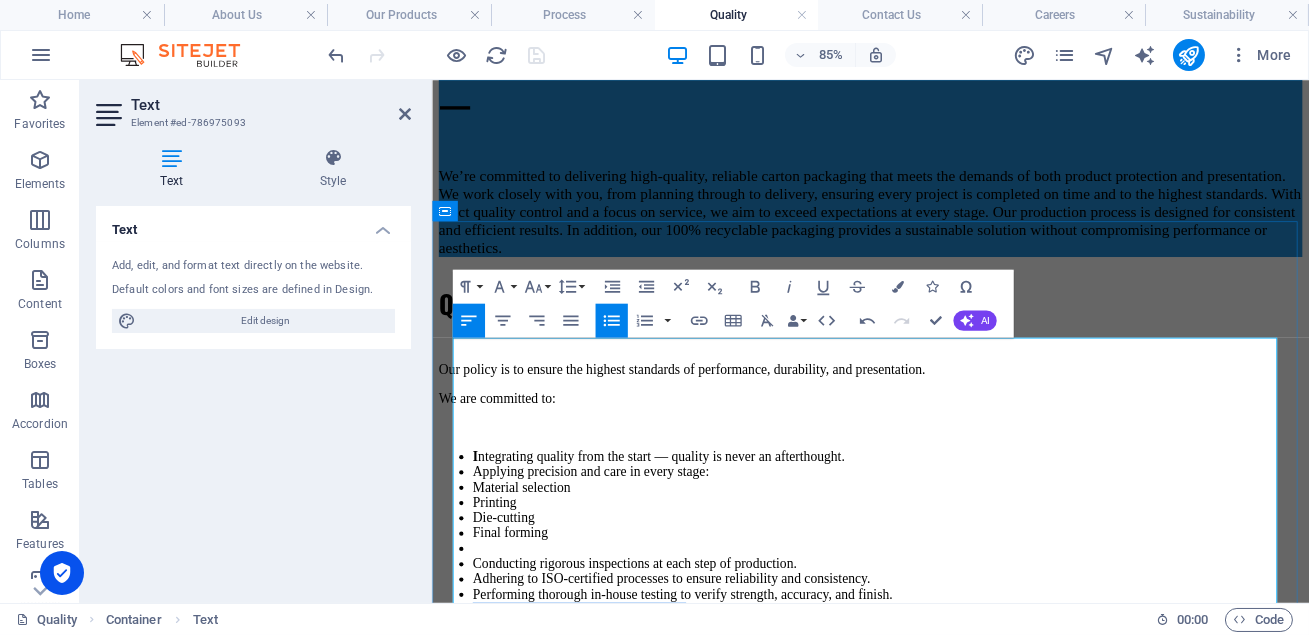 drag, startPoint x: 483, startPoint y: 684, endPoint x: 774, endPoint y: 687, distance: 291.01547 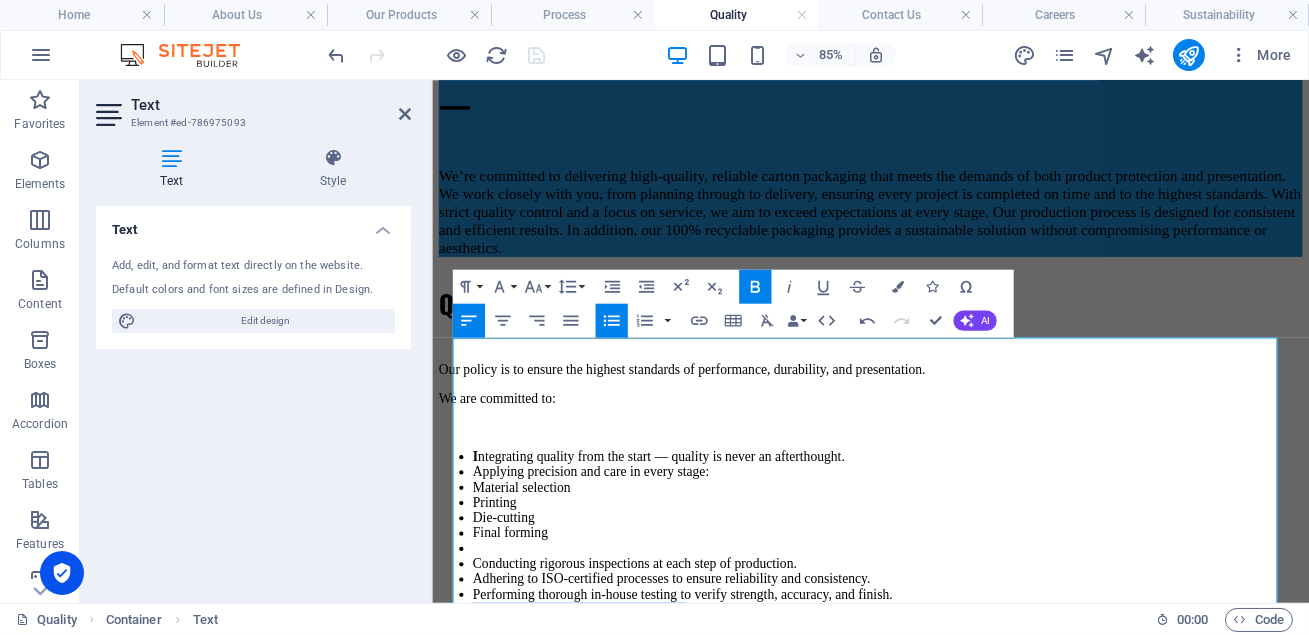 click 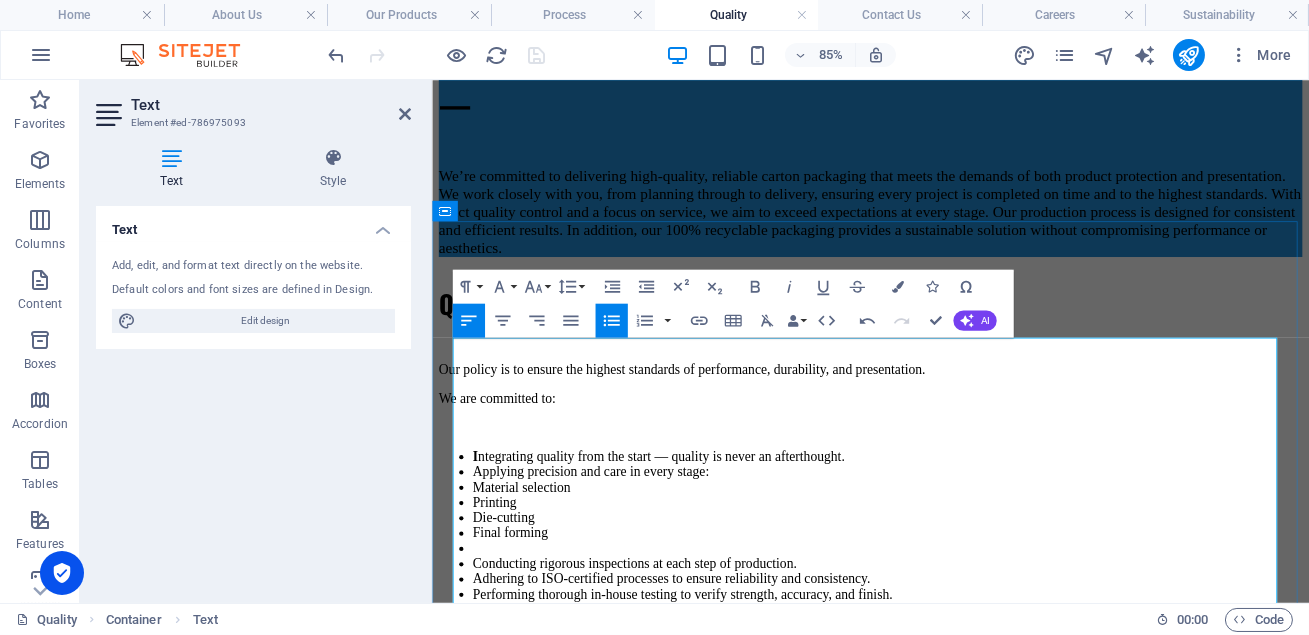 click on "Die-cutting" at bounding box center (967, 595) 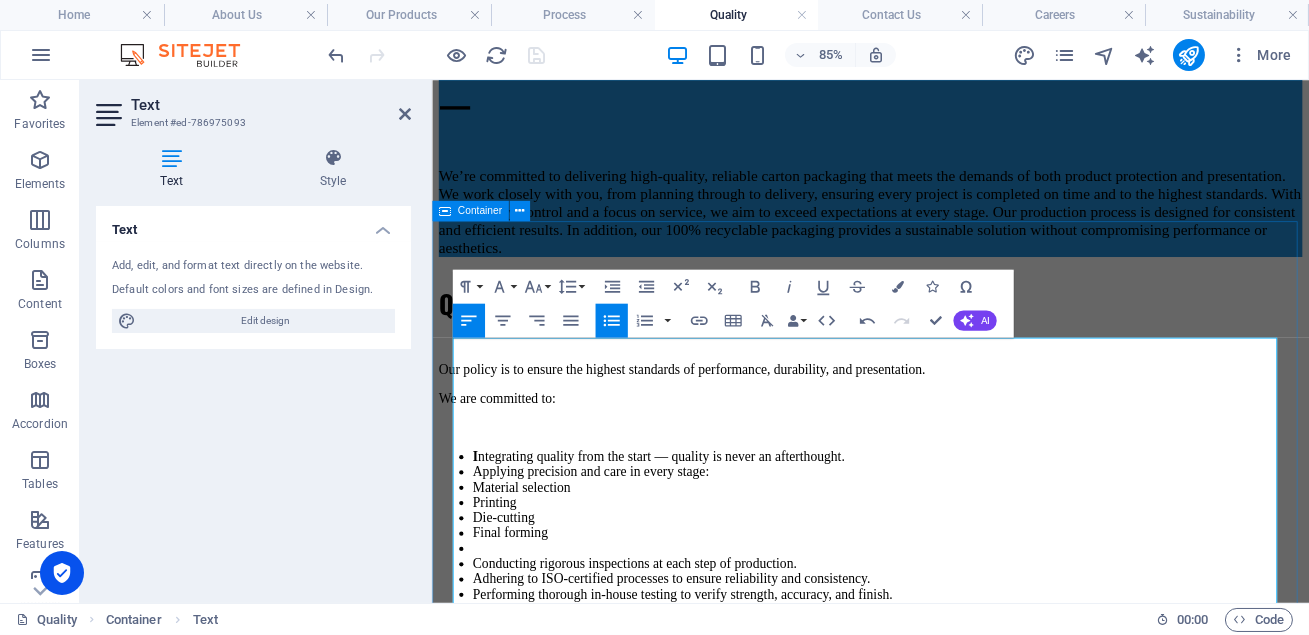 click on "Quality Policy  Our policy is to ensure the highest standards of performance, durability, and presentation. We are committed to: I ntegrating quality from the start — quality is never an afterthought. Applying precision and care in every stage: Material selection Printing Die-cutting Final forming Conducting rigorous inspections at each step of production. Adhering to ISO-certified processes to ensure reliability and consistency. Performing thorough in-house testing to verify strength, accuracy, and finish. Upholding quality as a daily practice, not just a promise. Because packaging is expected to do more than protect — Certifications We uphold internationally recognised standards in both quality and environmental management. We regularly audit to ensure consistent performance, regulatory compliance, and continuous improvement across all areas of our operations. These certifications reflect our commitment to delivering reliable products while minimising environmental impact." at bounding box center [947, 537] 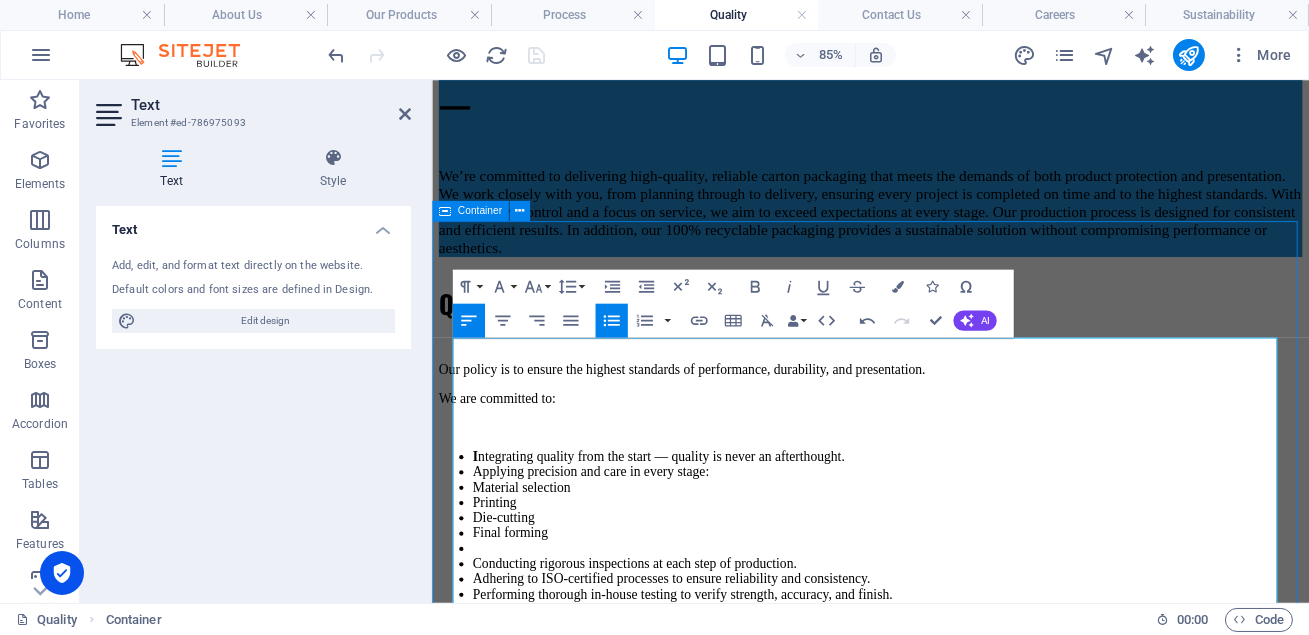 scroll, scrollTop: 294, scrollLeft: 0, axis: vertical 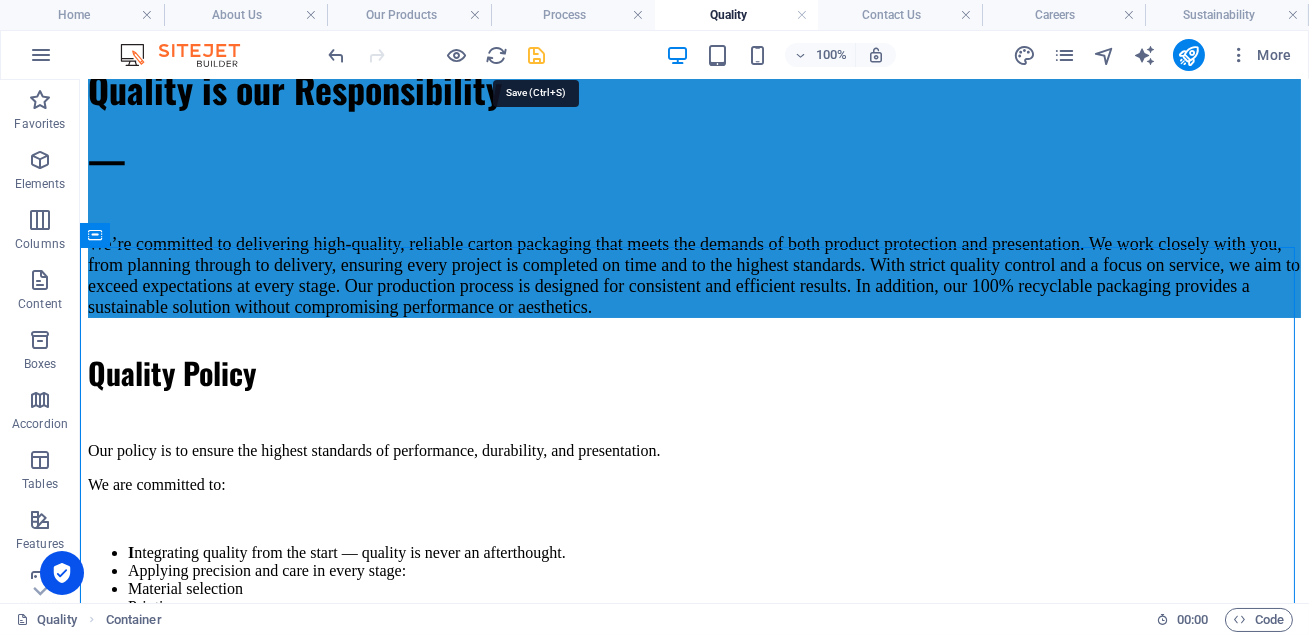 click at bounding box center [537, 55] 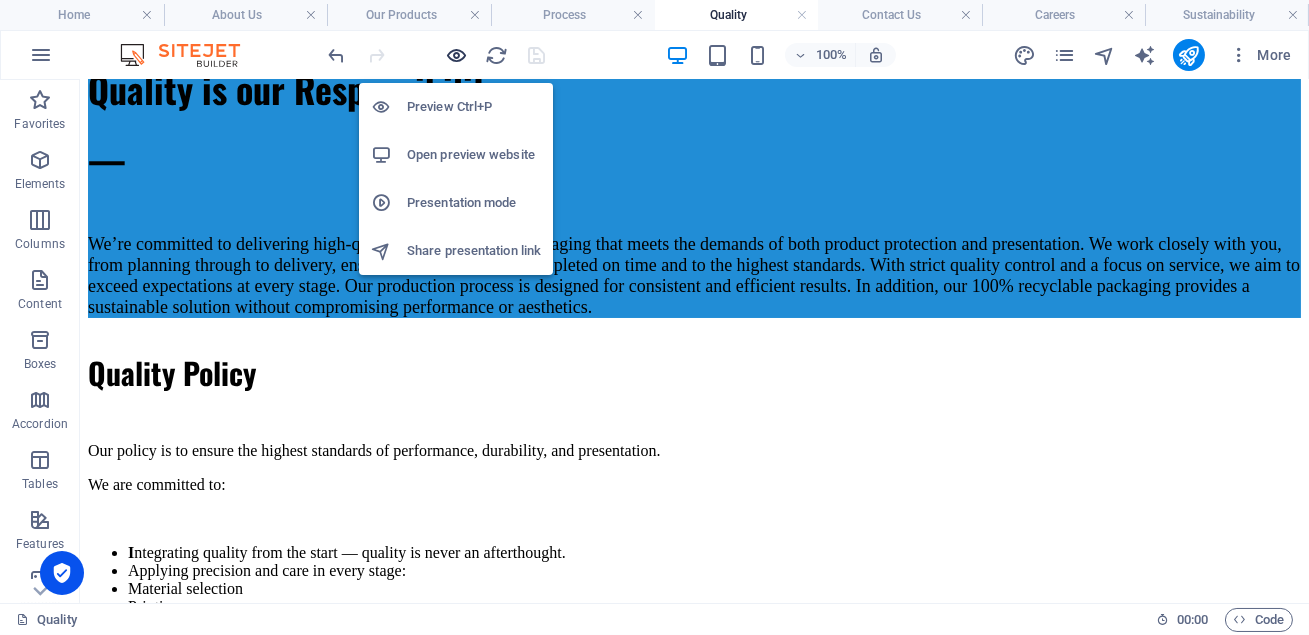 click at bounding box center [457, 55] 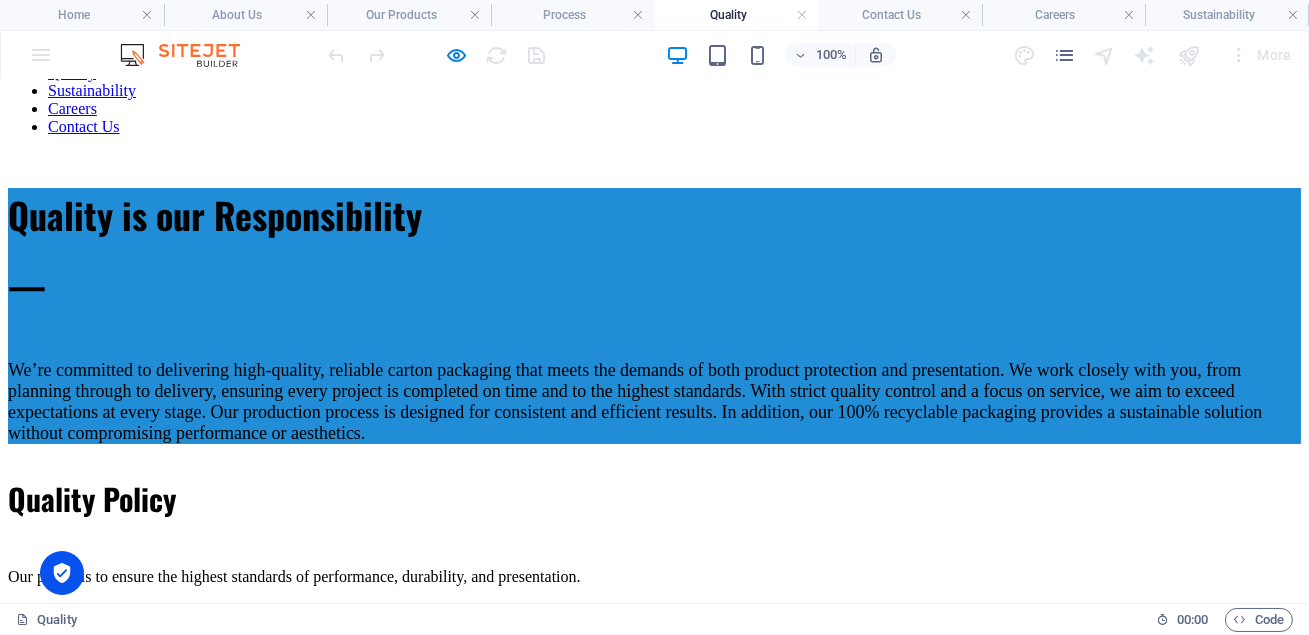 scroll, scrollTop: 166, scrollLeft: 0, axis: vertical 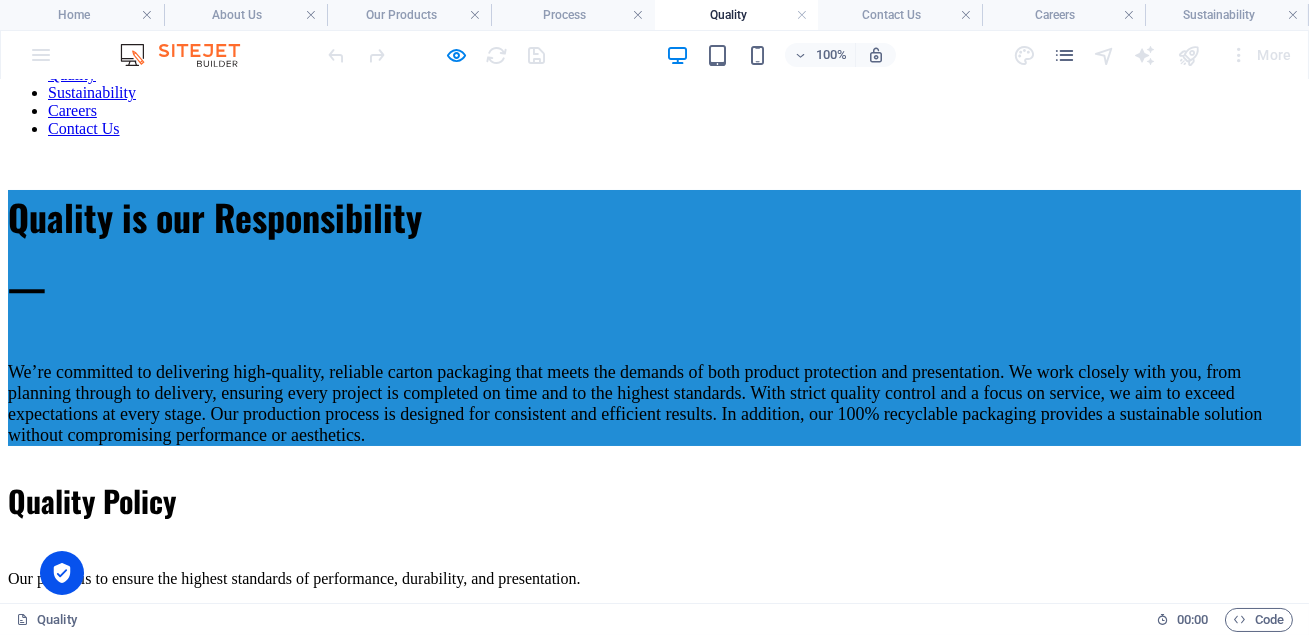click on "Home" at bounding box center (67, 2) 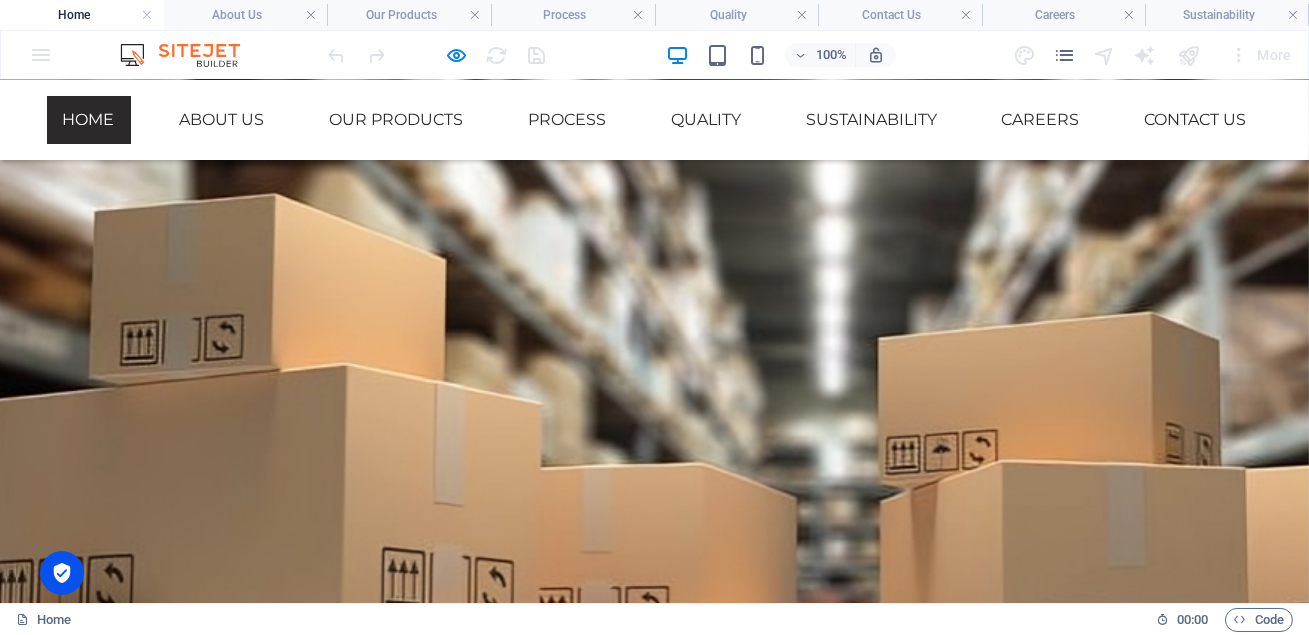 scroll, scrollTop: 115, scrollLeft: 0, axis: vertical 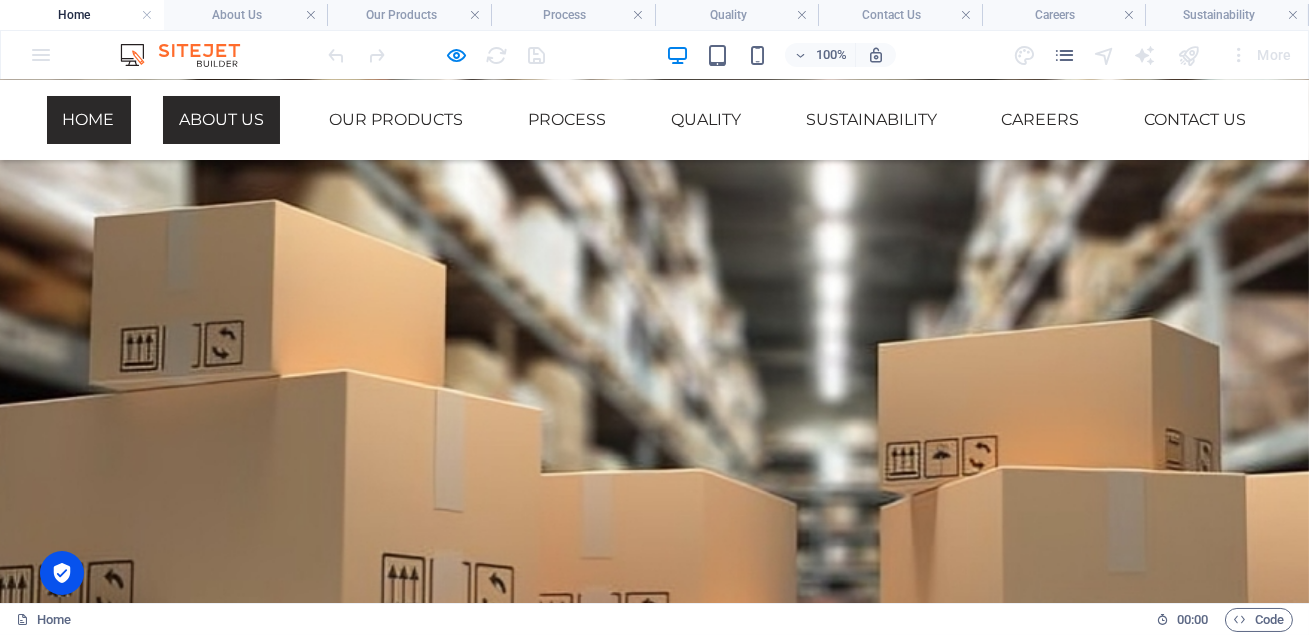 click on "About Us" at bounding box center (221, 120) 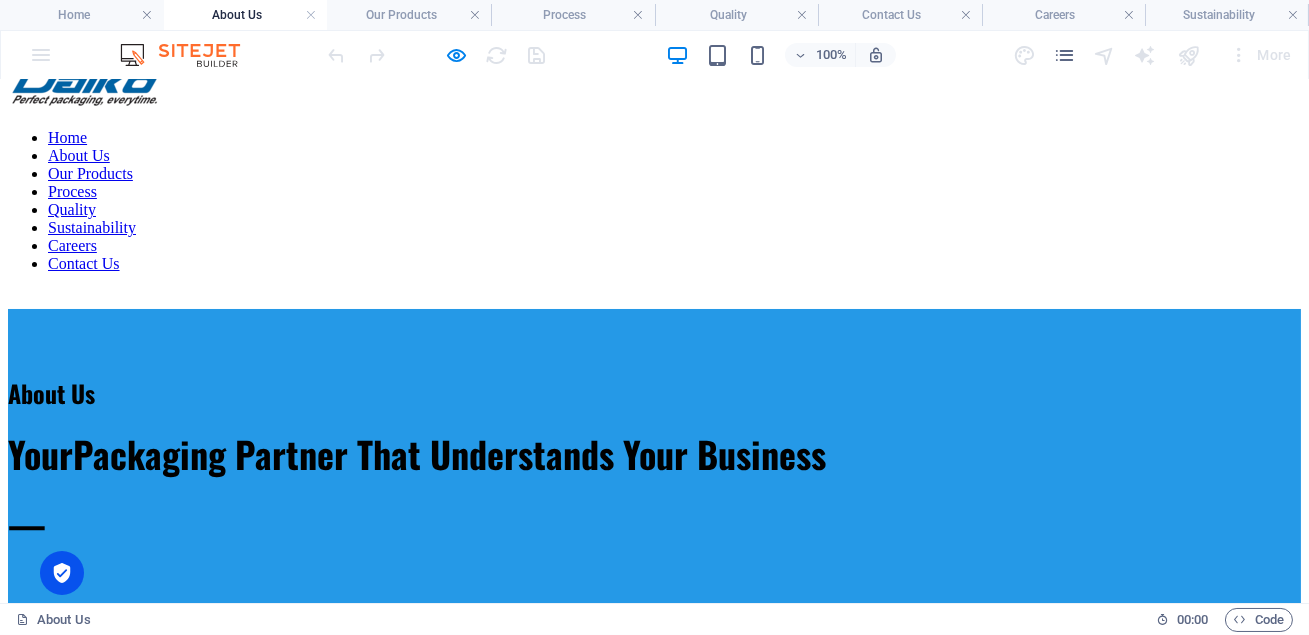 scroll, scrollTop: 0, scrollLeft: 0, axis: both 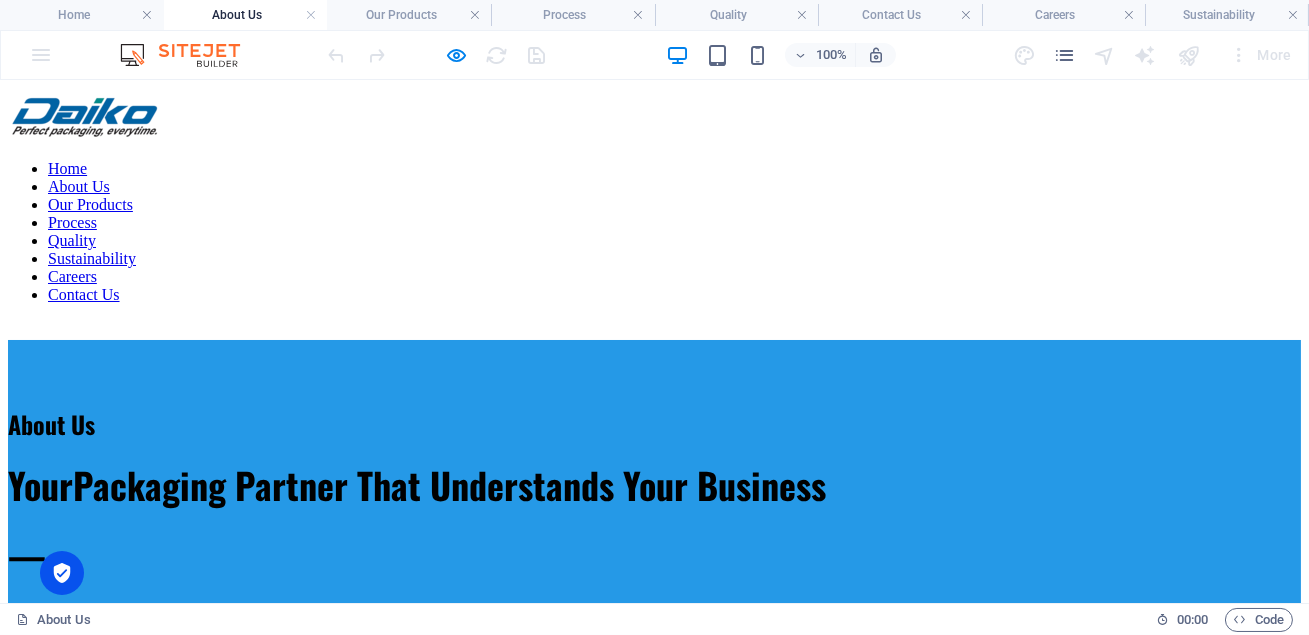 click on "Our Products" at bounding box center [90, 204] 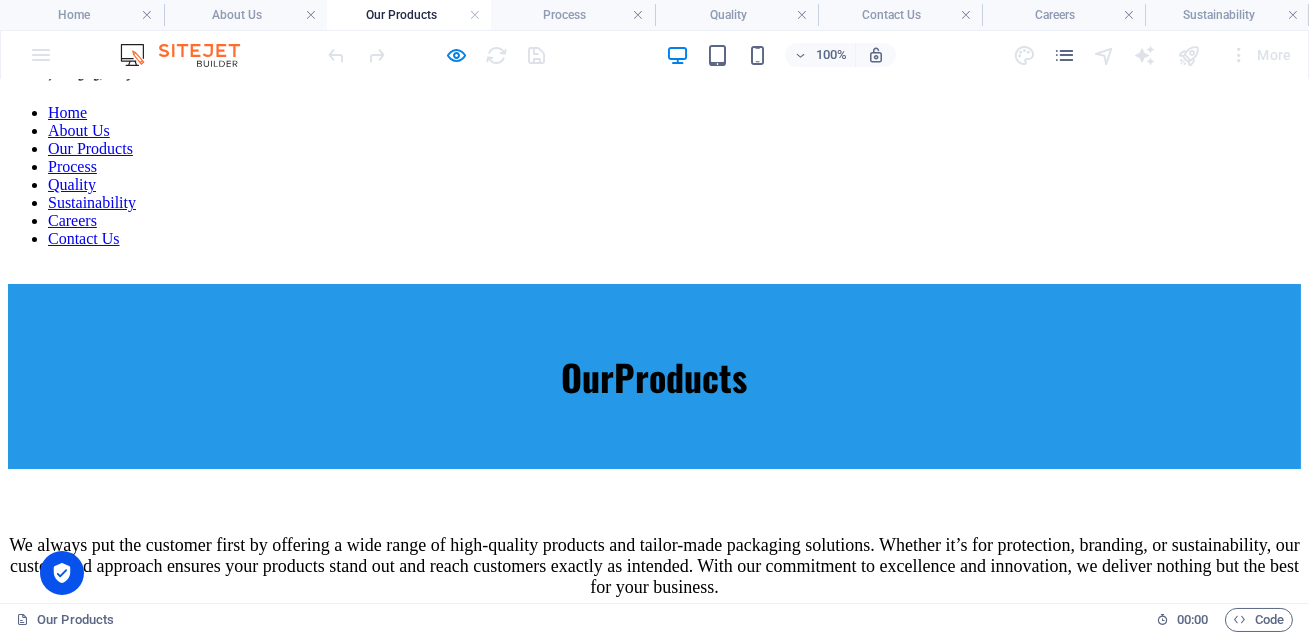 scroll, scrollTop: 54, scrollLeft: 0, axis: vertical 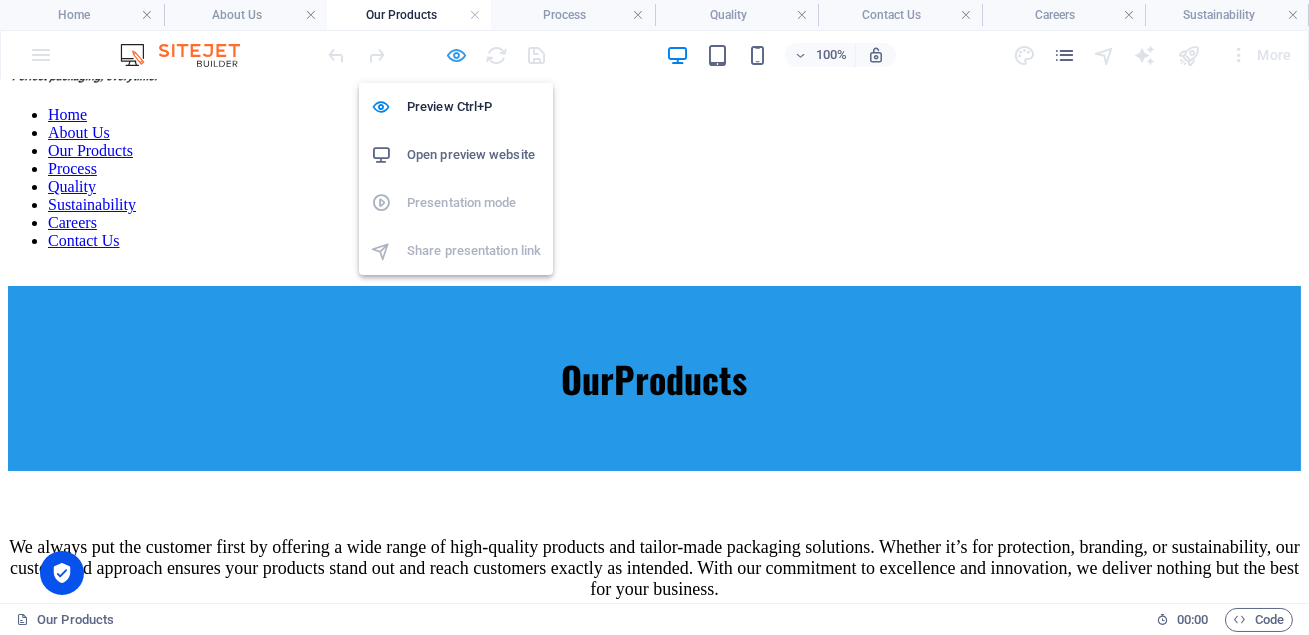 click at bounding box center [457, 55] 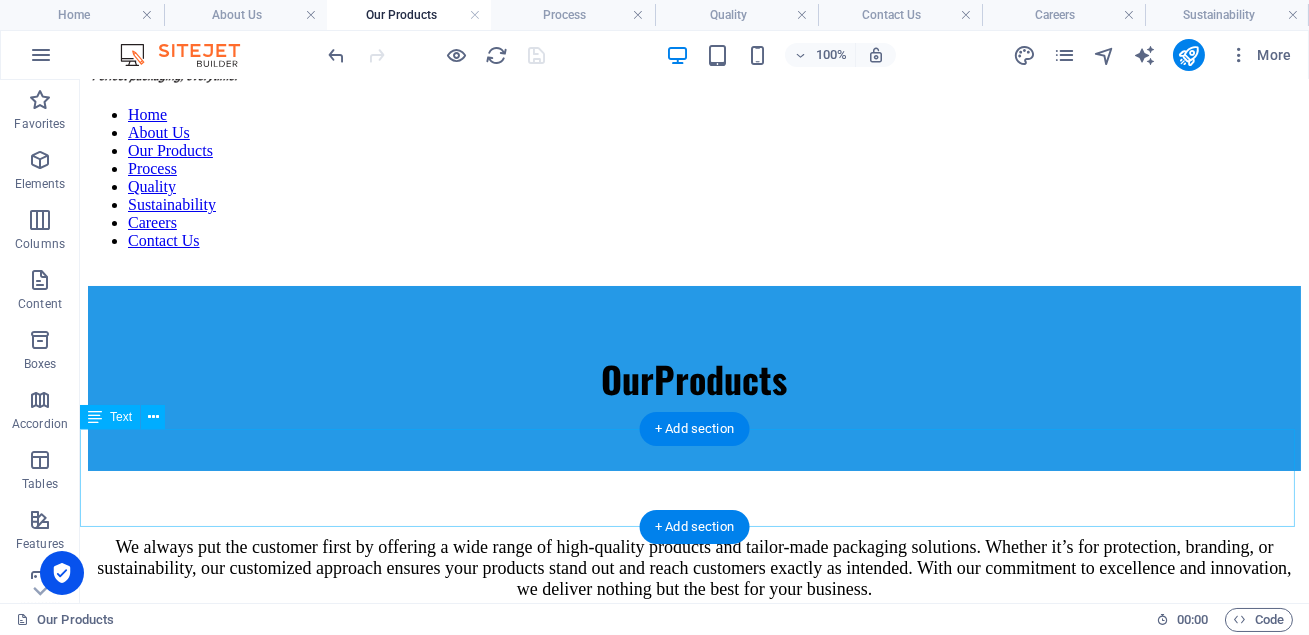 click on "We always put the customer first by offering a wide range of high-quality products and tailor-made packaging solutions. Whether it’s for protection, branding, or sustainability, our customized approach ensures your products stand out and reach customers exactly as intended. With our commitment to excellence and innovation, we deliver nothing but the best for your business." at bounding box center [694, 585] 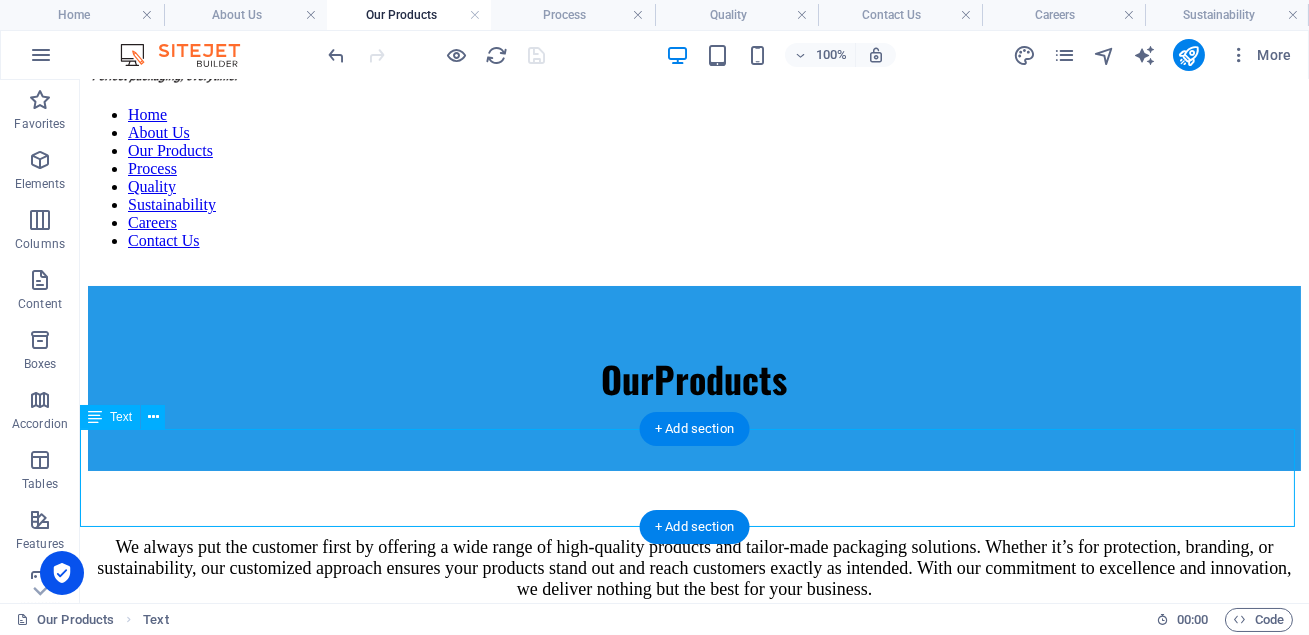 click on "We always put the customer first by offering a wide range of high-quality products and tailor-made packaging solutions. Whether it’s for protection, branding, or sustainability, our customized approach ensures your products stand out and reach customers exactly as intended. With our commitment to excellence and innovation, we deliver nothing but the best for your business." at bounding box center (694, 585) 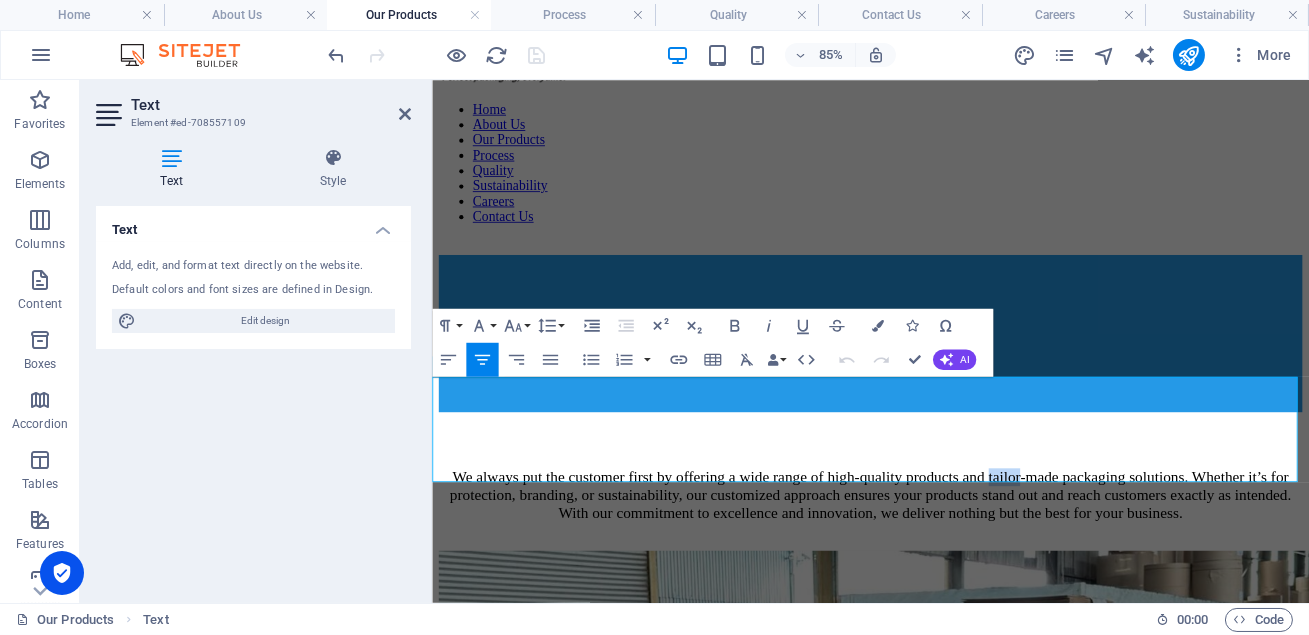 drag, startPoint x: 1275, startPoint y: 437, endPoint x: 1230, endPoint y: 434, distance: 45.099888 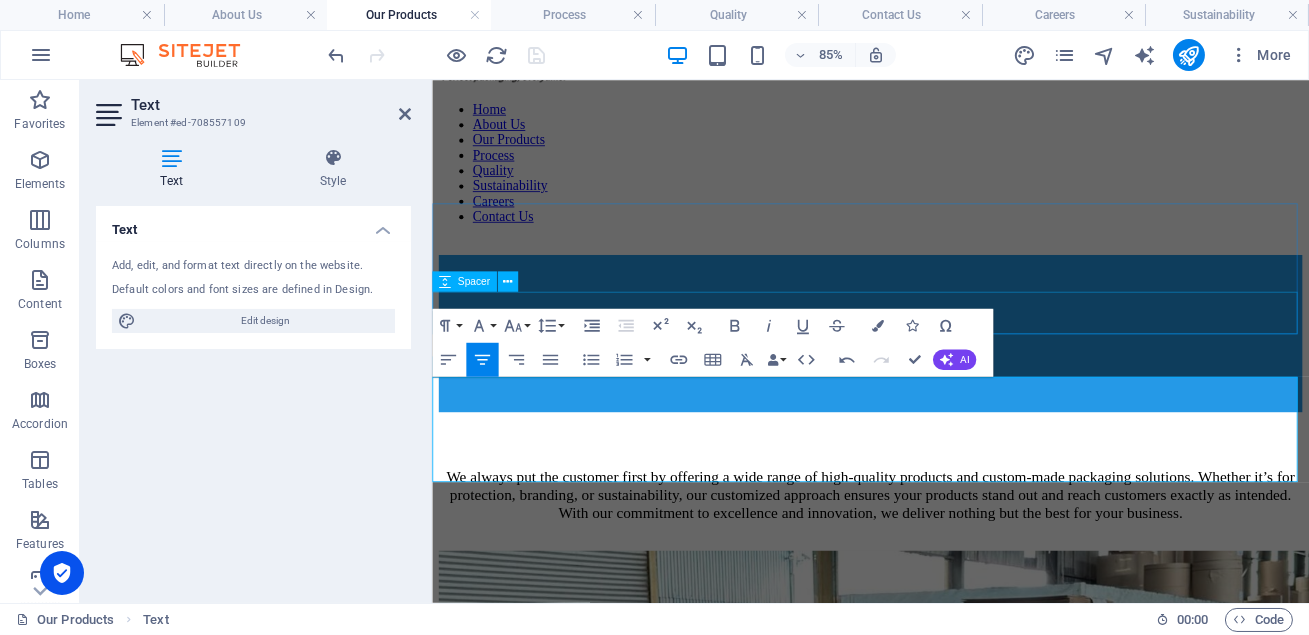 click at bounding box center [947, 446] 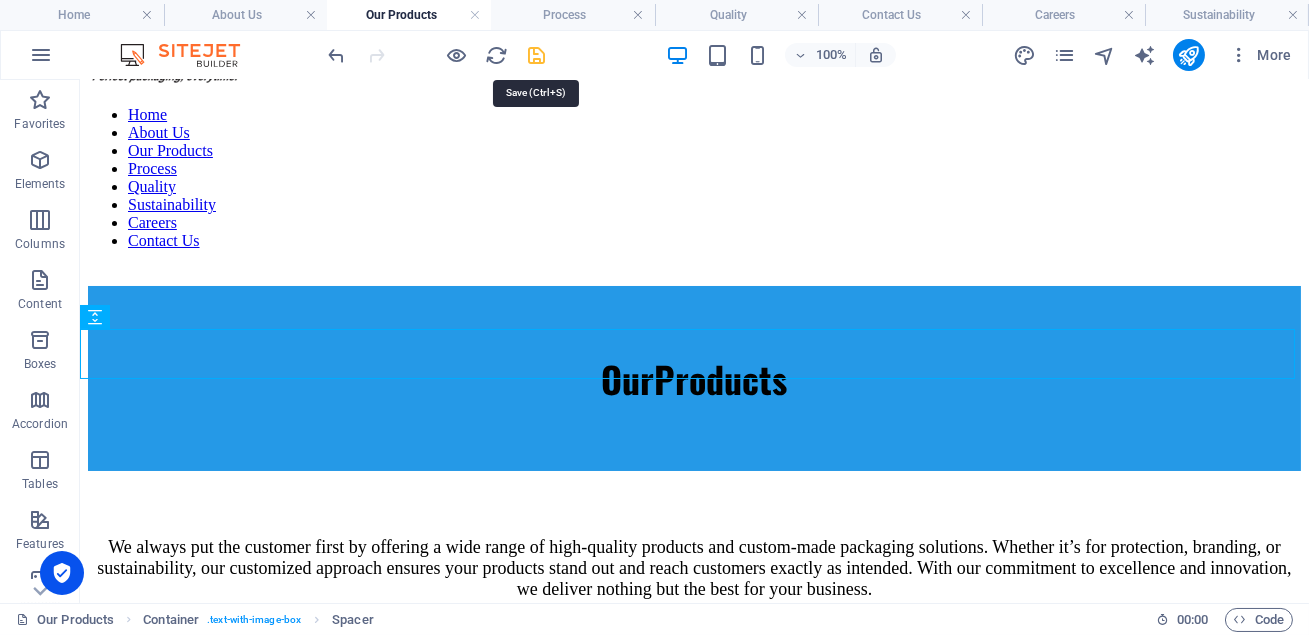 click at bounding box center (537, 55) 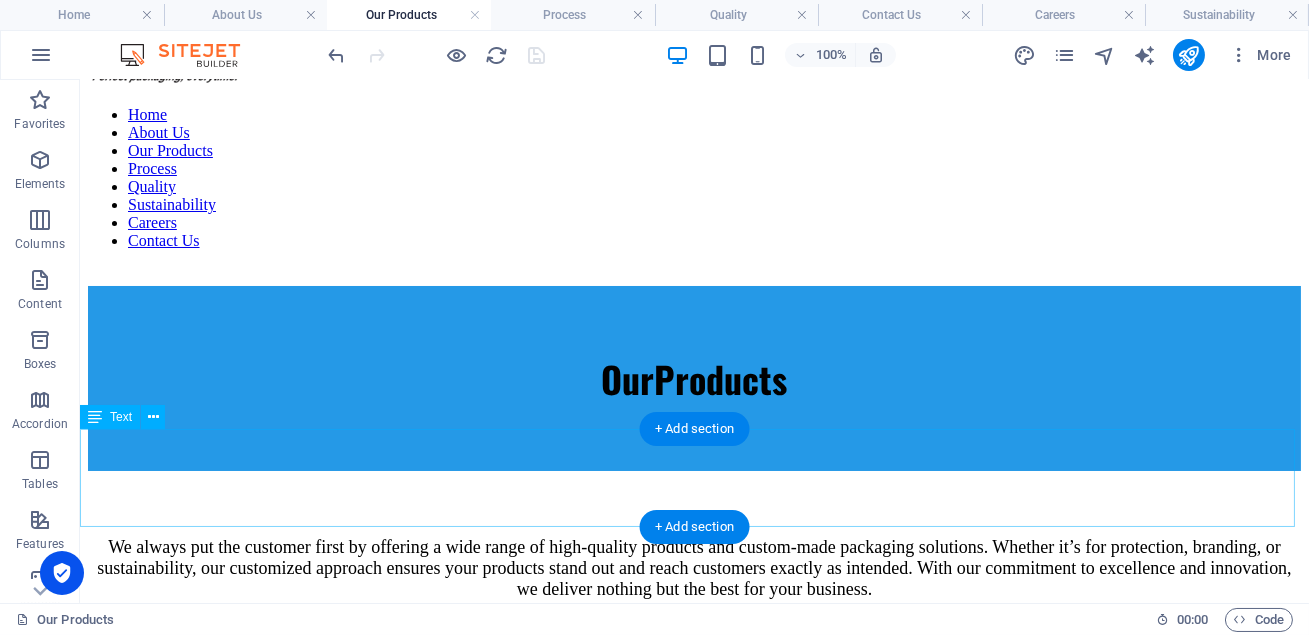 click on "We always put the customer first by offering a wide range of high-quality products and custom-made packaging solutions. Whether it’s for protection, branding, or sustainability, our customized approach ensures your products stand out and reach customers exactly as intended. With our commitment to excellence and innovation, we deliver nothing but the best for your business." at bounding box center [694, 585] 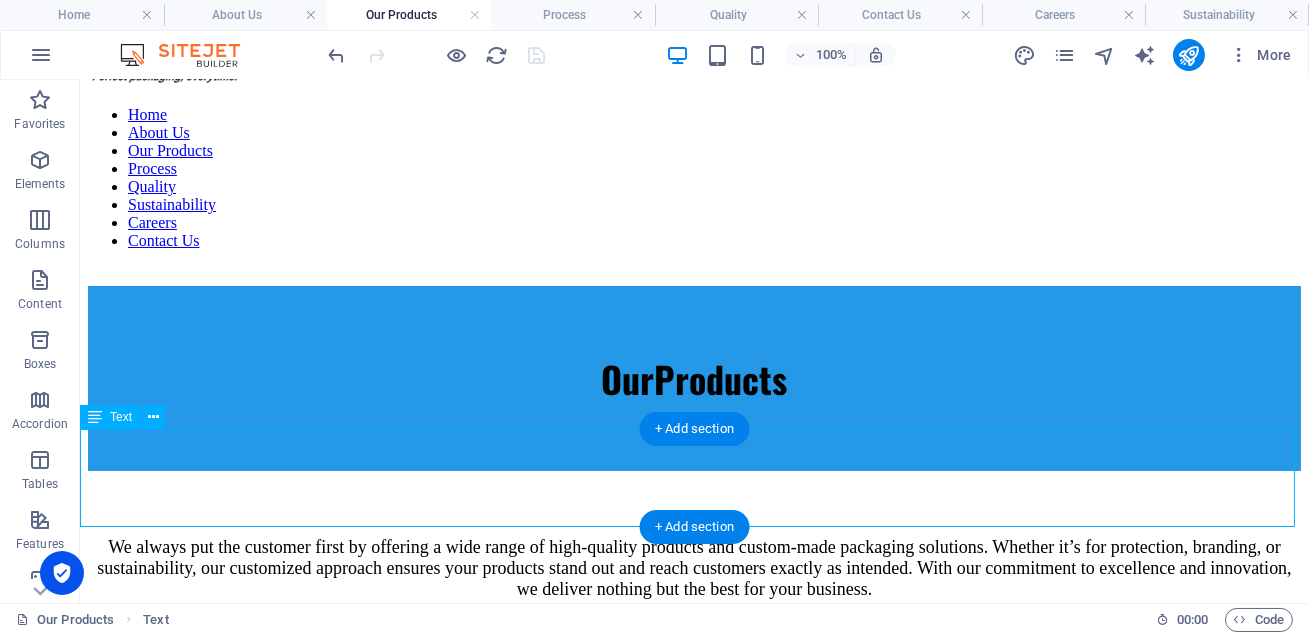 click on "We always put the customer first by offering a wide range of high-quality products and custom-made packaging solutions. Whether it’s for protection, branding, or sustainability, our customized approach ensures your products stand out and reach customers exactly as intended. With our commitment to excellence and innovation, we deliver nothing but the best for your business." at bounding box center (694, 585) 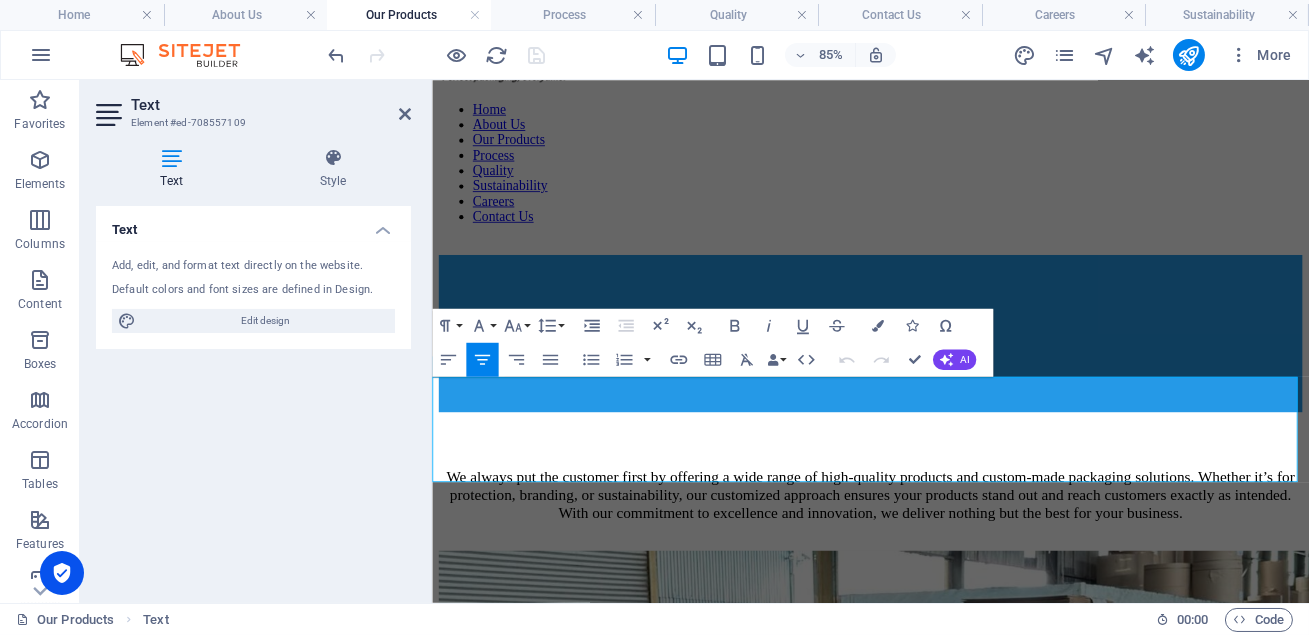 click on "We always put the customer first by offering a wide range of high-quality products and custom-made packaging solutions. Whether it’s for protection, branding, or sustainability, our customized approach ensures your products stand out and reach customers exactly as intended. With our commitment to excellence and innovation, we deliver nothing but the best for your business." at bounding box center [947, 568] 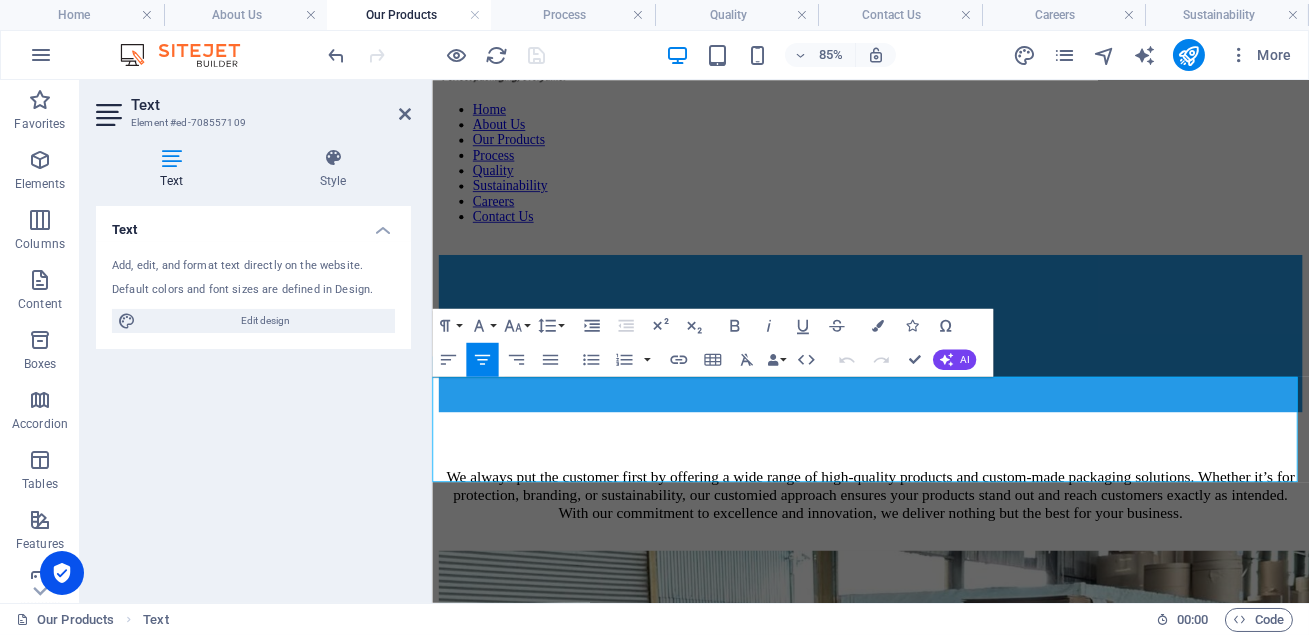 type 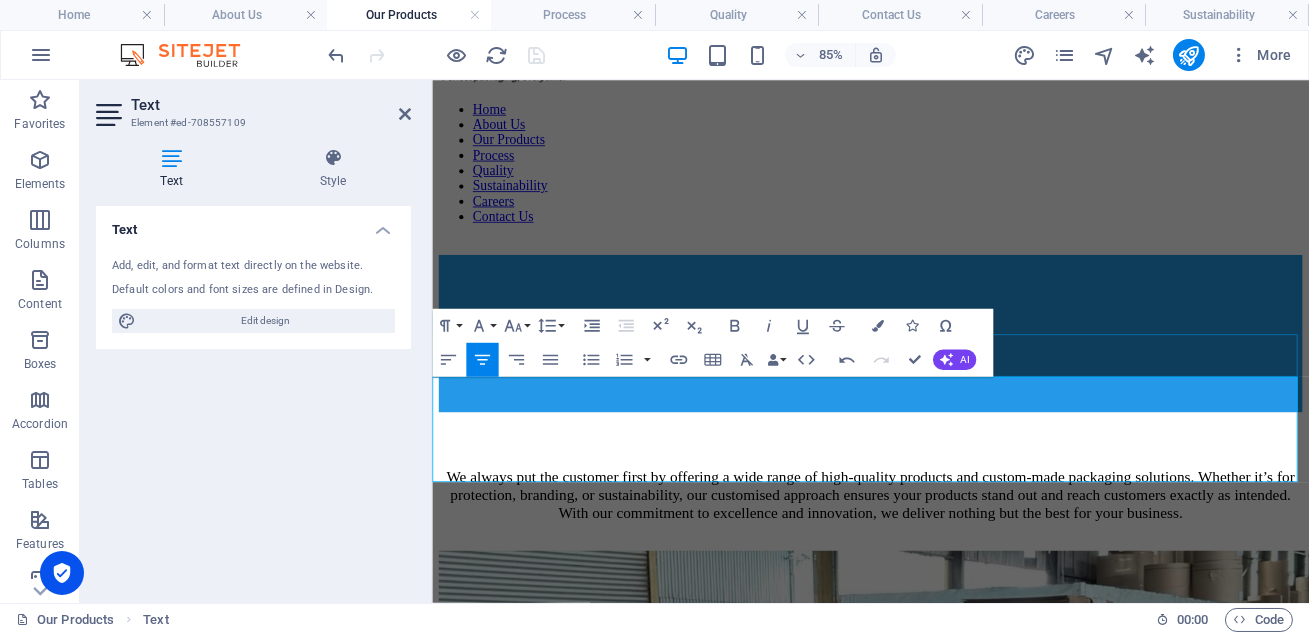 click at bounding box center (947, 496) 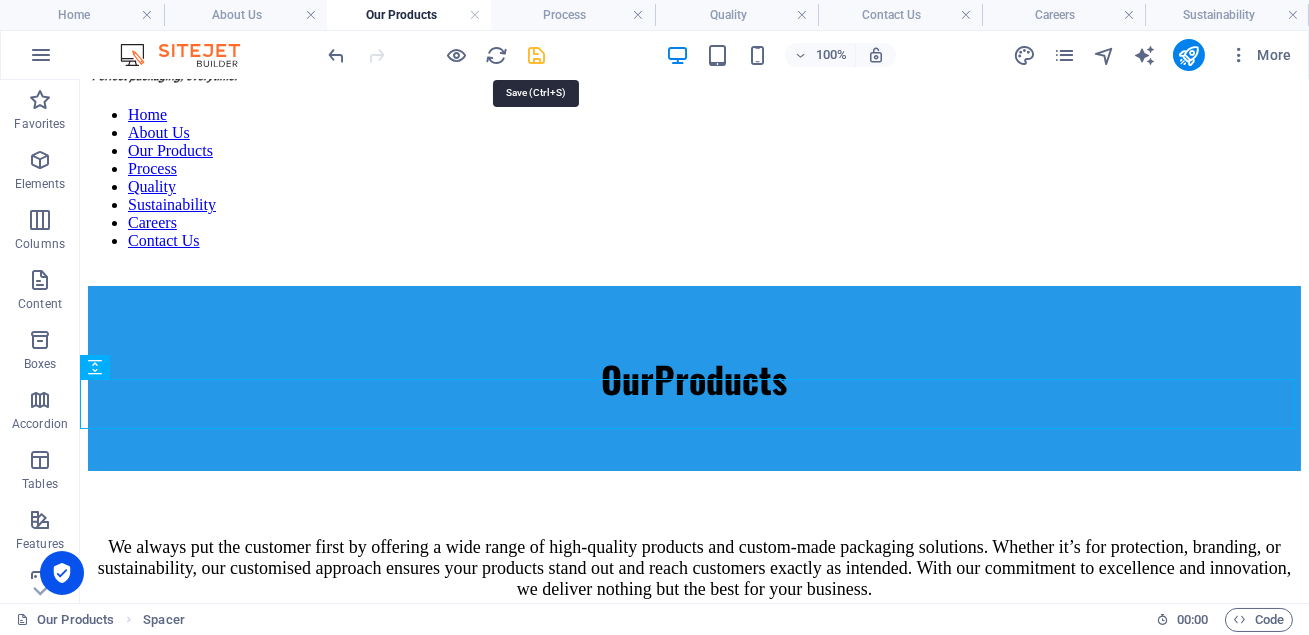 click at bounding box center (537, 55) 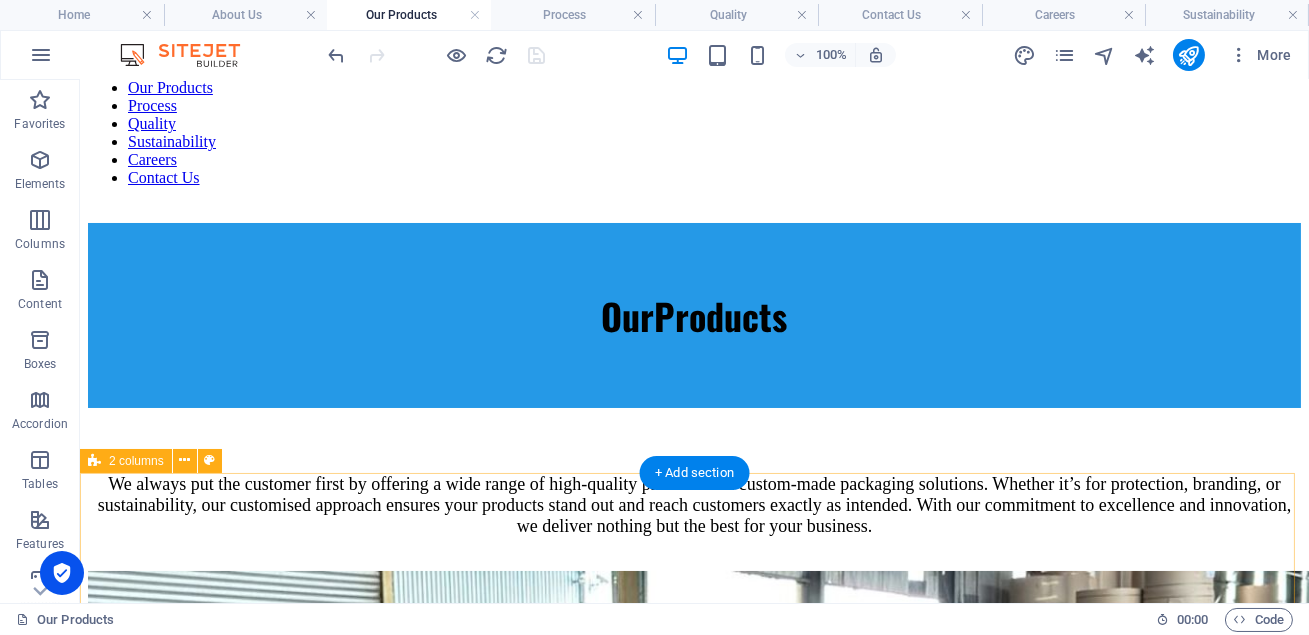 scroll, scrollTop: 130, scrollLeft: 0, axis: vertical 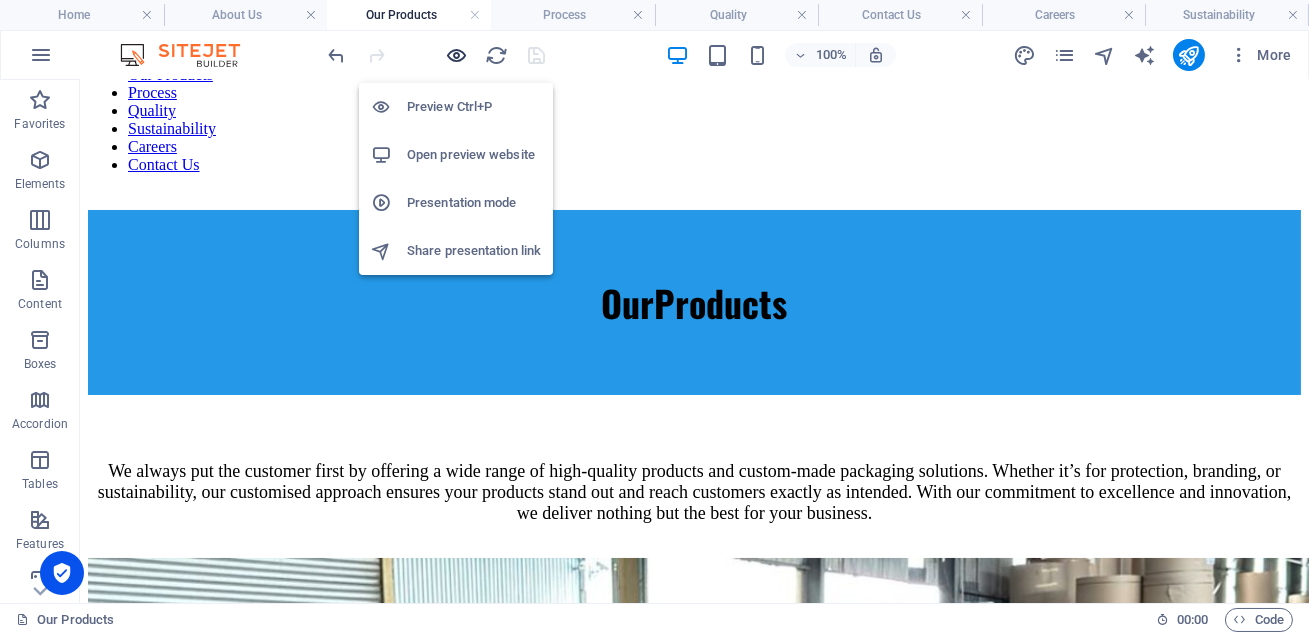 click at bounding box center (457, 55) 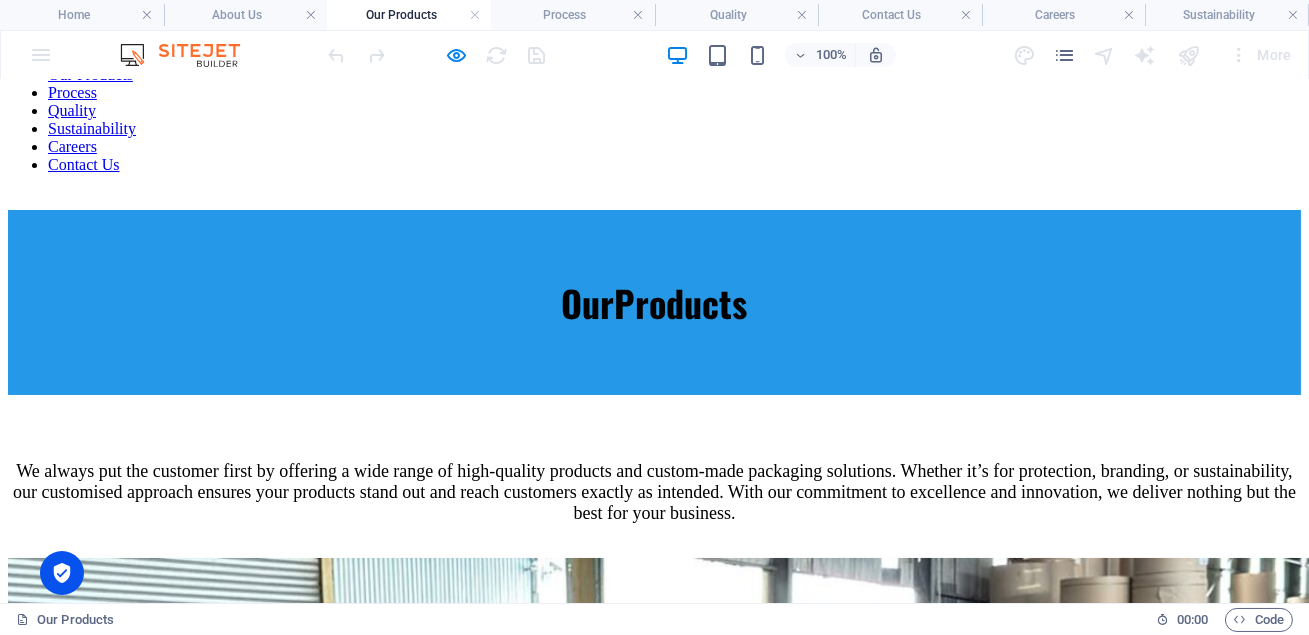 click on "Contact Us" at bounding box center (84, 164) 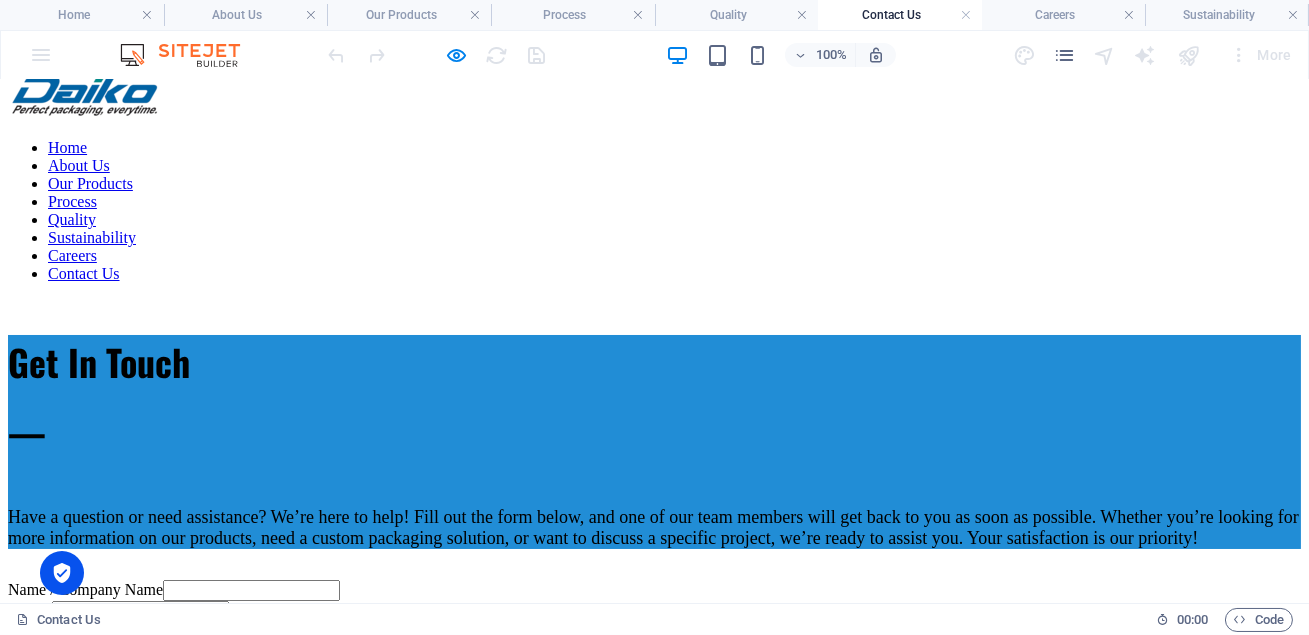 scroll, scrollTop: 0, scrollLeft: 0, axis: both 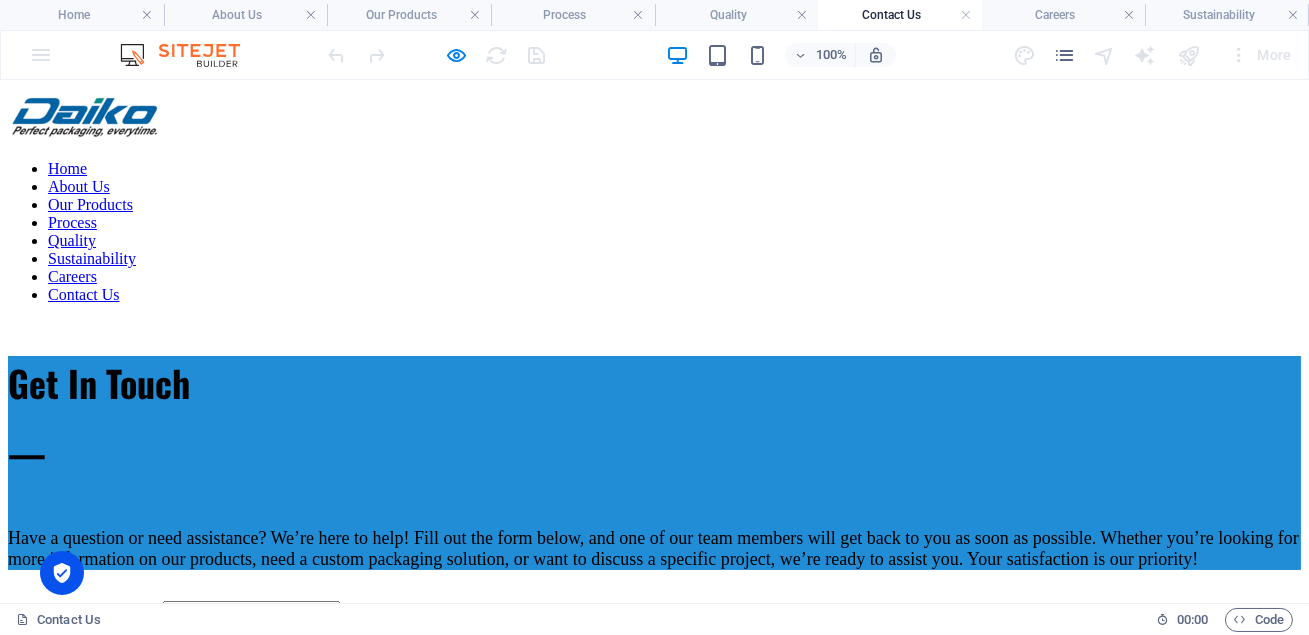 click on "Careers" at bounding box center (72, 276) 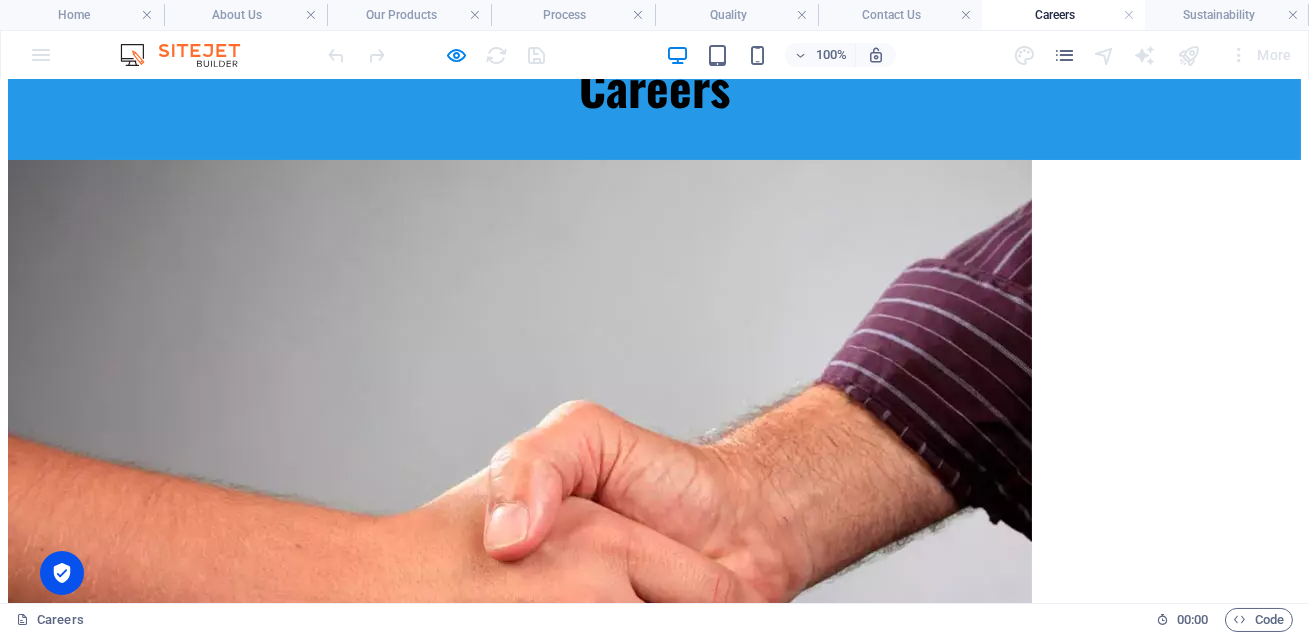 scroll, scrollTop: 147, scrollLeft: 0, axis: vertical 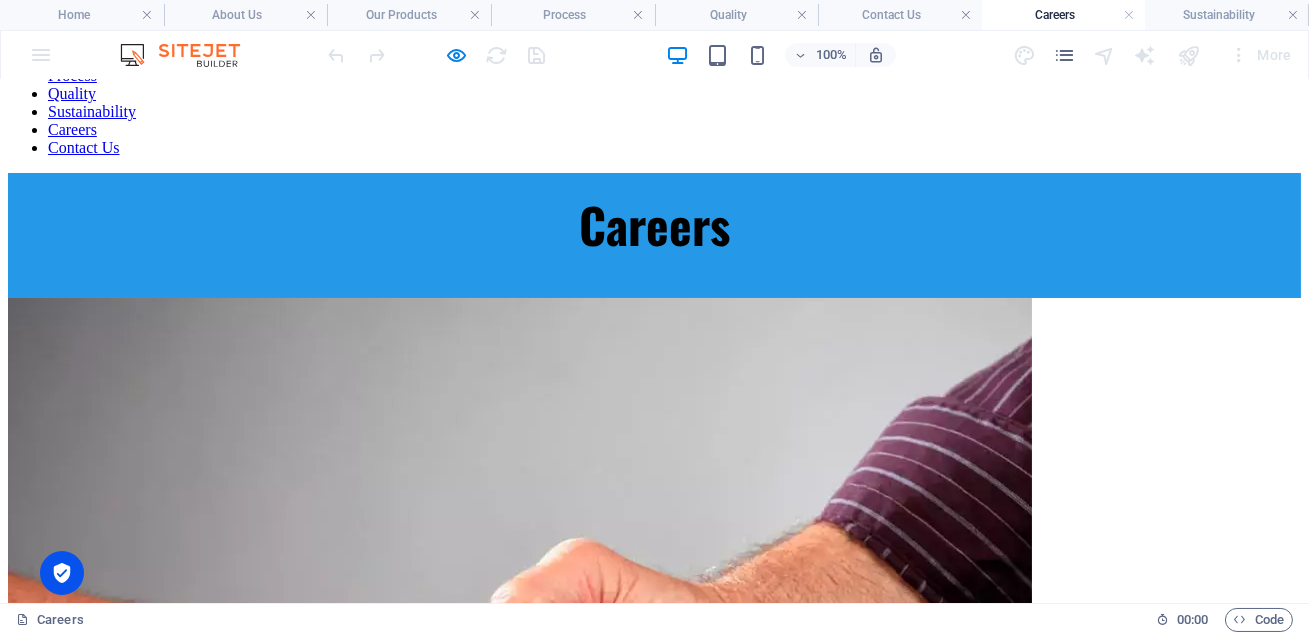 click on "Sustainability" at bounding box center [92, 111] 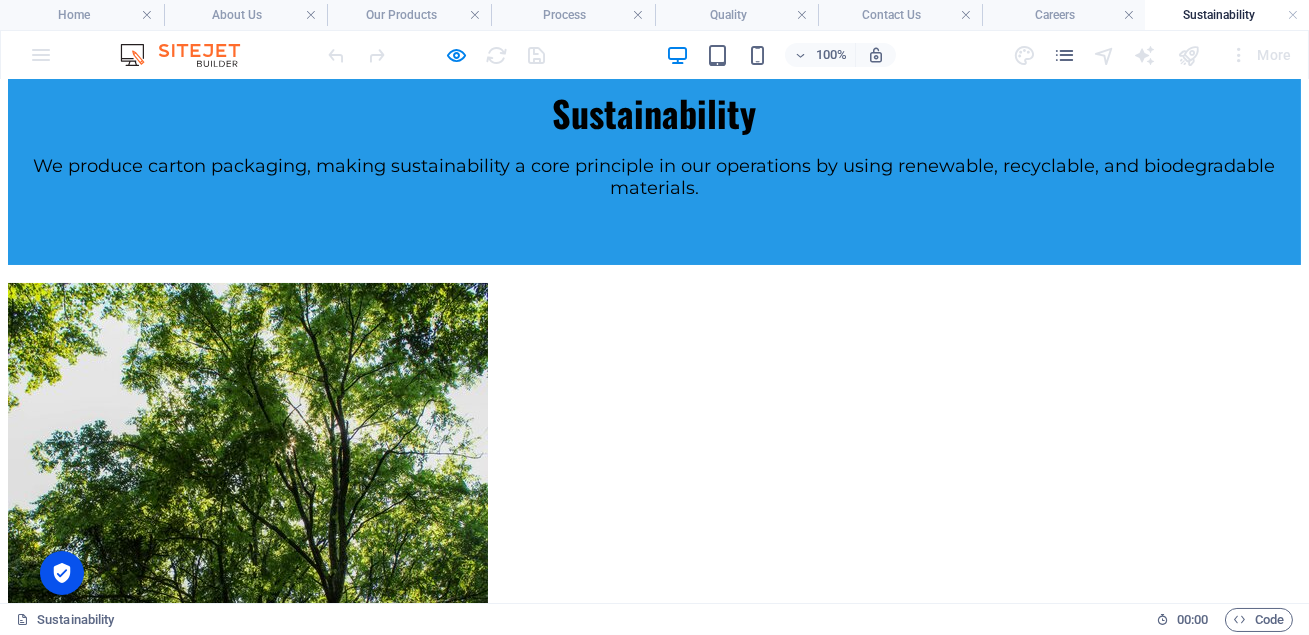 scroll, scrollTop: 316, scrollLeft: 0, axis: vertical 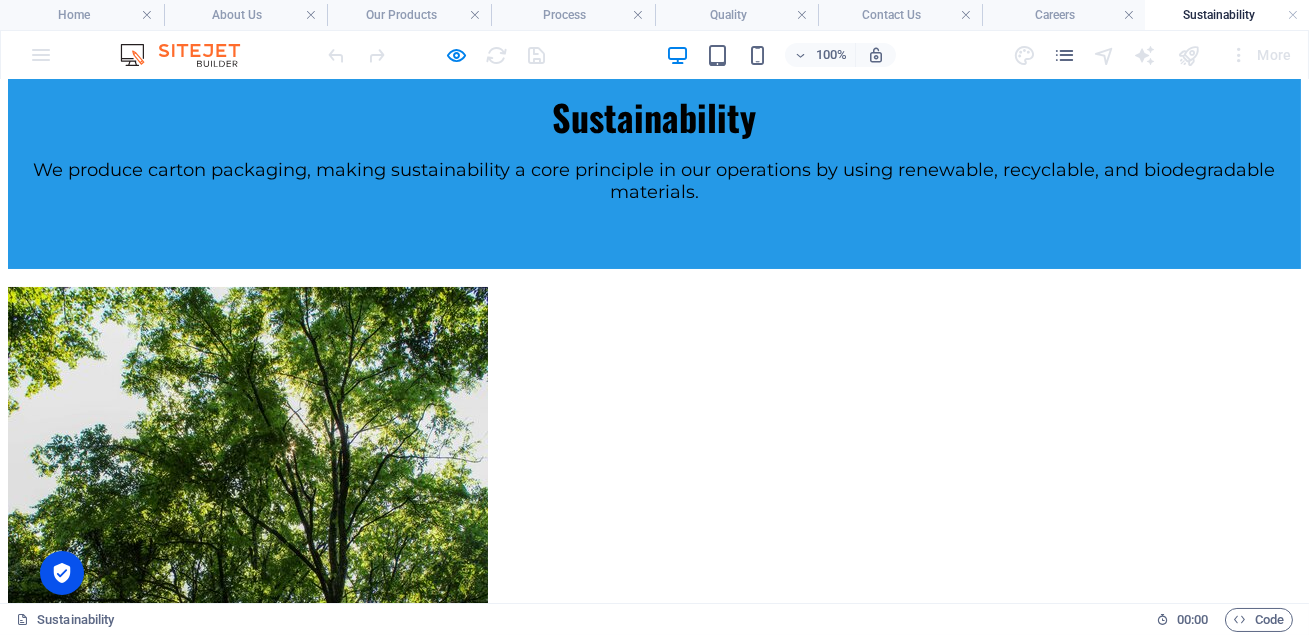 click on "Quality" at bounding box center (72, -76) 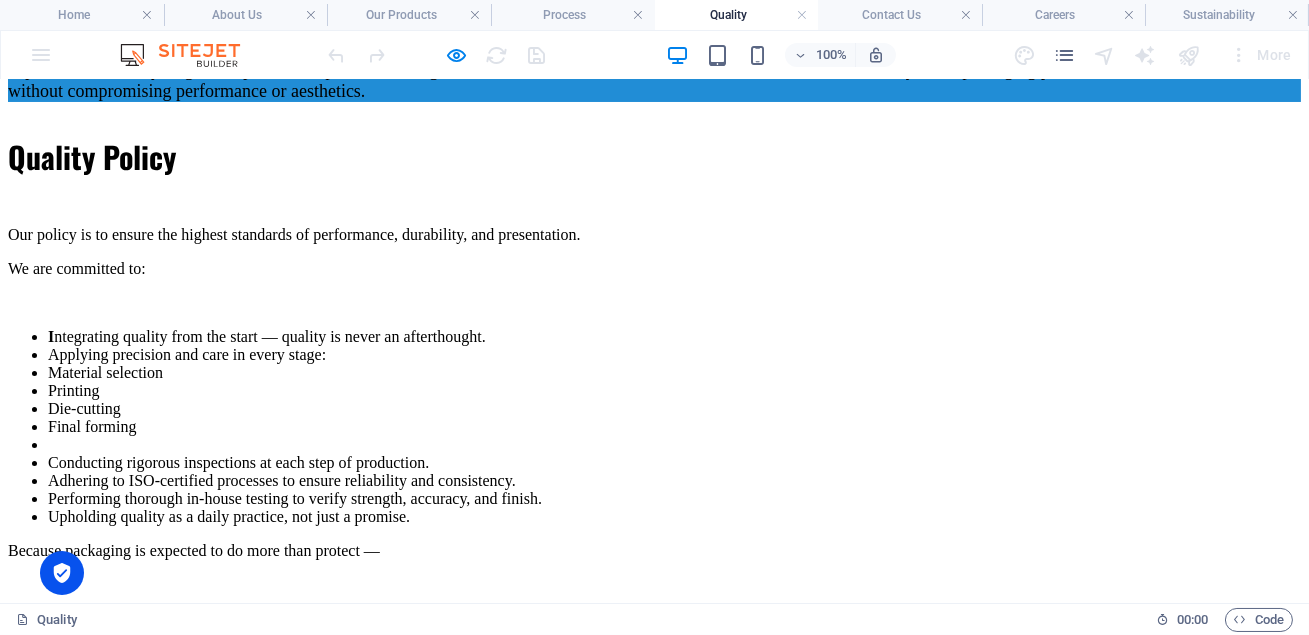 scroll, scrollTop: 511, scrollLeft: 0, axis: vertical 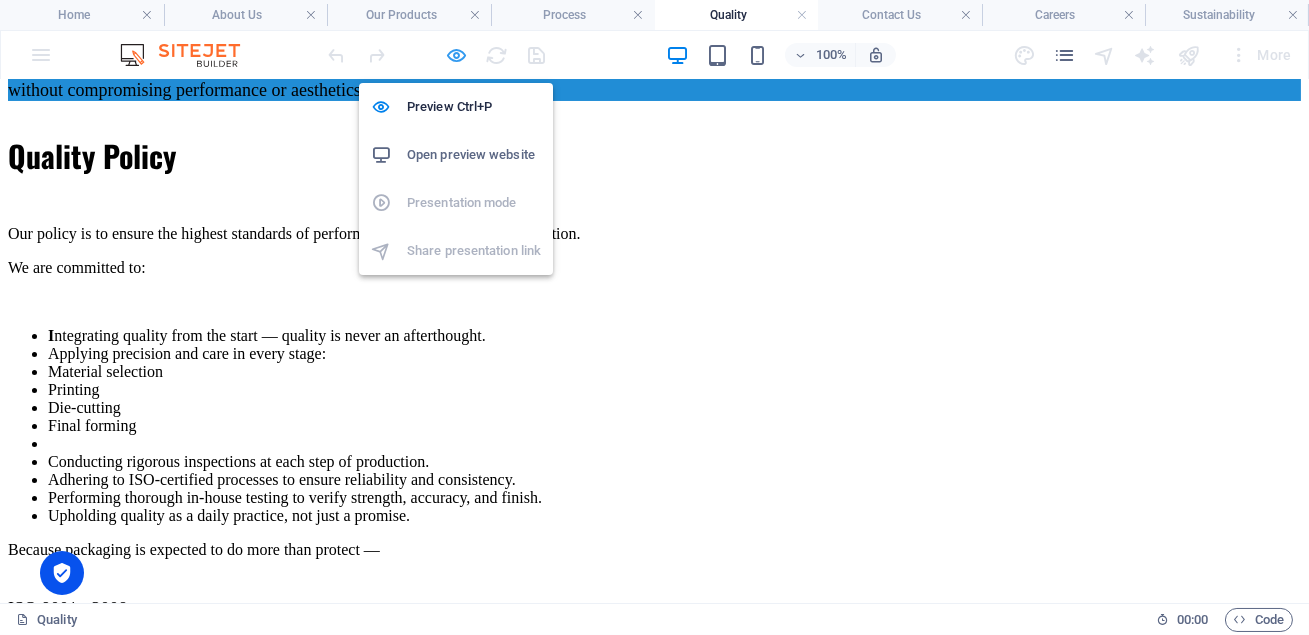 drag, startPoint x: 462, startPoint y: 59, endPoint x: 107, endPoint y: 357, distance: 463.4965 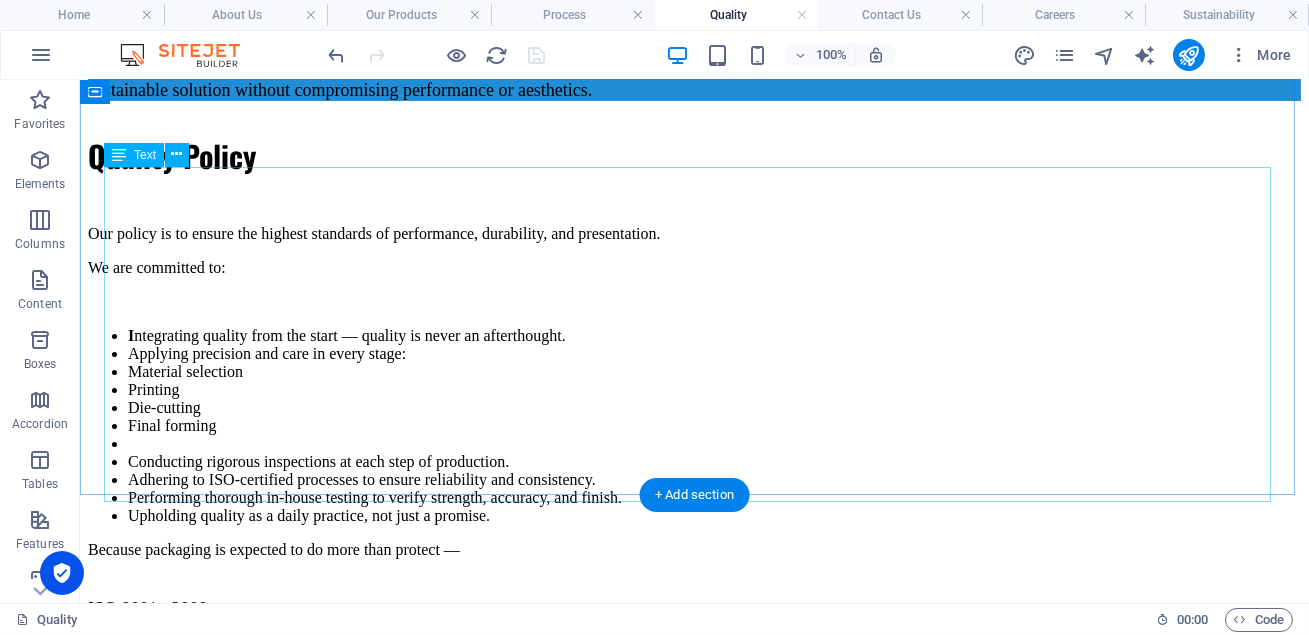 click on "Our policy is to ensure the highest standards of performance, durability, and presentation. We are committed to: I ntegrating quality from the start — quality is never an afterthought. Applying precision and care in every stage: Material selection Printing Die-cutting Final forming Conducting rigorous inspections at each step of production. Adhering to ISO-certified processes to ensure reliability and consistency. Performing thorough in-house testing to verify strength, accuracy, and finish. Upholding quality as a daily practice, not just a promise. Because packaging is expected to do more than protect —" at bounding box center [694, 392] 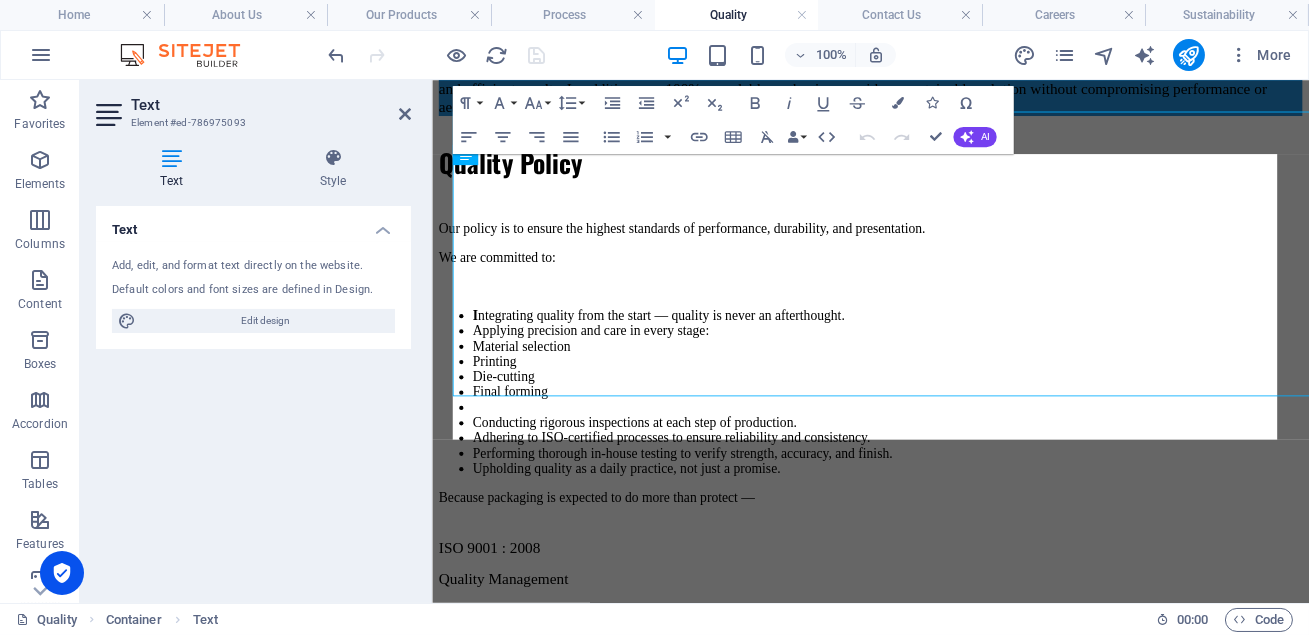 scroll, scrollTop: 561, scrollLeft: 0, axis: vertical 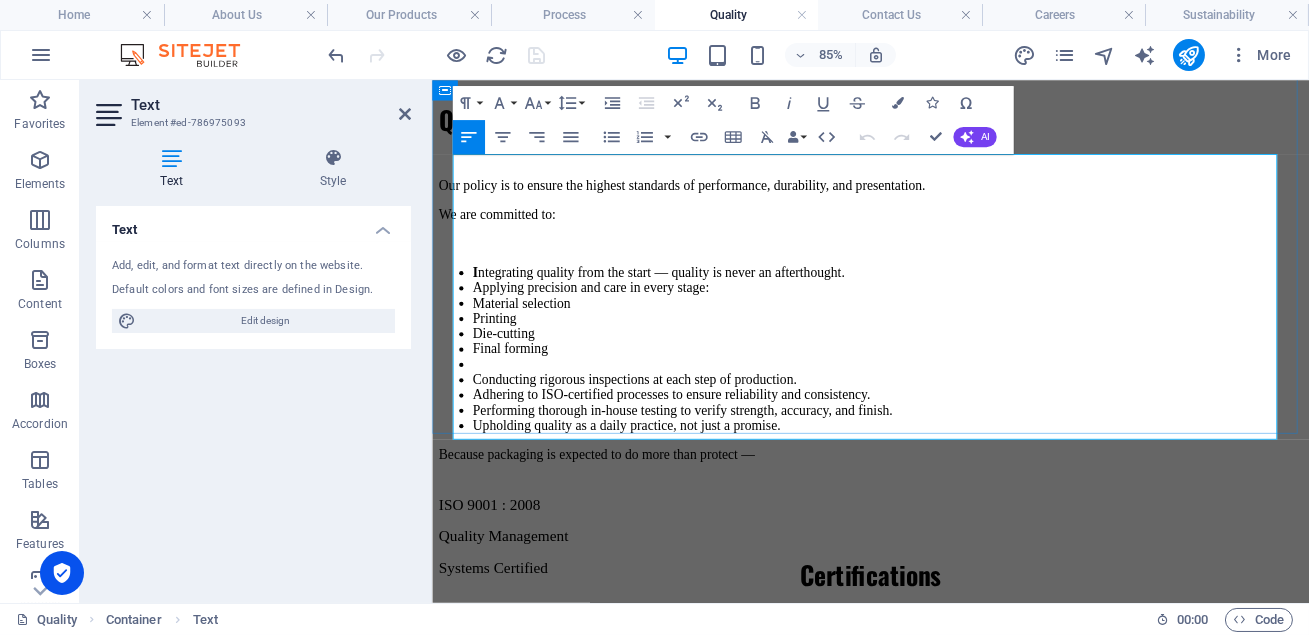 click at bounding box center (967, 415) 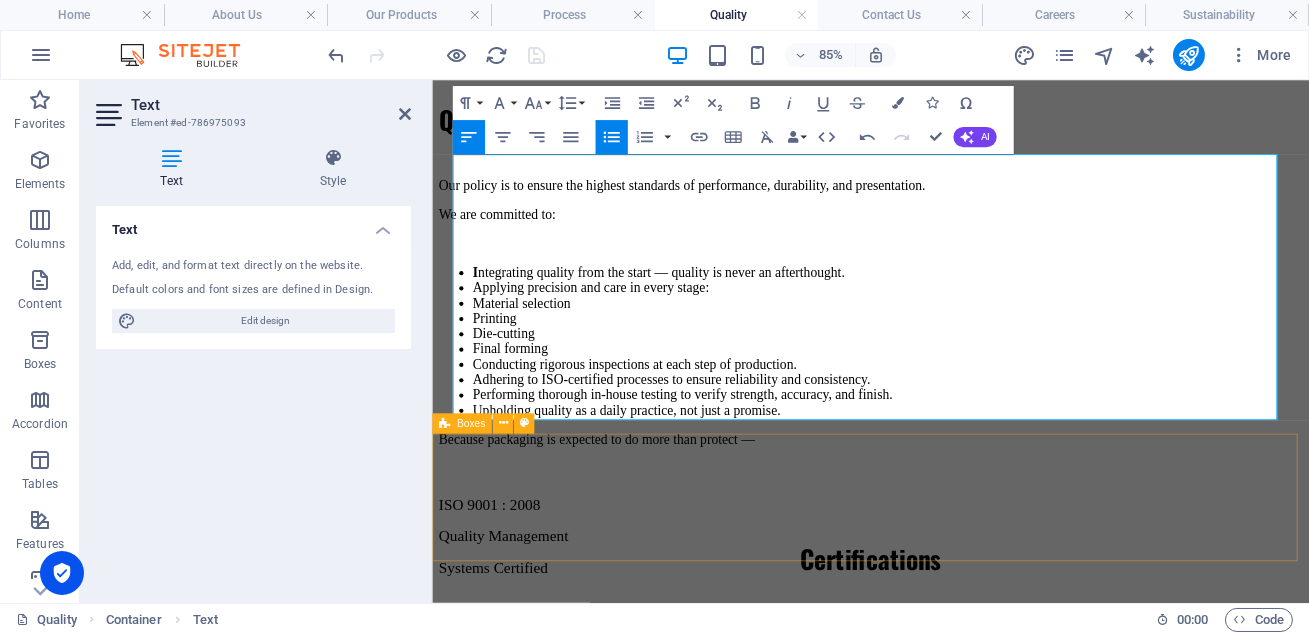 click on "ISO 9001 : 2008 Quality Management Systems Certified ISO 14001 - 2004 Environmental Management Systems Certified" at bounding box center (947, 629) 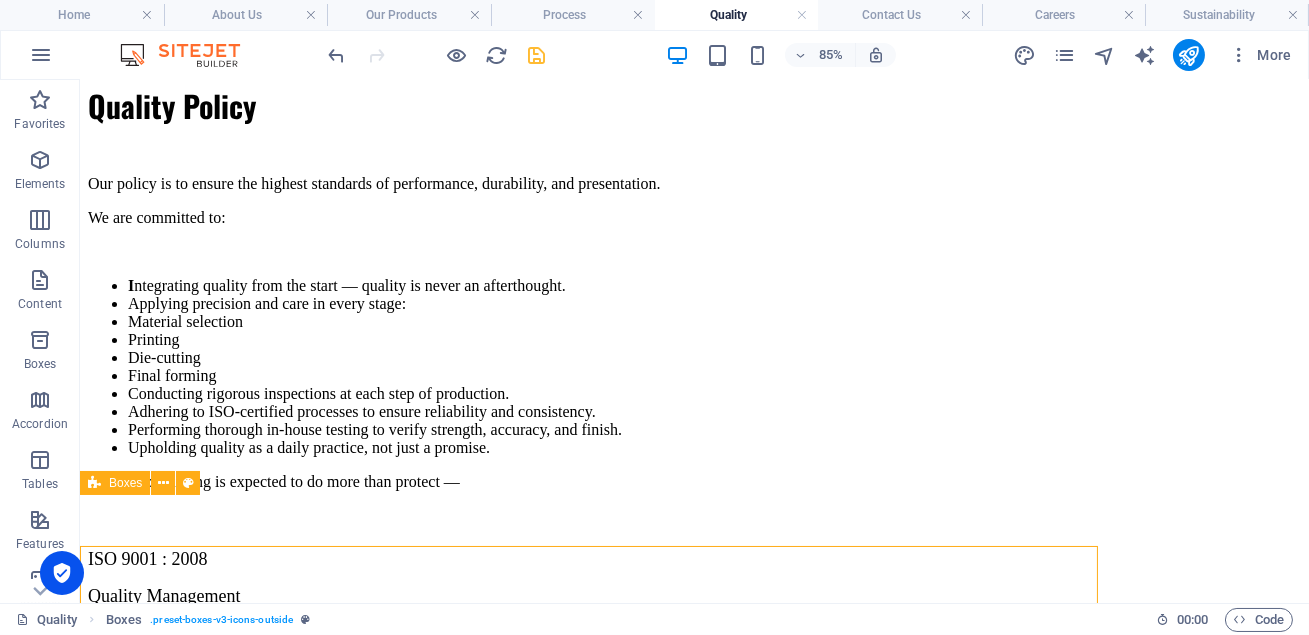 scroll, scrollTop: 511, scrollLeft: 0, axis: vertical 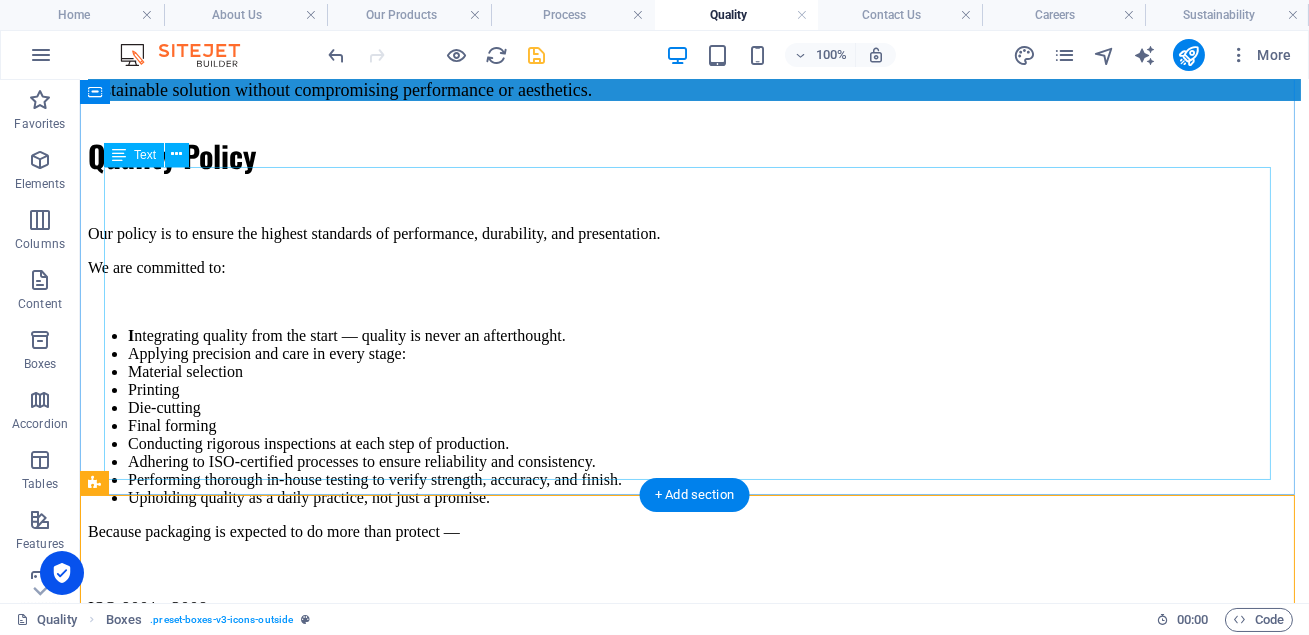 click on "Our policy is to ensure the highest standards of performance, durability, and presentation. We are committed to: I ntegrating quality from the start — quality is never an afterthought. Applying precision and care in every stage: Material selection Printing Die-cutting Final forming Conducting rigorous inspections at each step of production. Adhering to ISO-certified processes to ensure reliability and consistency. Performing thorough in-house testing to verify strength, accuracy, and finish. Upholding quality as a daily practice, not just a promise. Because packaging is expected to do more than protect —" at bounding box center [694, 383] 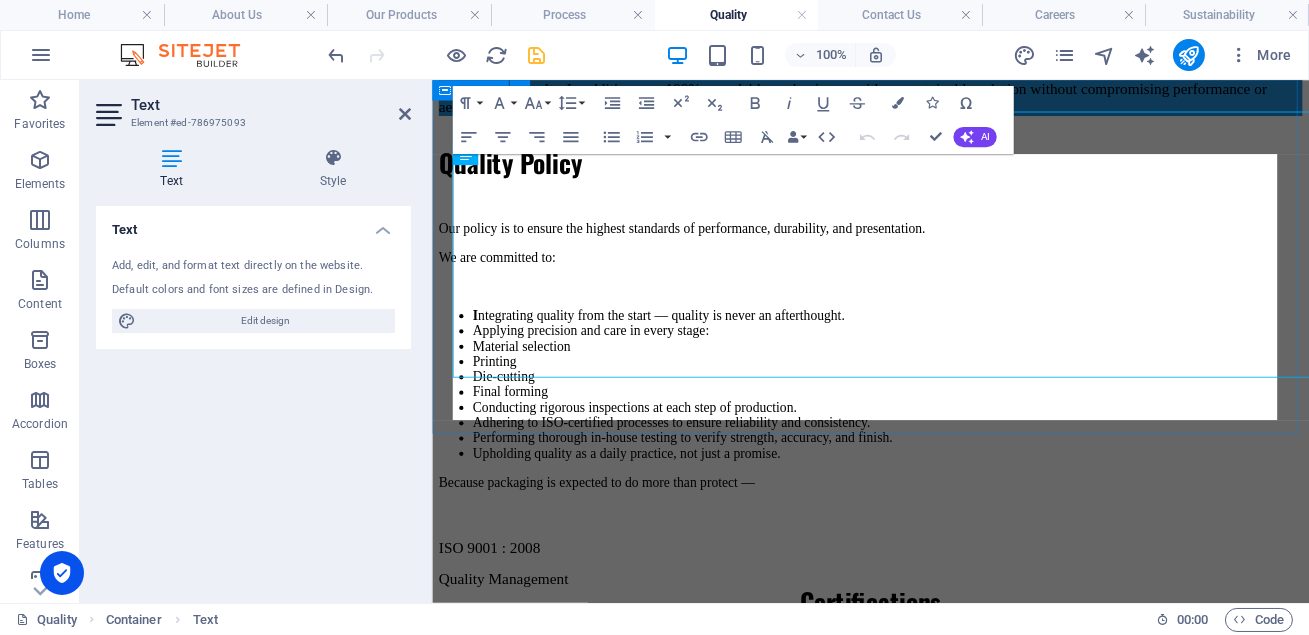 scroll, scrollTop: 561, scrollLeft: 0, axis: vertical 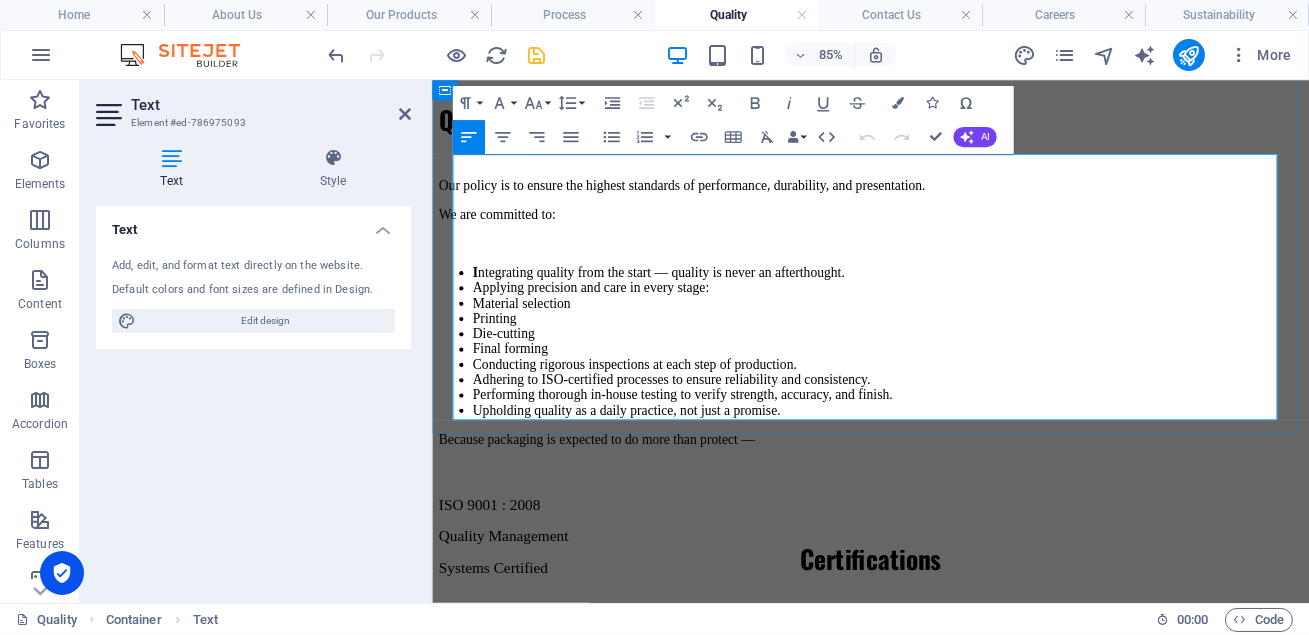click on "I ntegrating quality from the start — quality is never an afterthought." at bounding box center (967, 307) 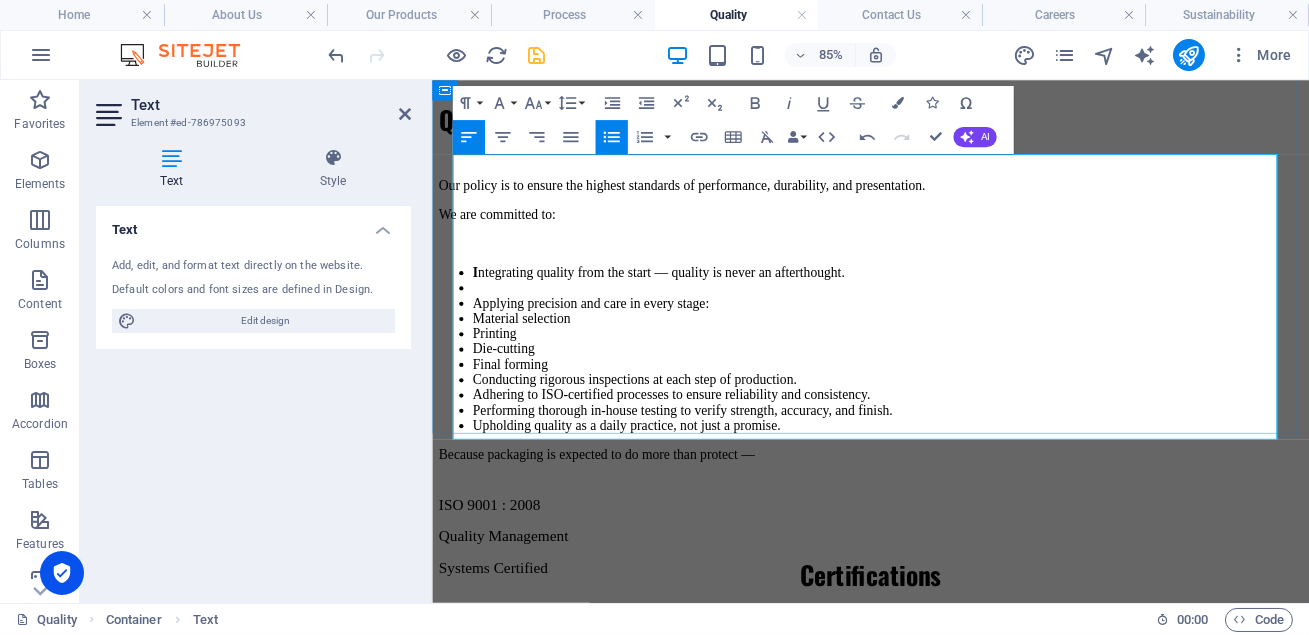 click on "Final forming" at bounding box center [967, 415] 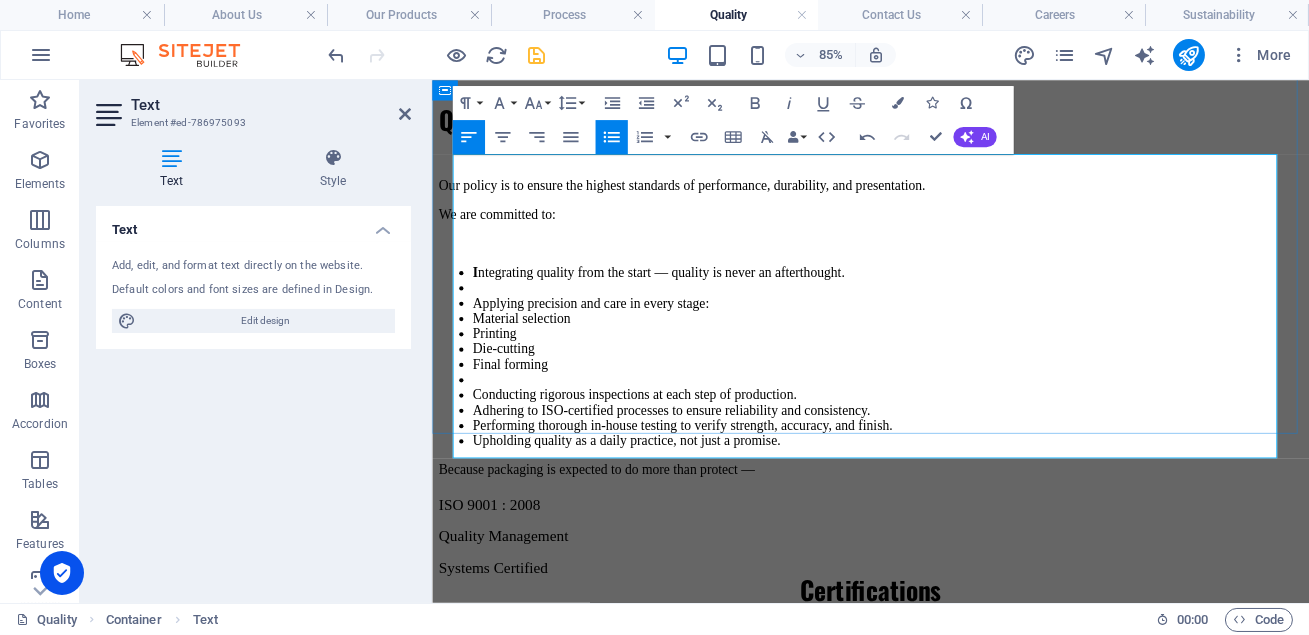 click on "Conducting rigorous inspections at each step of production." at bounding box center (967, 451) 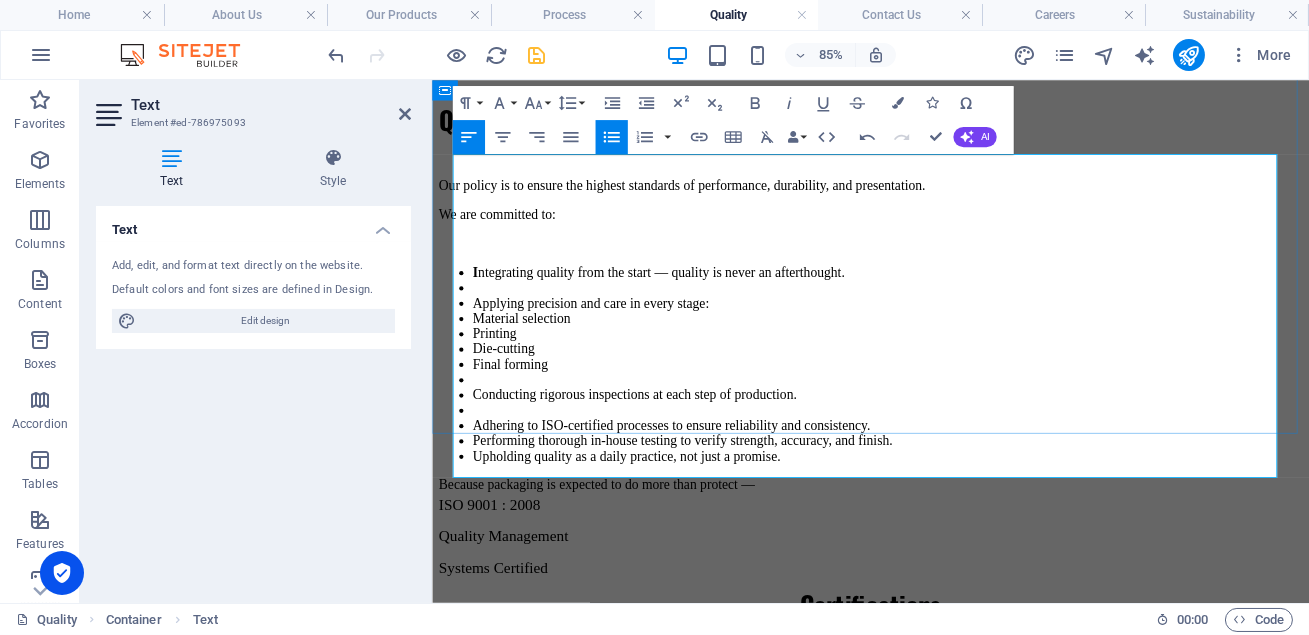 click on "Adhering to ISO-certified processes to ensure reliability and consistency." at bounding box center (967, 487) 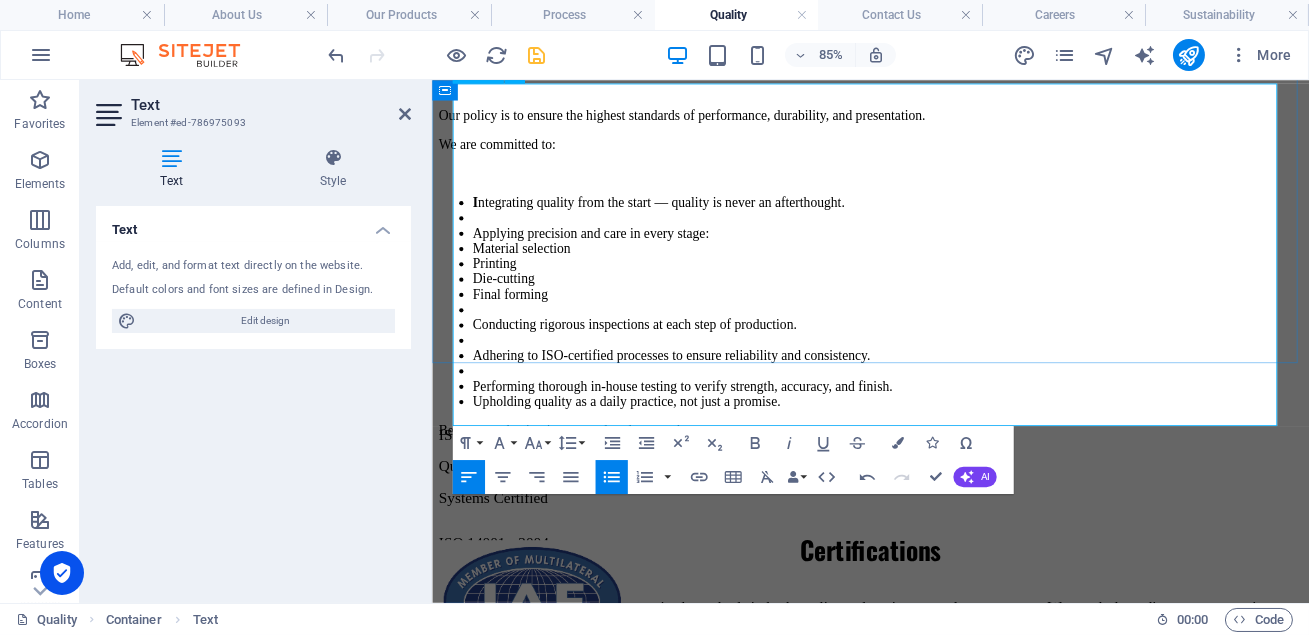 scroll, scrollTop: 544, scrollLeft: 0, axis: vertical 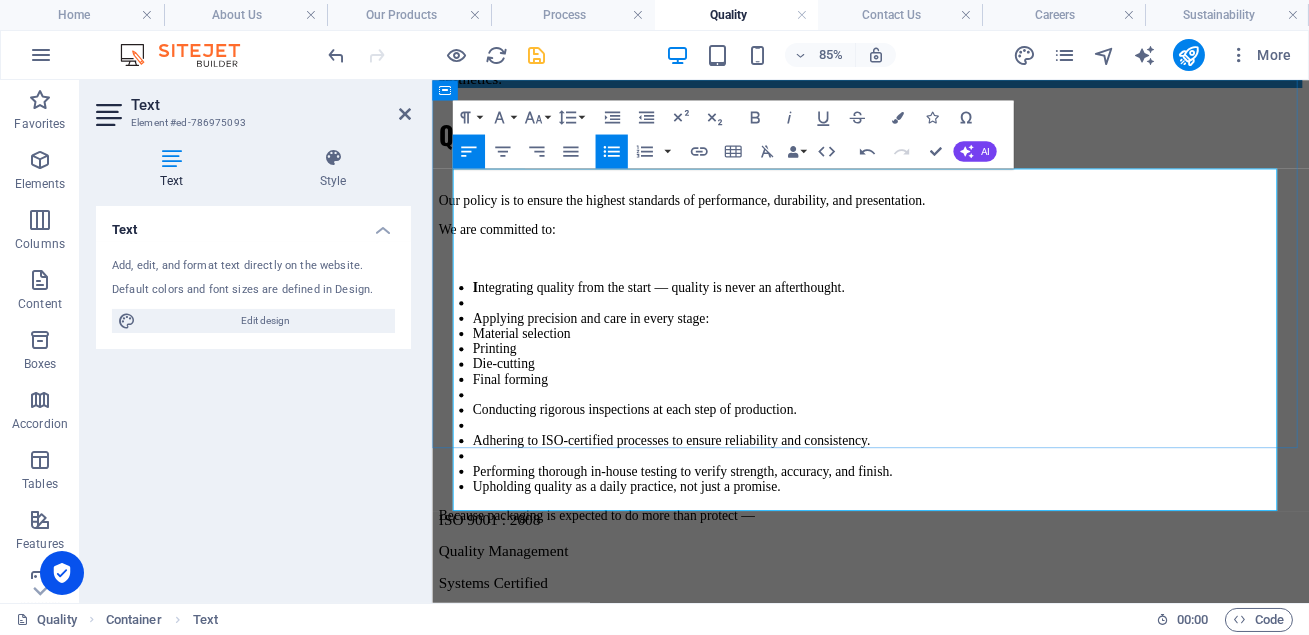click on "I ntegrating quality from the start — quality is never an afterthought." at bounding box center (967, 324) 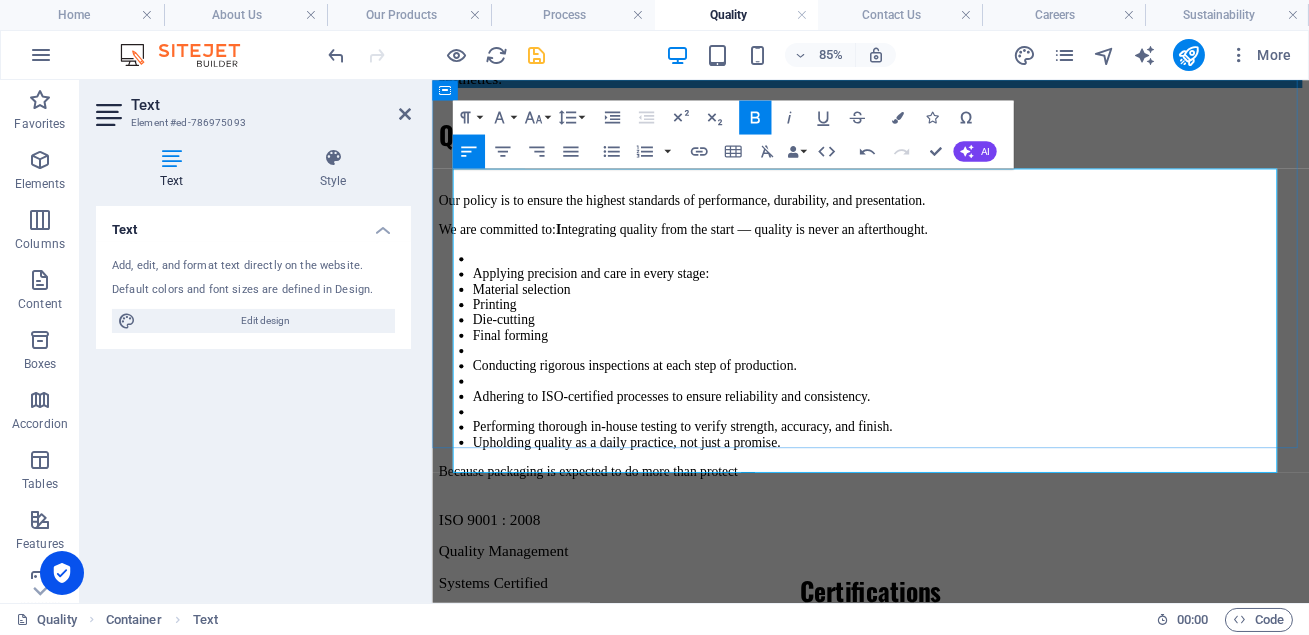type 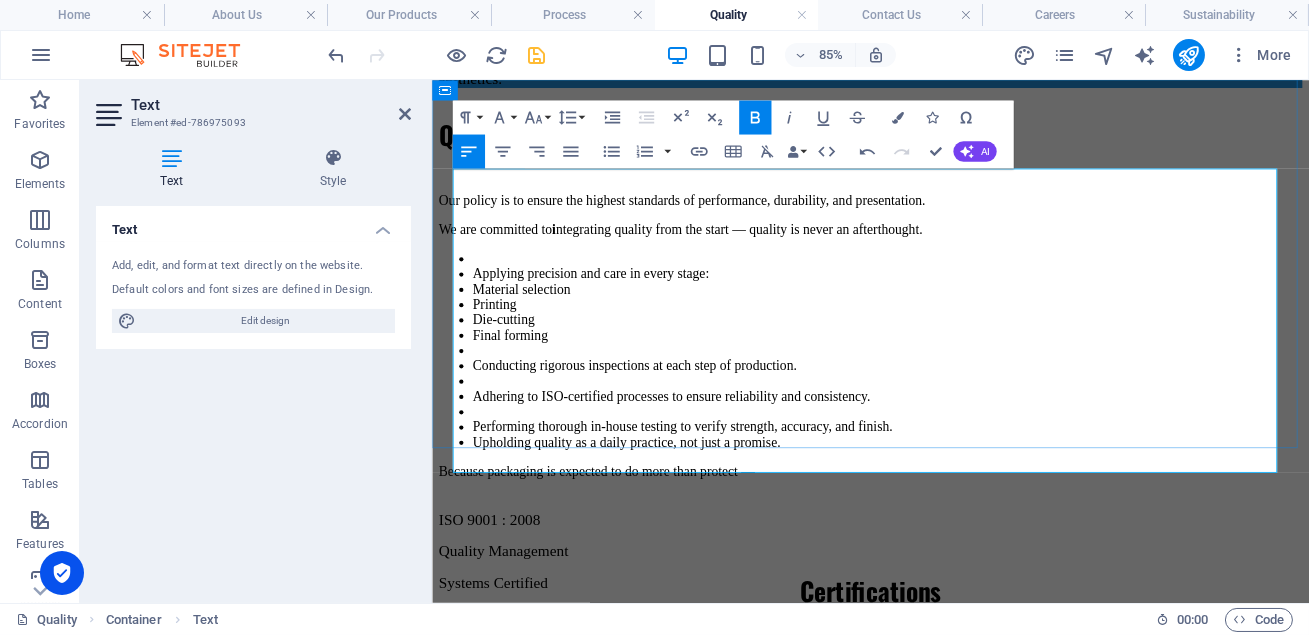 click on "Applying precision and care in every stage:" at bounding box center [967, 308] 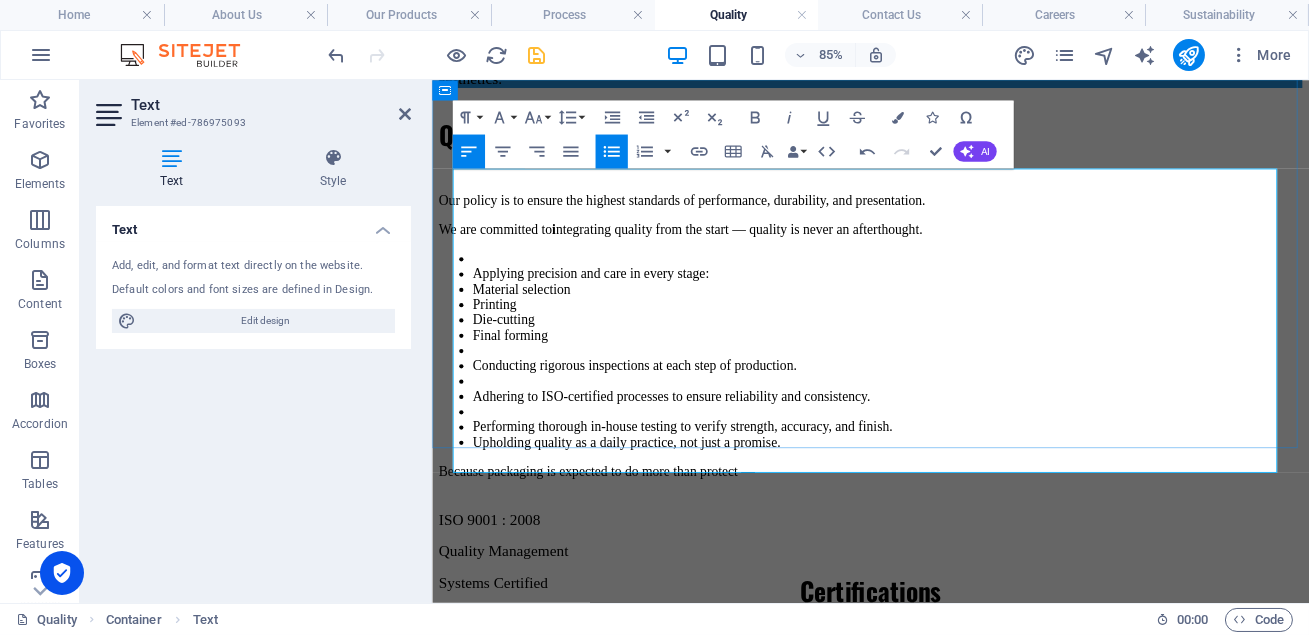 click at bounding box center [967, 290] 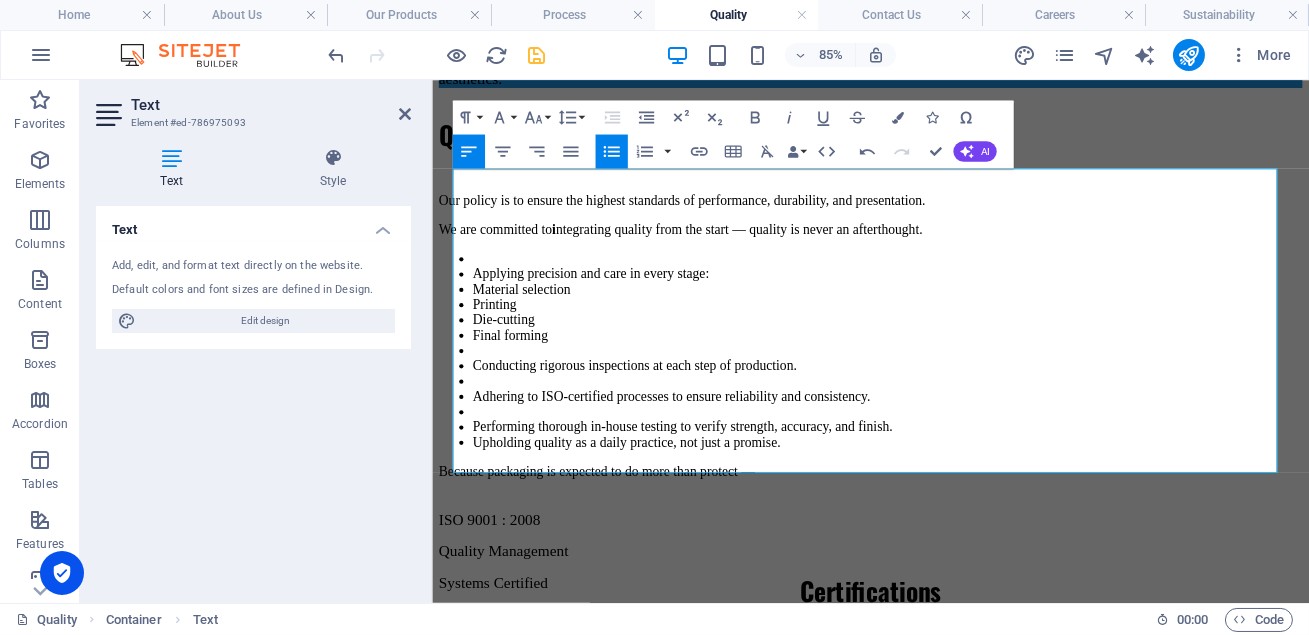 click 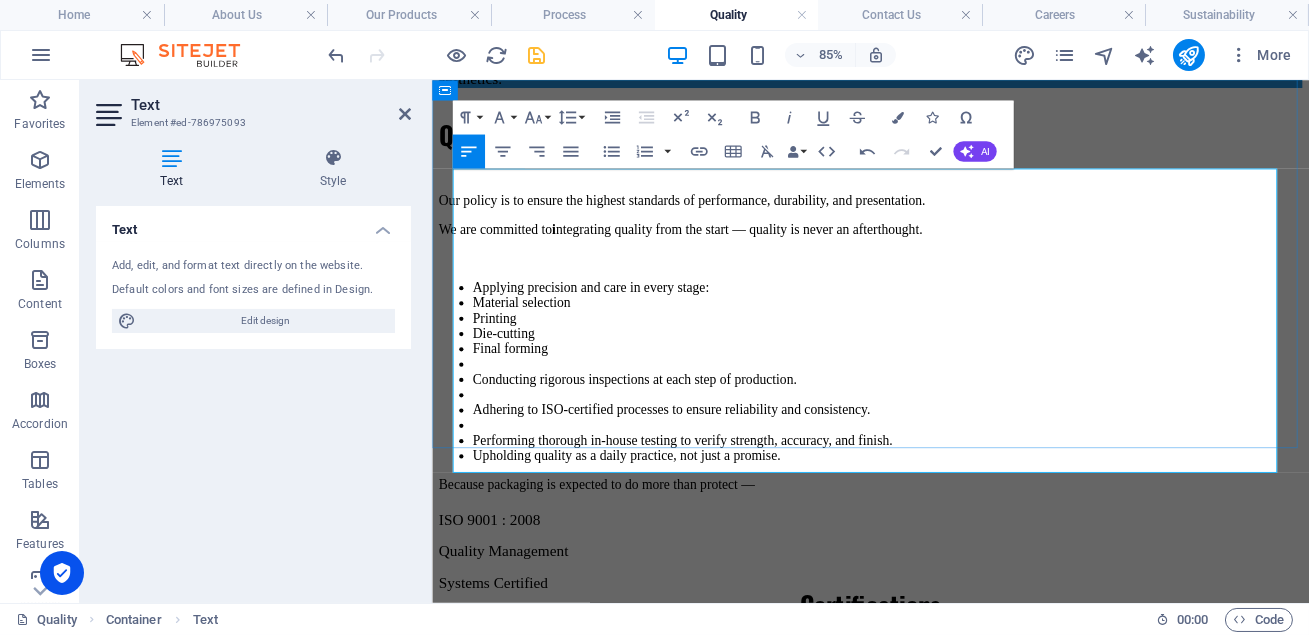 click on "Material selection" at bounding box center (967, 342) 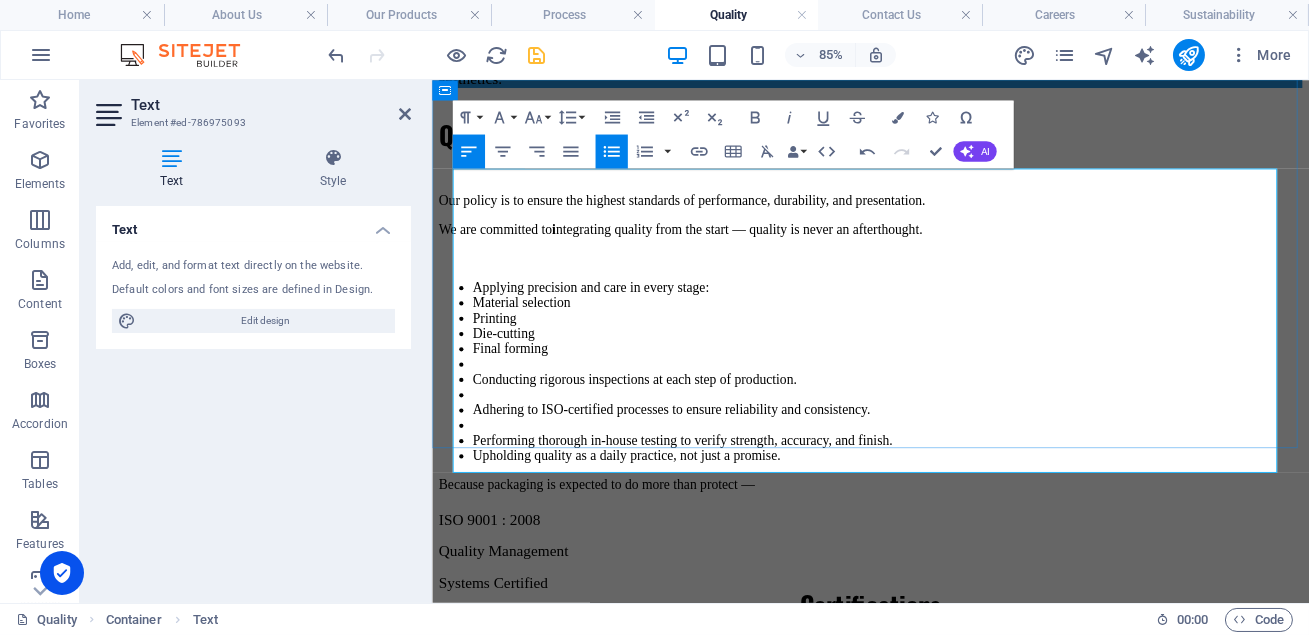 click at bounding box center [967, 414] 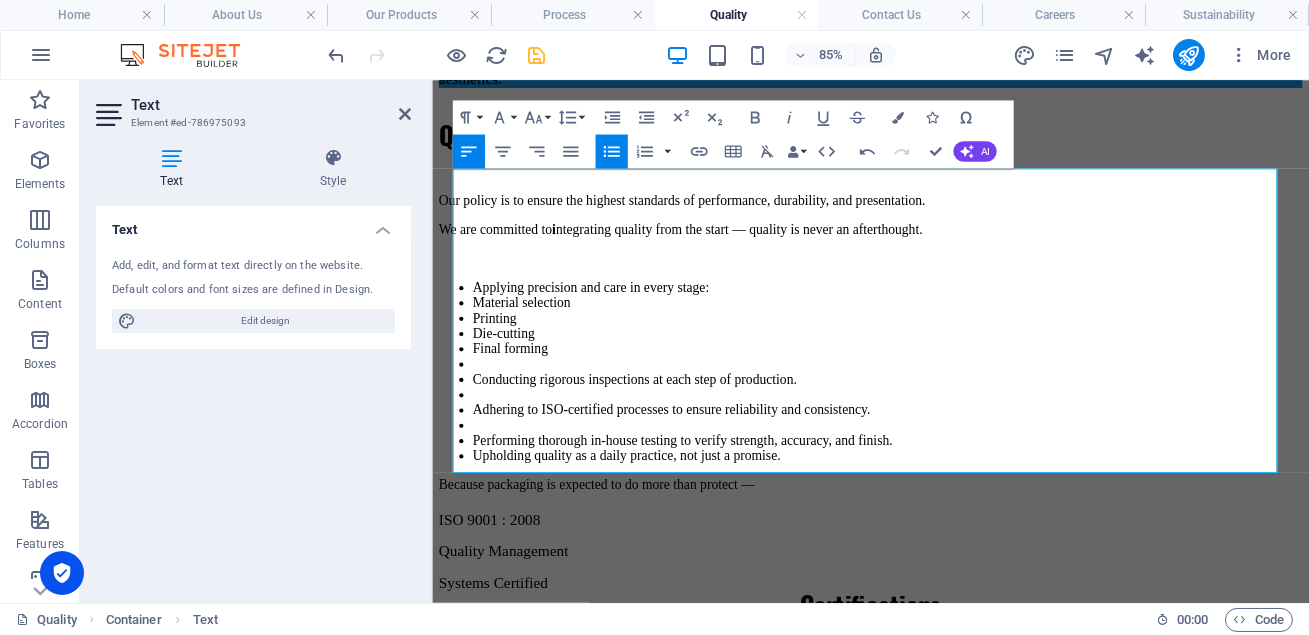 click 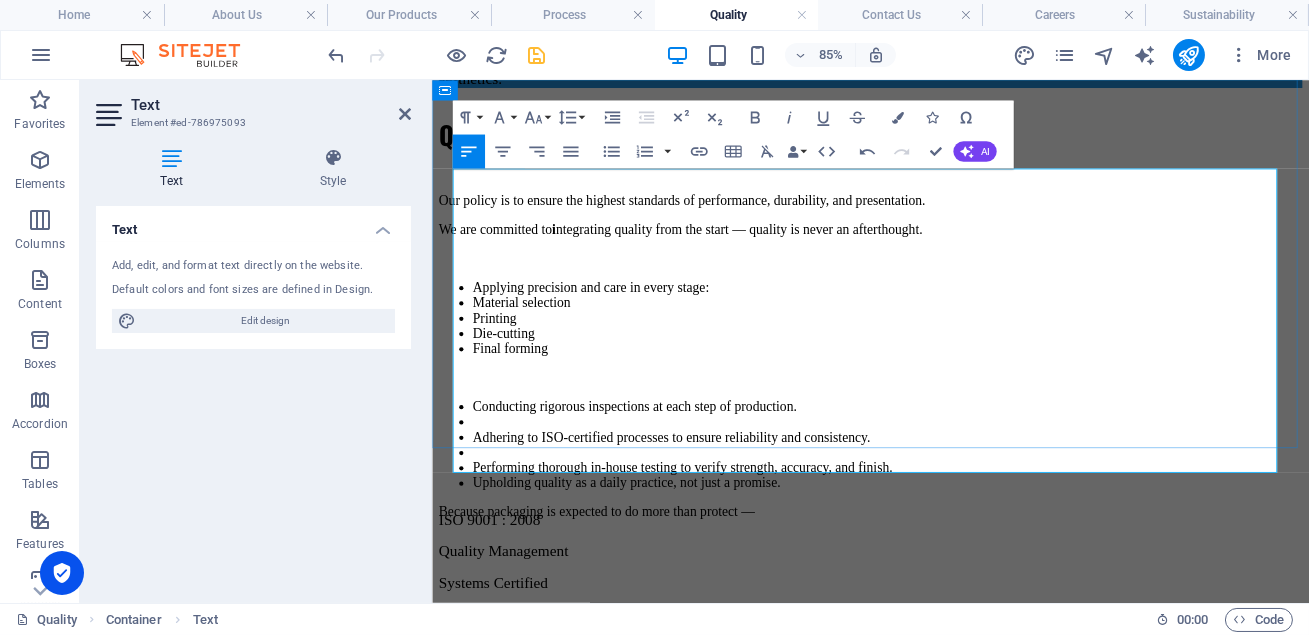 click at bounding box center (967, 482) 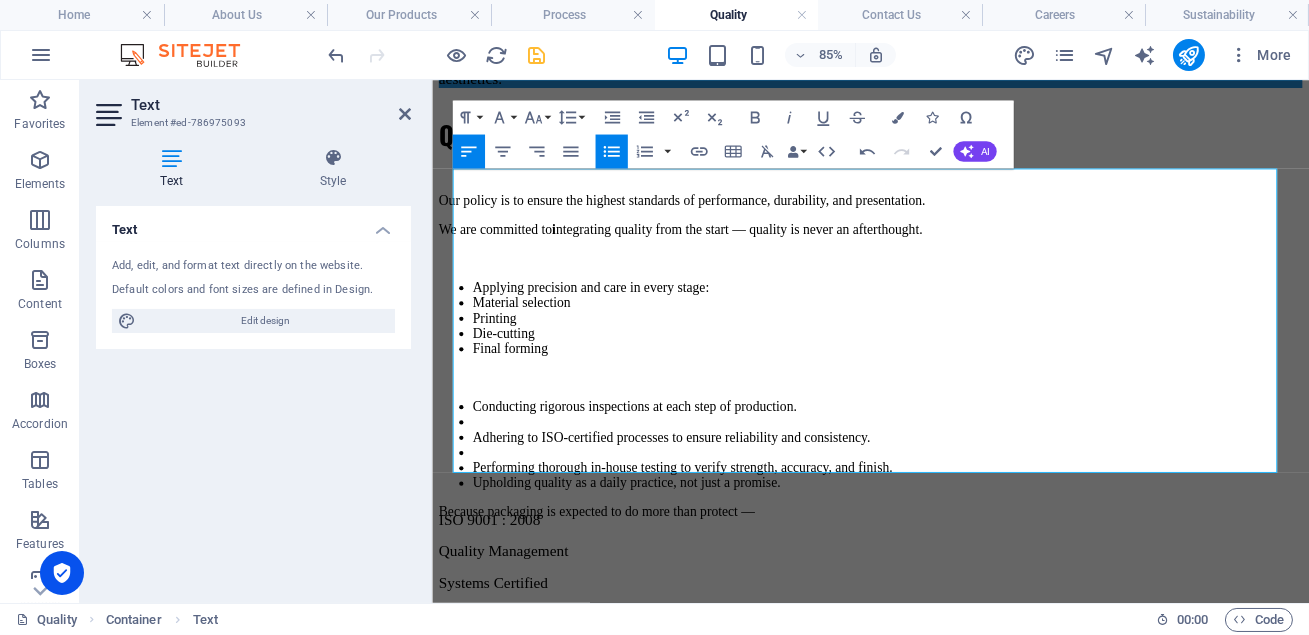 click 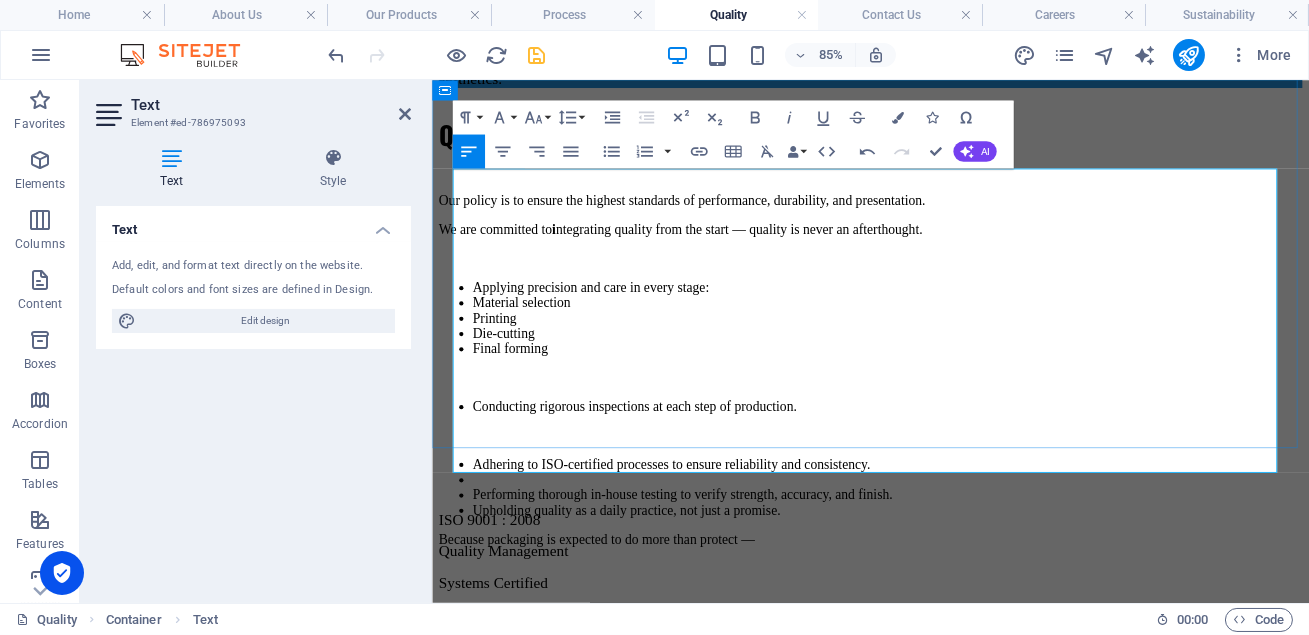 click at bounding box center [967, 550] 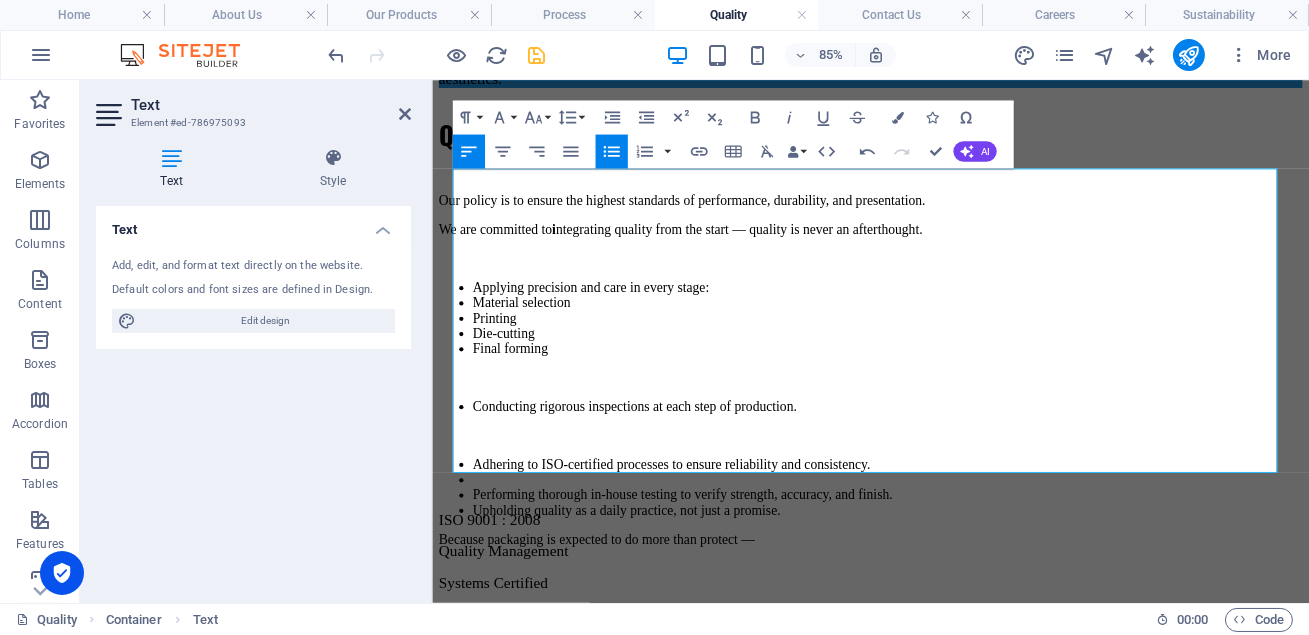 click 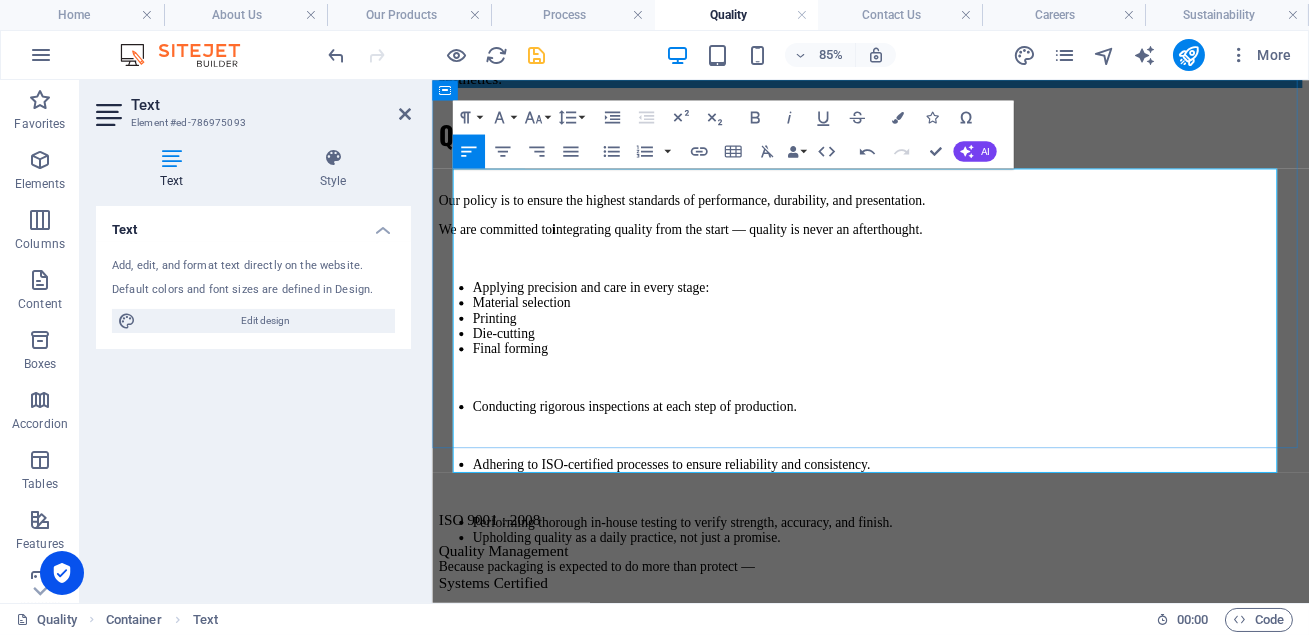 click on "Performing thorough in-house testing to verify strength, accuracy, and finish." at bounding box center (967, 600) 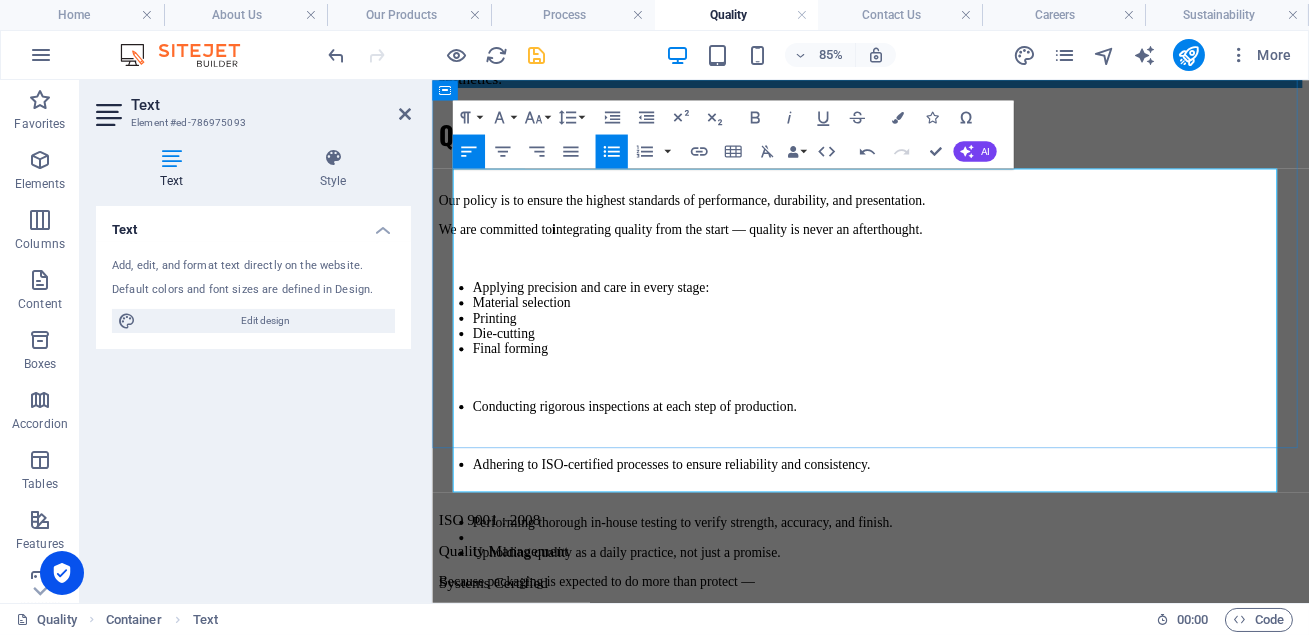 click on "Applying precision and care in every stage:" at bounding box center [967, 324] 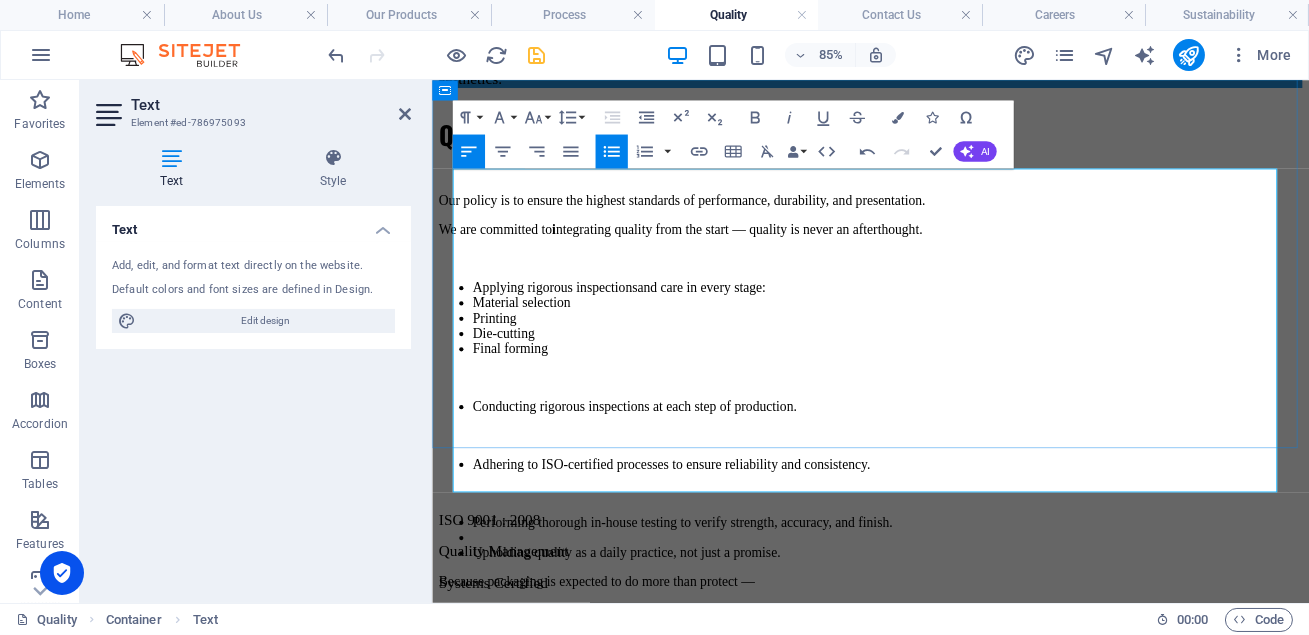 click on "Conducting rigorous inspections at each step of production." at bounding box center [967, 464] 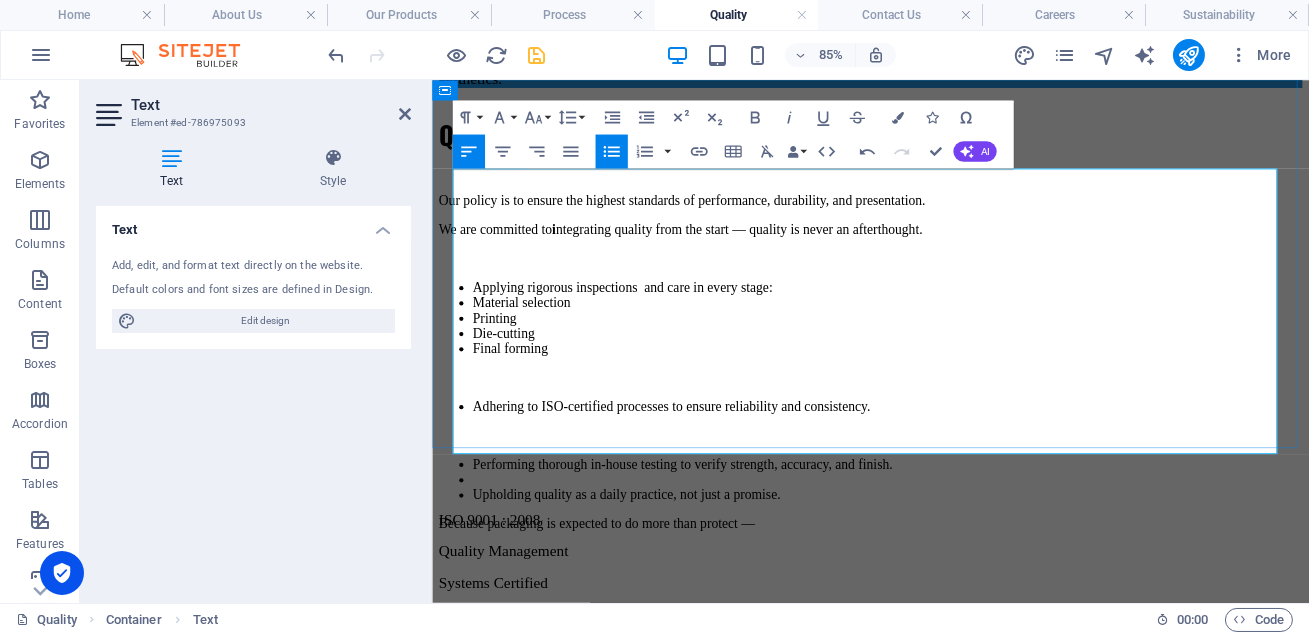 click at bounding box center [947, 430] 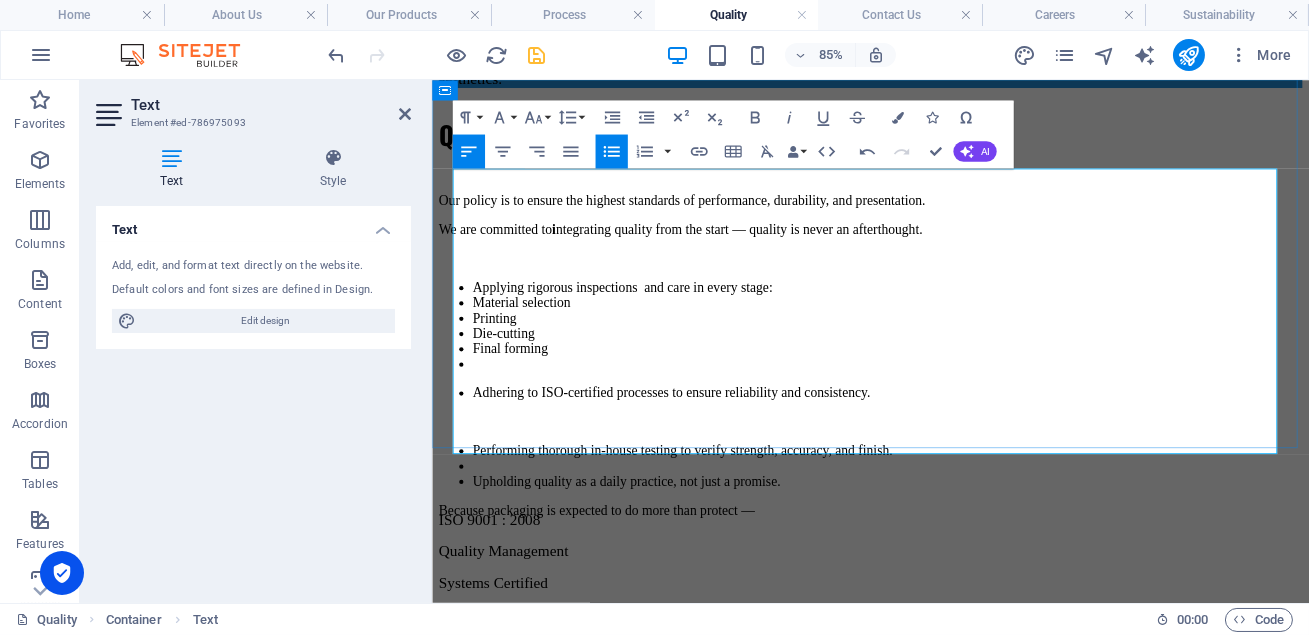 click on "Material selection" at bounding box center [967, 342] 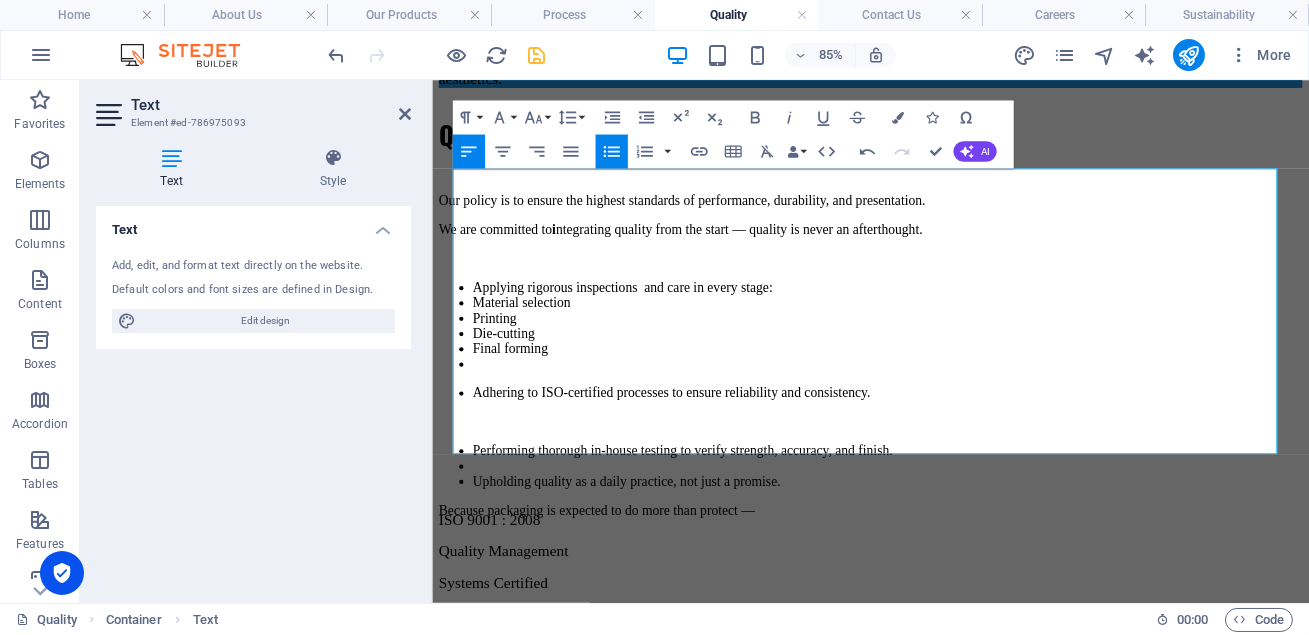click 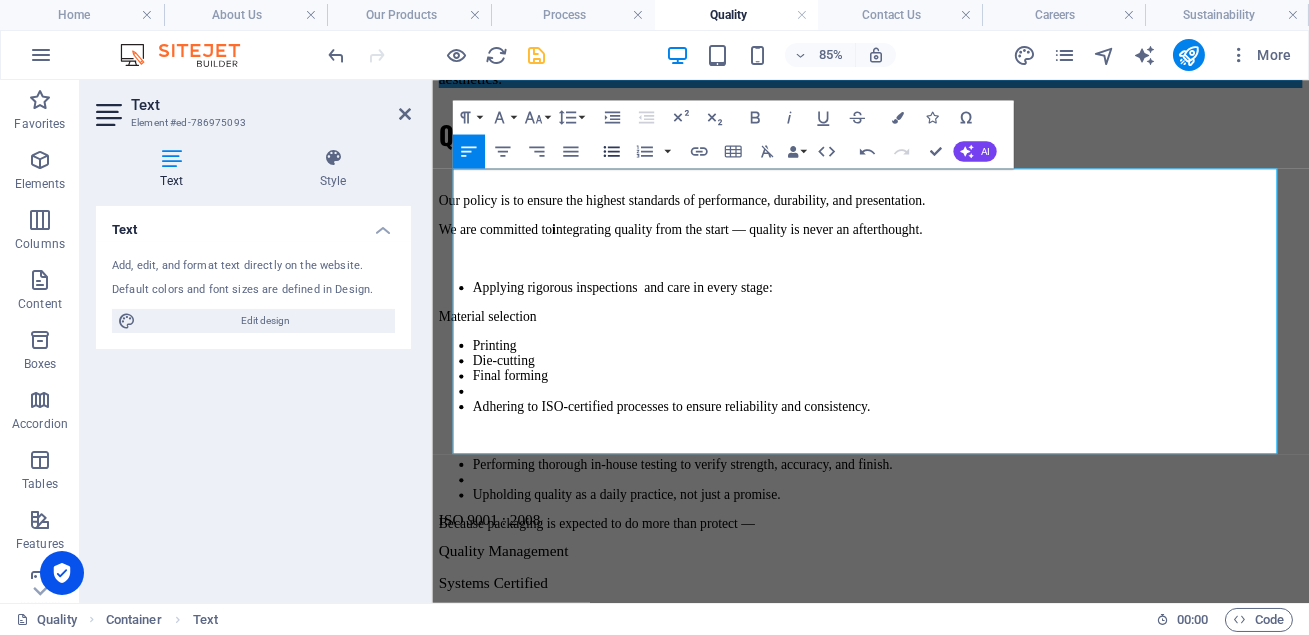 click 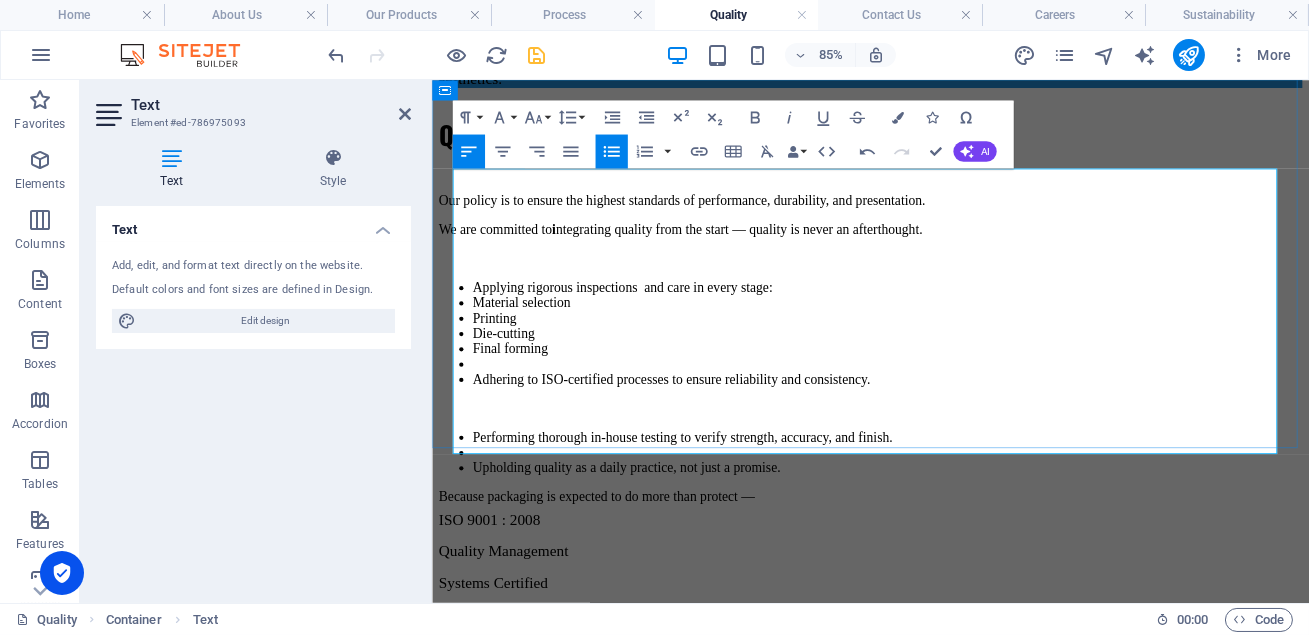 click on "Applying rigorous inspections  and care in every stage:" at bounding box center (967, 324) 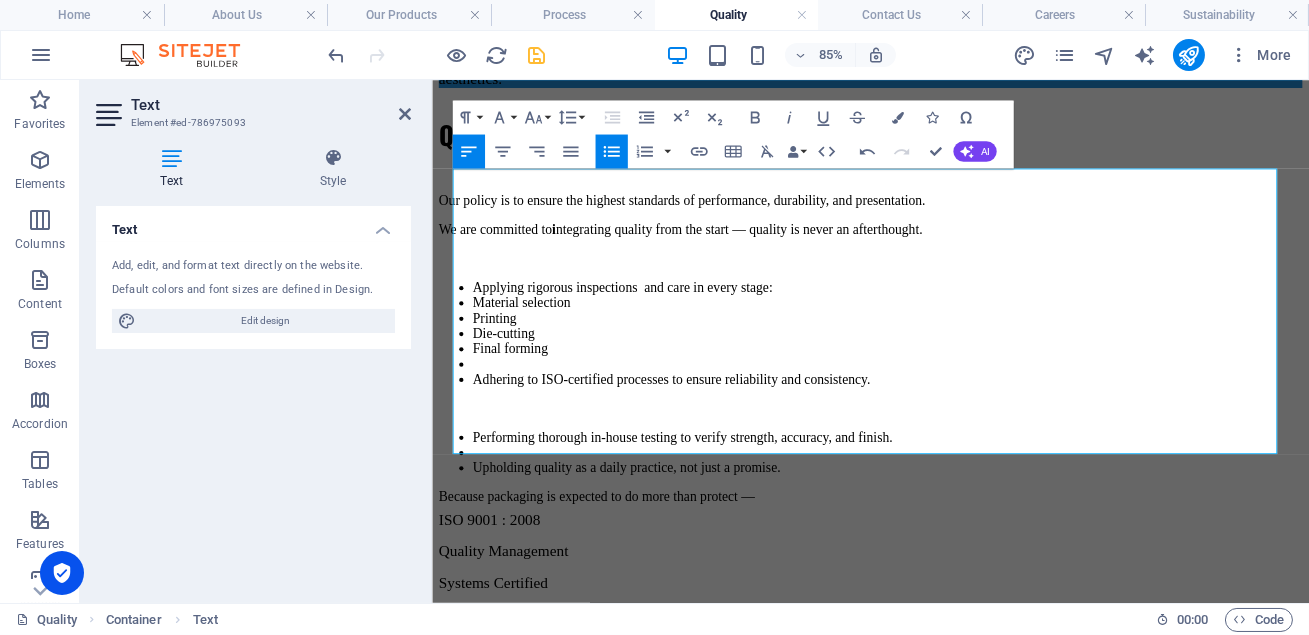 click 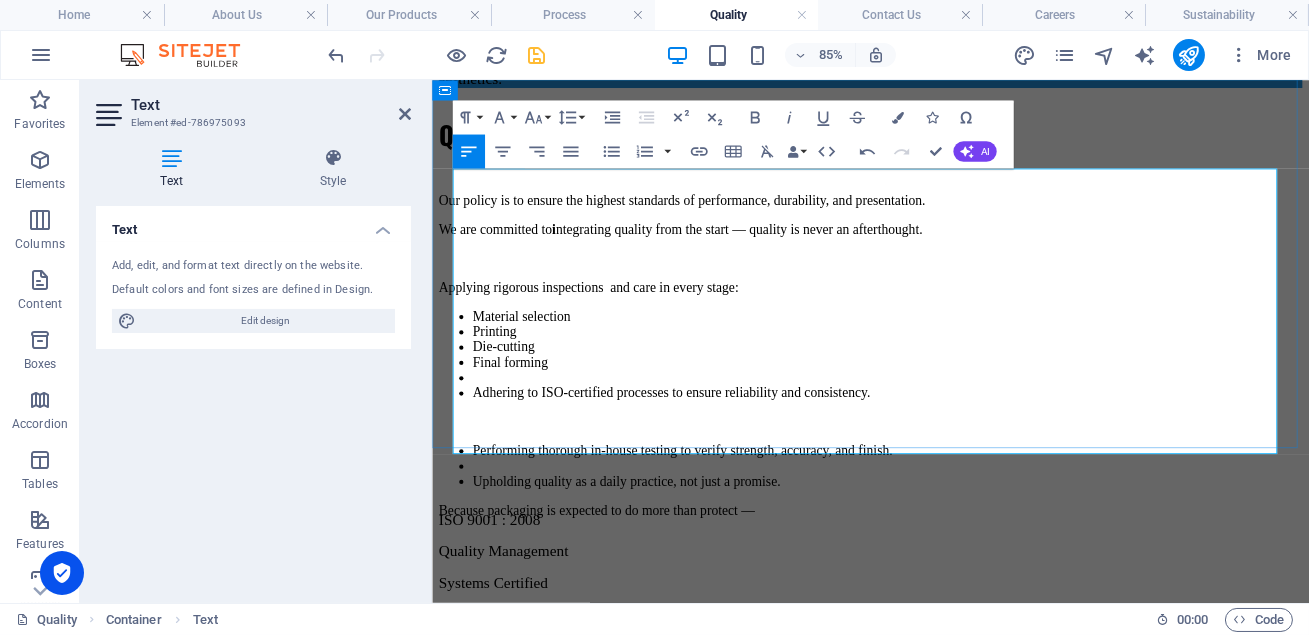click at bounding box center (967, 430) 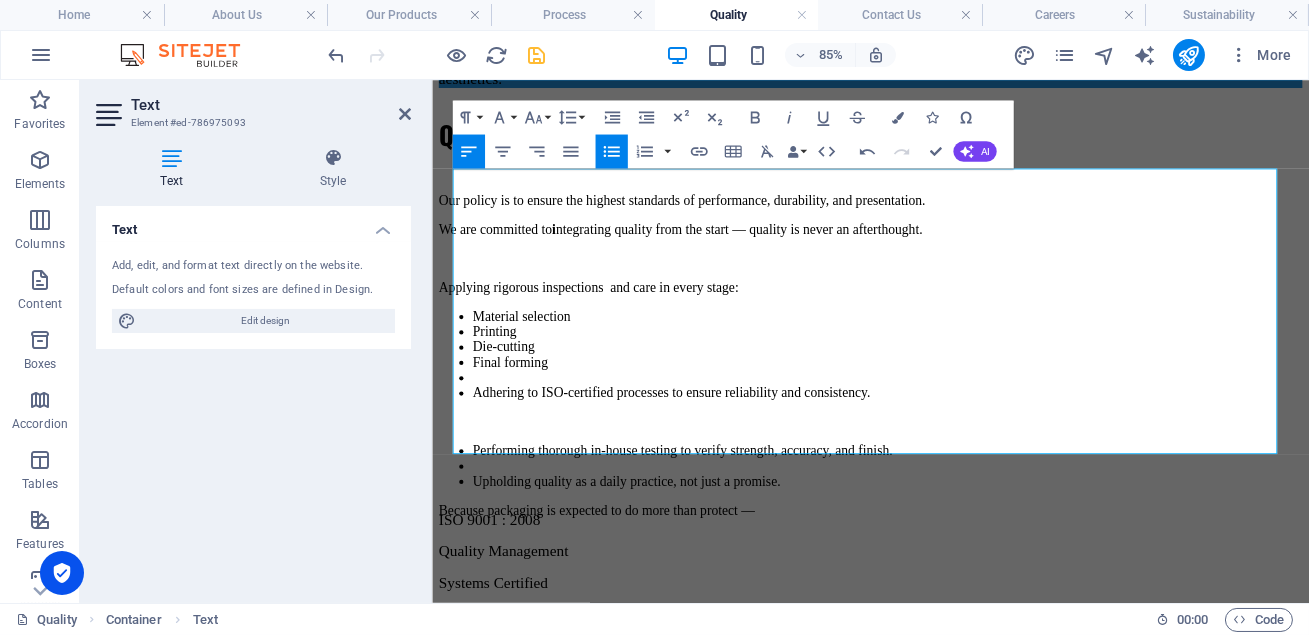 click 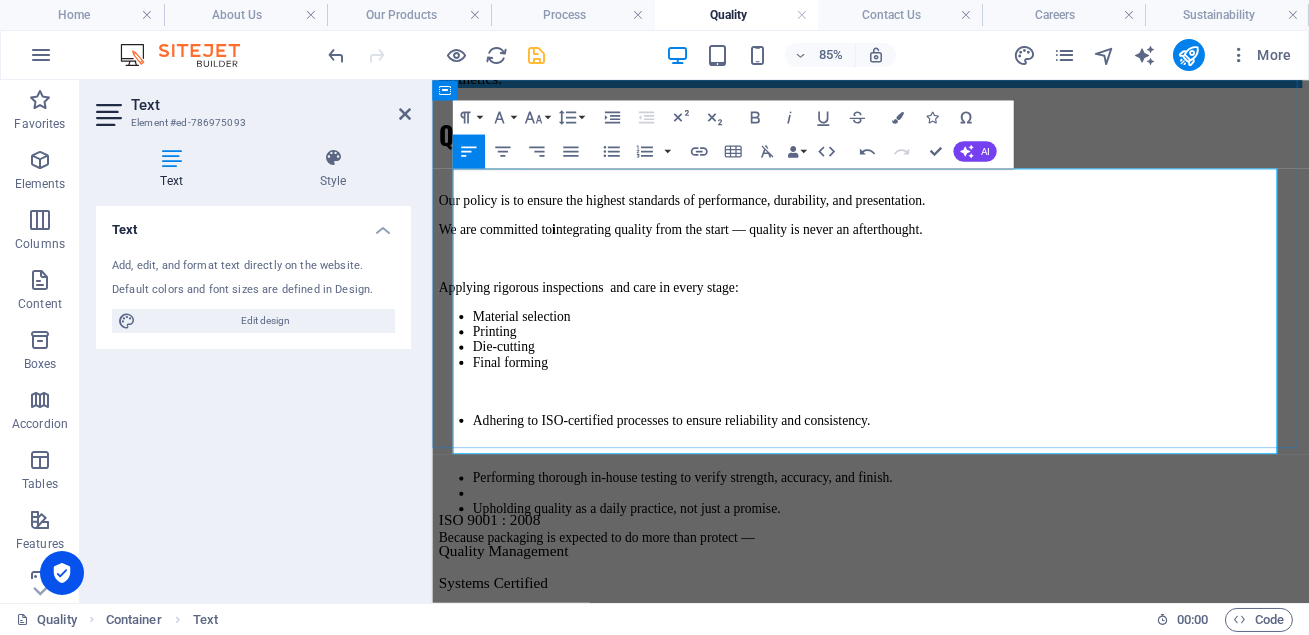 click on "Adhering to ISO-certified processes to ensure reliability and consistency." at bounding box center (967, 480) 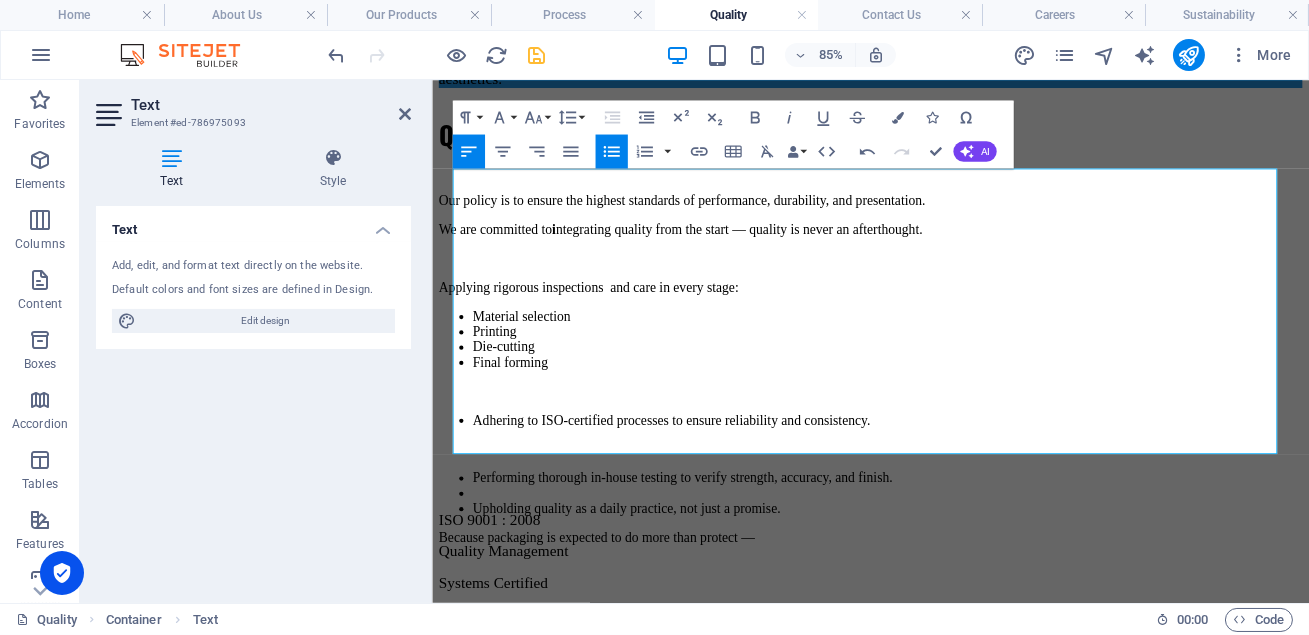click 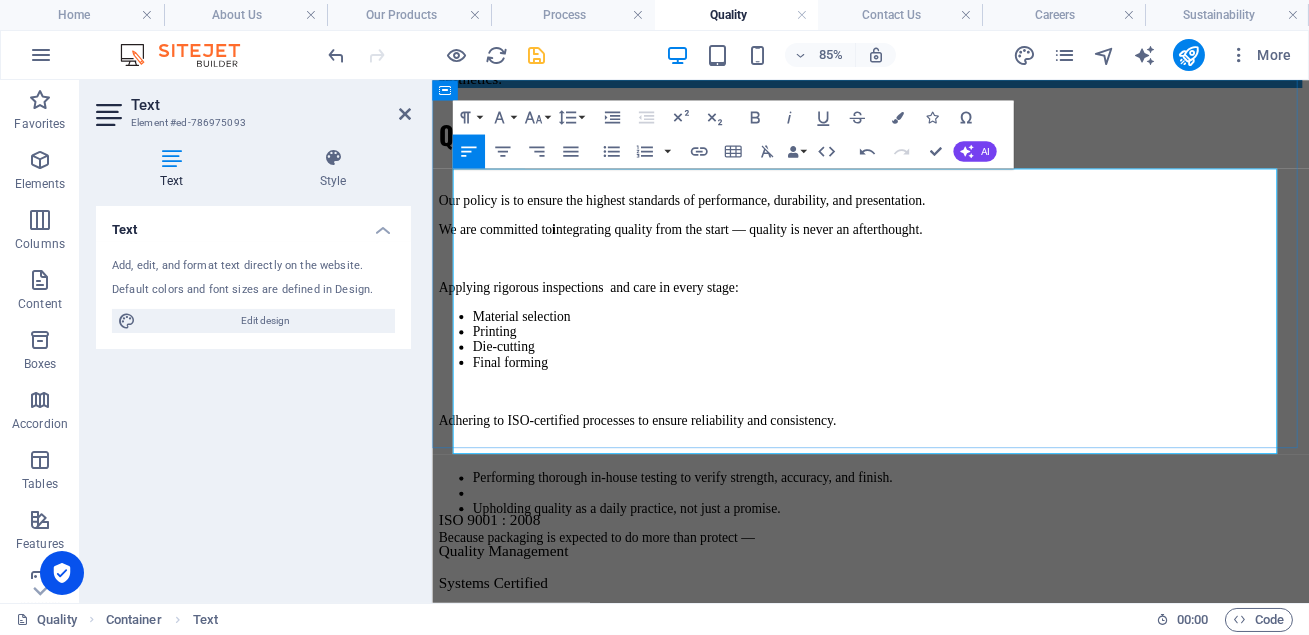 click on "Performing thorough in-house testing to verify strength, accuracy, and finish." at bounding box center [967, 548] 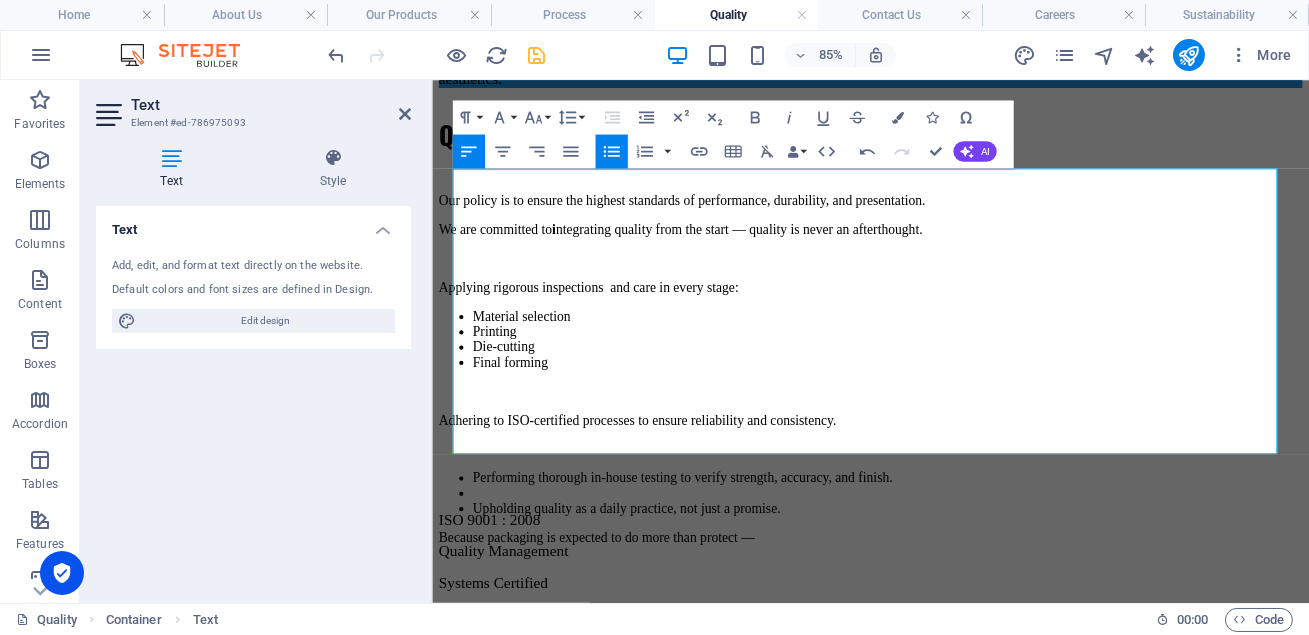 click 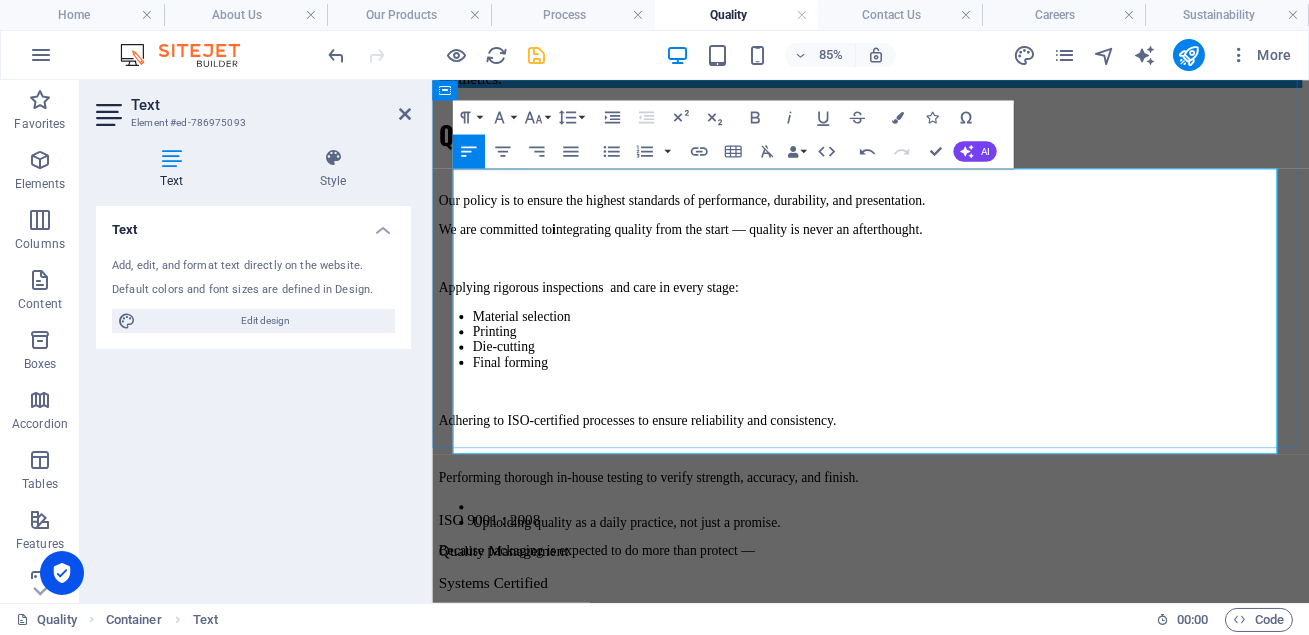click at bounding box center [967, 582] 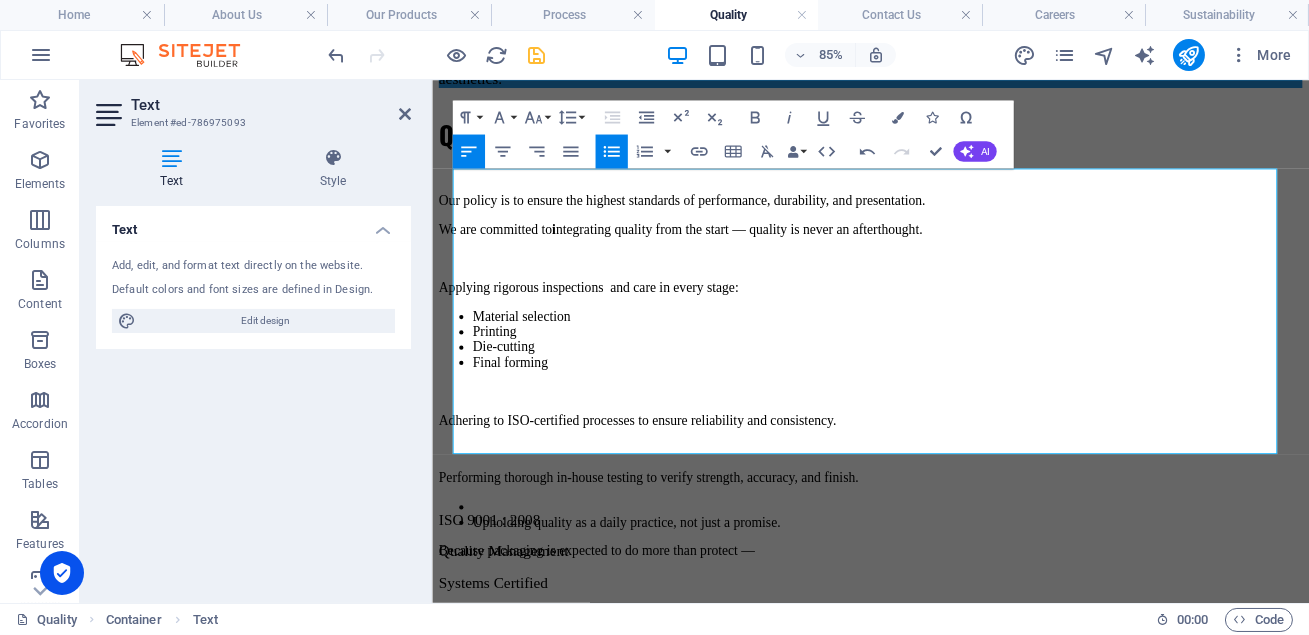 click 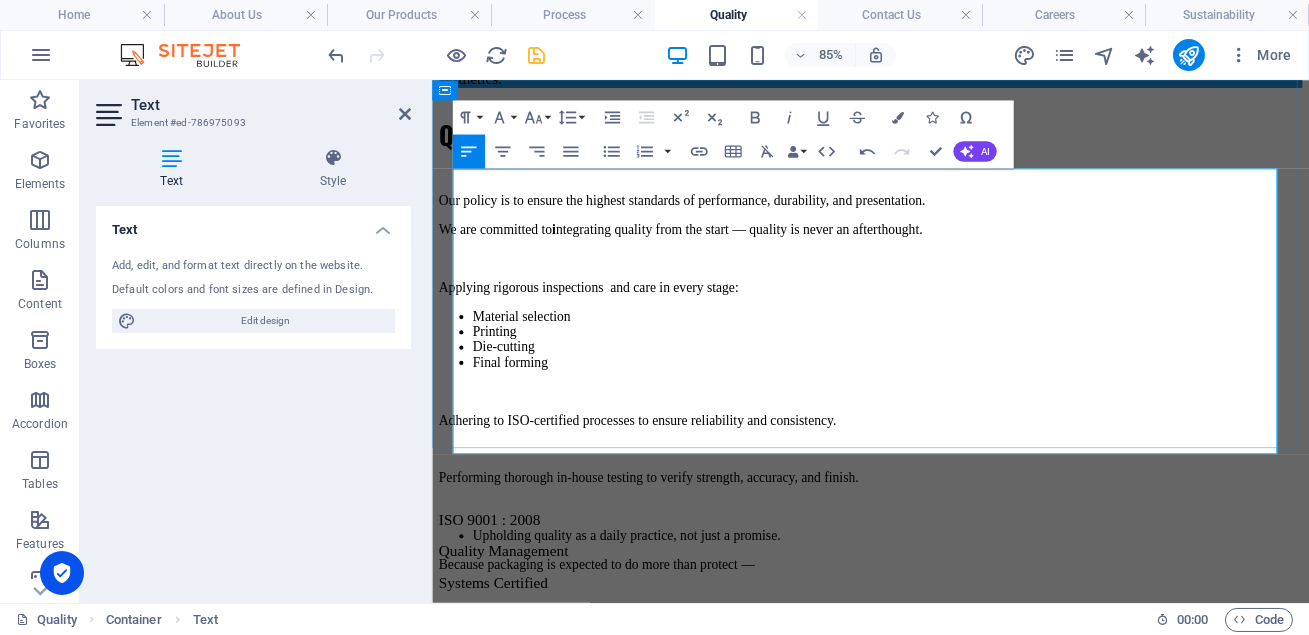 click on "Upholding quality as a daily practice, not just a promise." at bounding box center (967, 616) 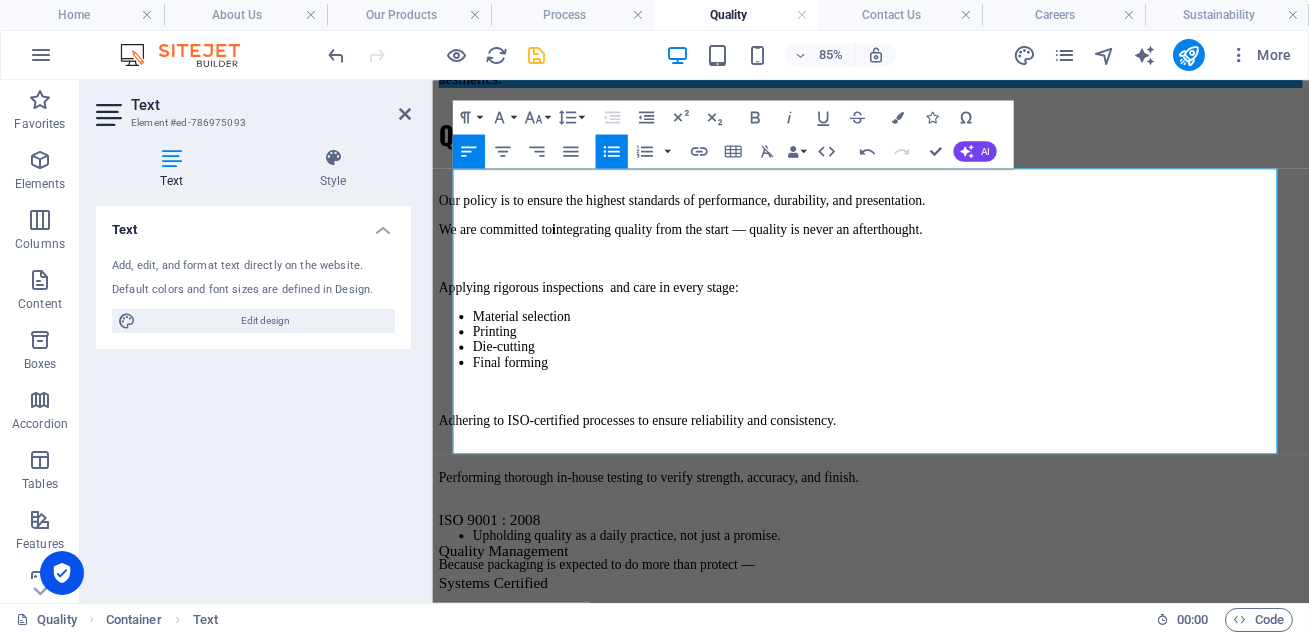 click 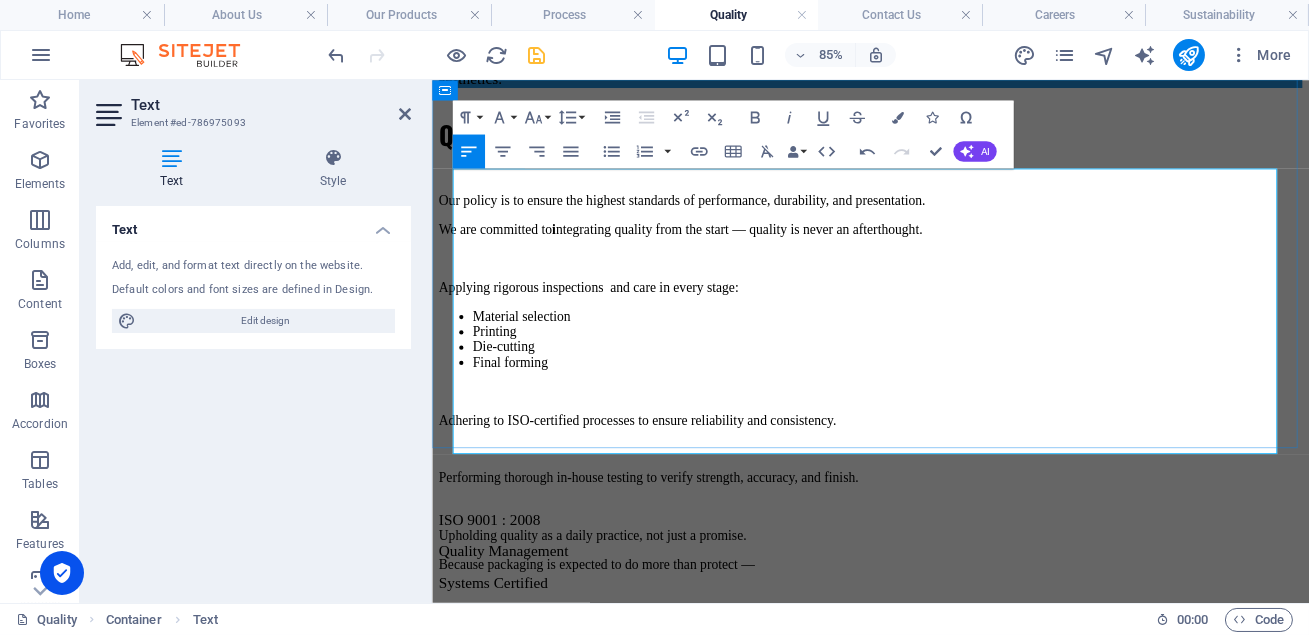 click on "Because packaging is expected to do more than protect —" at bounding box center (947, 650) 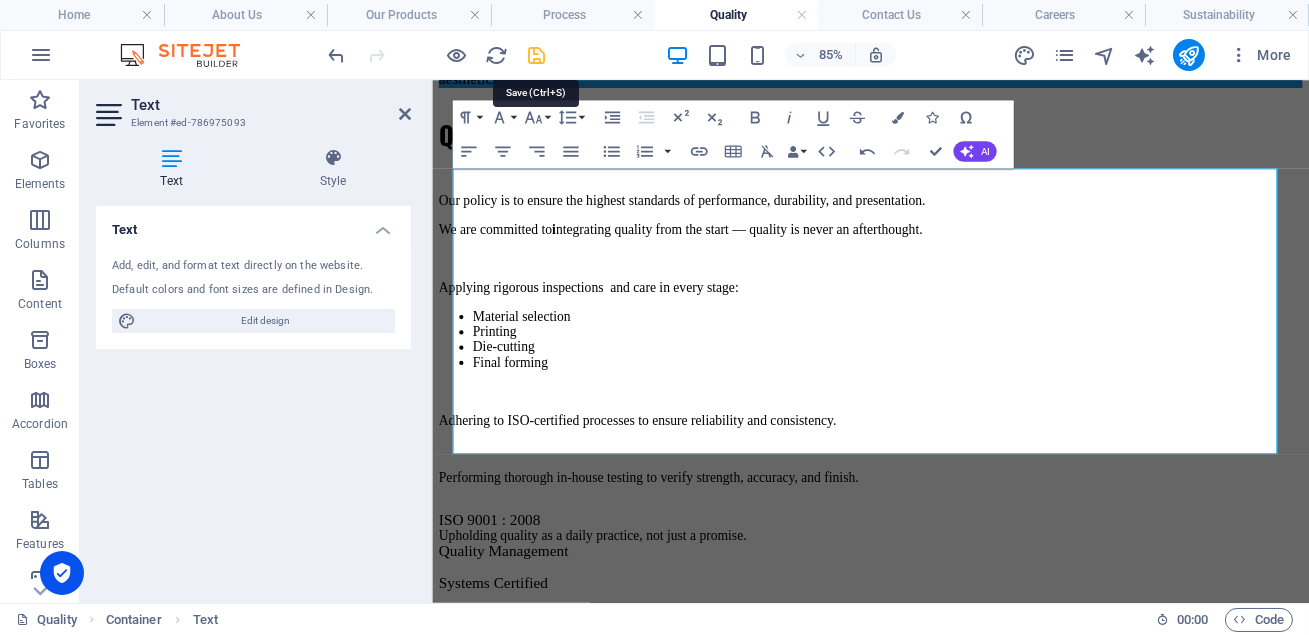 drag, startPoint x: 525, startPoint y: 52, endPoint x: 539, endPoint y: 412, distance: 360.27213 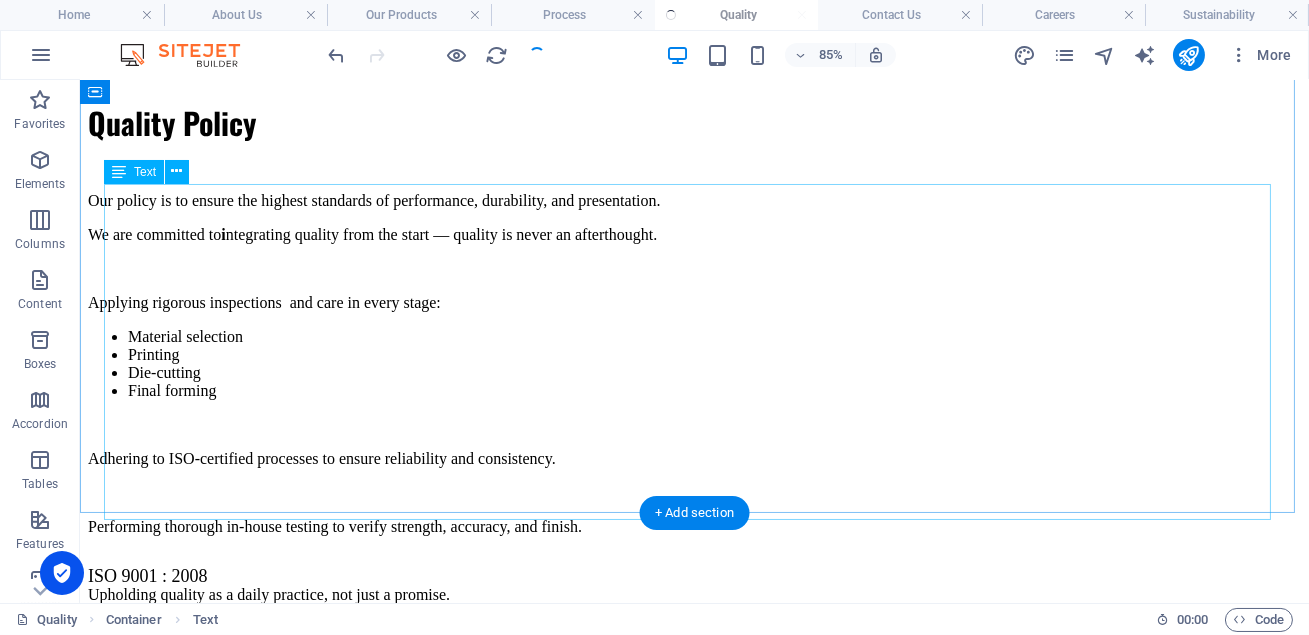 scroll, scrollTop: 494, scrollLeft: 0, axis: vertical 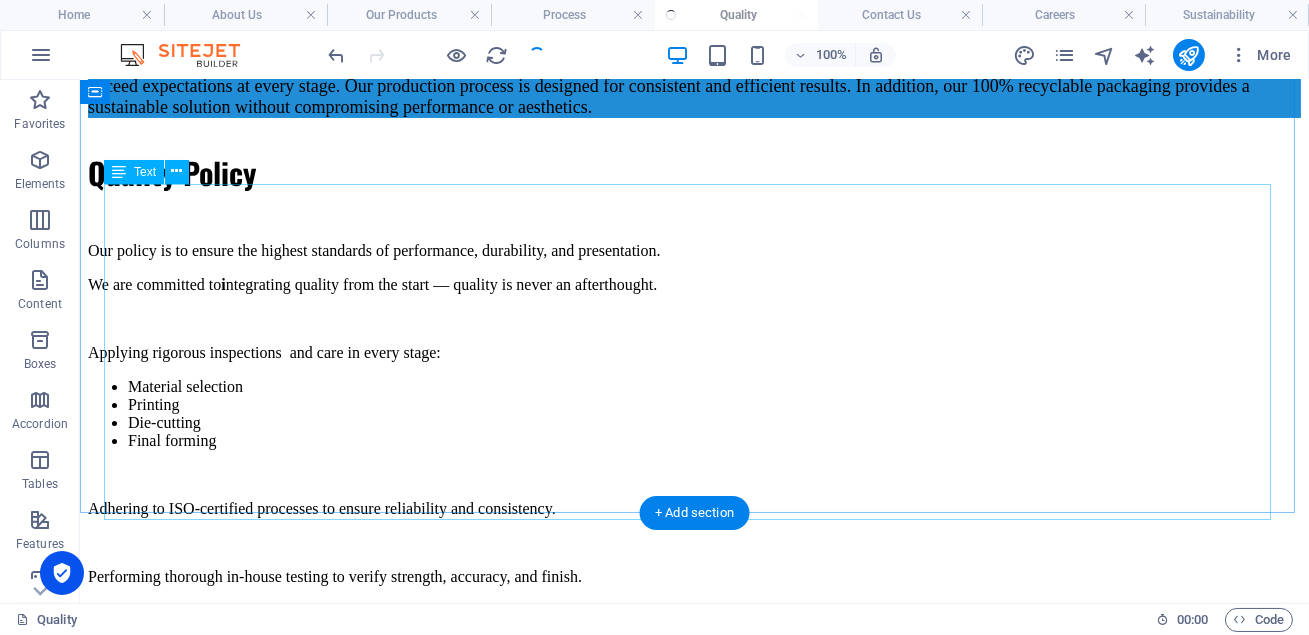 click on "Our policy is to ensure the highest standards of performance, durability, and presentation. We are committed to   i ntegrating quality from the start — quality is never an afterthought. Applying rigorous inspections  and care in every stage: Material selection Printing Die-cutting Final forming Adhering to ISO-certified processes to ensure reliability and consistency. Performing thorough in-house testing to verify strength, accuracy, and finish. Upholding quality as a daily practice, not just a promise." at bounding box center [694, 465] 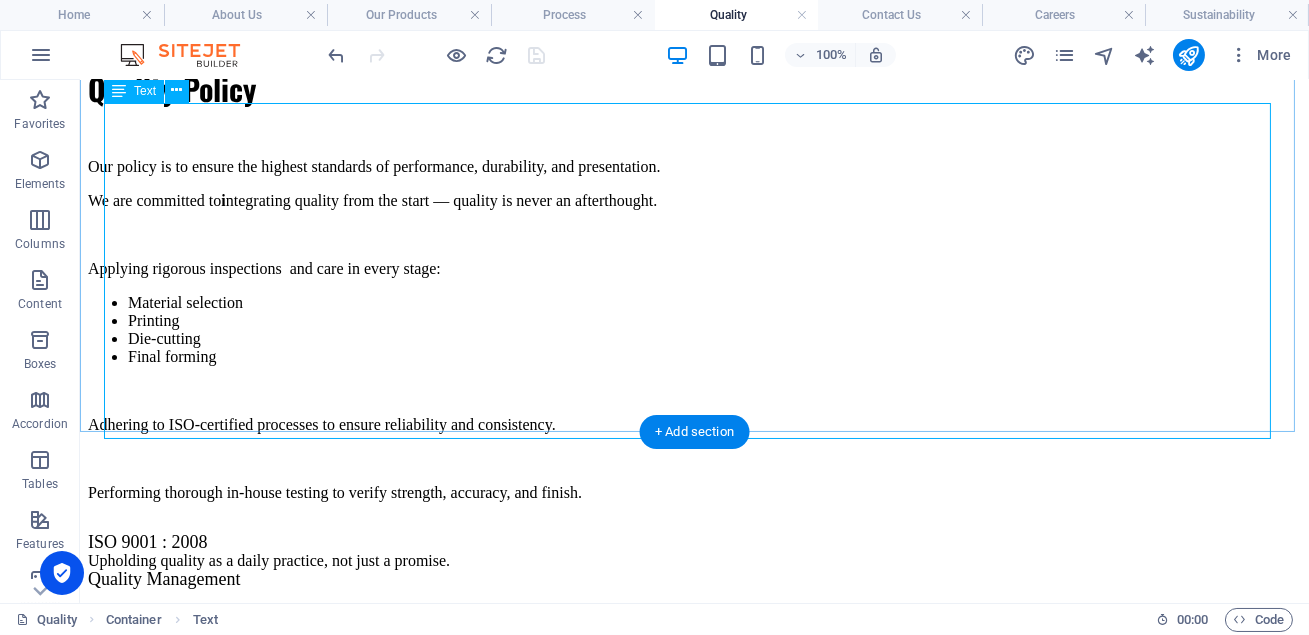 scroll, scrollTop: 580, scrollLeft: 0, axis: vertical 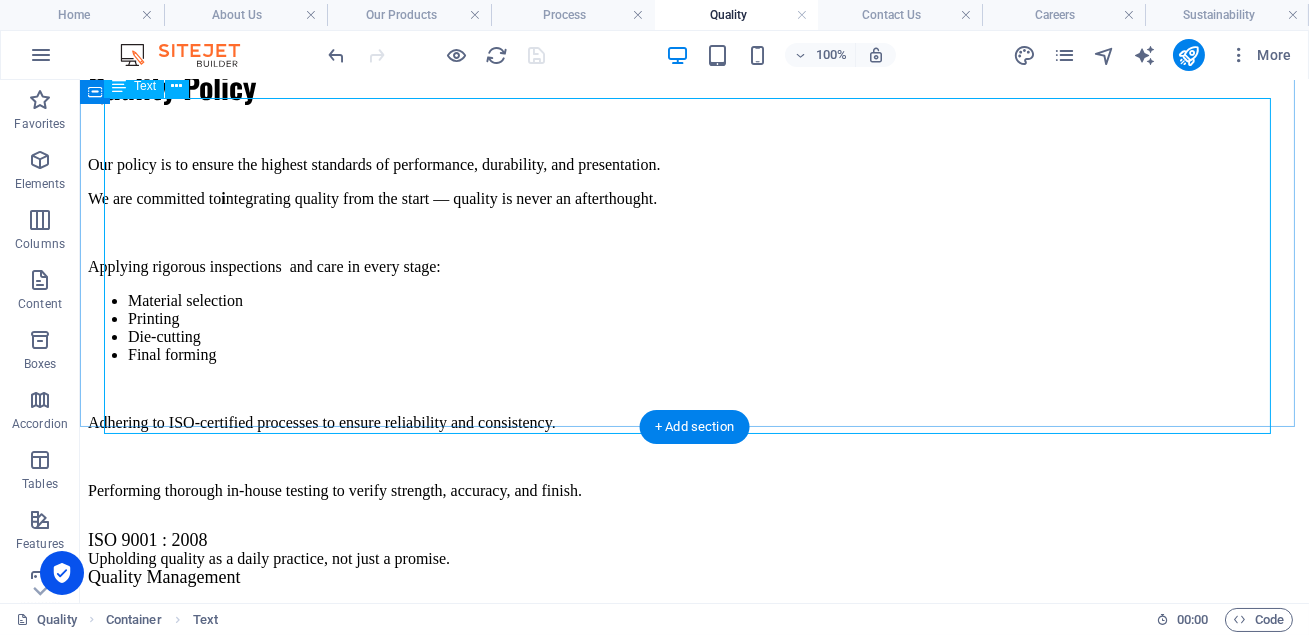 click on "Our policy is to ensure the highest standards of performance, durability, and presentation. We are committed to   i ntegrating quality from the start — quality is never an afterthought. Applying rigorous inspections  and care in every stage: Material selection Printing Die-cutting Final forming Adhering to ISO-certified processes to ensure reliability and consistency. Performing thorough in-house testing to verify strength, accuracy, and finish. Upholding quality as a daily practice, not just a promise." at bounding box center (694, 379) 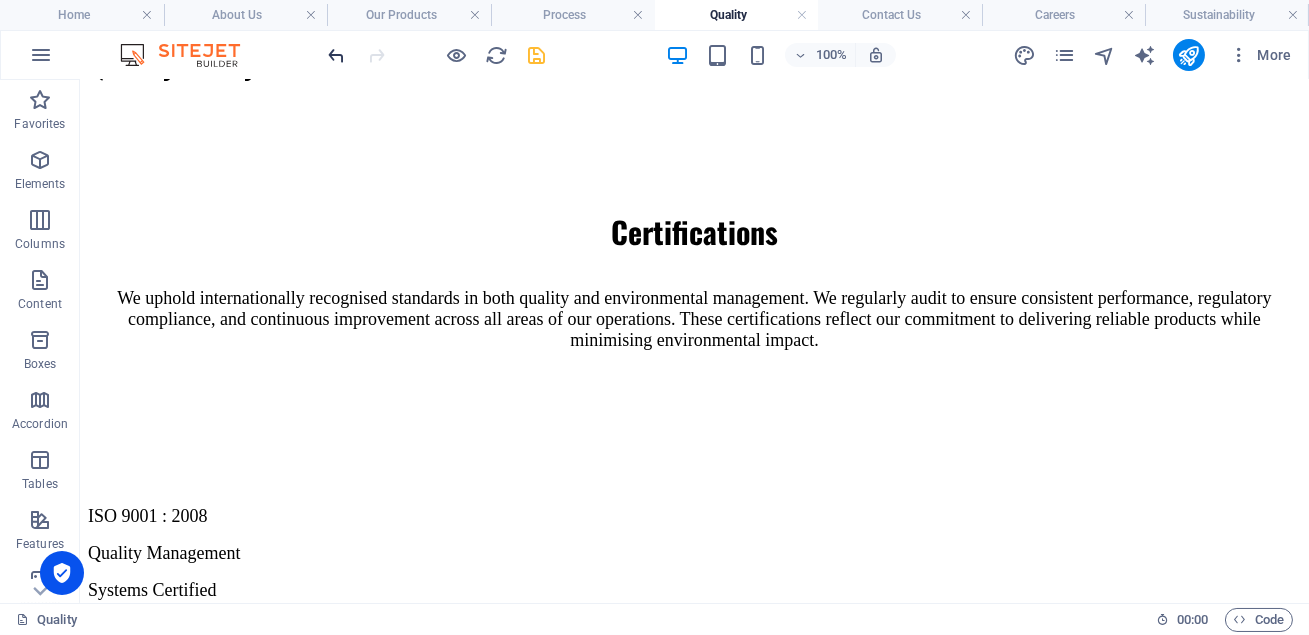 click at bounding box center (337, 55) 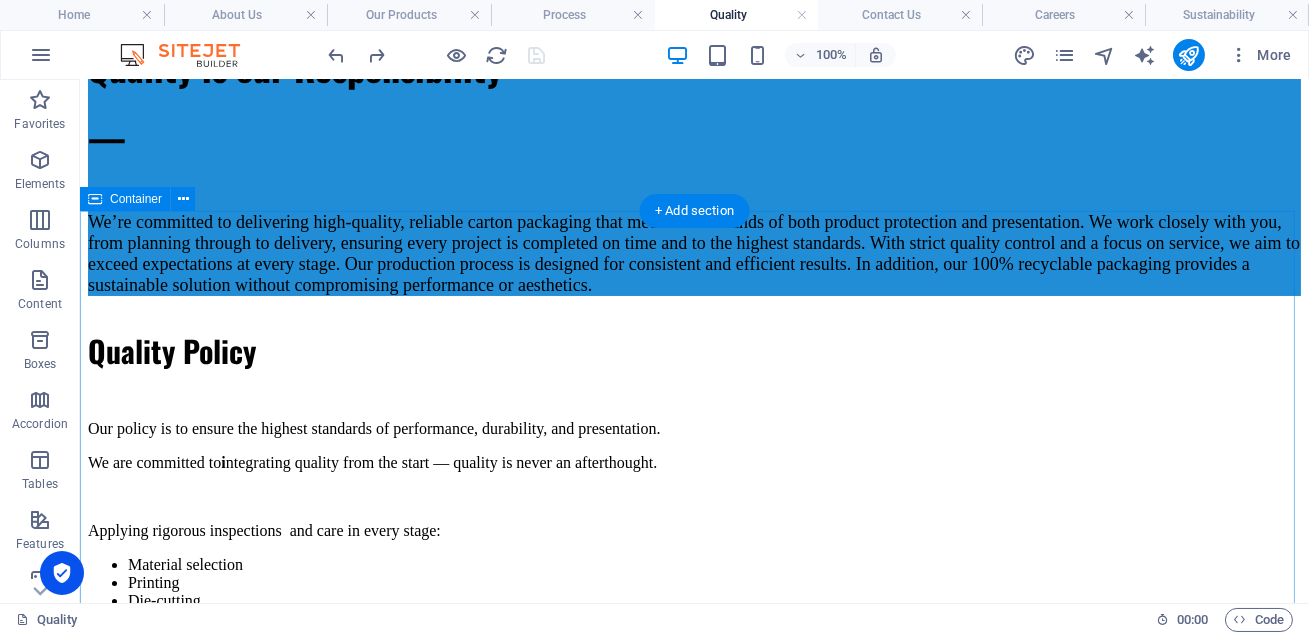 scroll, scrollTop: 311, scrollLeft: 0, axis: vertical 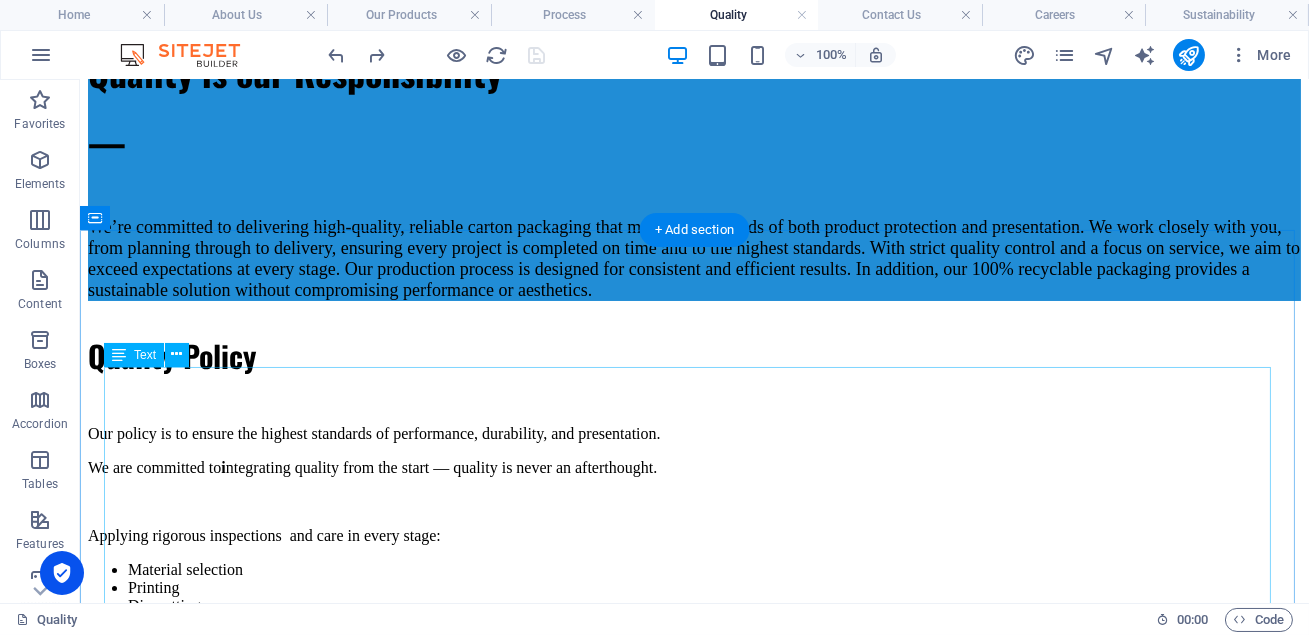click on "Our policy is to ensure the highest standards of performance, durability, and presentation. We are committed to   i ntegrating quality from the start — quality is never an afterthought. Applying rigorous inspections  and care in every stage: Material selection Printing Die-cutting Final forming Adhering to ISO-certified processes to ensure reliability and consistency. Performing thorough in-house testing to verify strength, accuracy, and finish. Upholding quality as a daily practice, not just a promise." at bounding box center (694, 648) 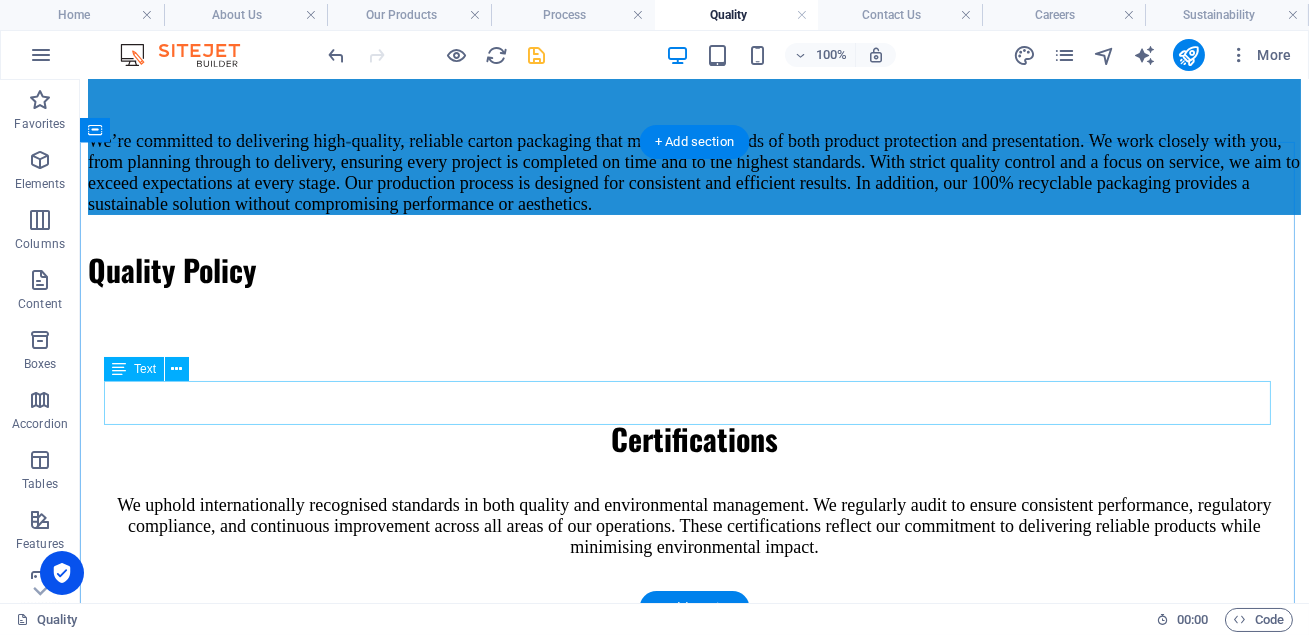 scroll, scrollTop: 399, scrollLeft: 0, axis: vertical 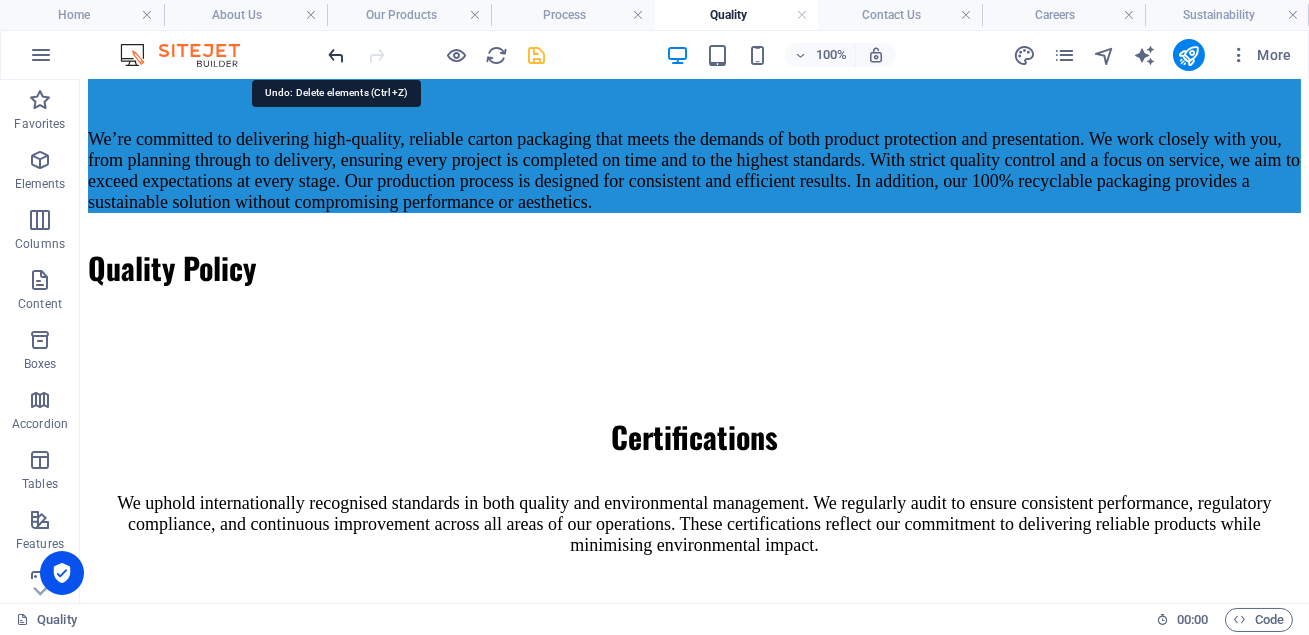 click at bounding box center [337, 55] 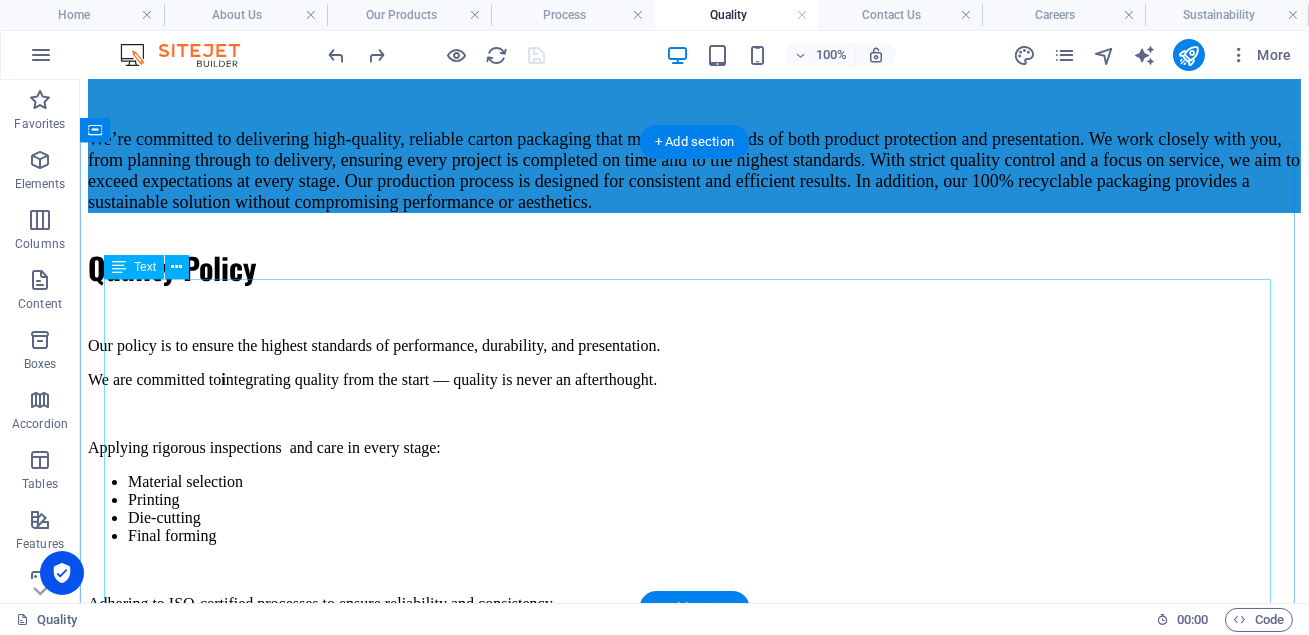 click on "Our policy is to ensure the highest standards of performance, durability, and presentation. We are committed to   i ntegrating quality from the start — quality is never an afterthought. Applying rigorous inspections  and care in every stage: Material selection Printing Die-cutting Final forming Adhering to ISO-certified processes to ensure reliability and consistency. Performing thorough in-house testing to verify strength, accuracy, and finish. Upholding quality as a daily practice, not just a promise." at bounding box center (694, 560) 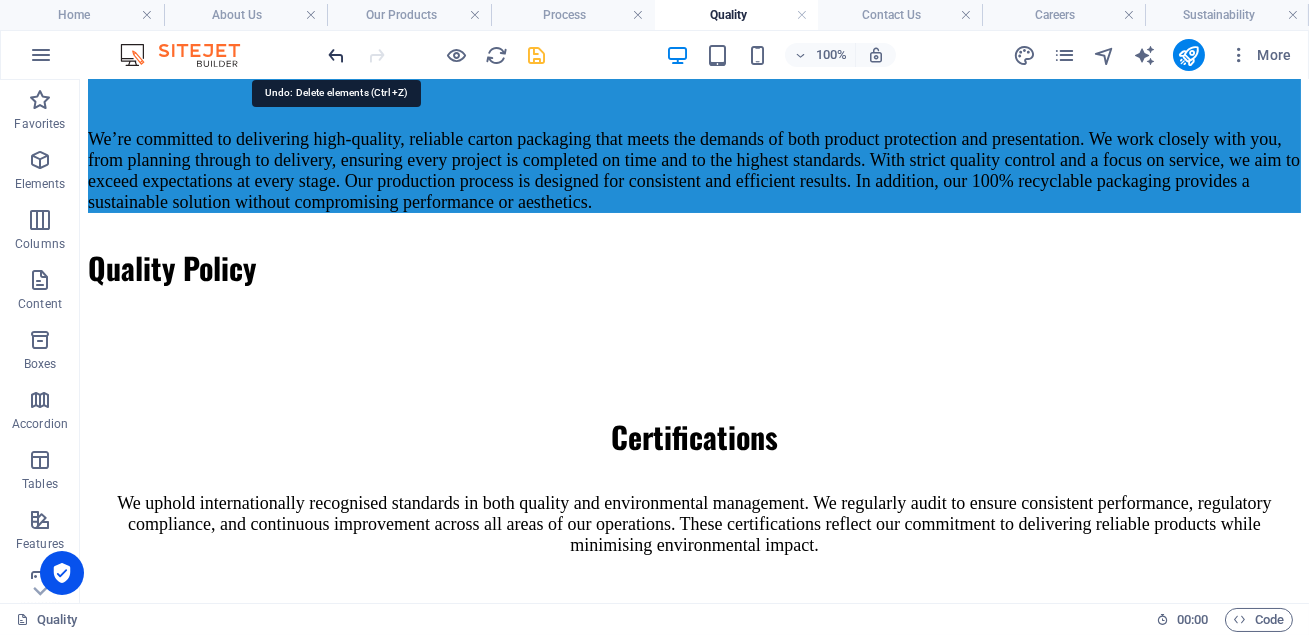 click at bounding box center [337, 55] 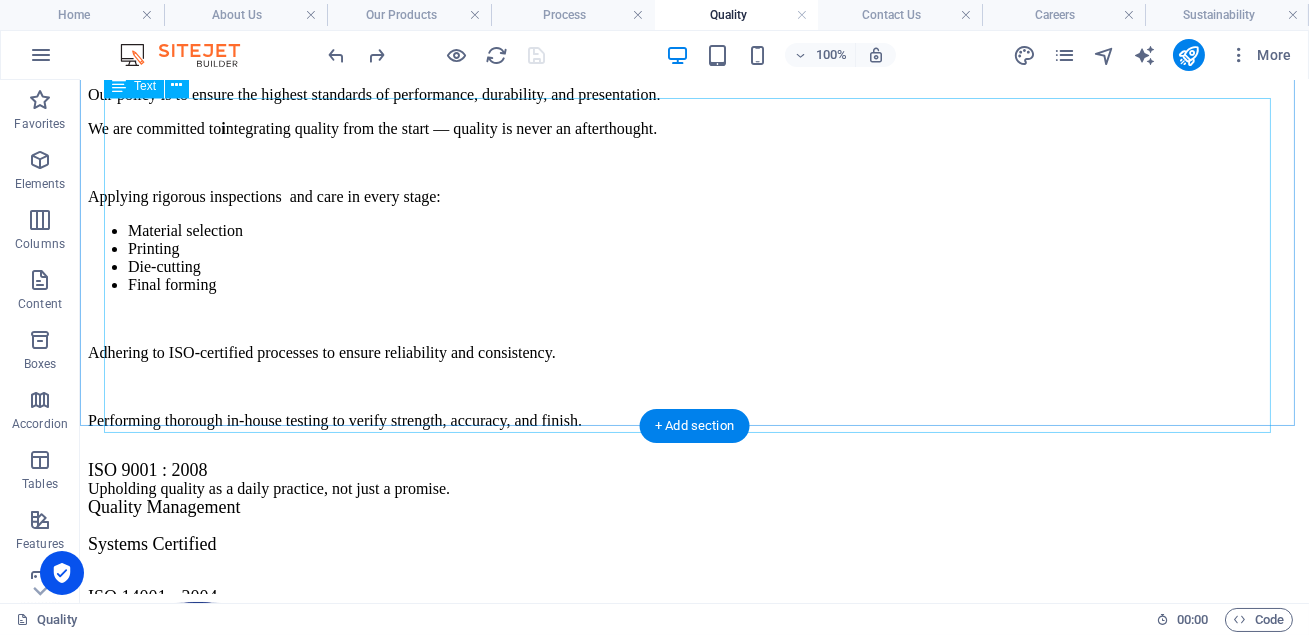 scroll, scrollTop: 672, scrollLeft: 0, axis: vertical 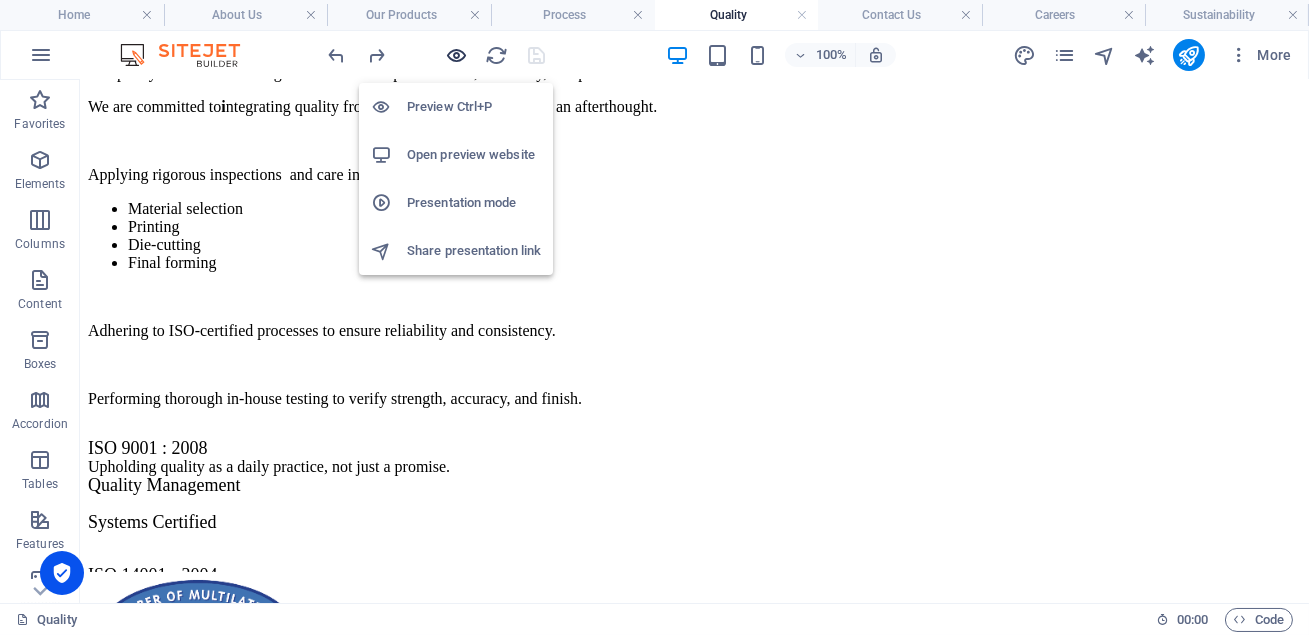 click at bounding box center (457, 55) 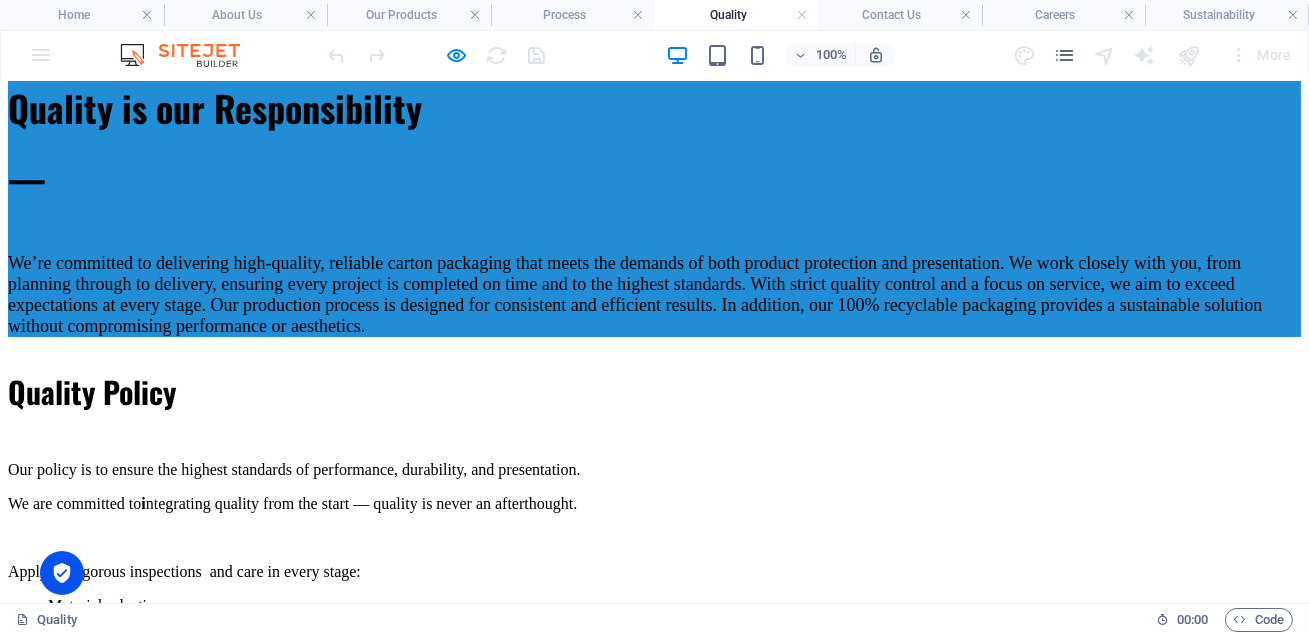 scroll, scrollTop: 274, scrollLeft: 0, axis: vertical 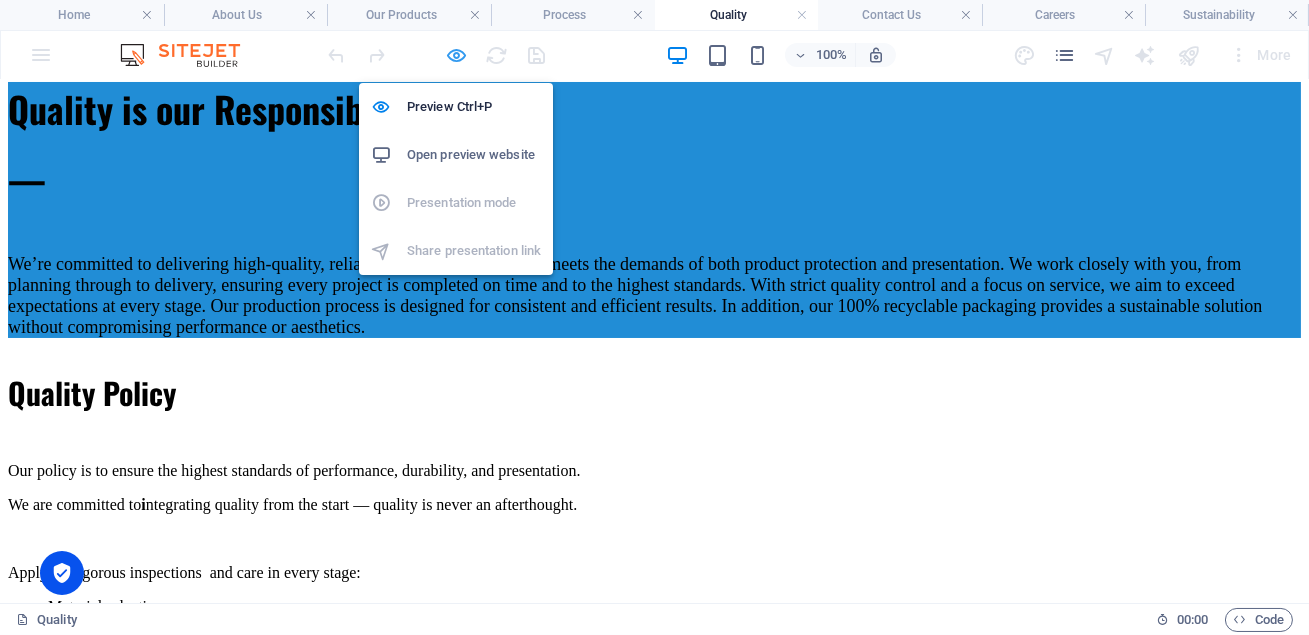 click at bounding box center (457, 55) 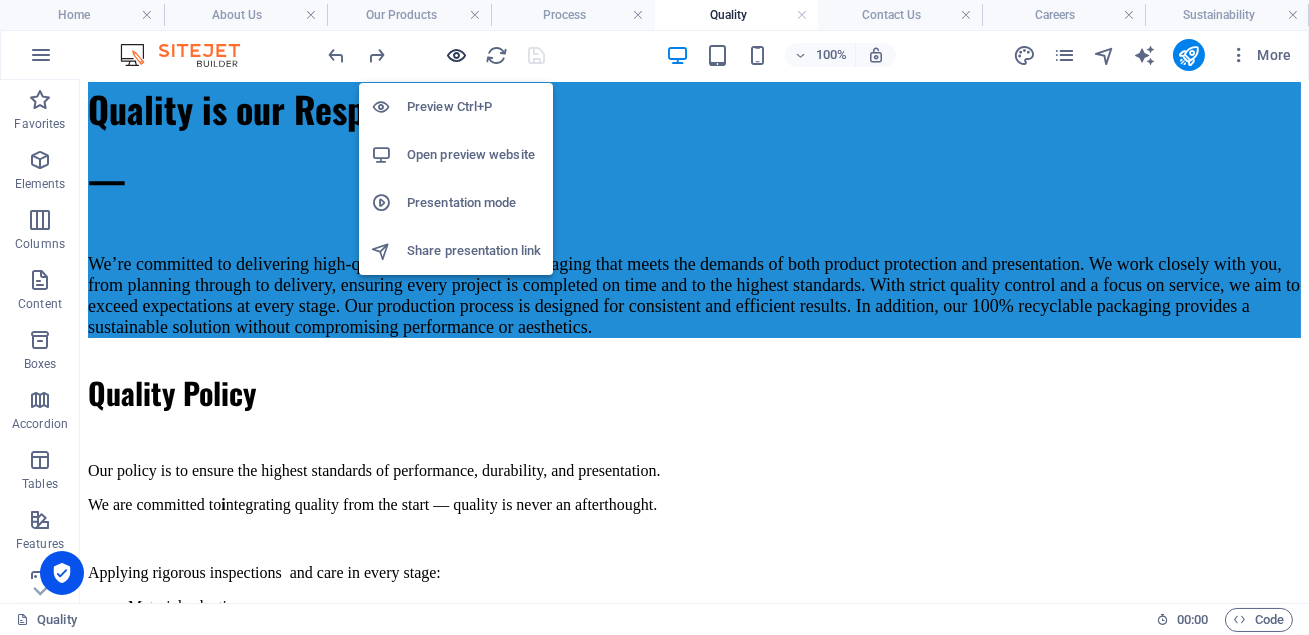 scroll, scrollTop: 275, scrollLeft: 0, axis: vertical 